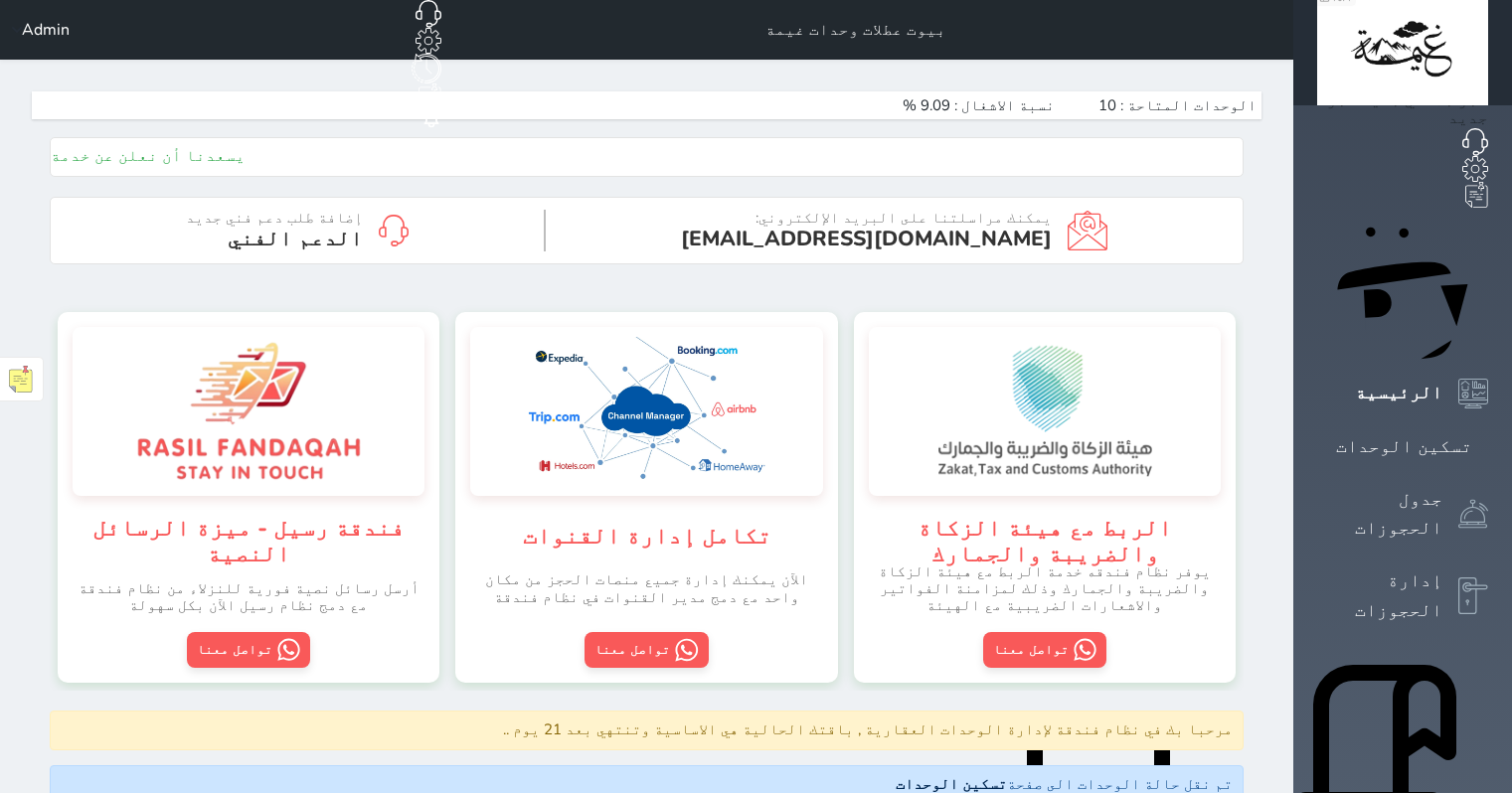 scroll, scrollTop: 0, scrollLeft: 0, axis: both 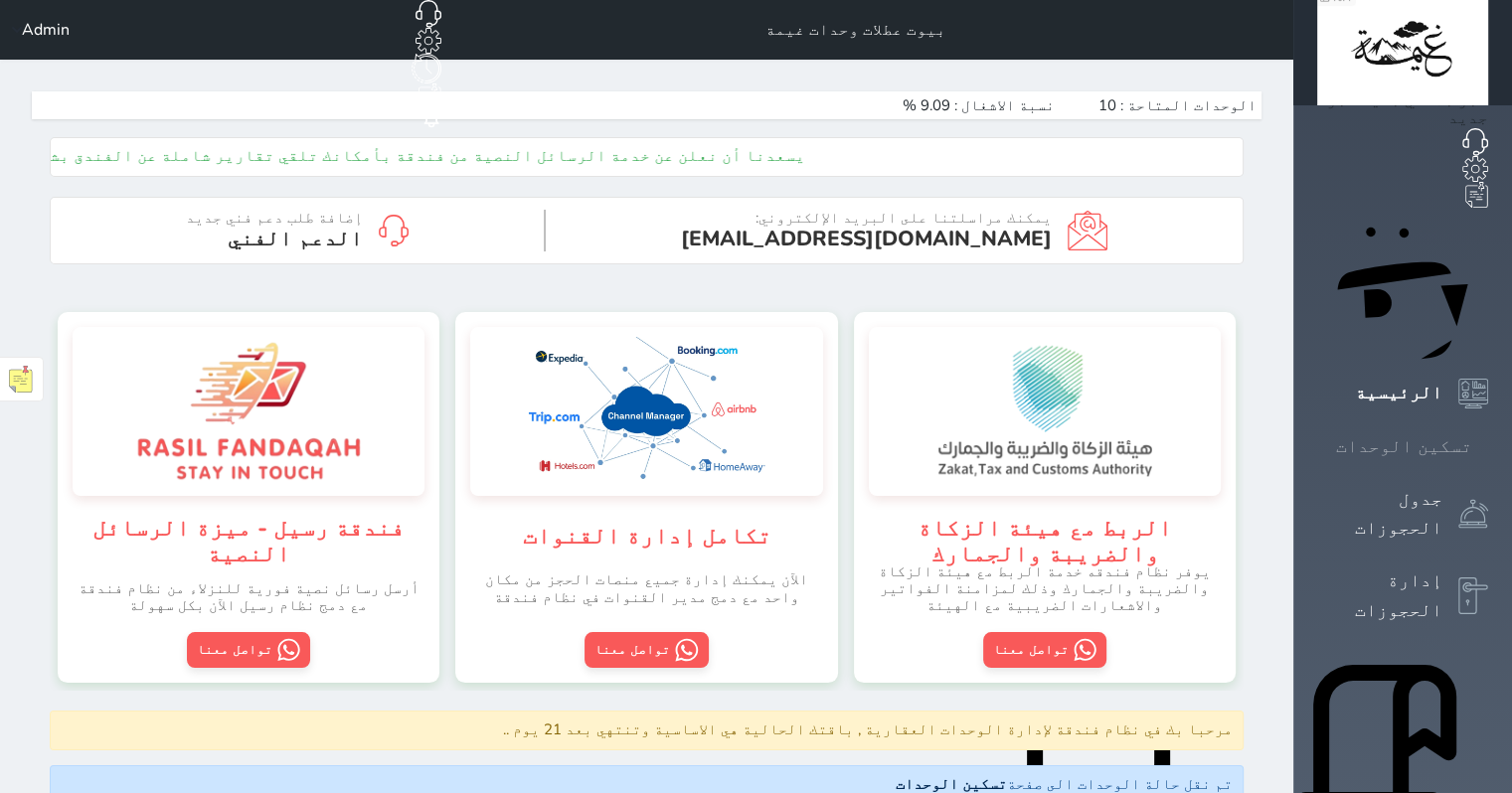 click on "تسكين الوحدات" at bounding box center (1404, 446) 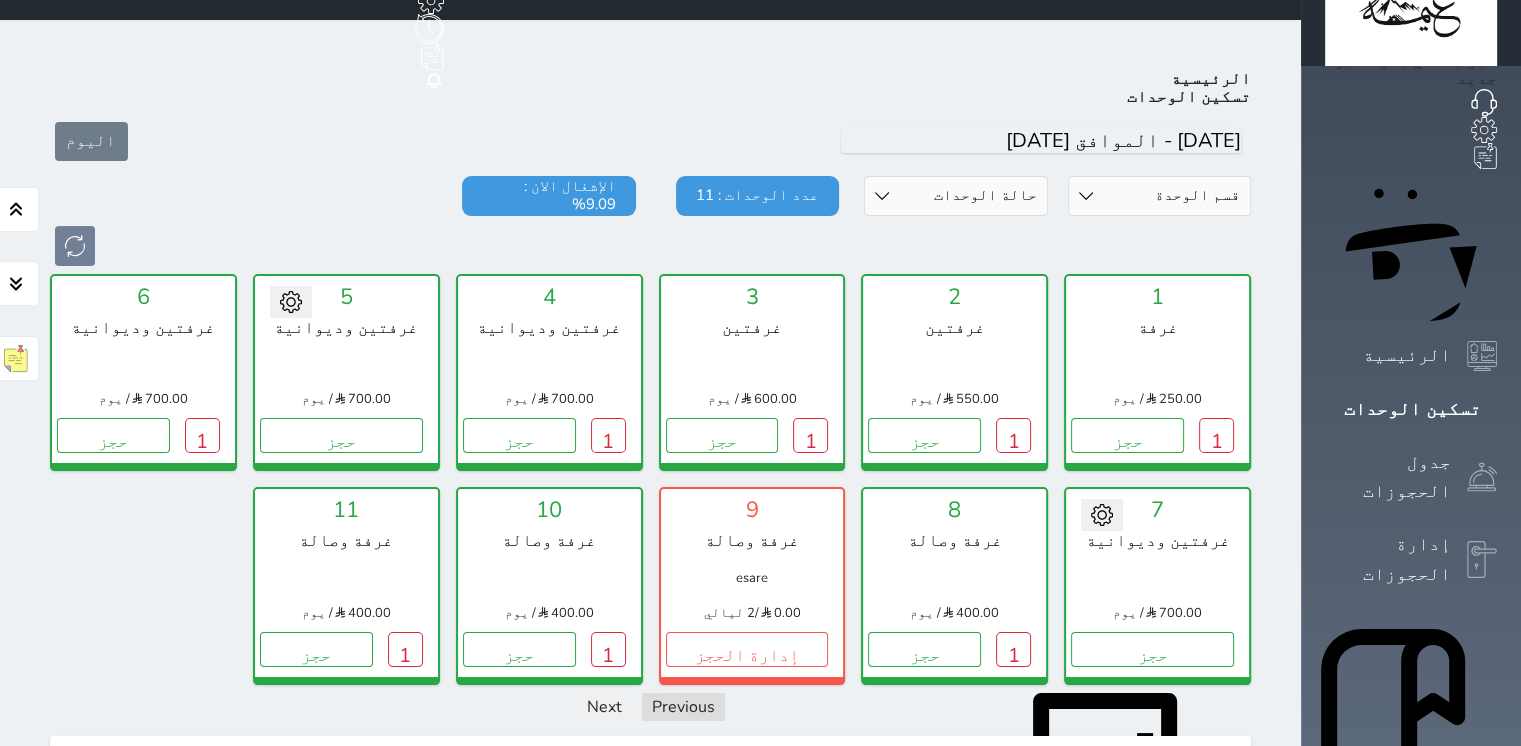 scroll, scrollTop: 0, scrollLeft: 0, axis: both 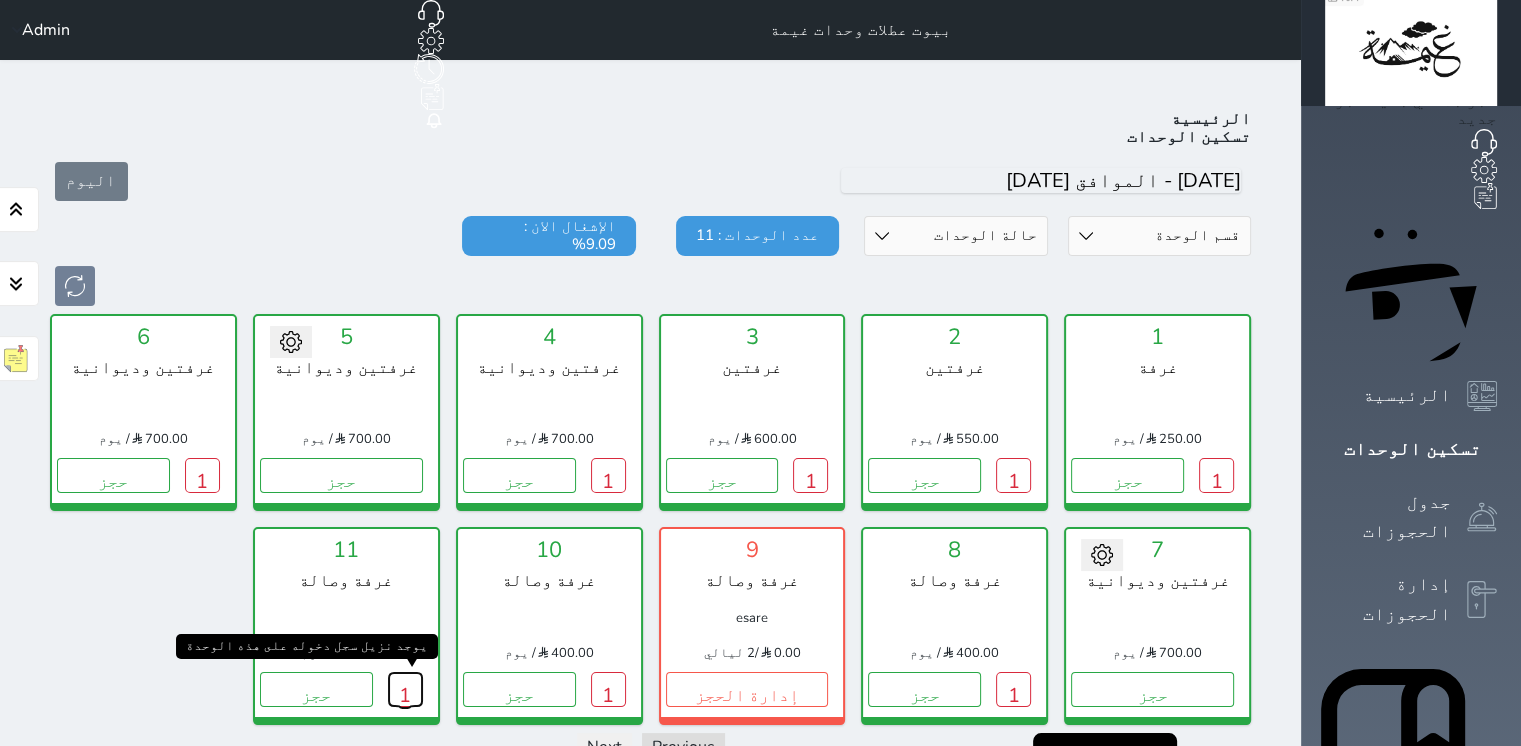 click on "1" at bounding box center (405, 689) 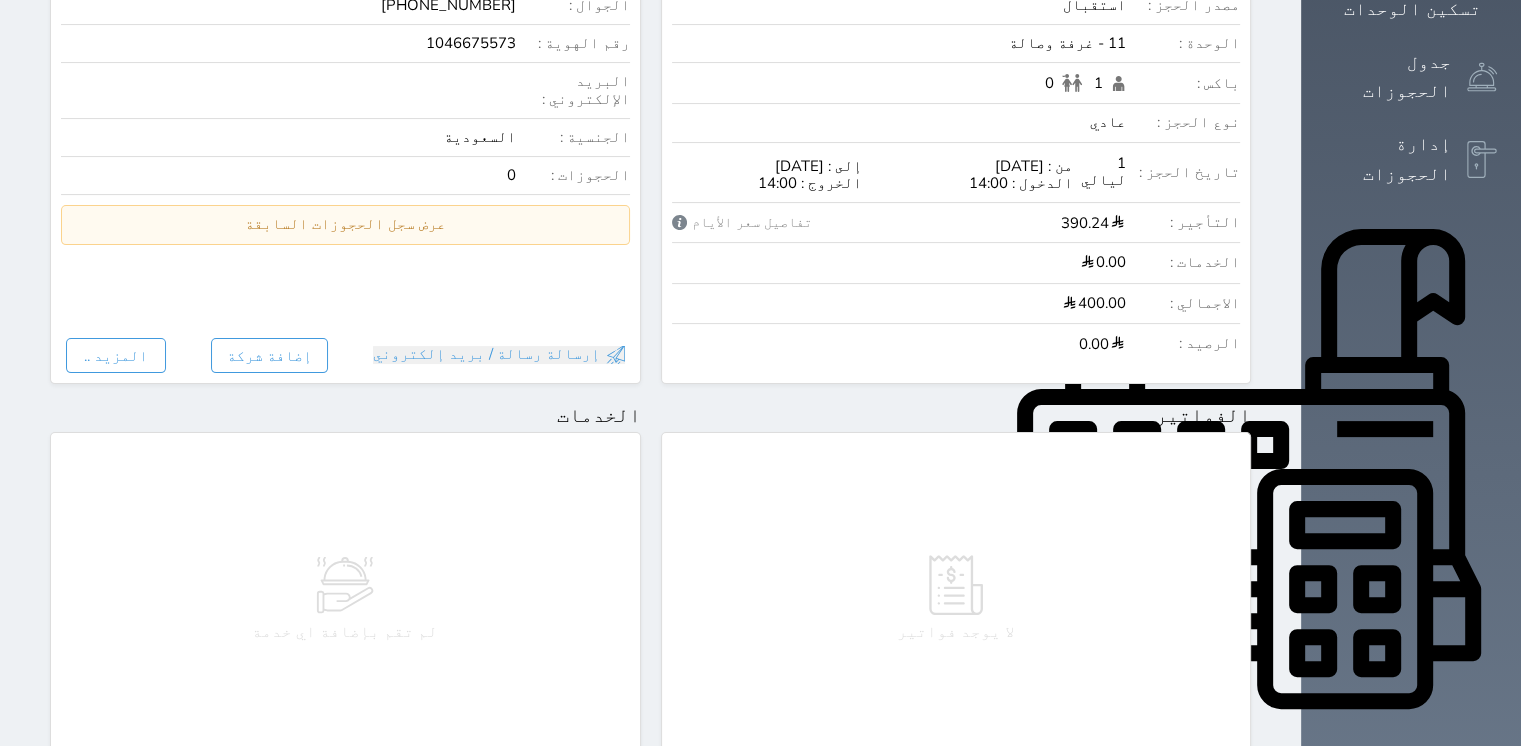 select 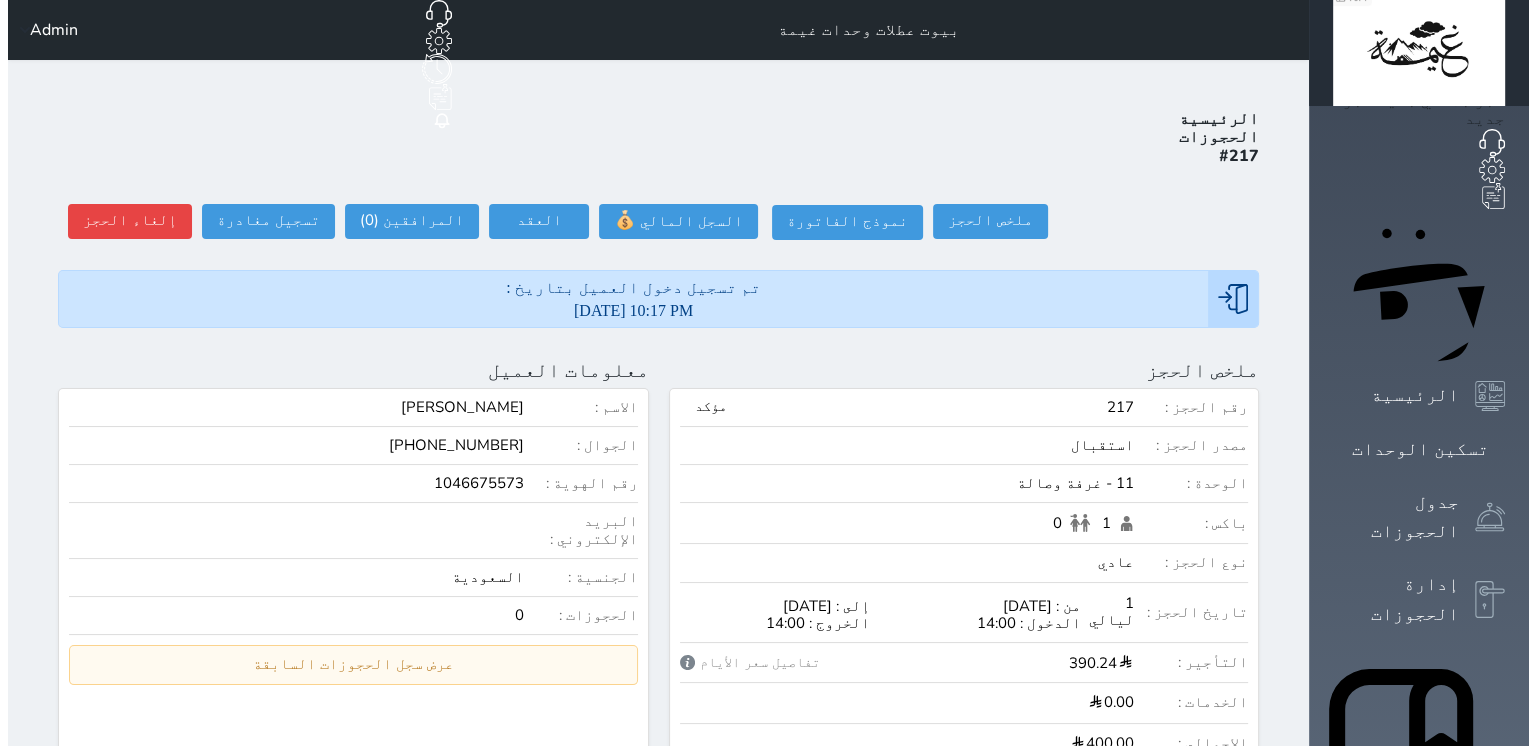 scroll, scrollTop: 0, scrollLeft: 0, axis: both 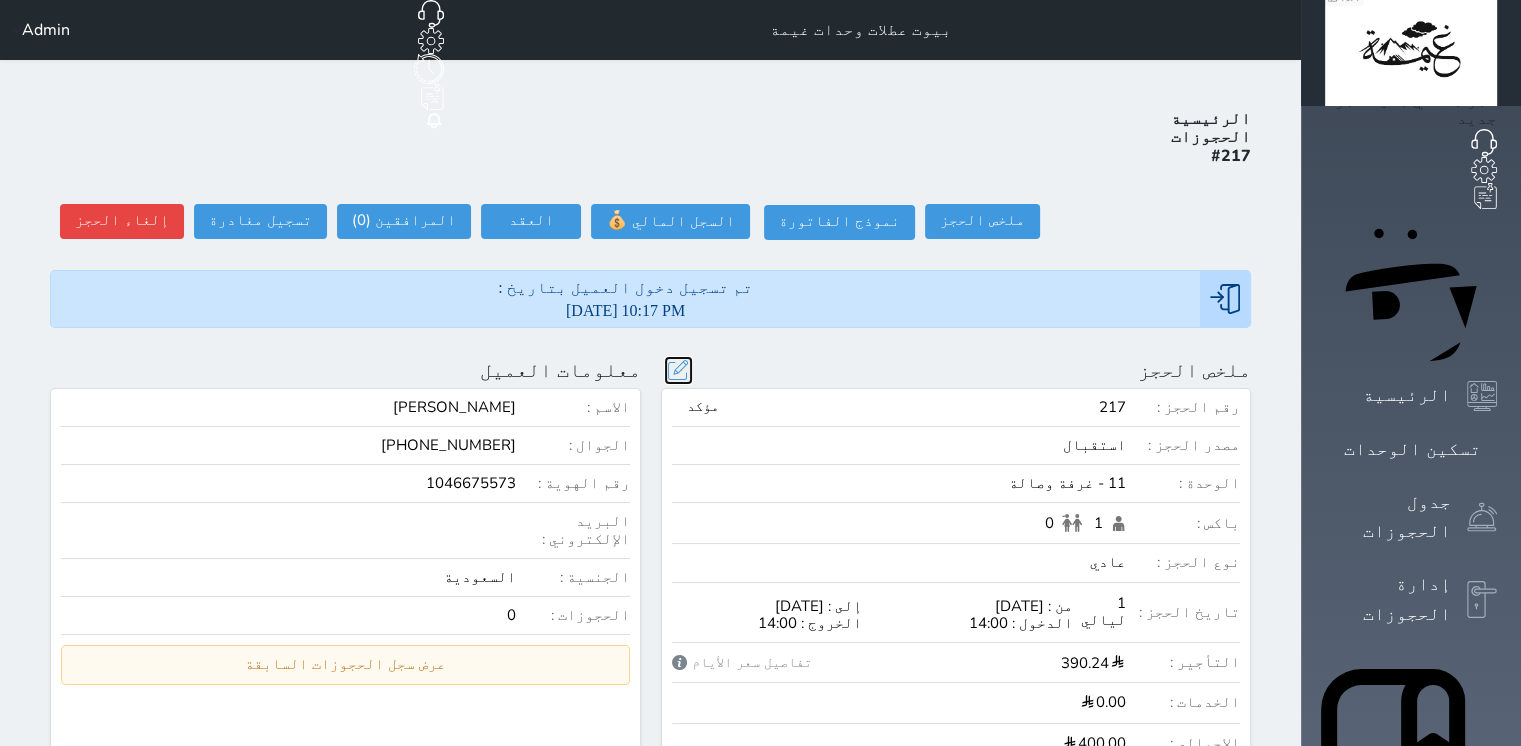 click at bounding box center [678, 370] 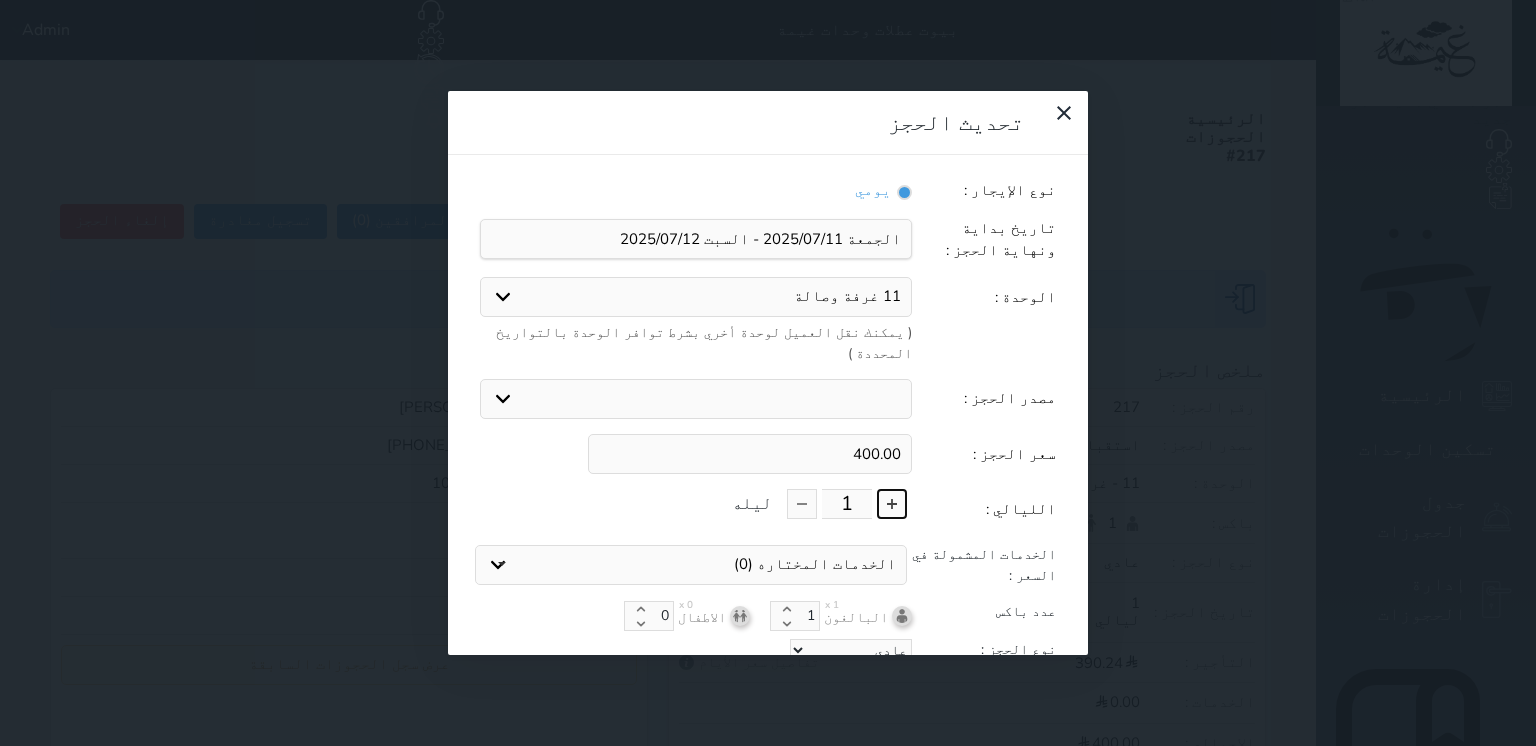 click at bounding box center [892, 504] 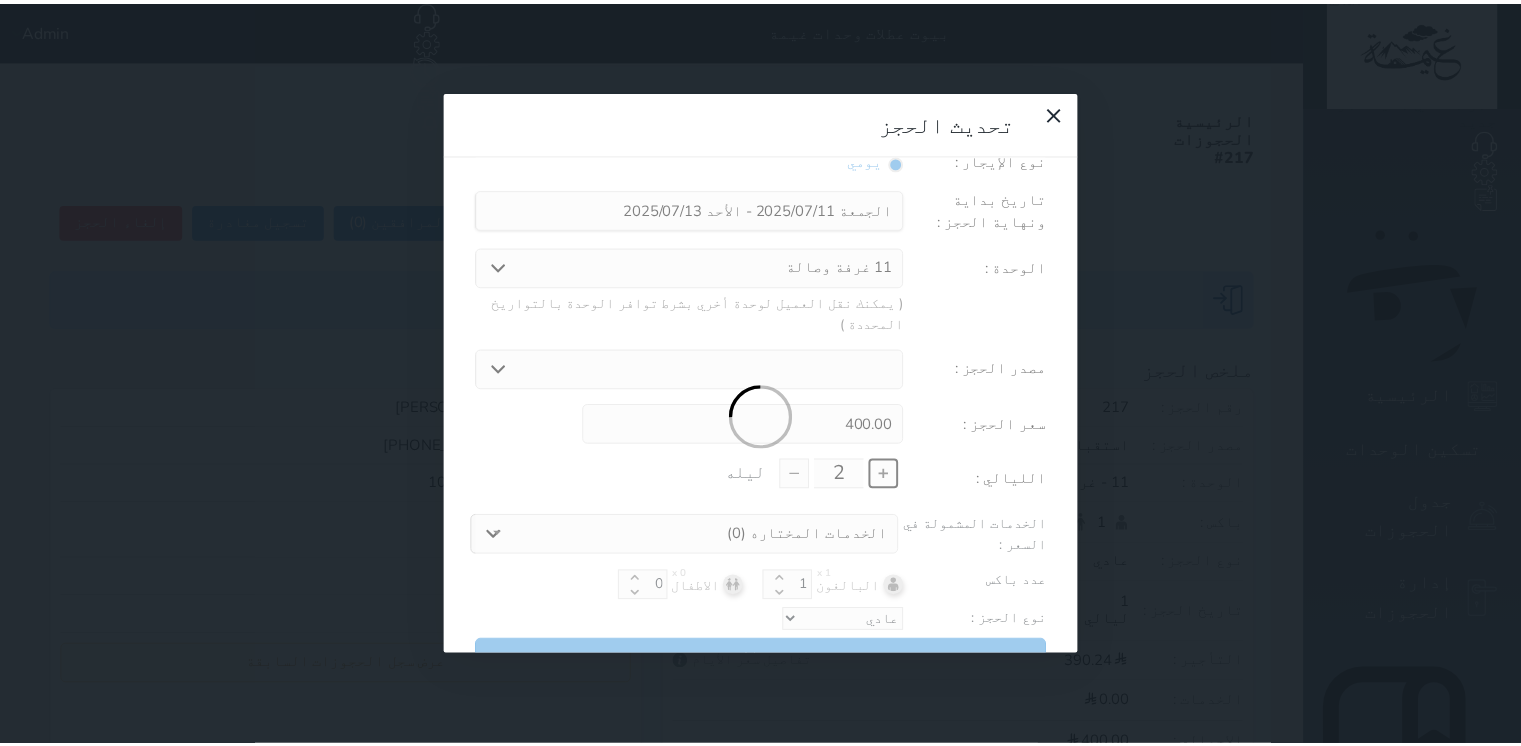 scroll, scrollTop: 44, scrollLeft: 0, axis: vertical 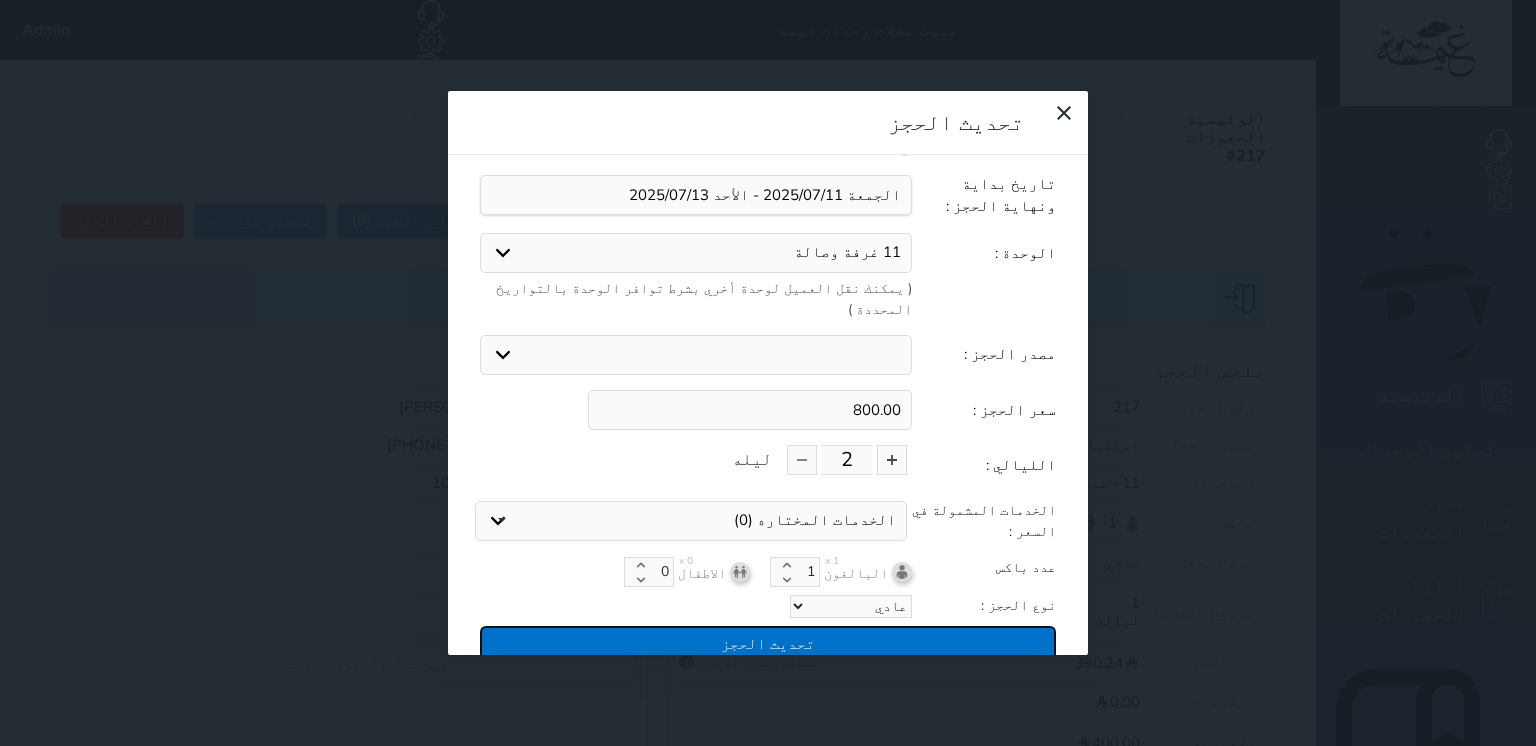 click on "تحديث الحجز" at bounding box center [768, 643] 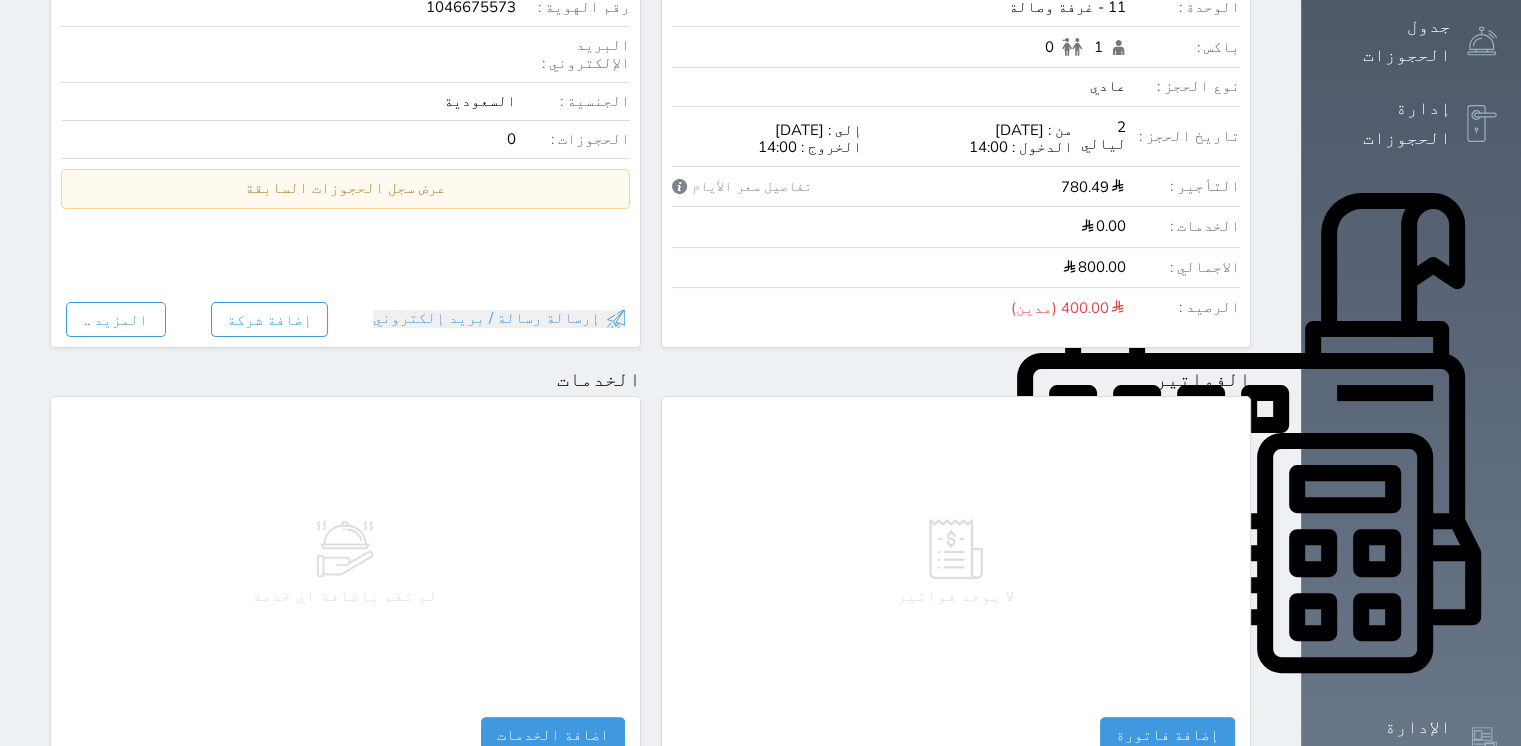 scroll, scrollTop: 0, scrollLeft: 0, axis: both 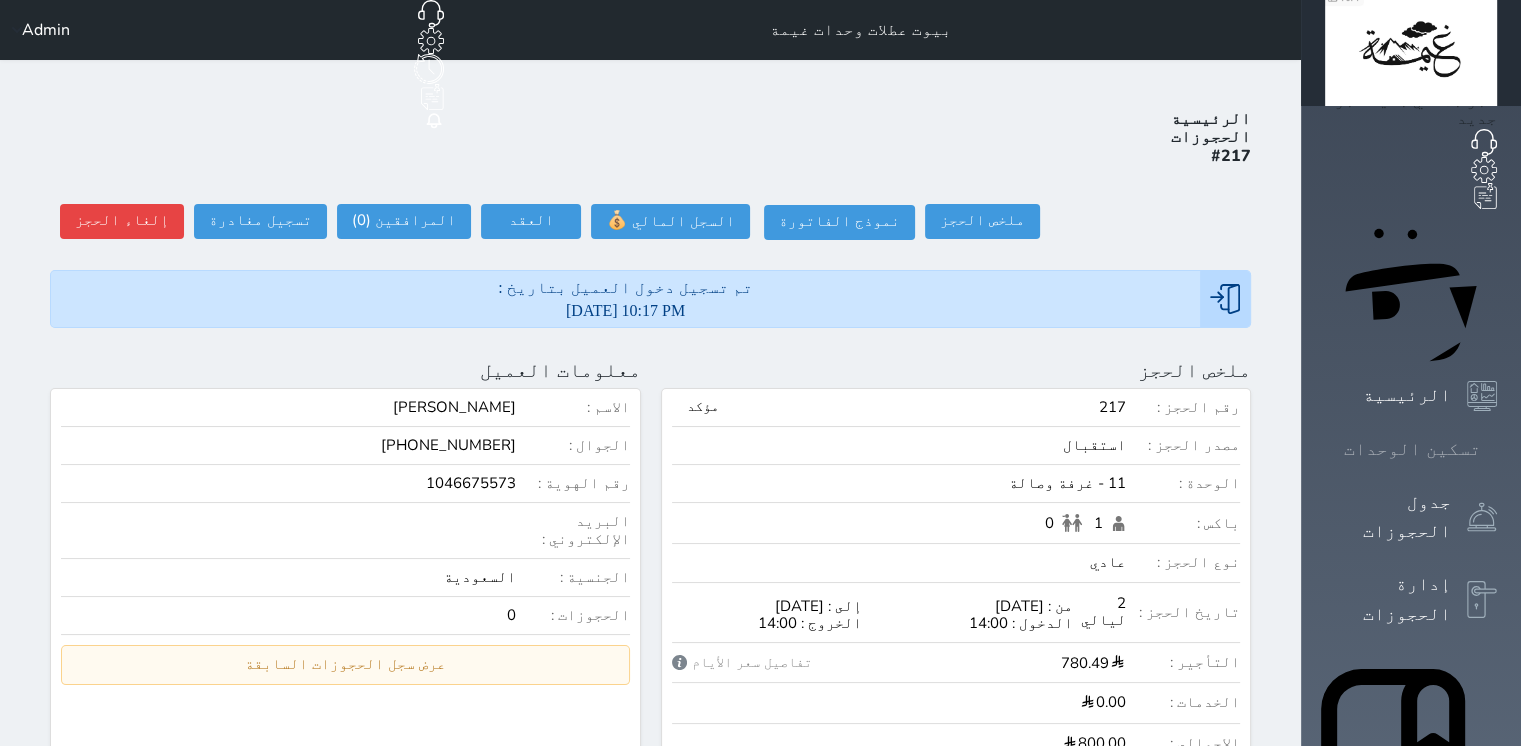 click on "تسكين الوحدات" at bounding box center (1412, 449) 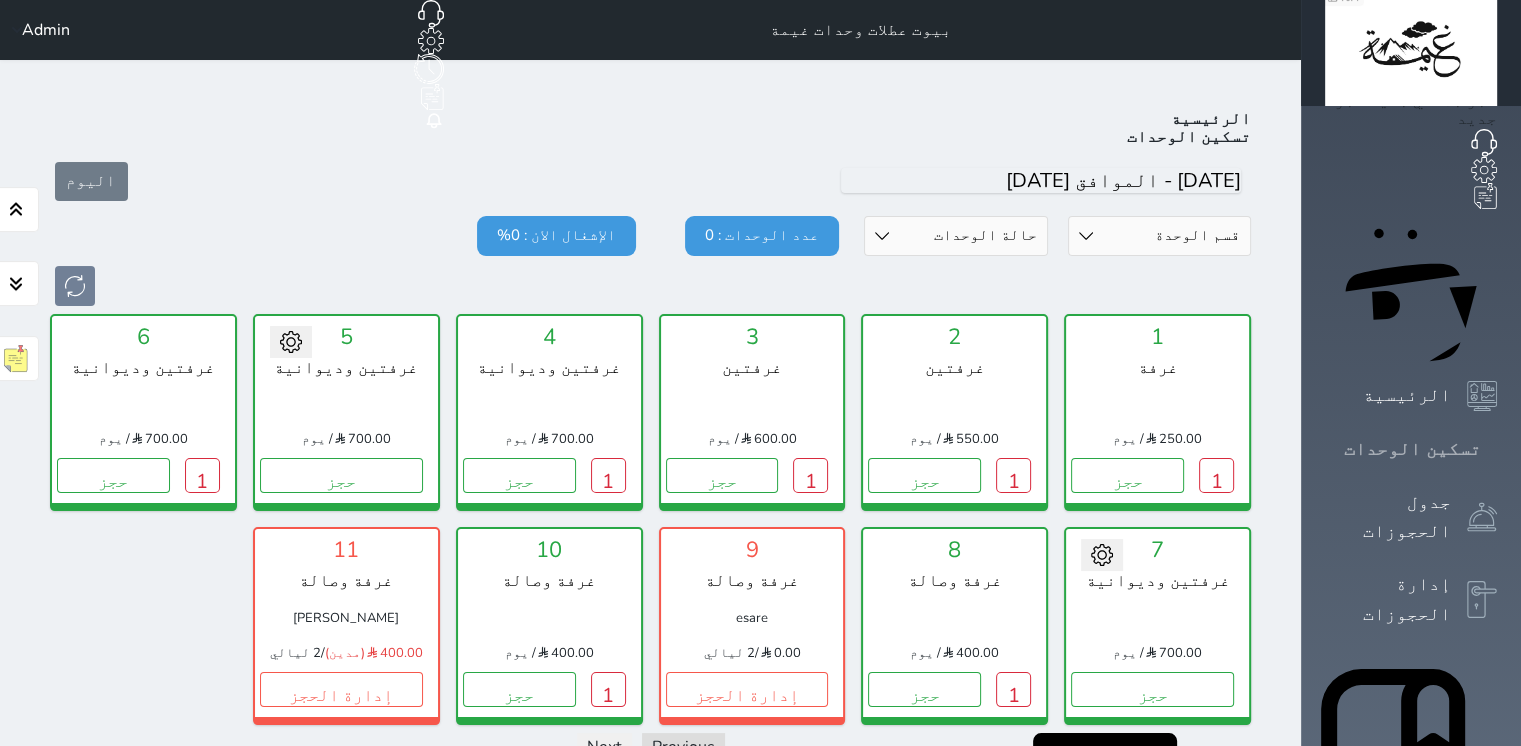 scroll, scrollTop: 78, scrollLeft: 0, axis: vertical 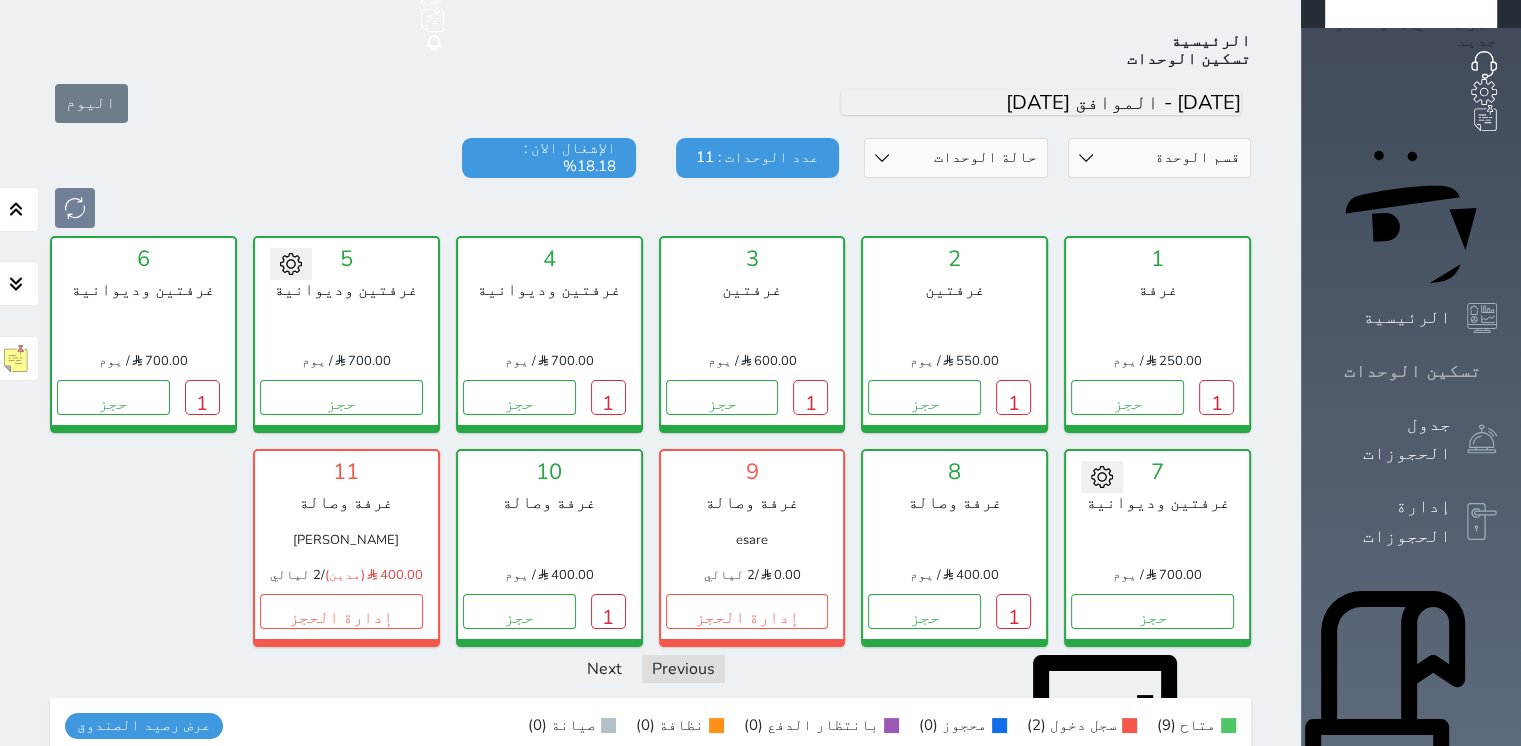 click 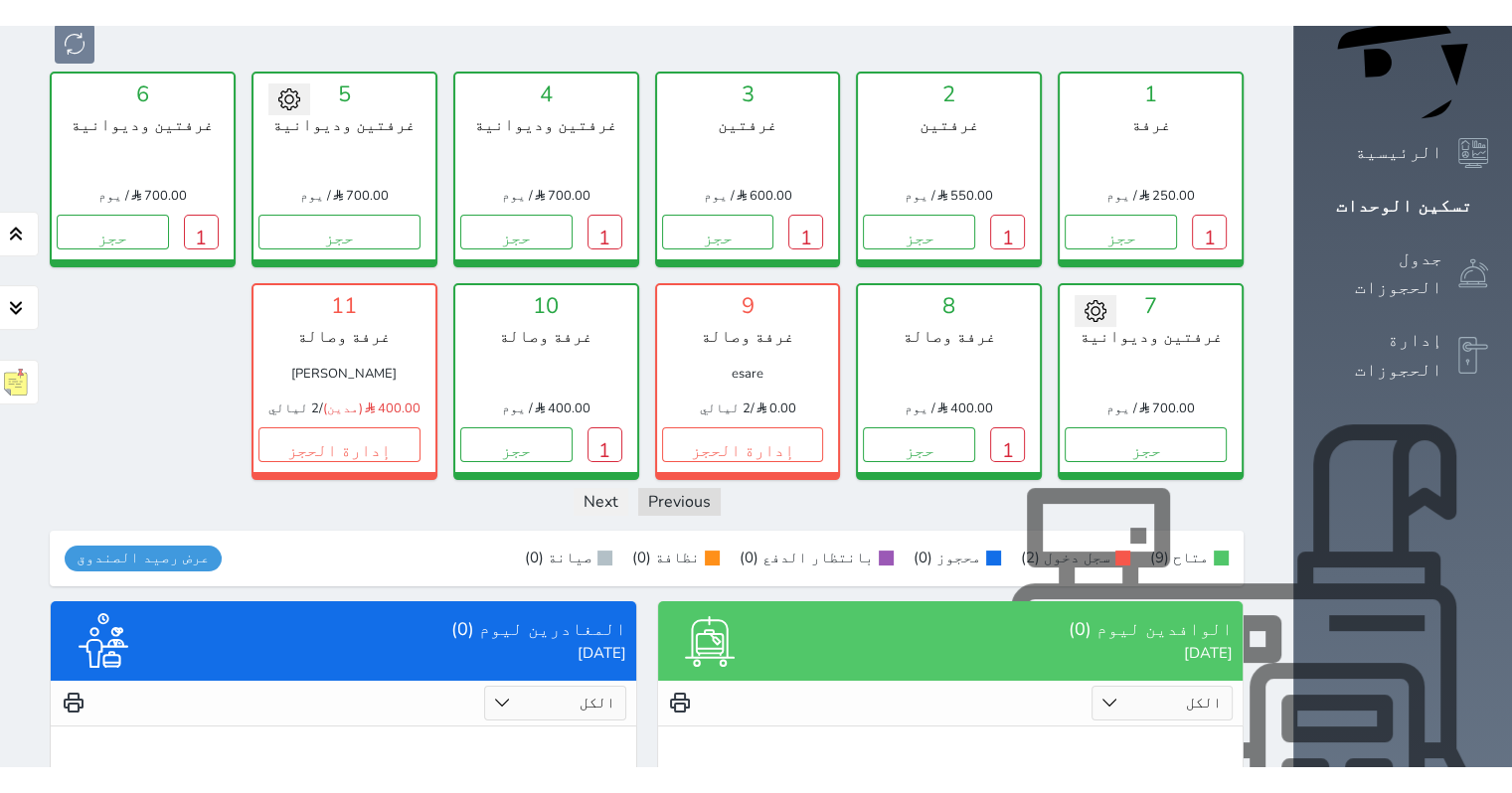 scroll, scrollTop: 0, scrollLeft: 0, axis: both 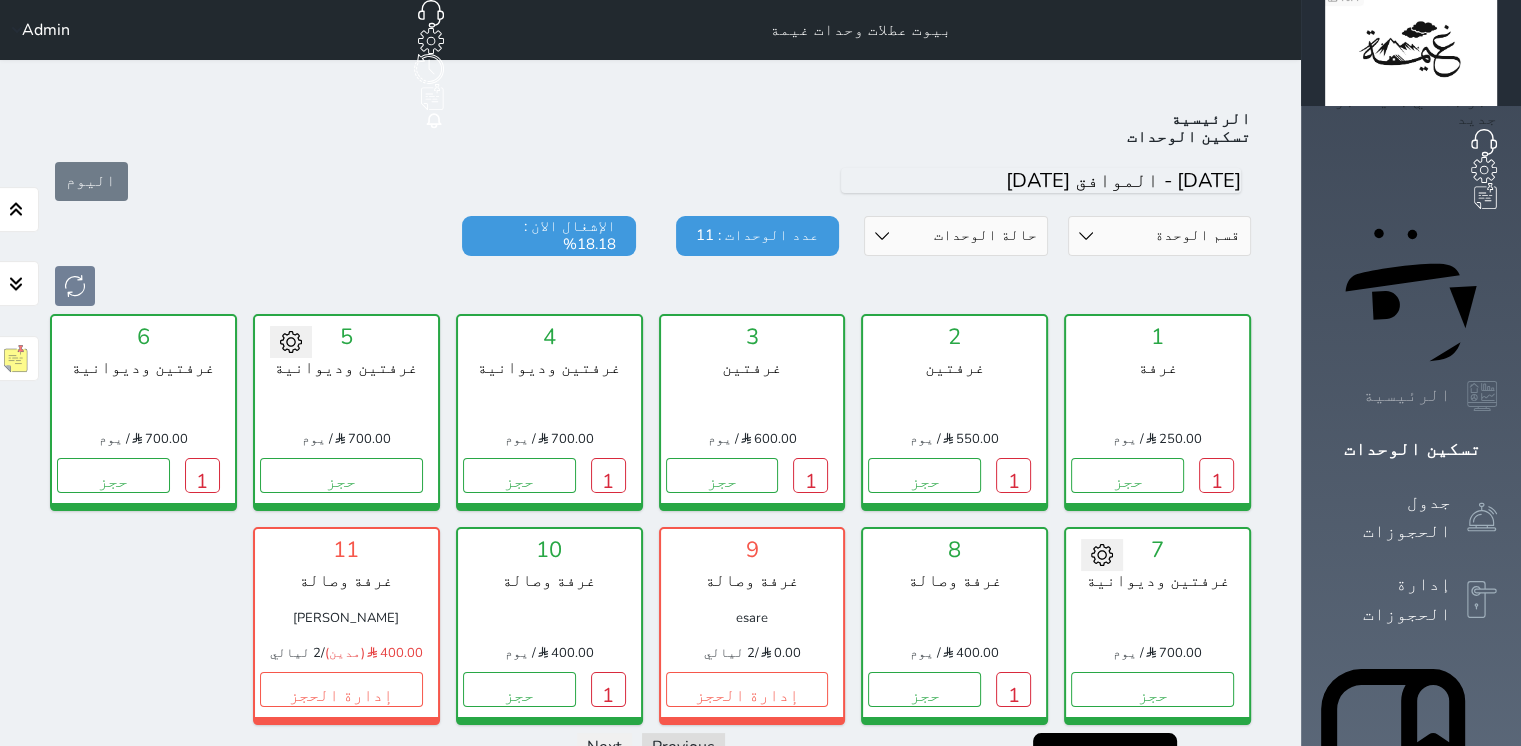 click on "الرئيسية" at bounding box center [1407, 395] 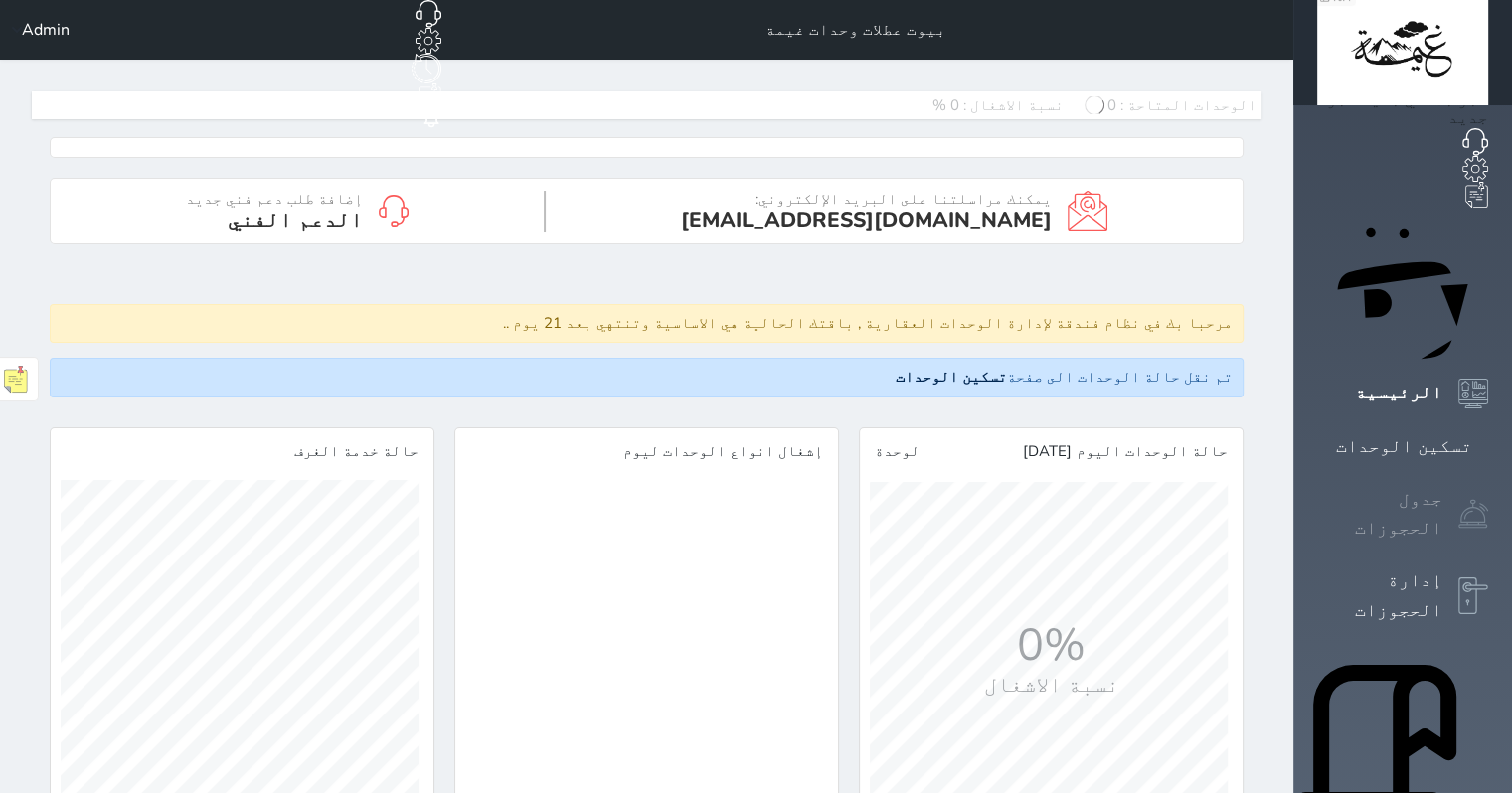 scroll, scrollTop: 993377, scrollLeft: 993685, axis: both 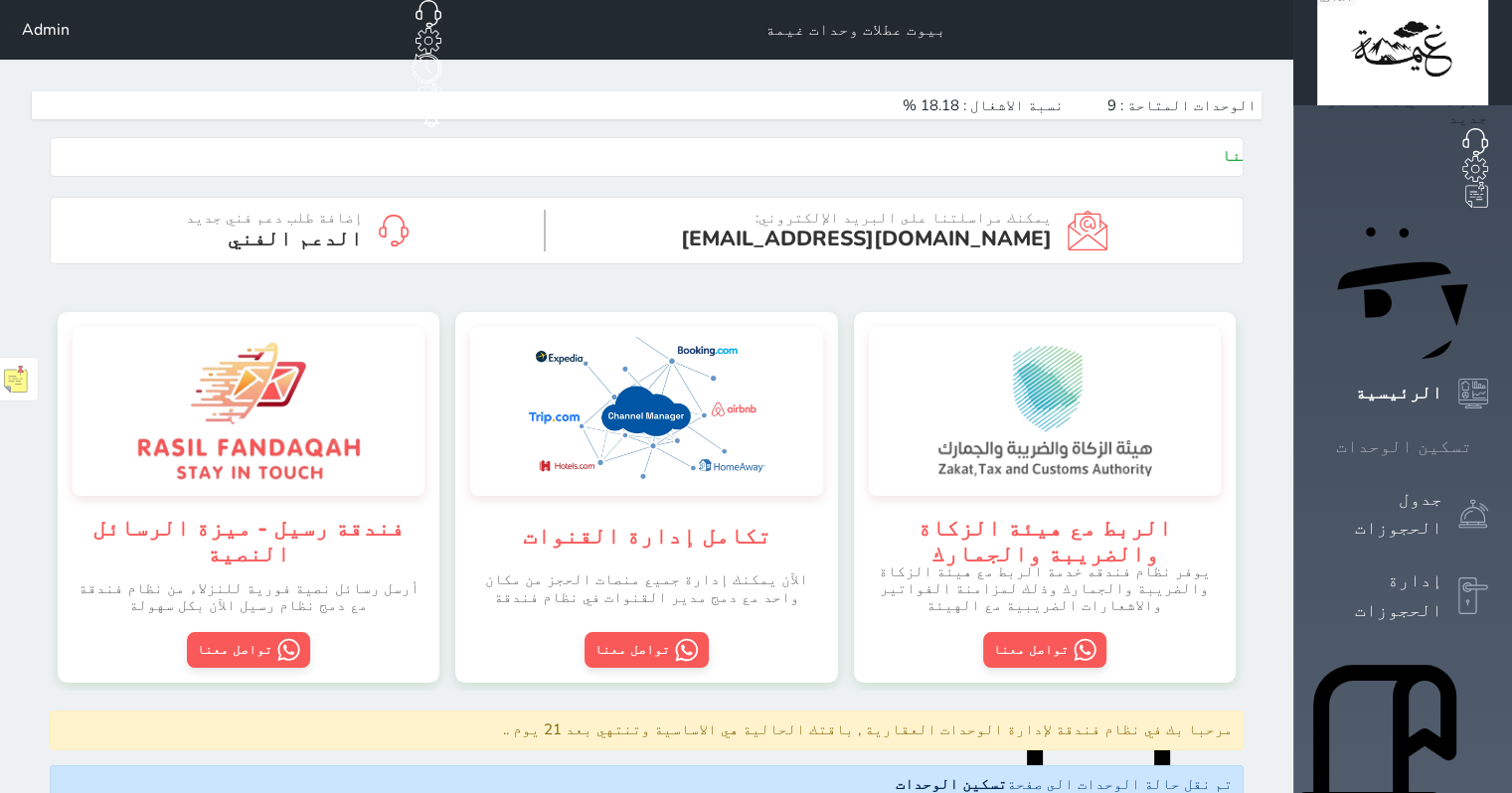 click on "تسكين الوحدات" at bounding box center [1404, 446] 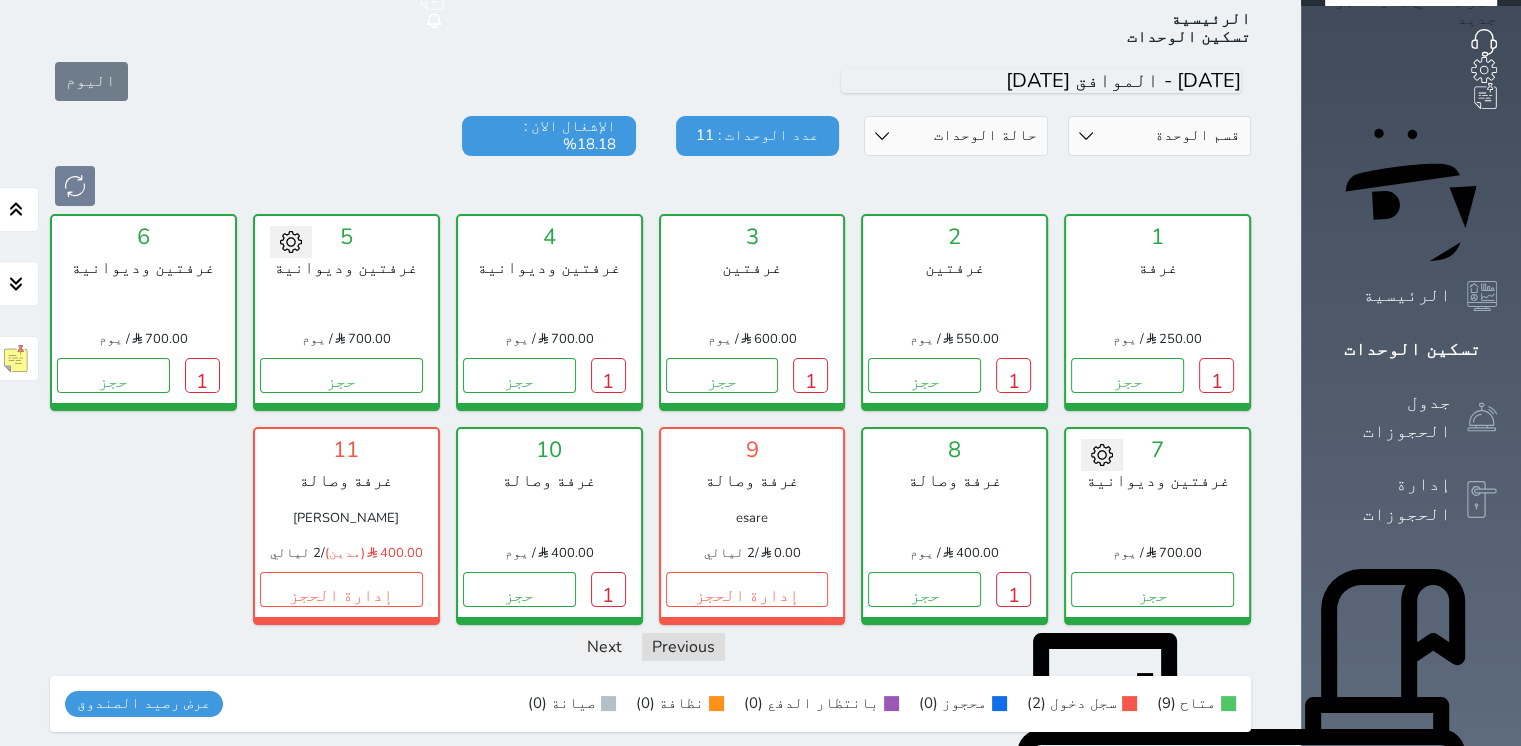 scroll, scrollTop: 0, scrollLeft: 0, axis: both 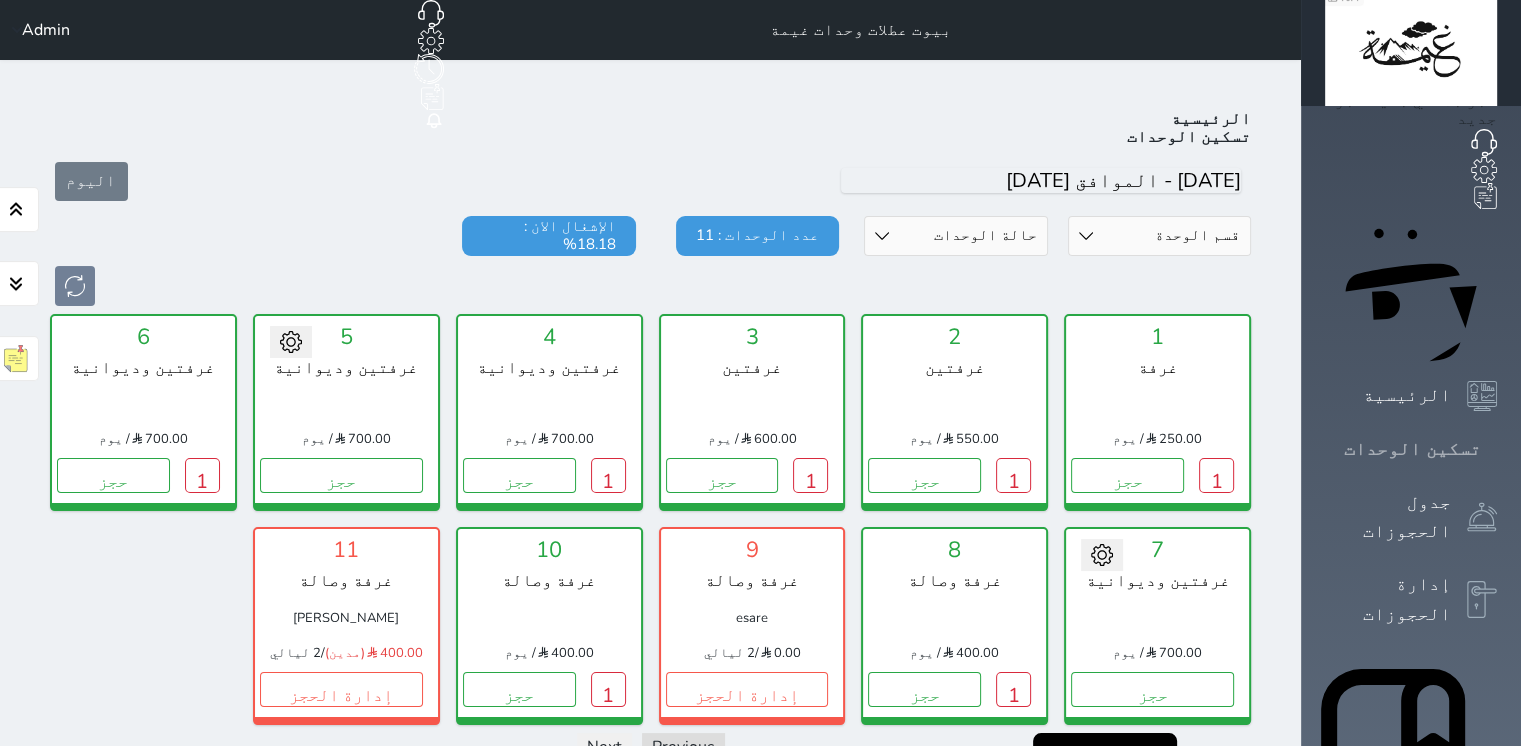 click on "تسكين الوحدات" at bounding box center [1412, 449] 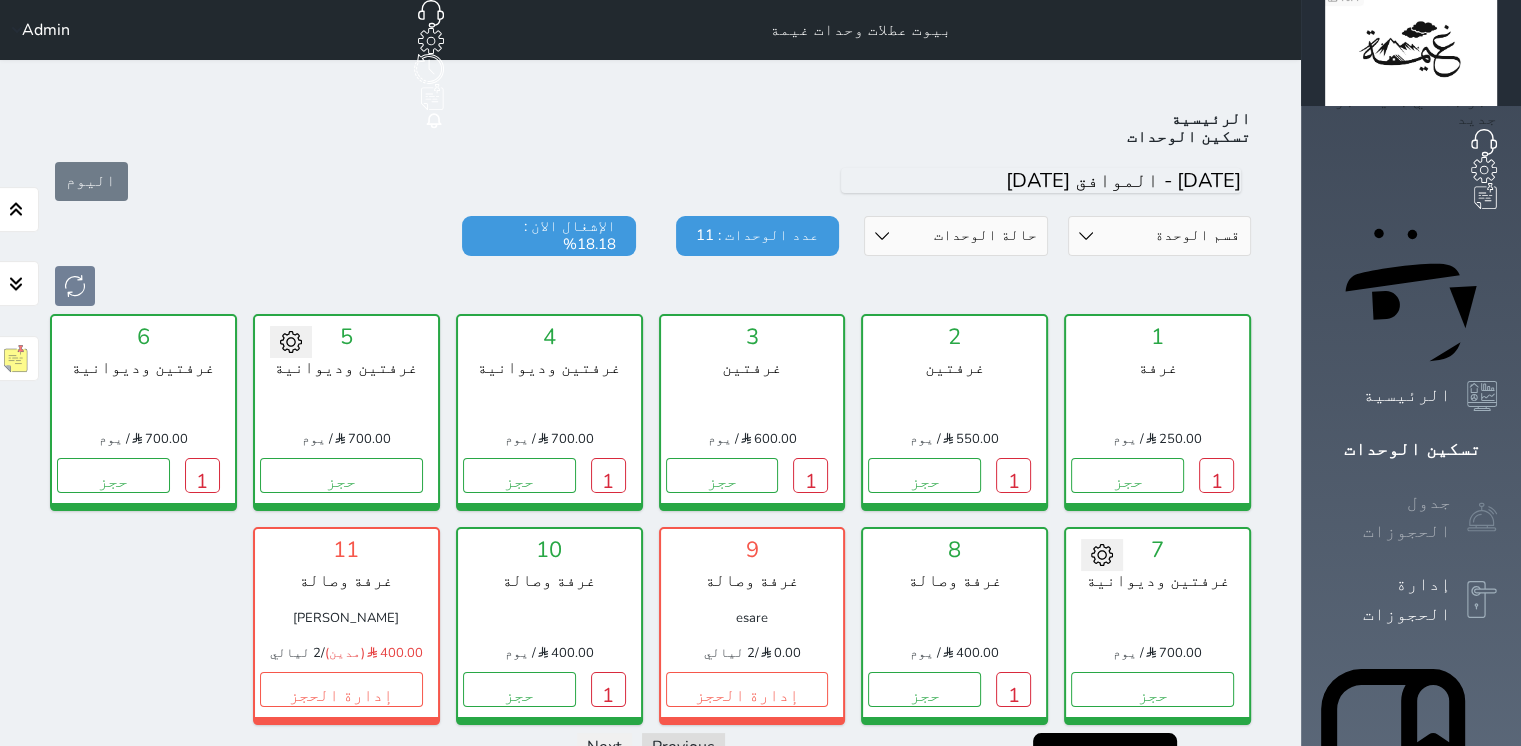 click at bounding box center (1482, 517) 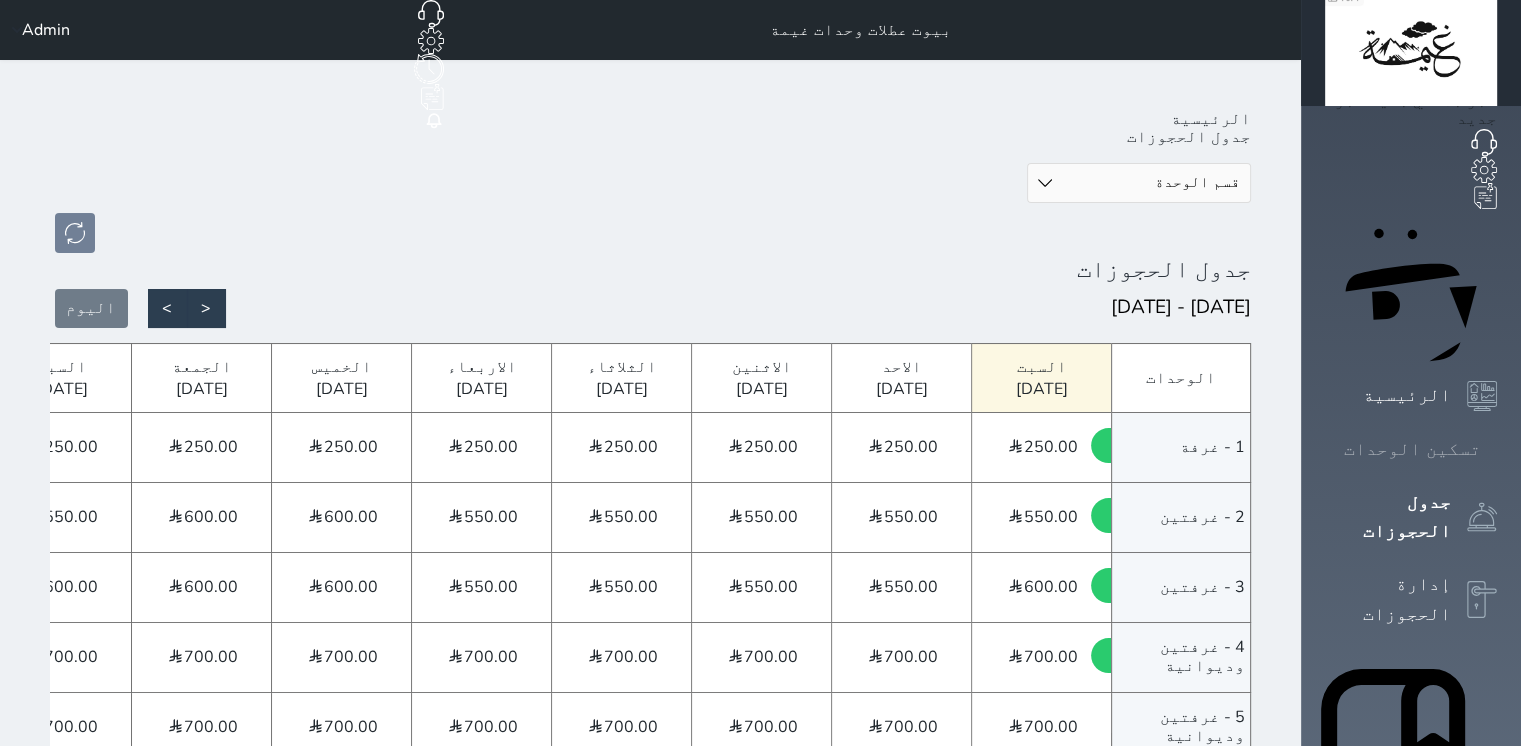 click 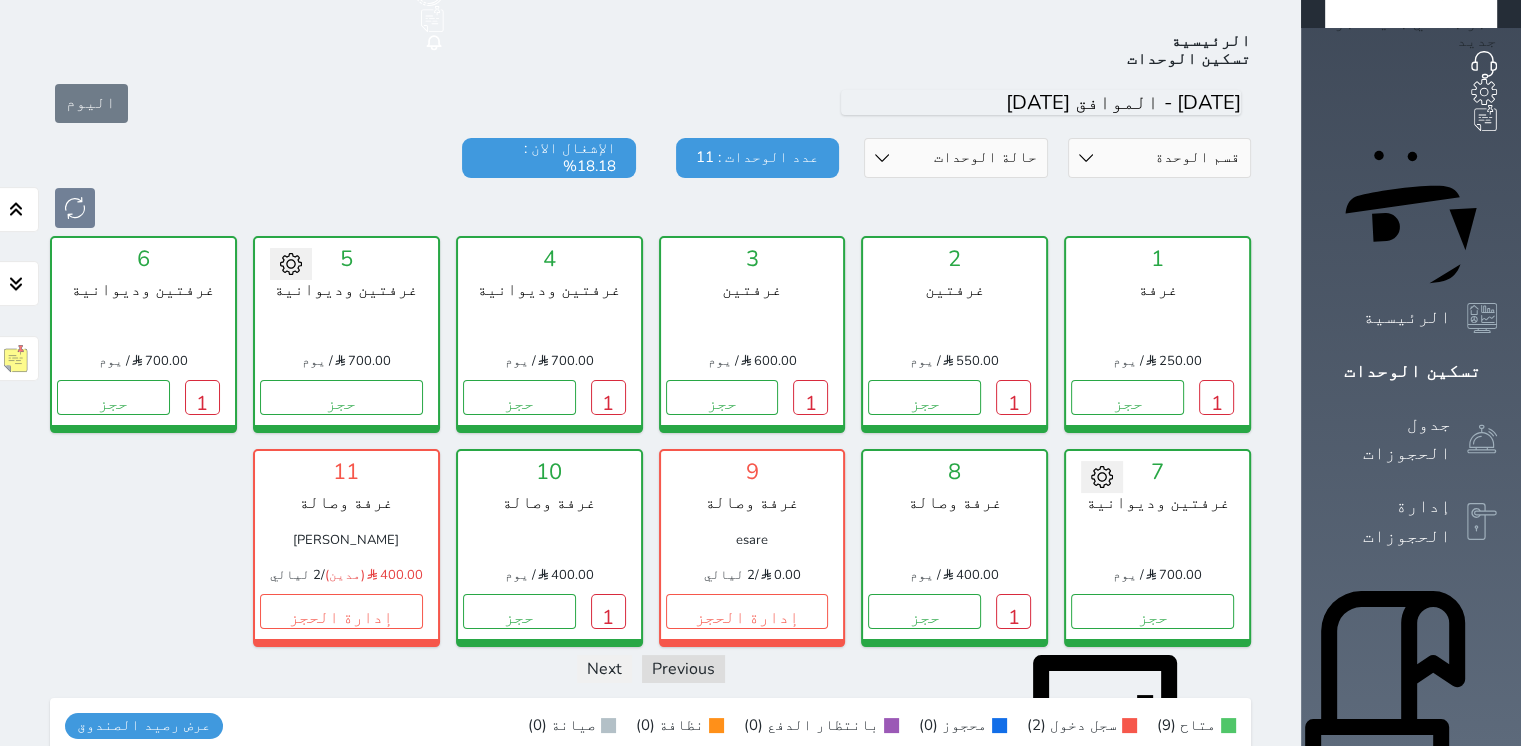 scroll, scrollTop: 0, scrollLeft: 0, axis: both 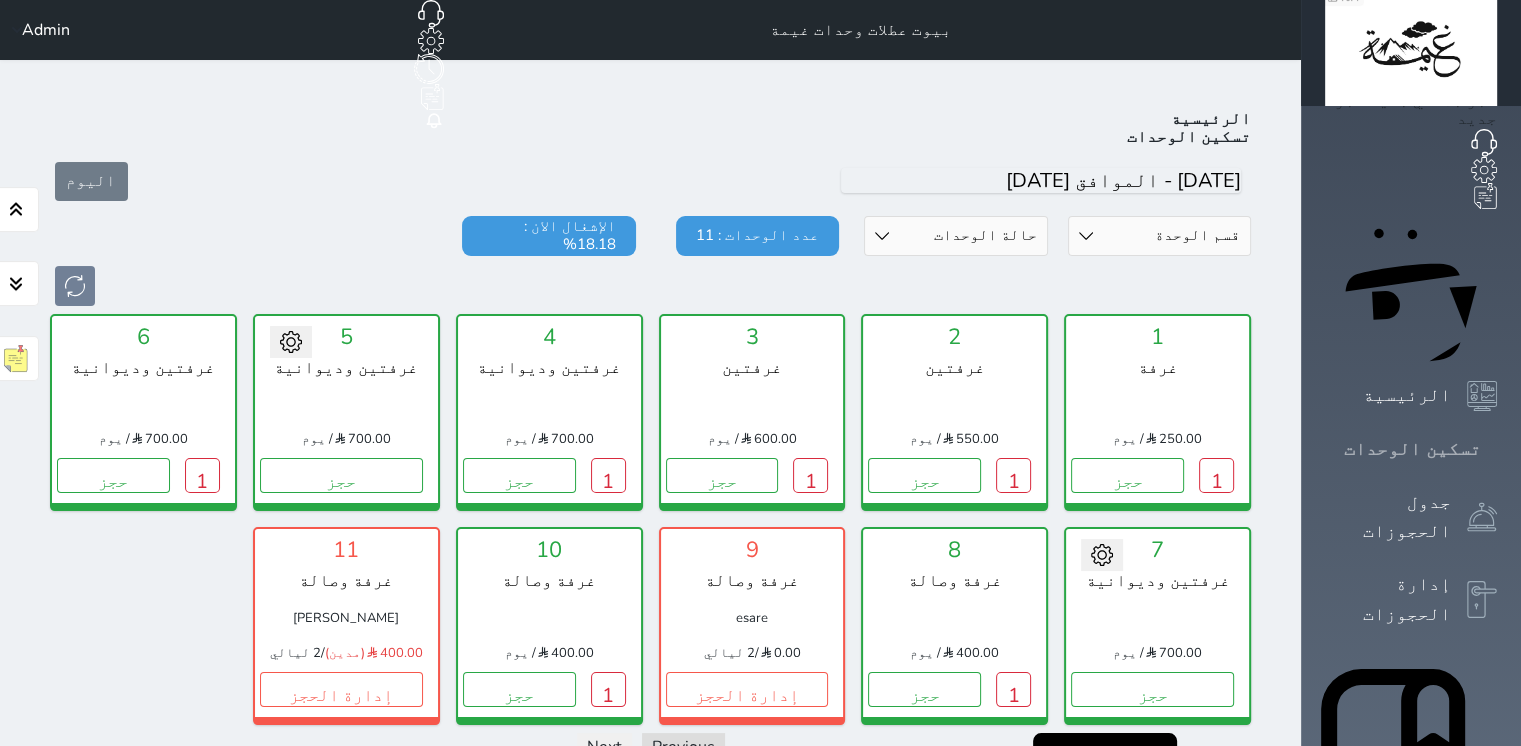 click 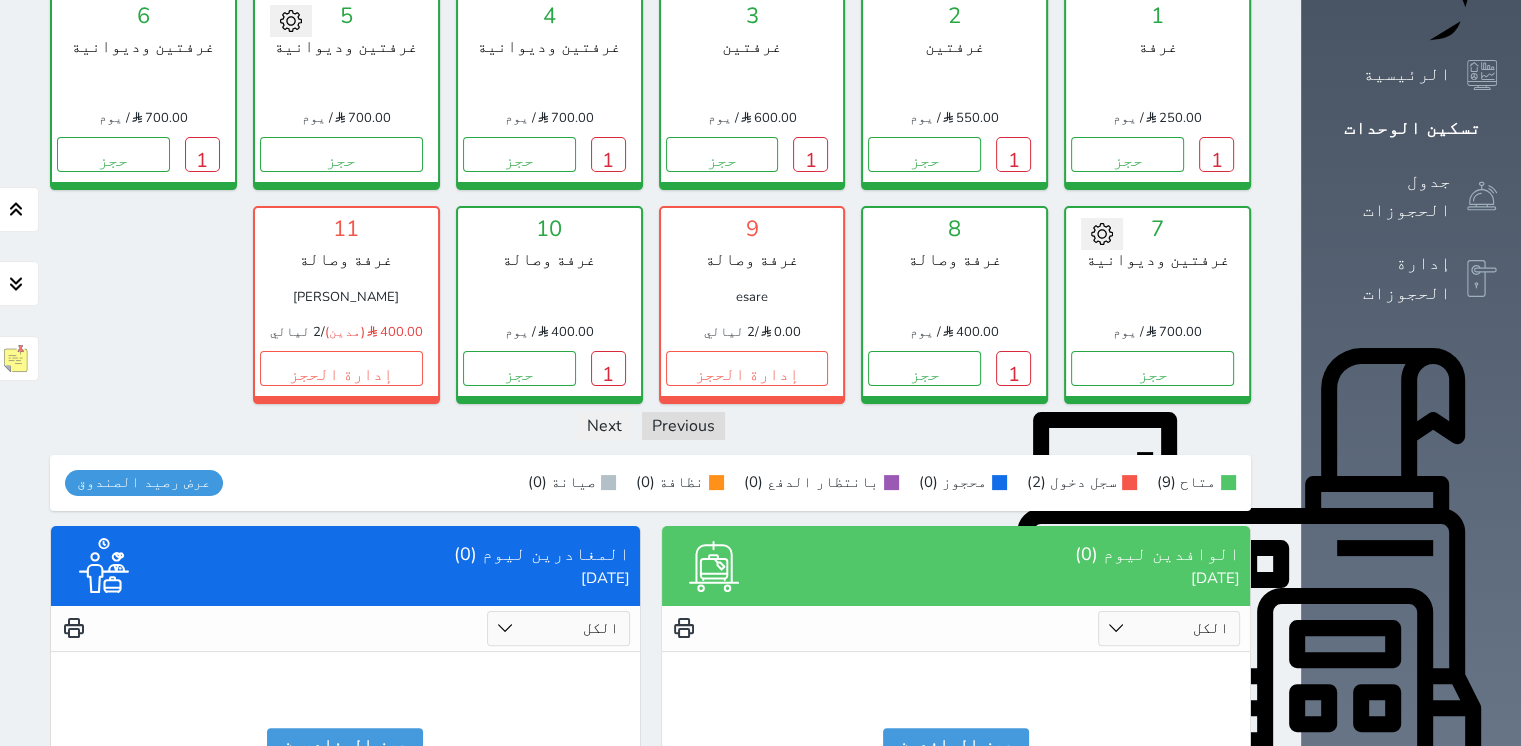 scroll, scrollTop: 0, scrollLeft: 0, axis: both 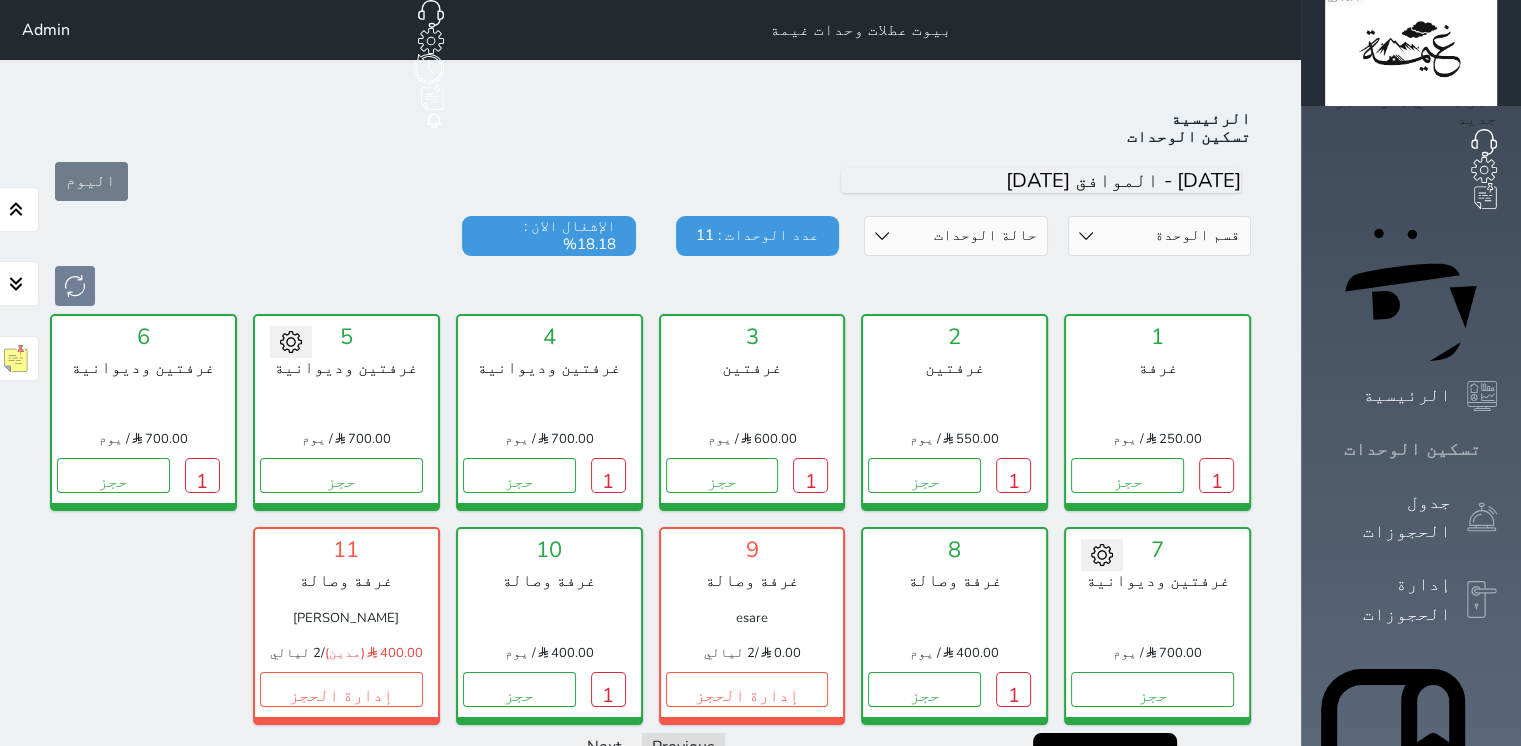 click at bounding box center [1497, 449] 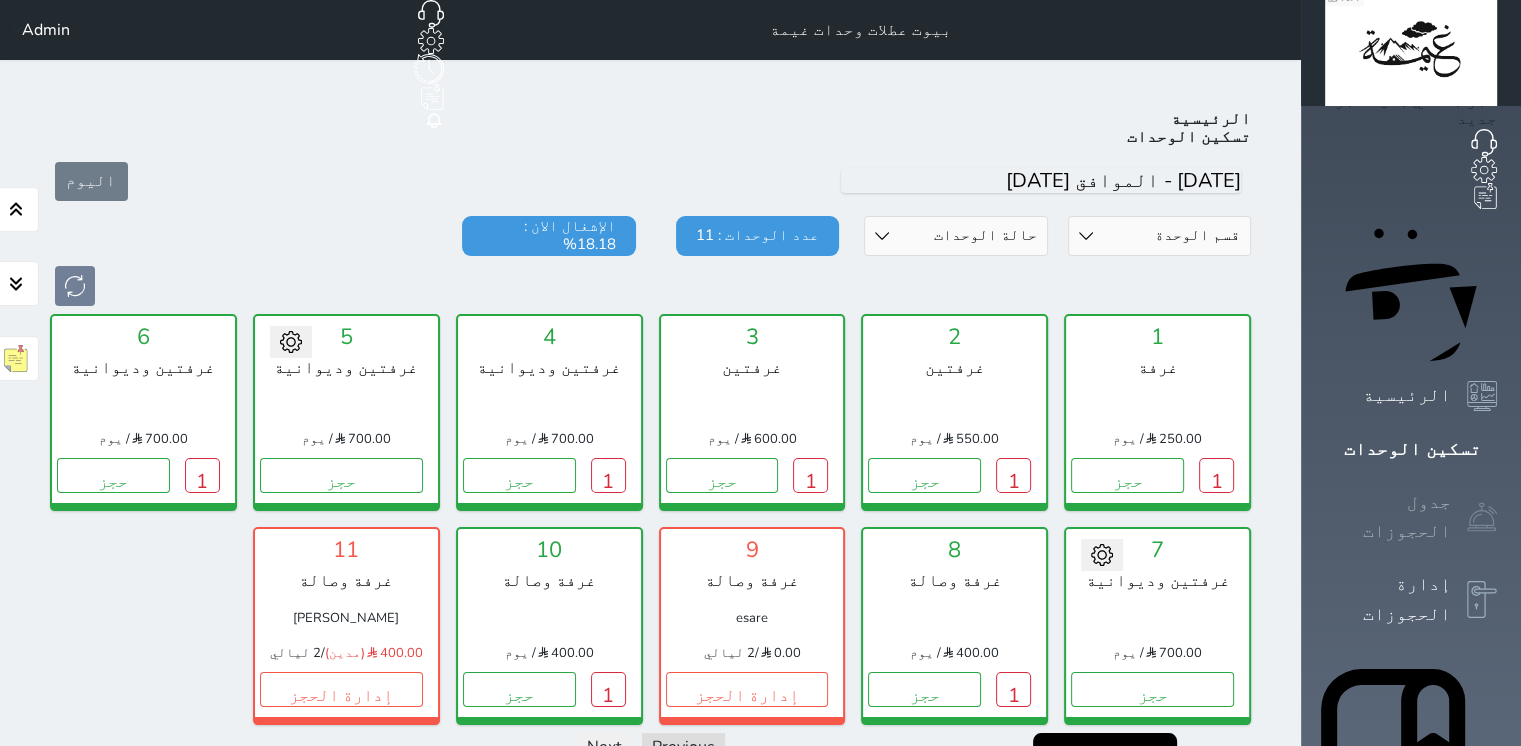 click 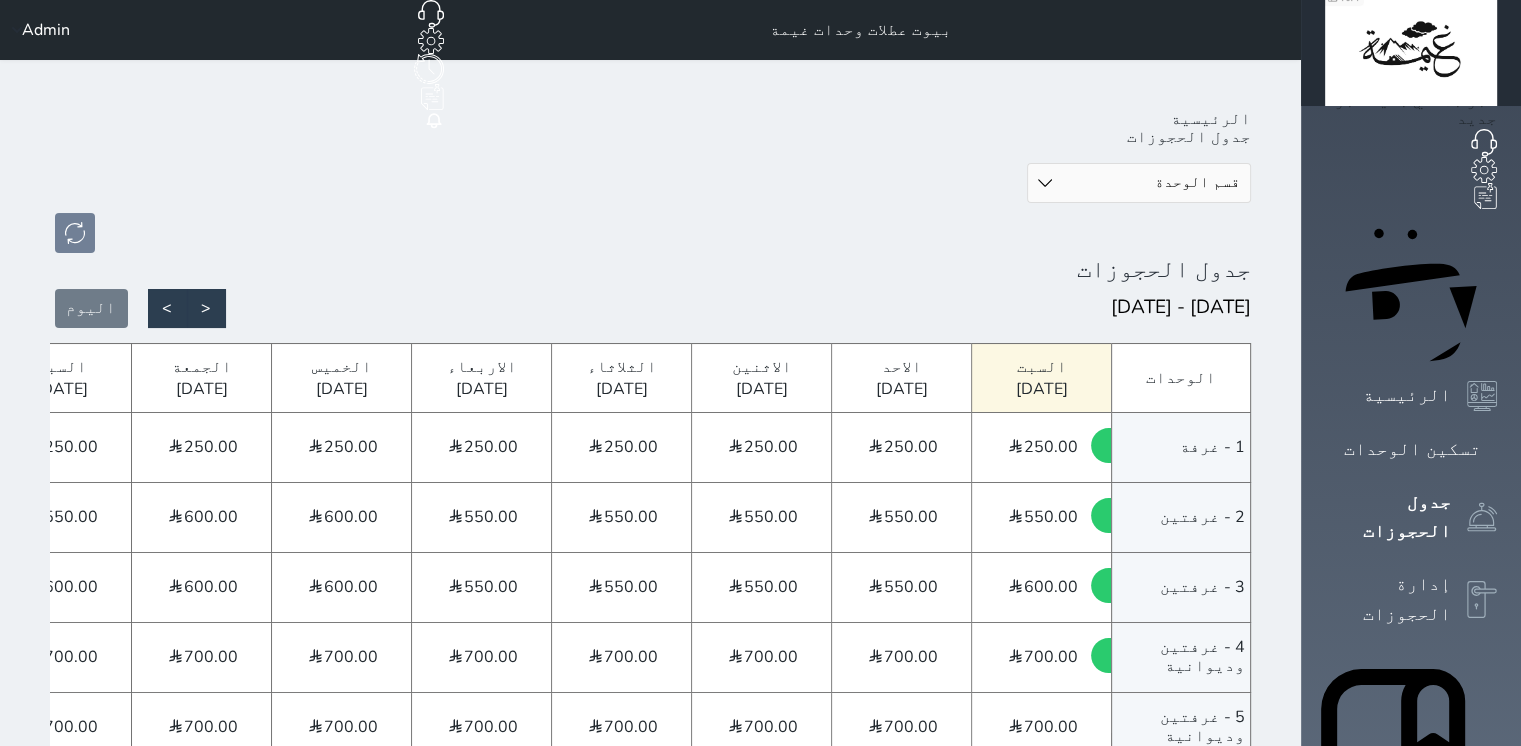 click on "قسم الوحدة
غرفتين وديوانية
غرفتين
غرفة وصالة
غرفة" at bounding box center (650, 208) 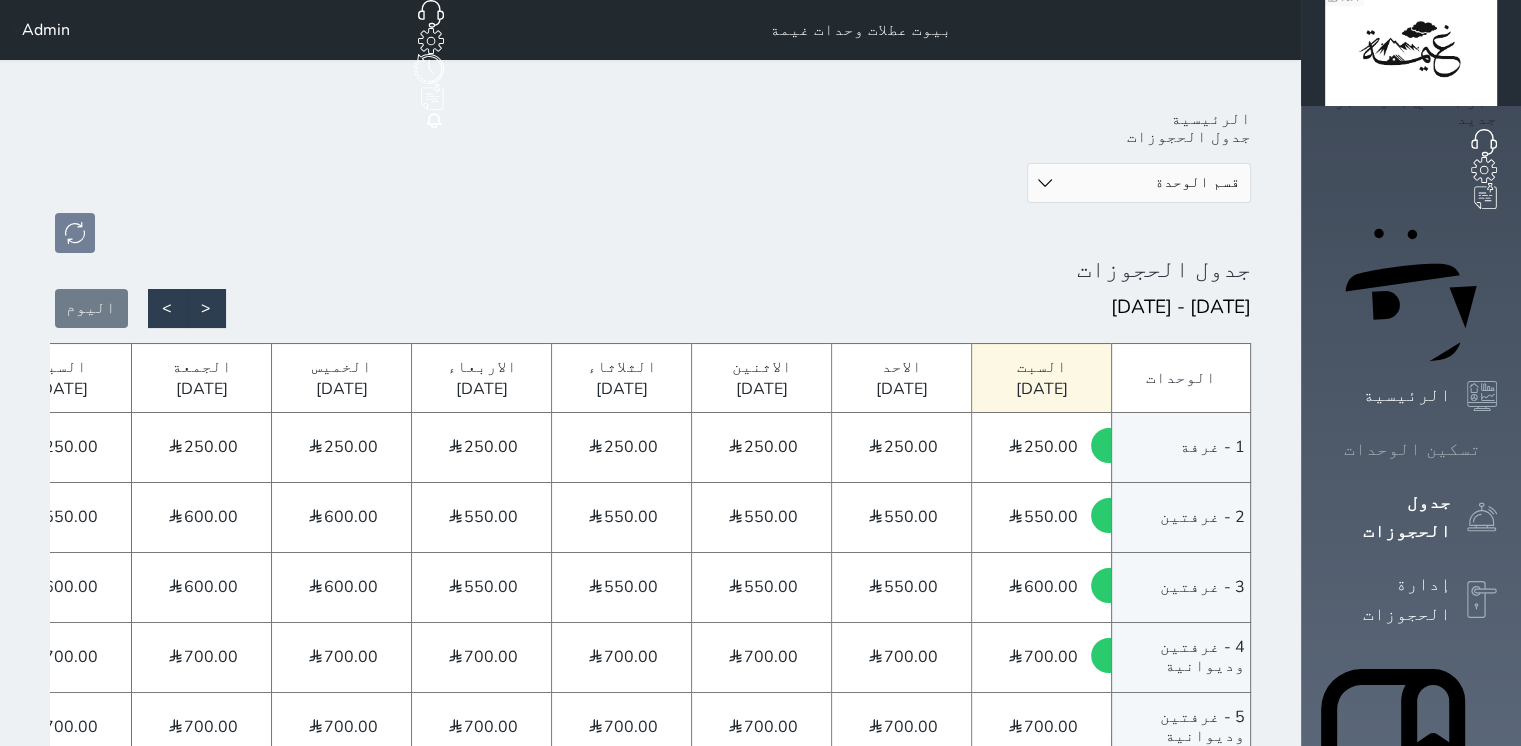 click on "تسكين الوحدات" at bounding box center [1412, 449] 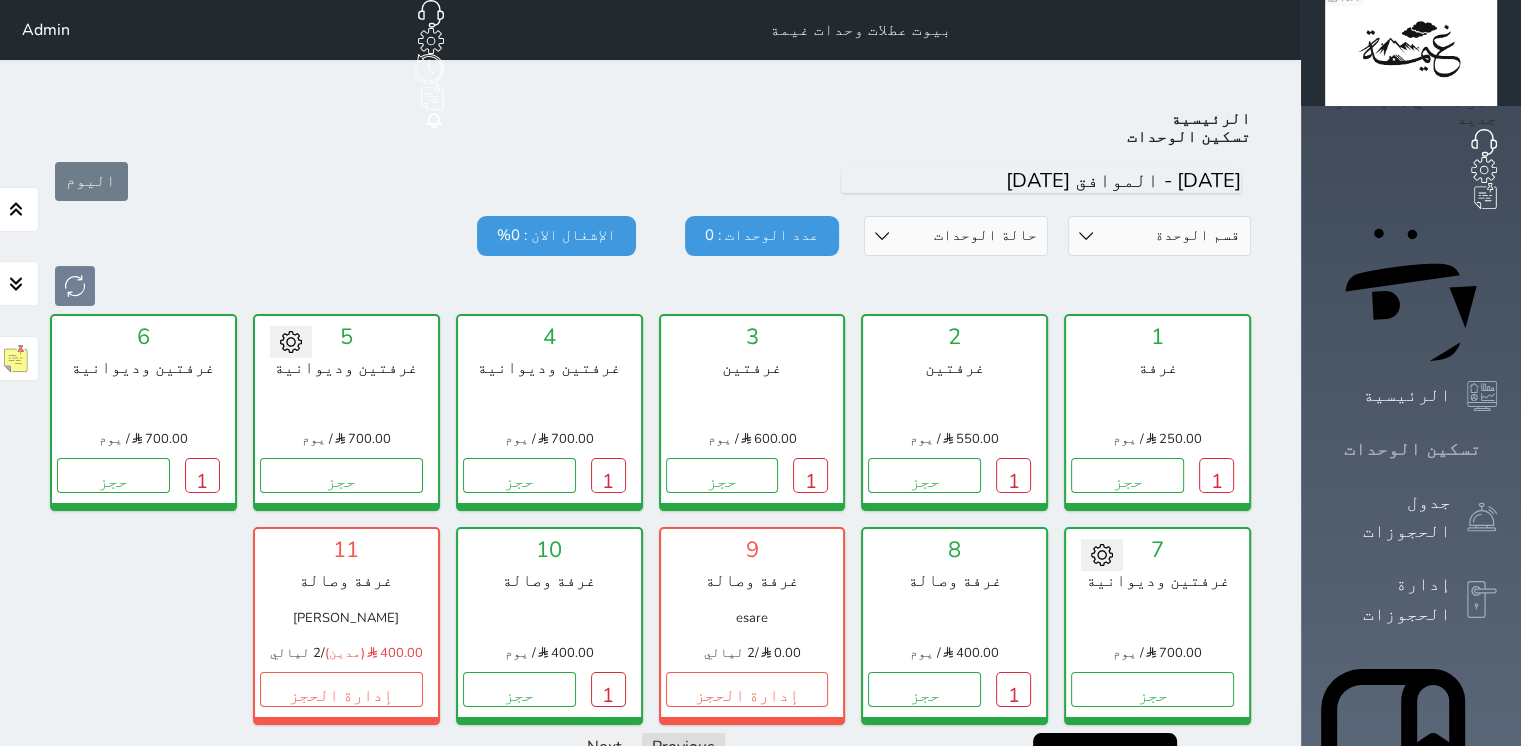 scroll, scrollTop: 78, scrollLeft: 0, axis: vertical 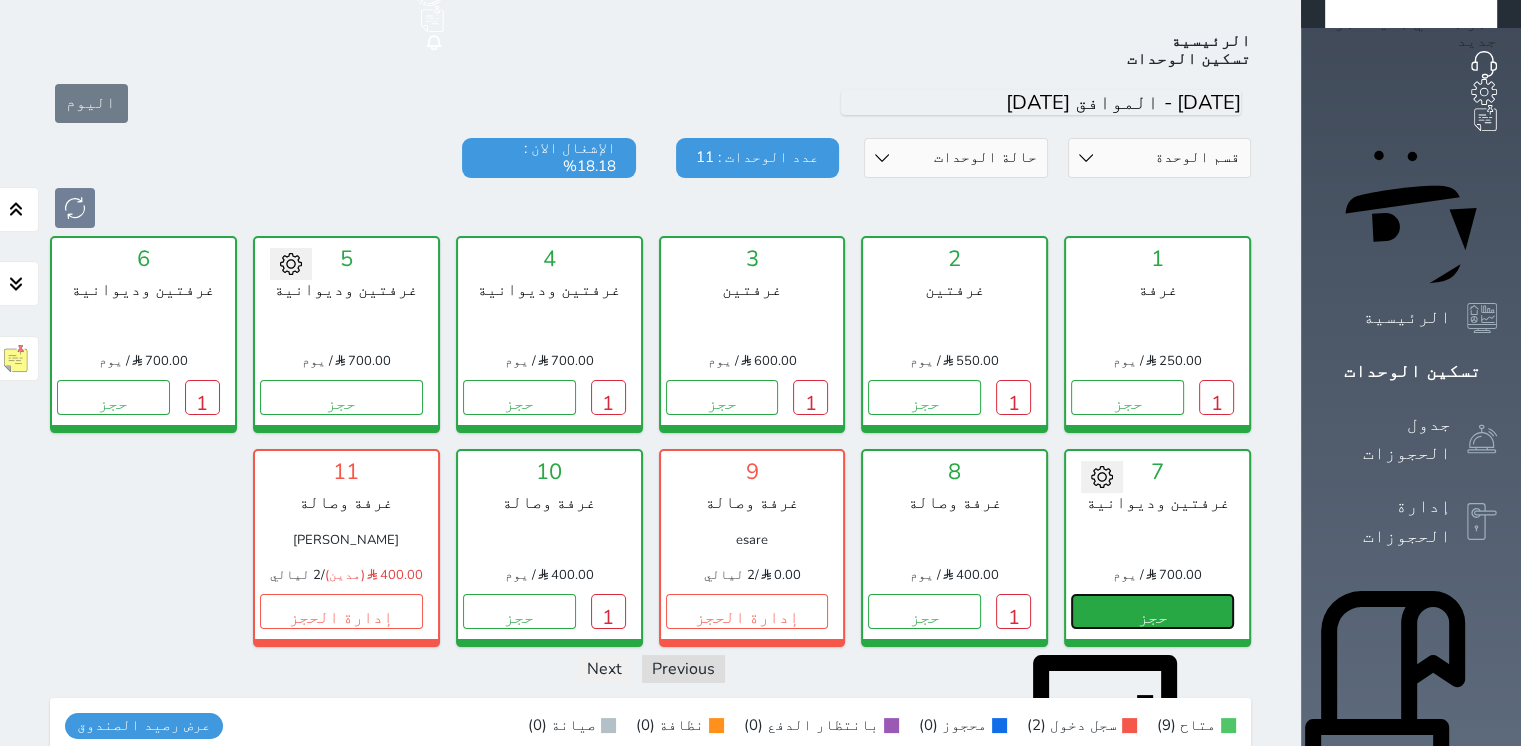 click on "حجز" at bounding box center [1152, 611] 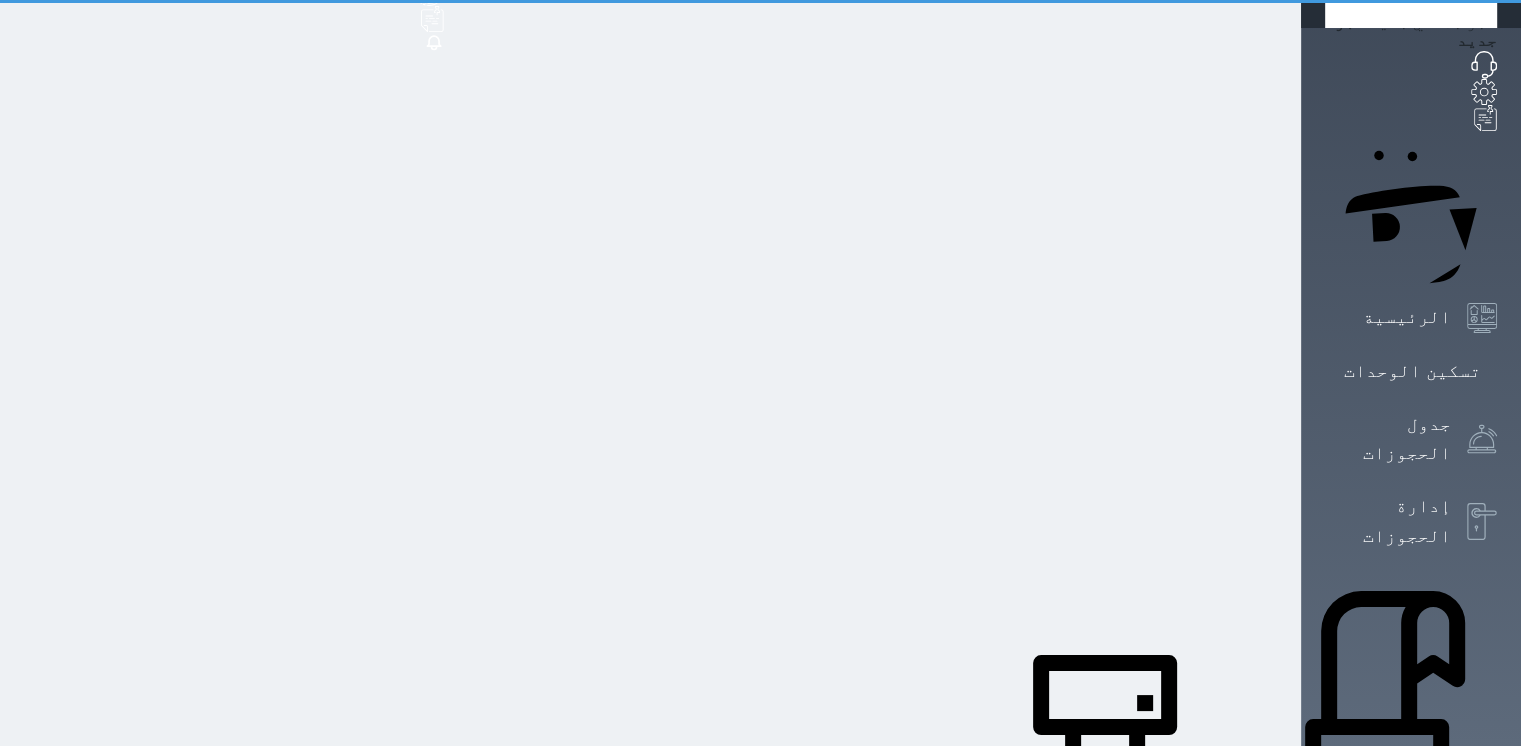 scroll, scrollTop: 48, scrollLeft: 0, axis: vertical 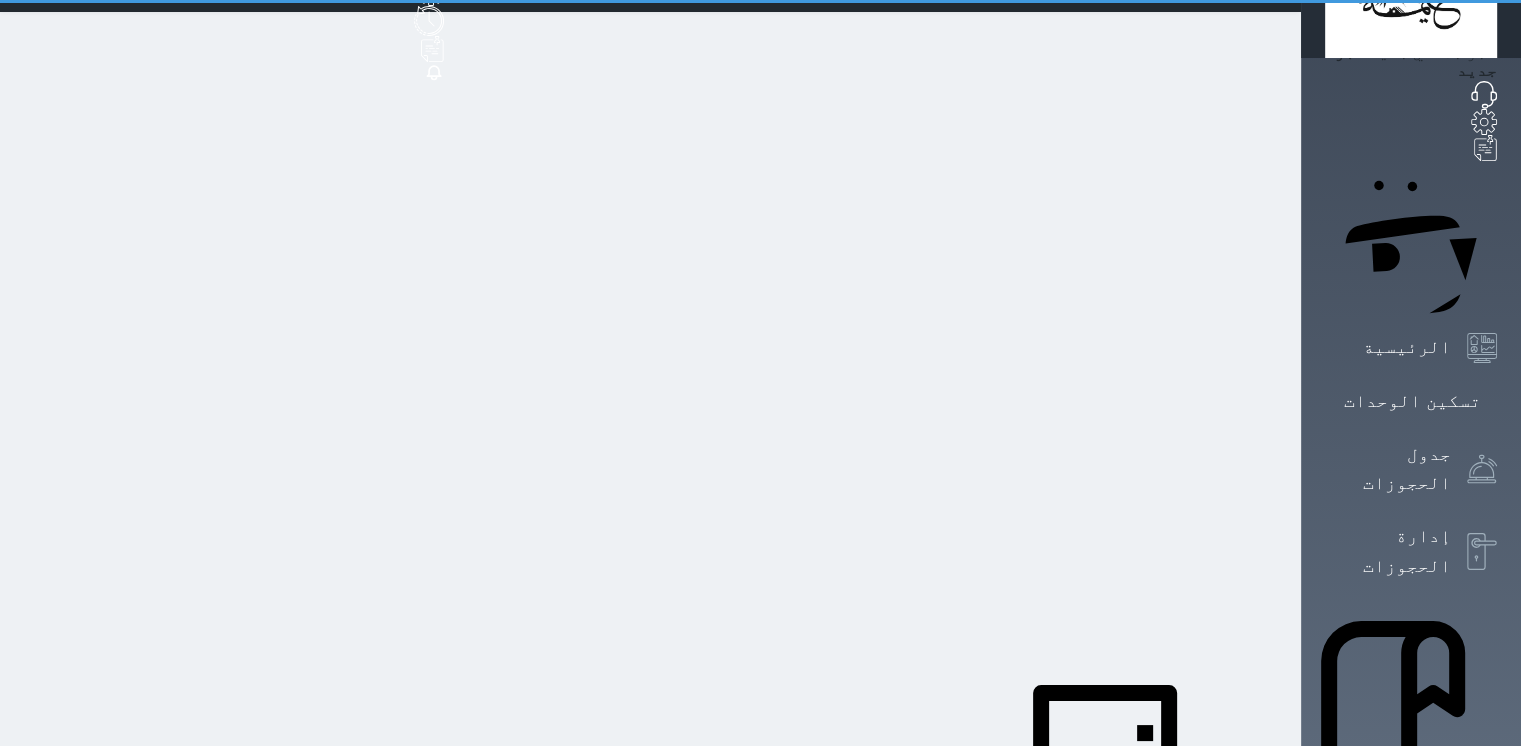 select on "1" 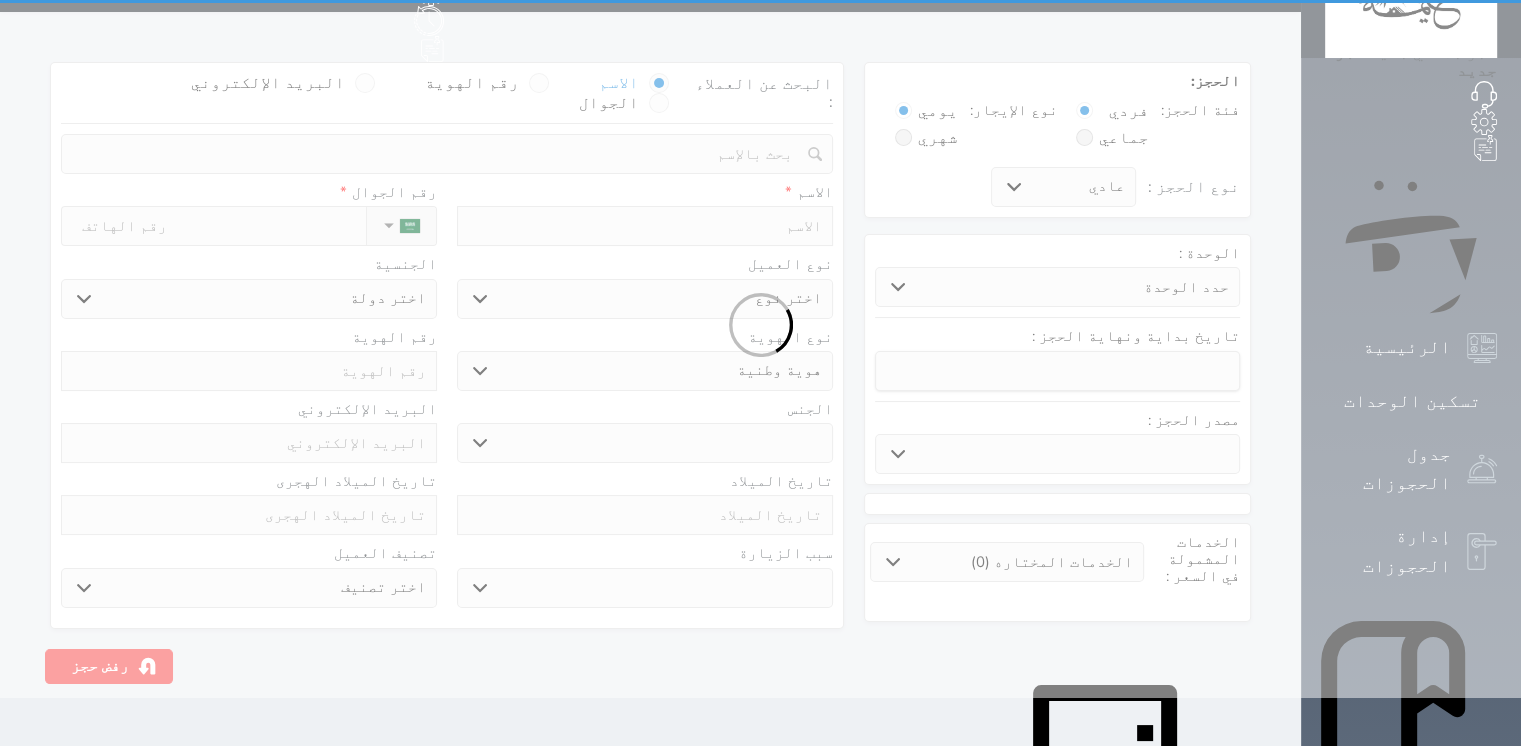 scroll, scrollTop: 0, scrollLeft: 0, axis: both 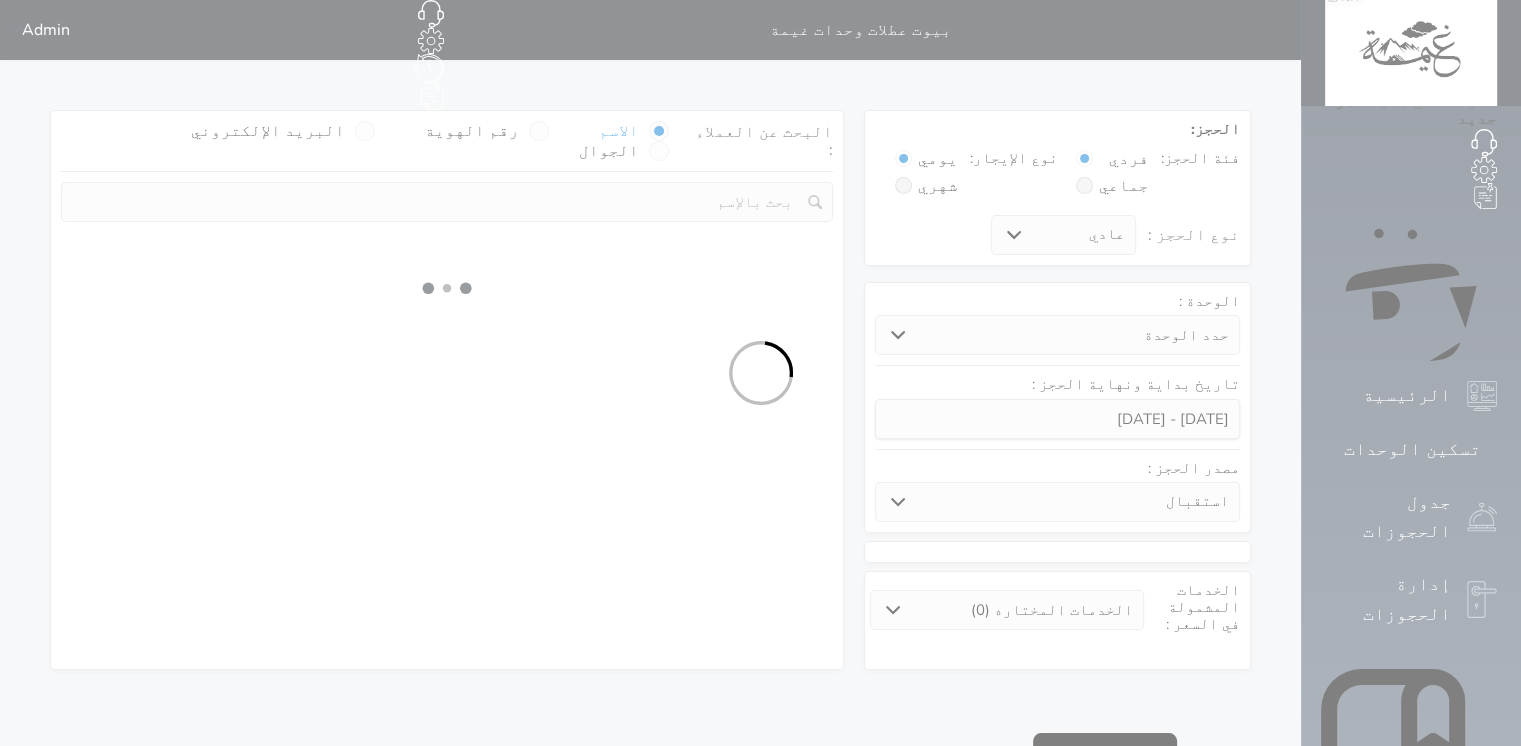 select on "74844" 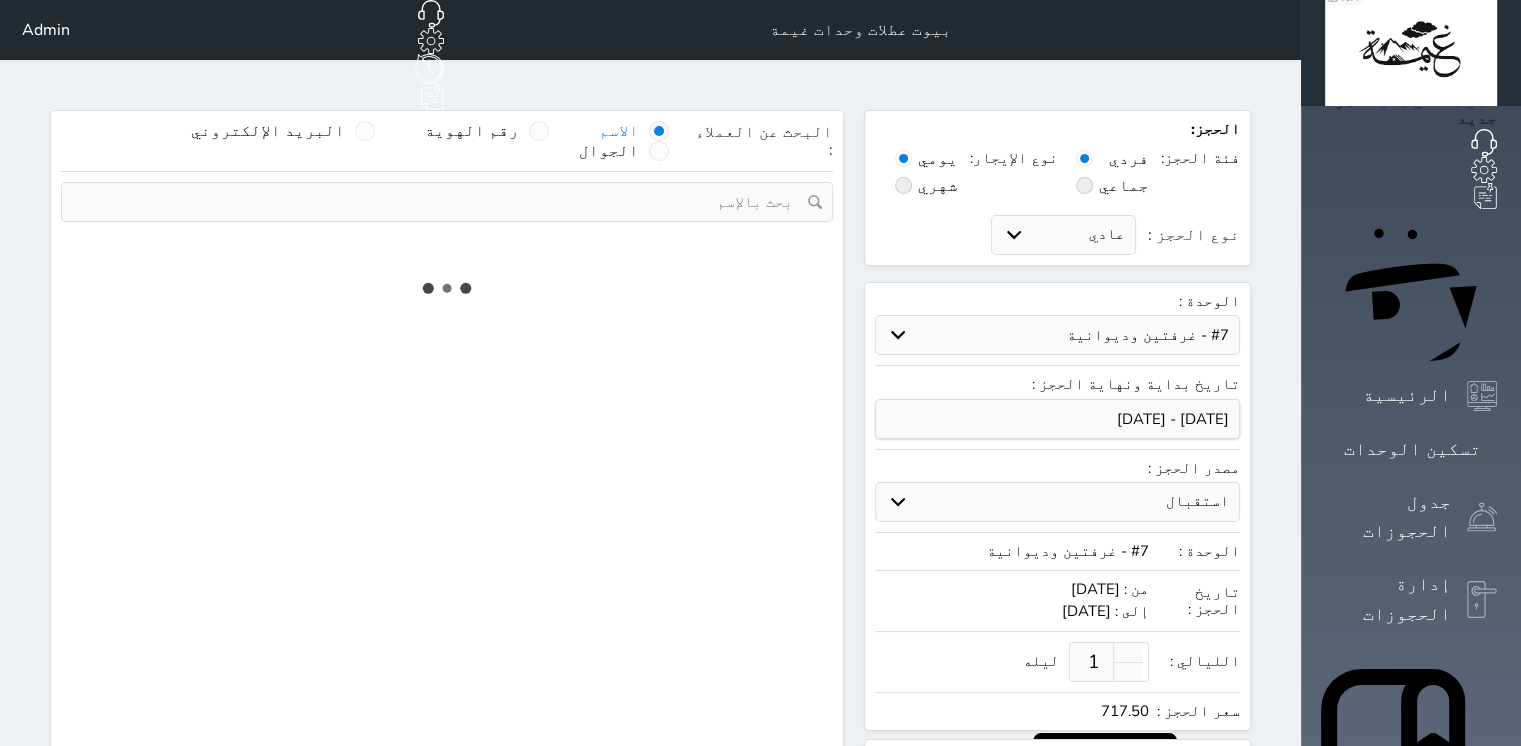 select on "1" 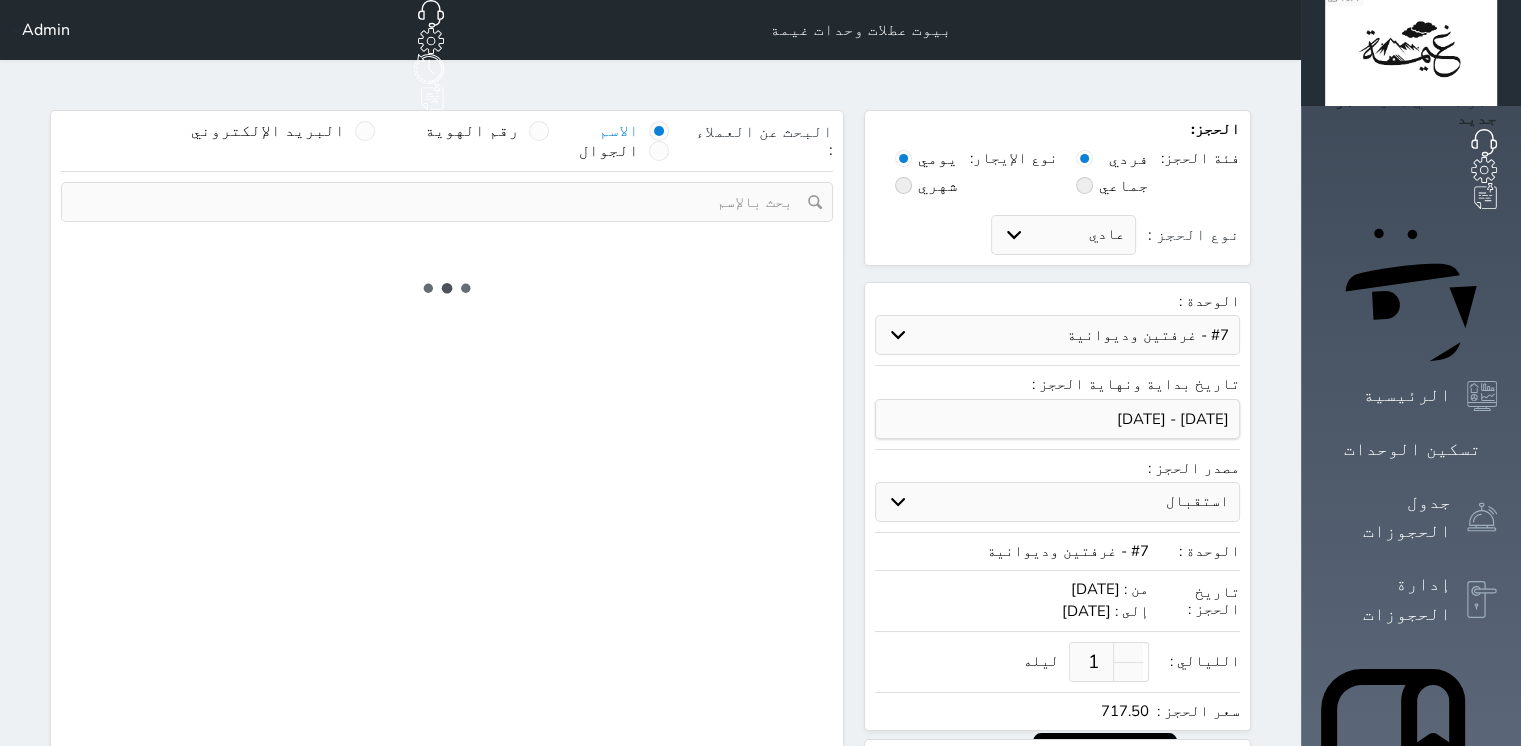 select on "113" 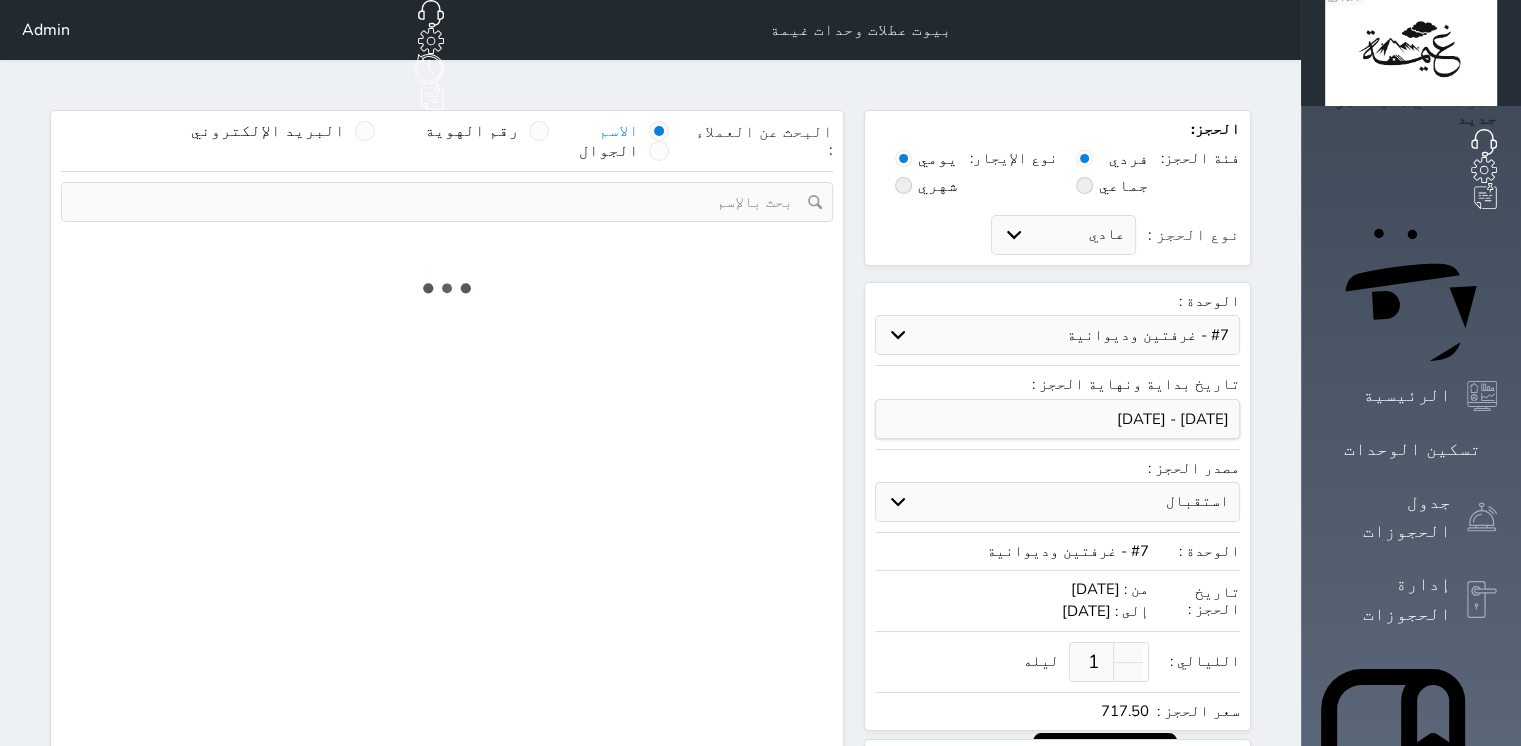 select on "1" 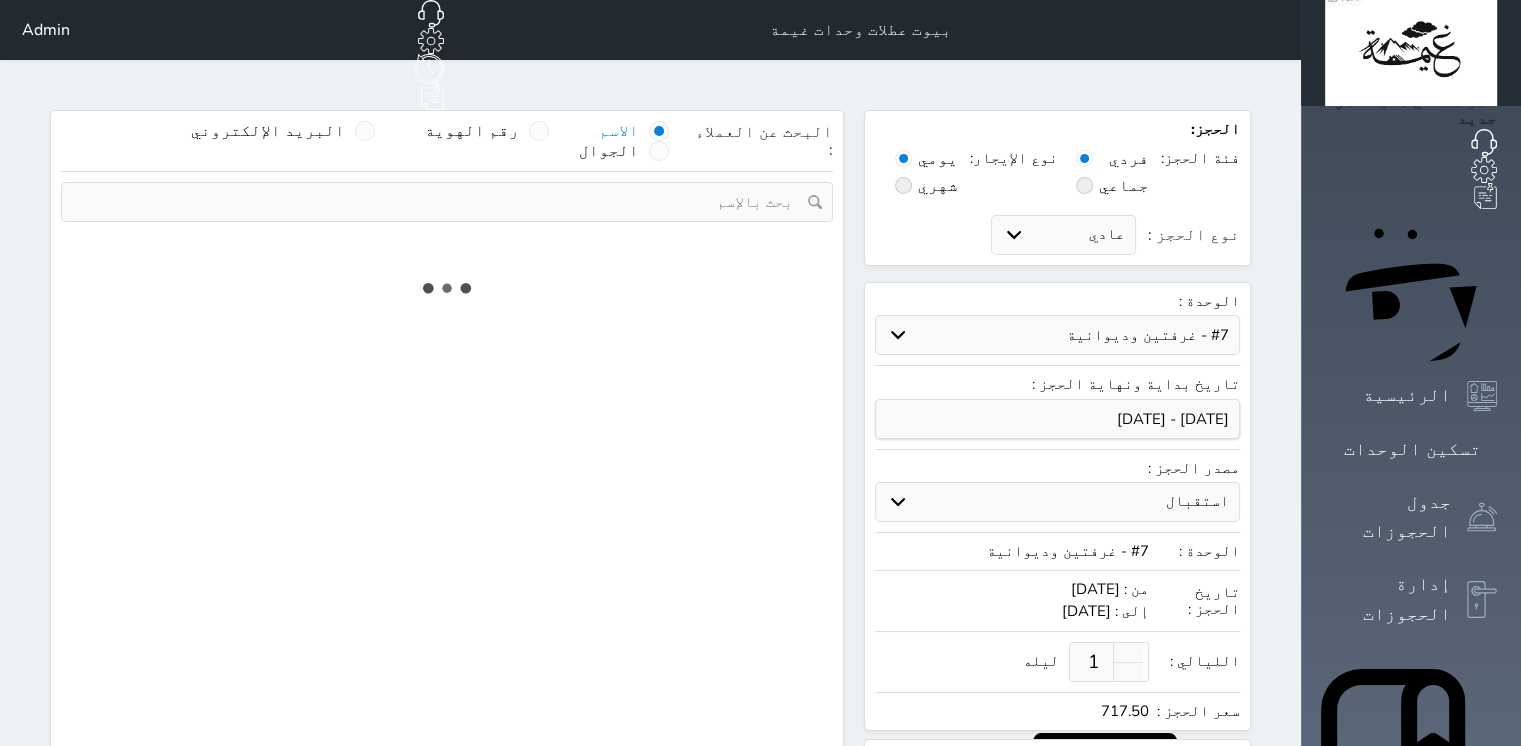 select 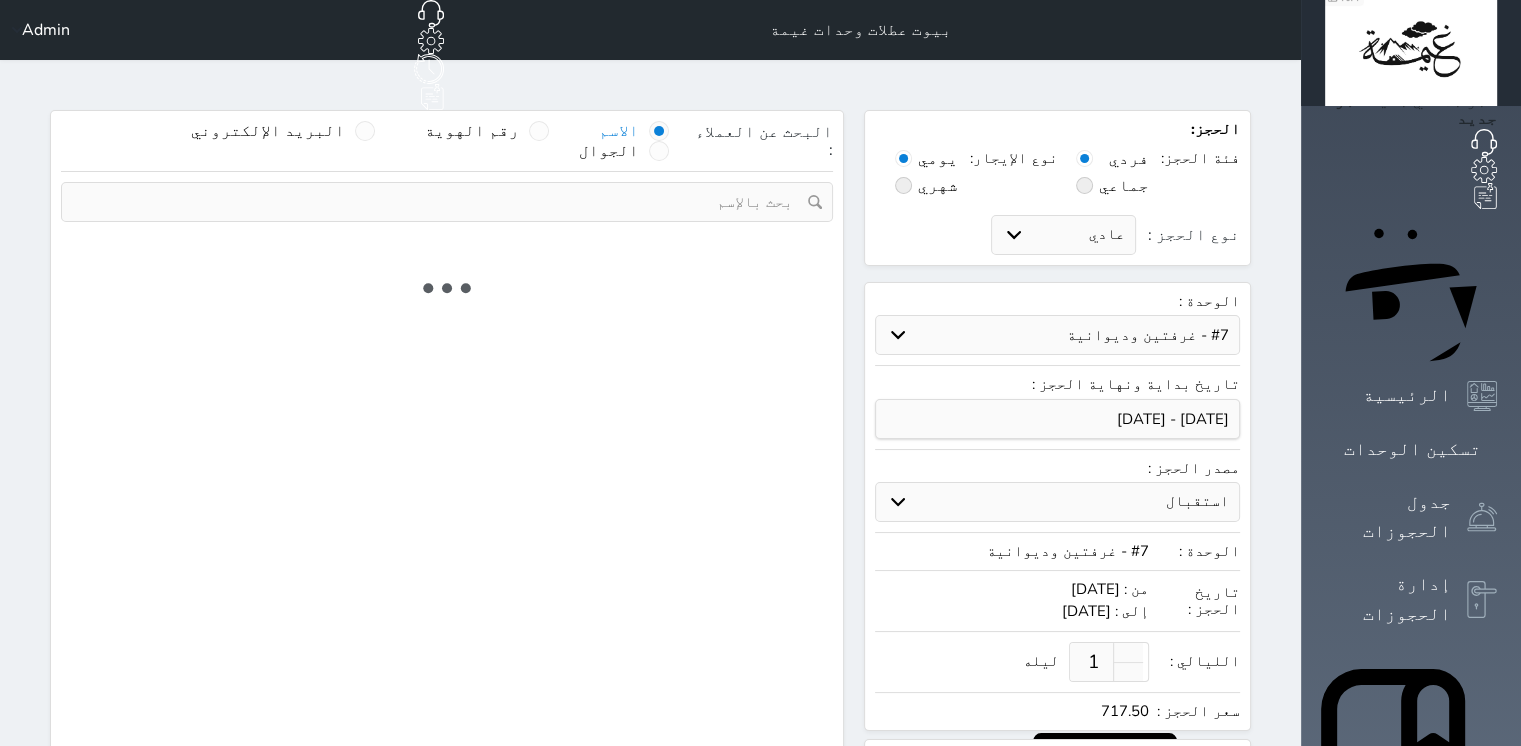 select on "7" 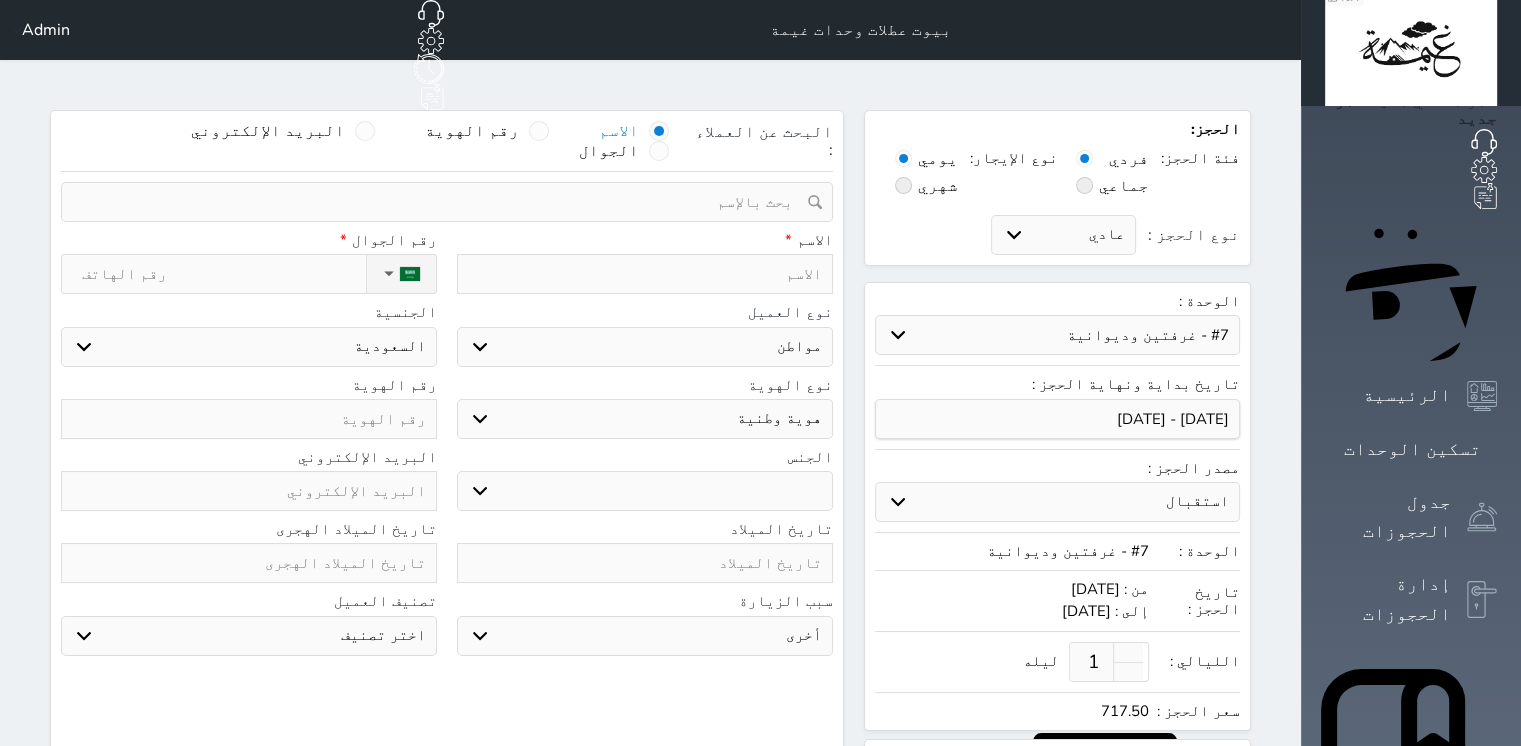 select 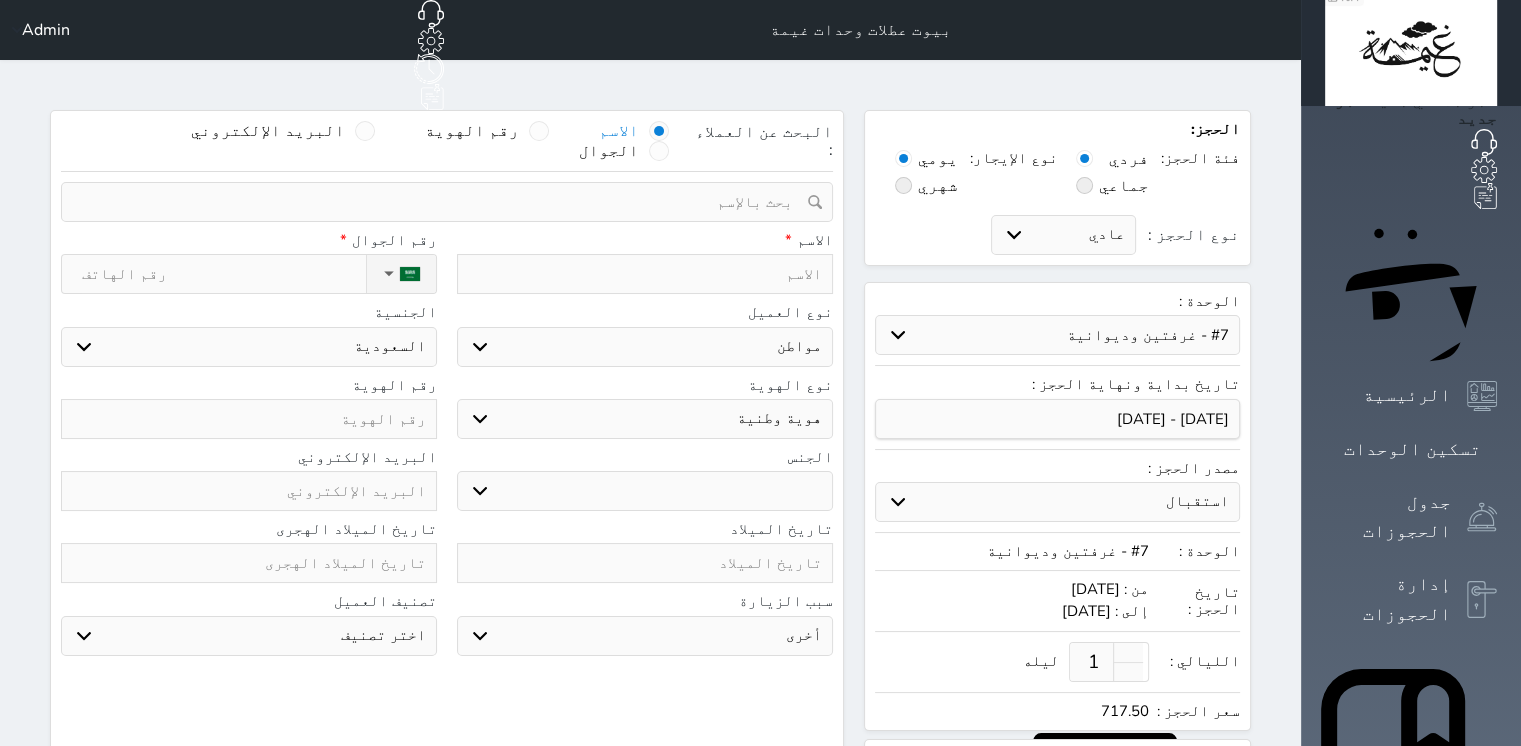 click at bounding box center [645, 274] 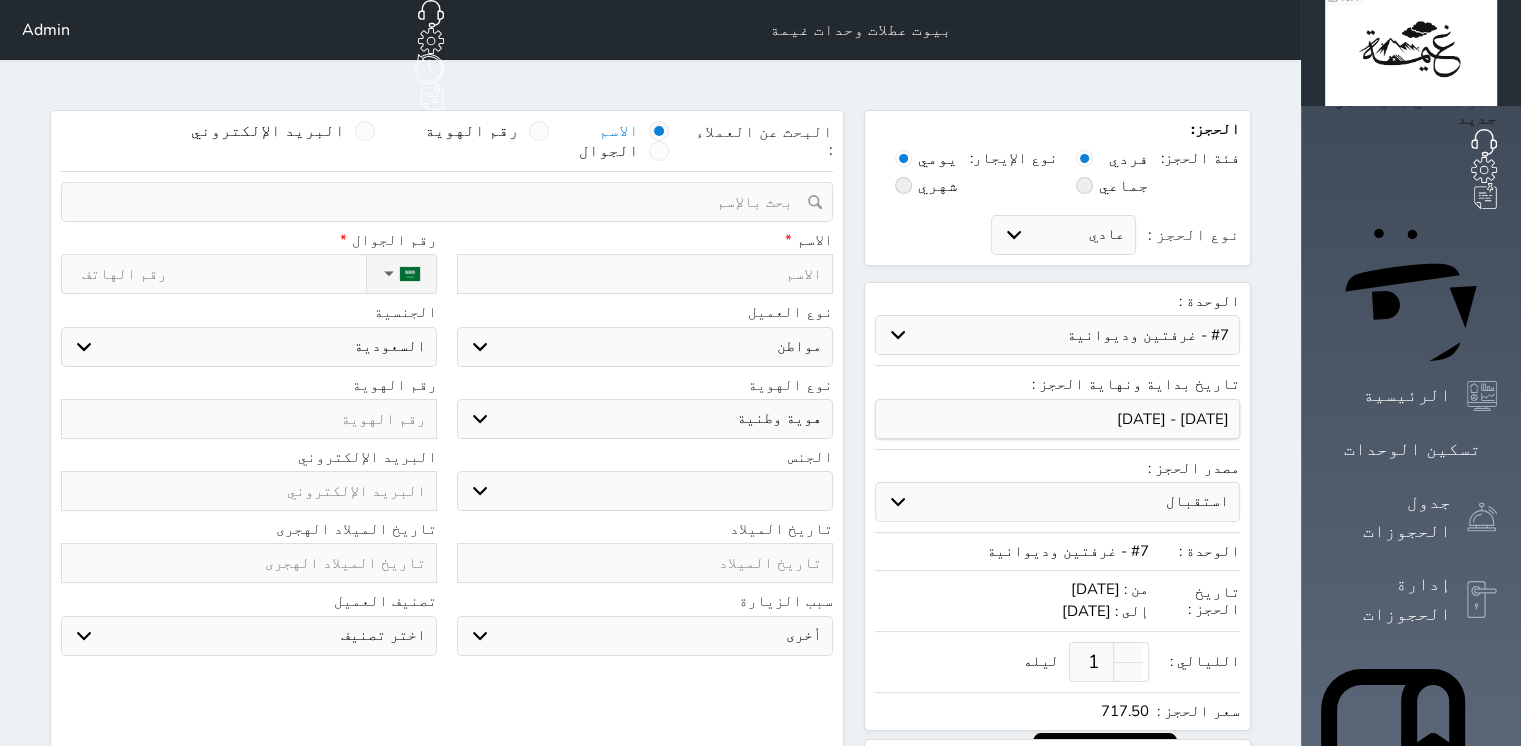 type on "م" 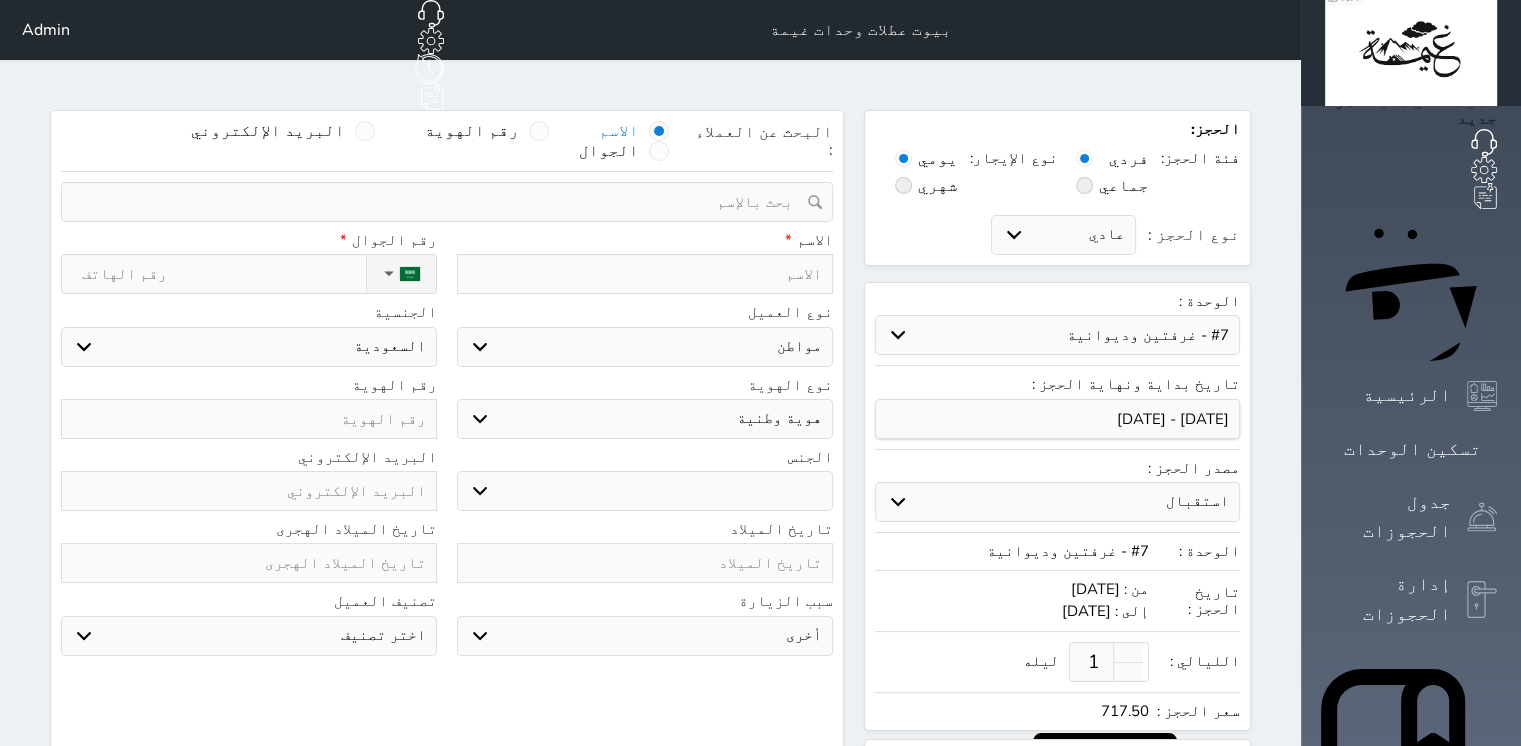 select 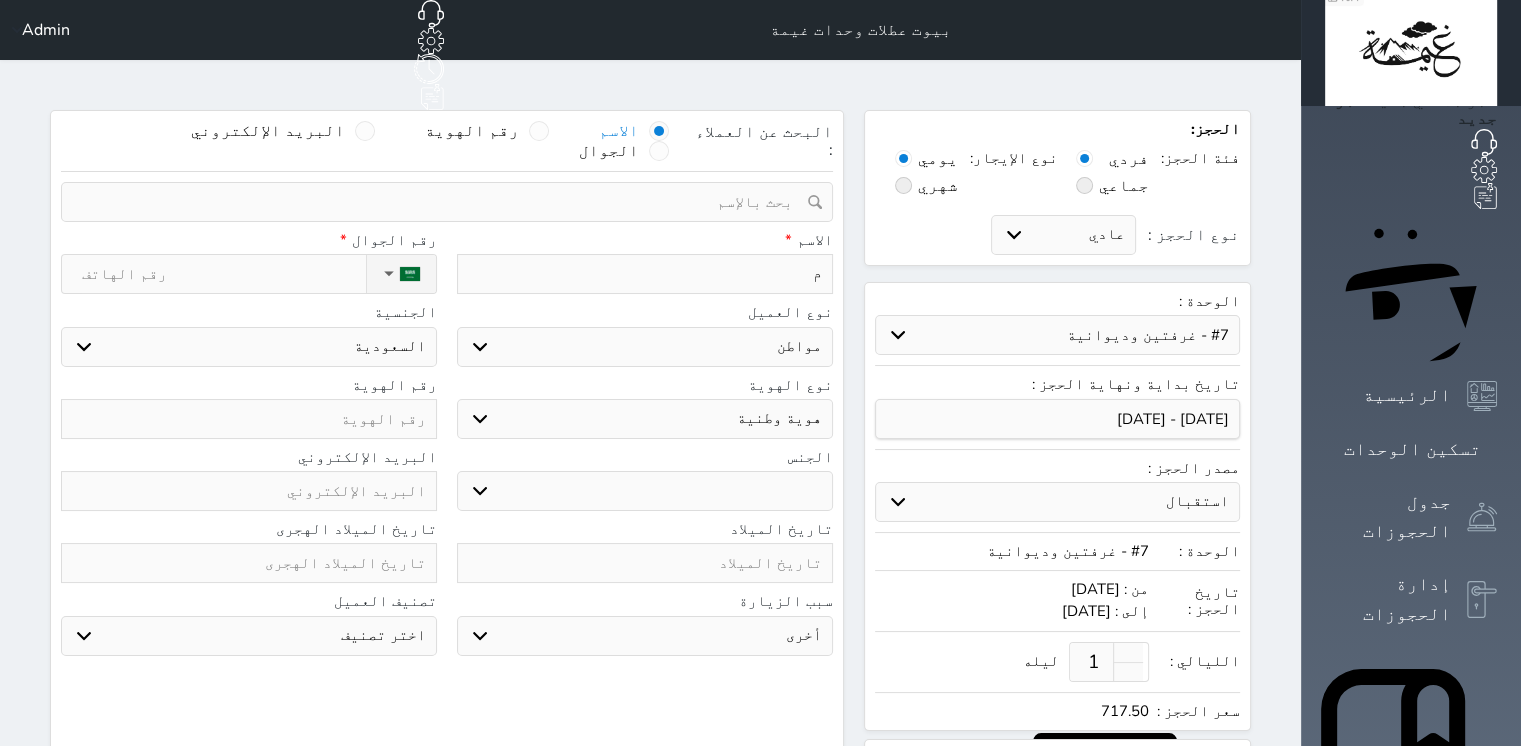type on "ما" 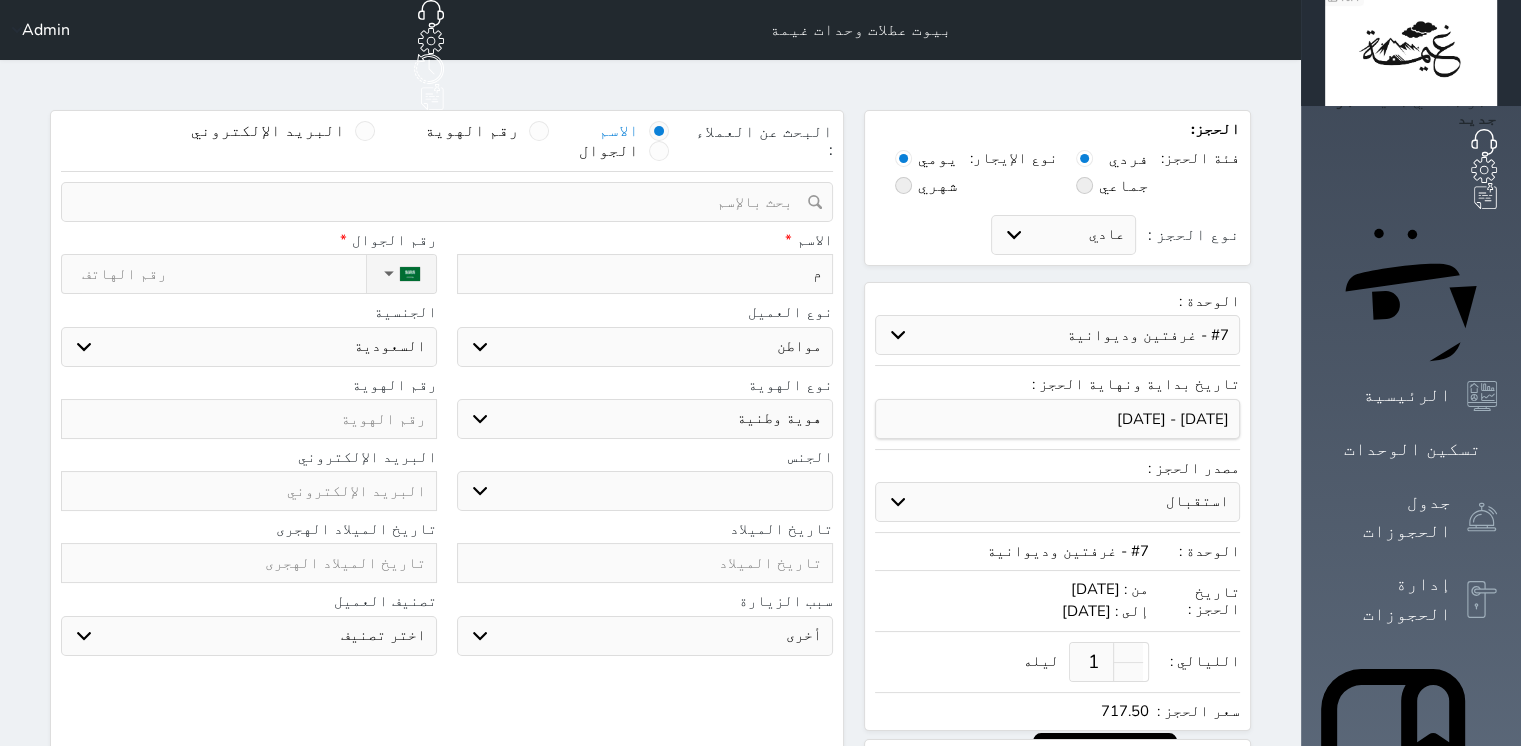 select 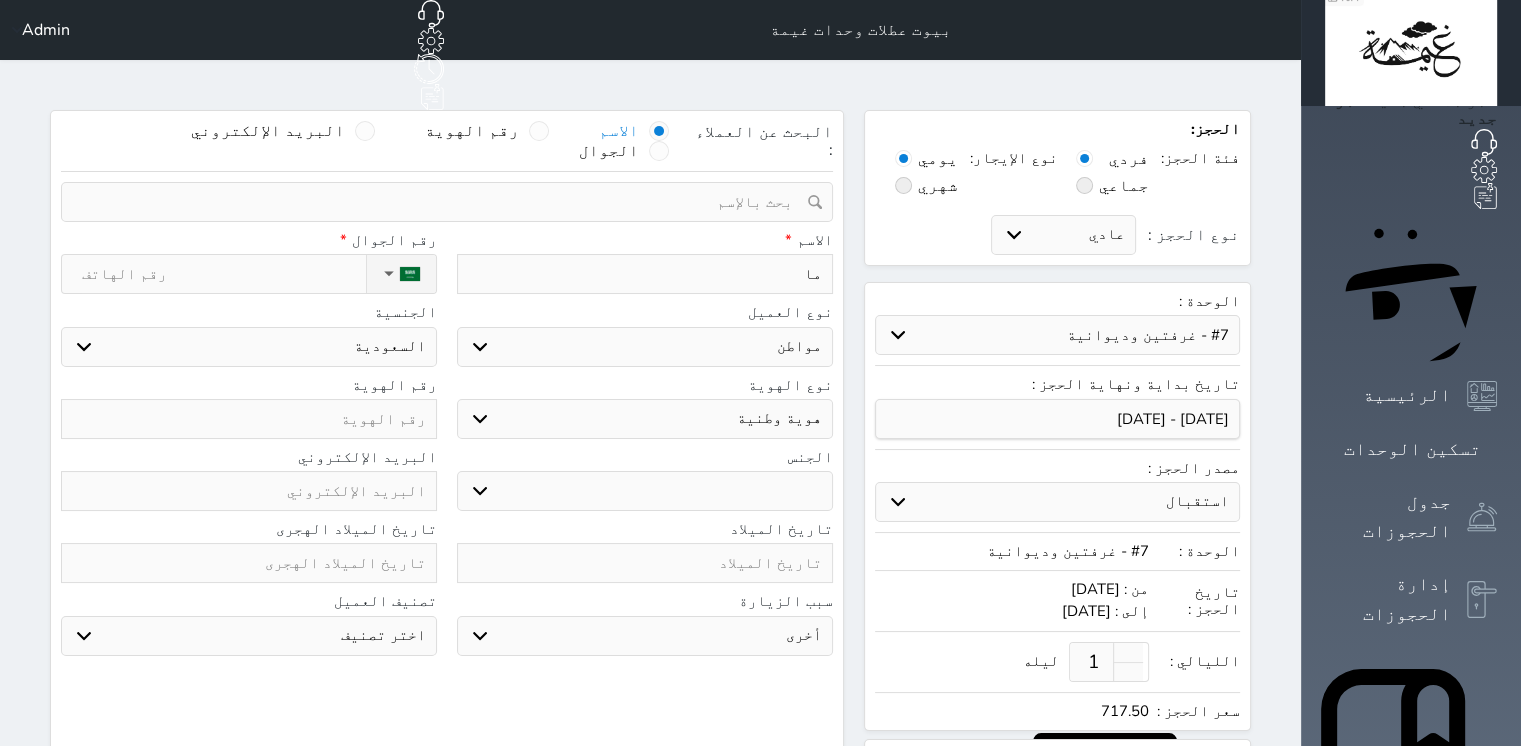type on "ماج" 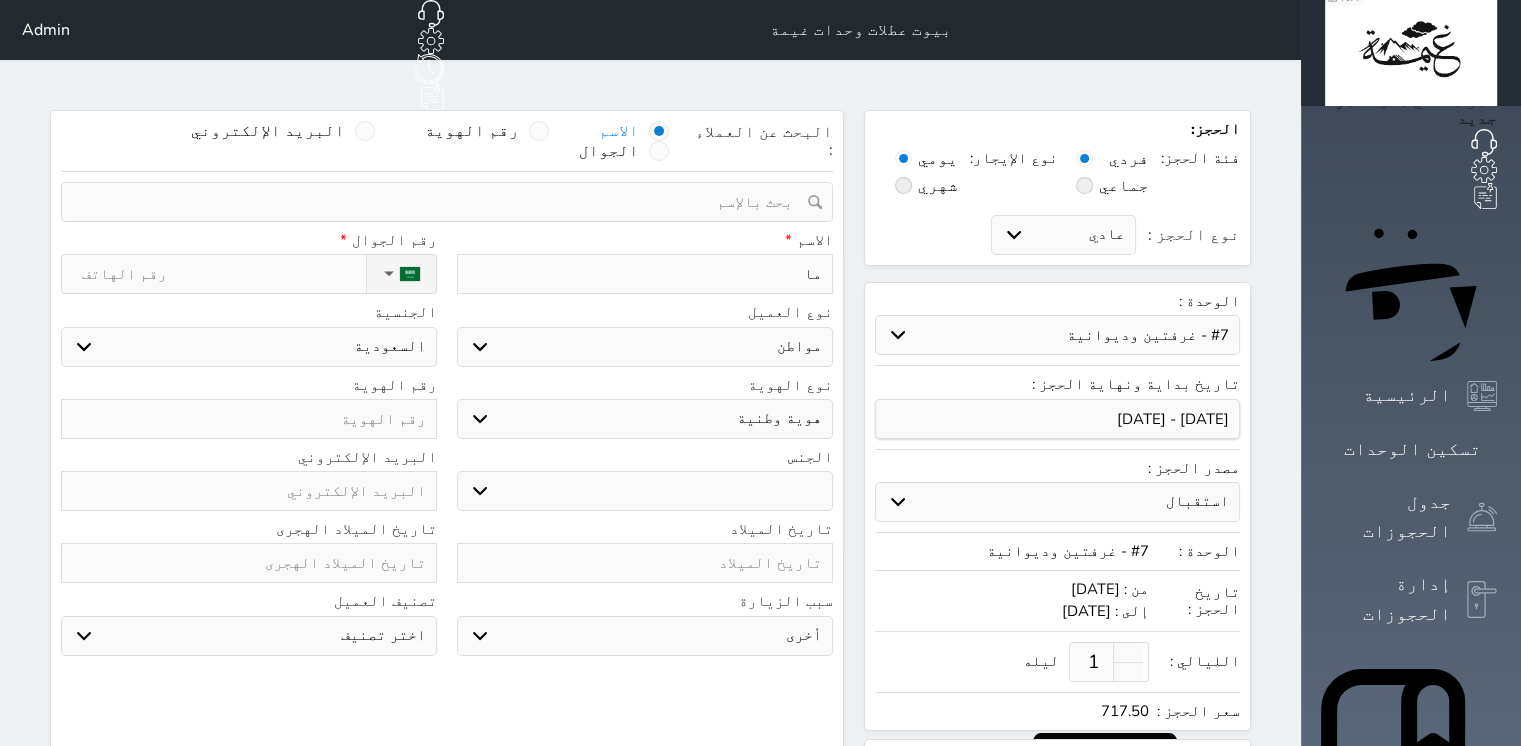 select 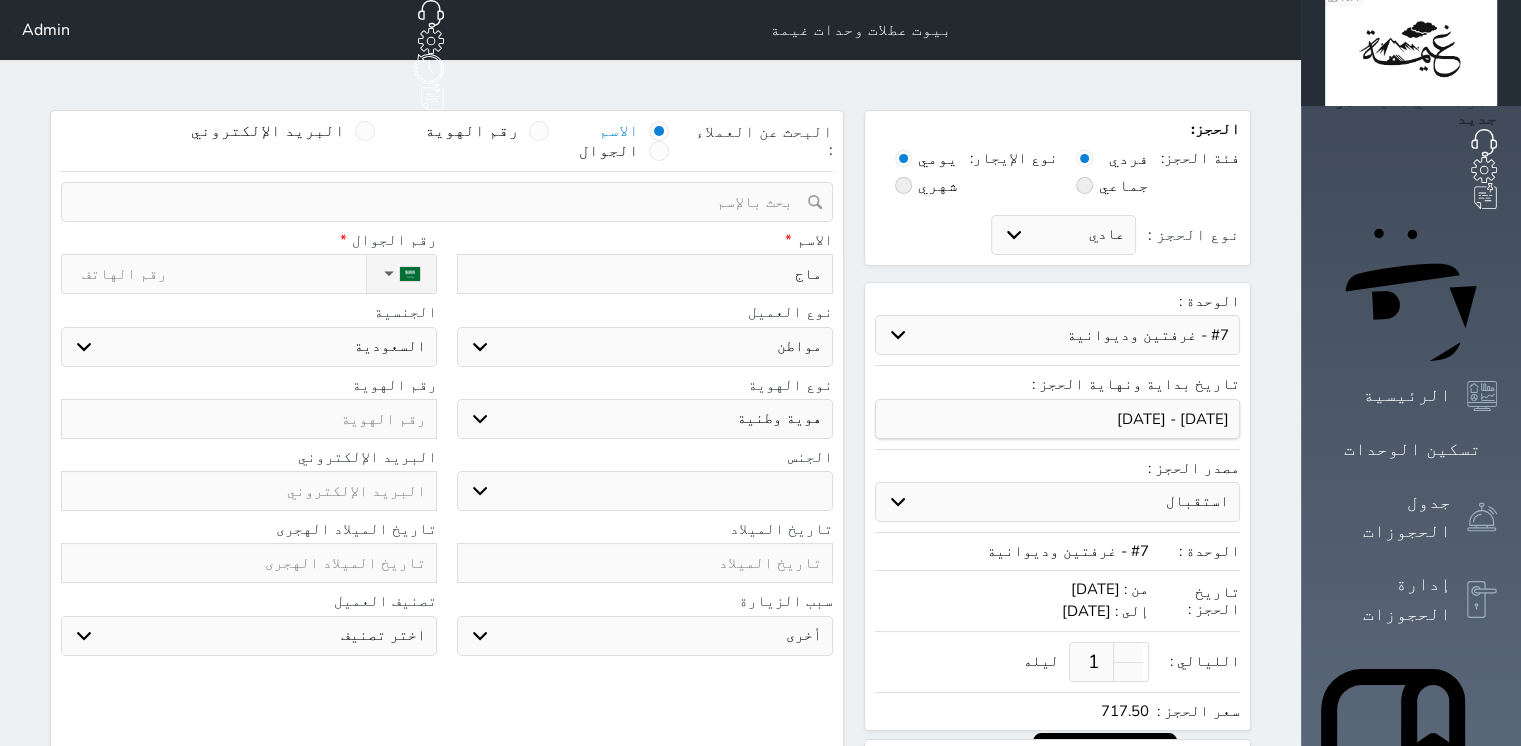 type on "ماجد" 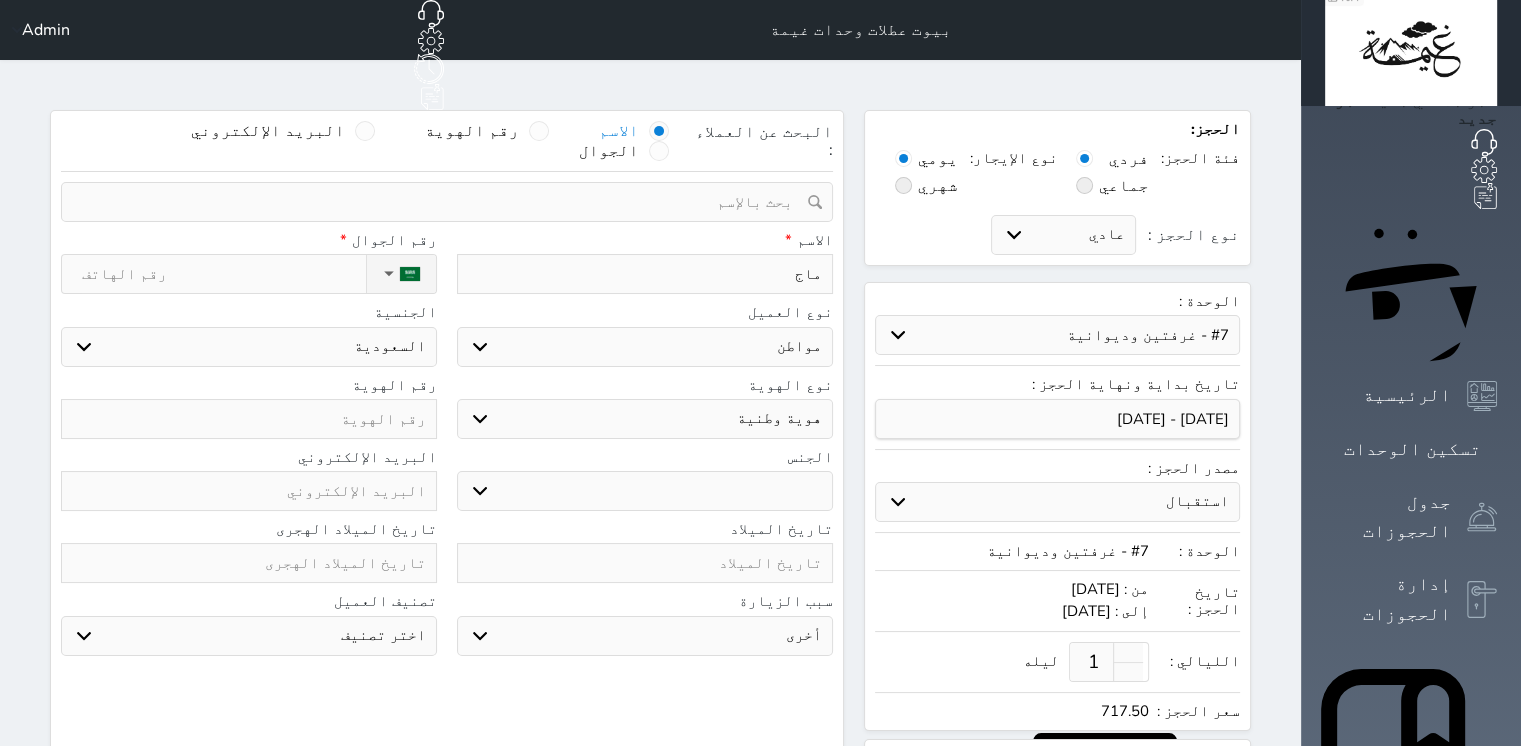 select 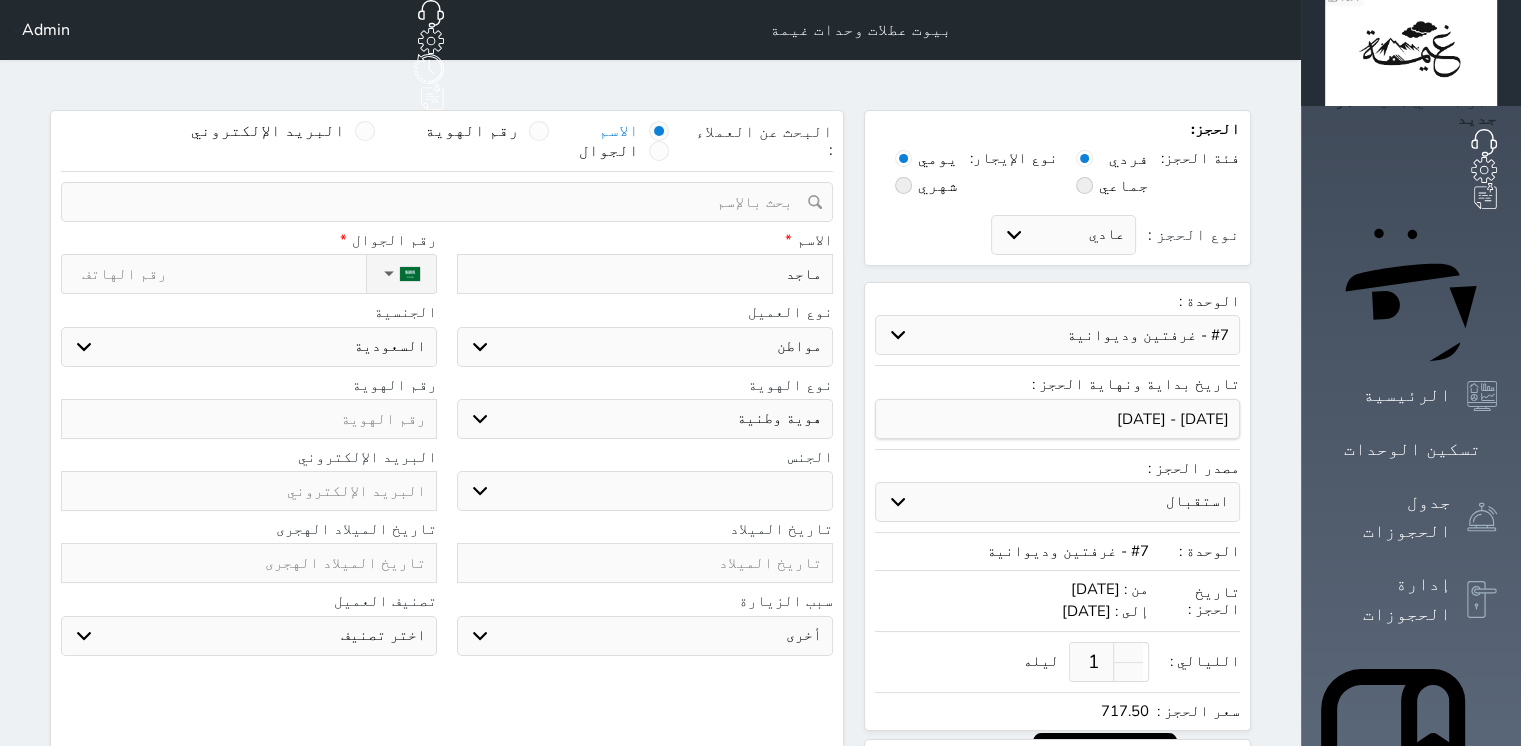 type on "ماجد" 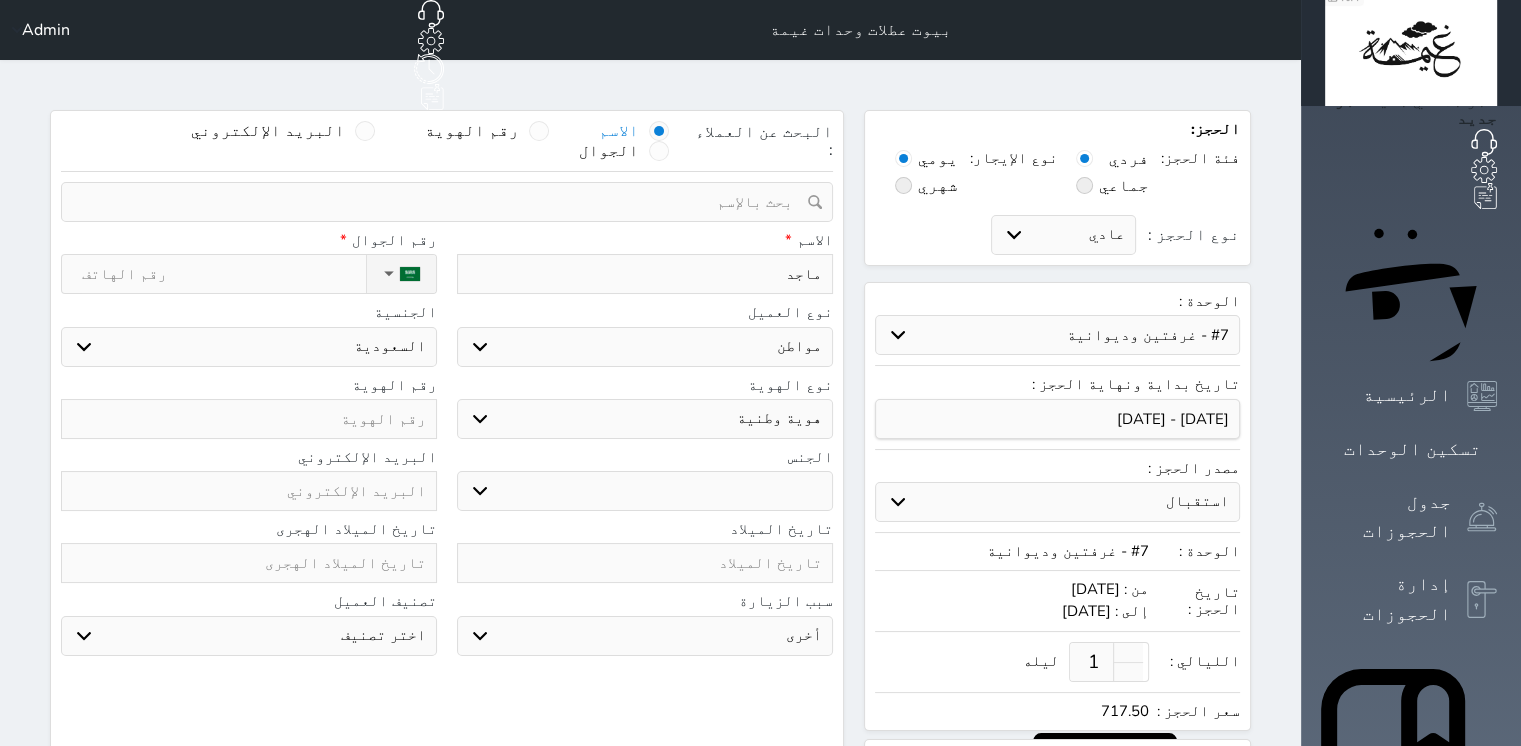 select 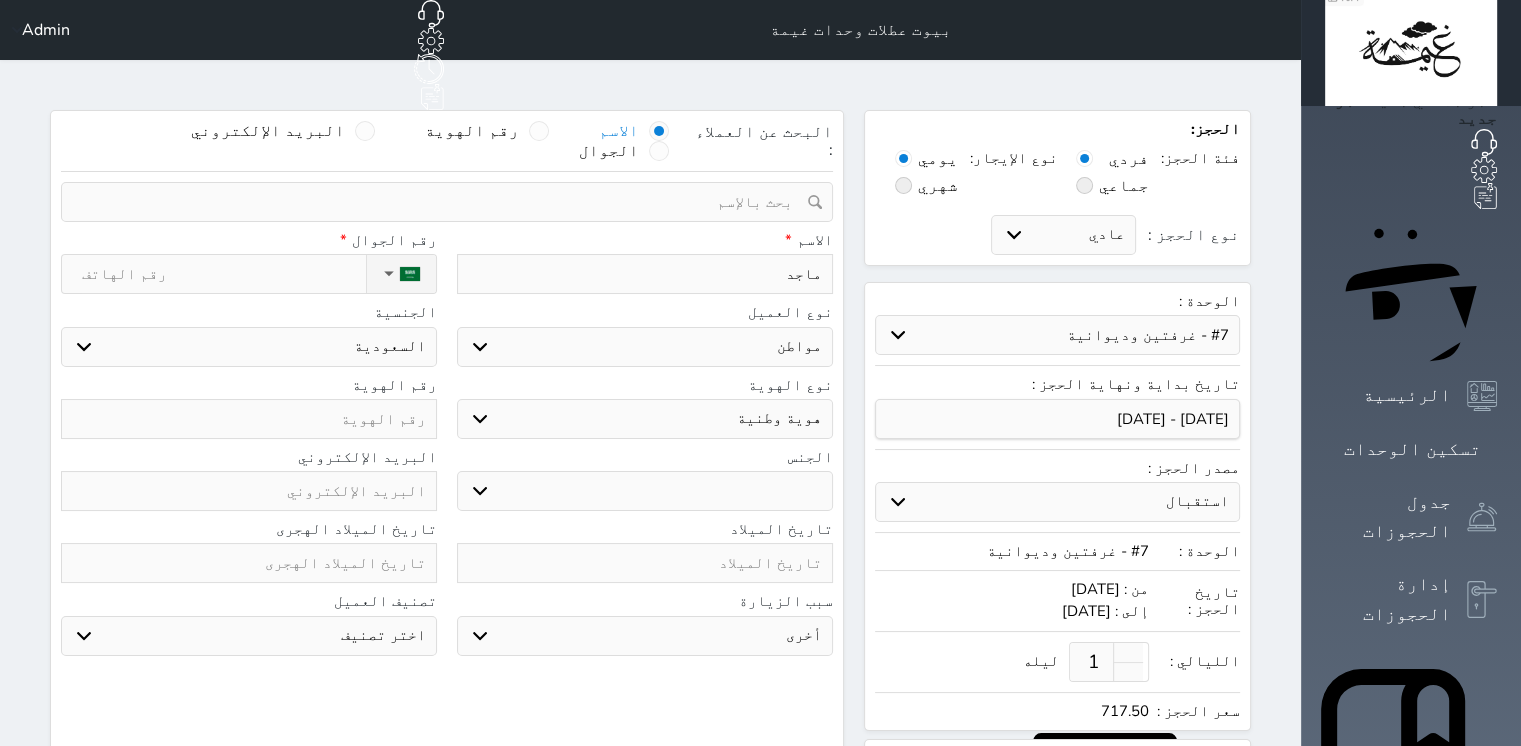 type on "ماجد ا" 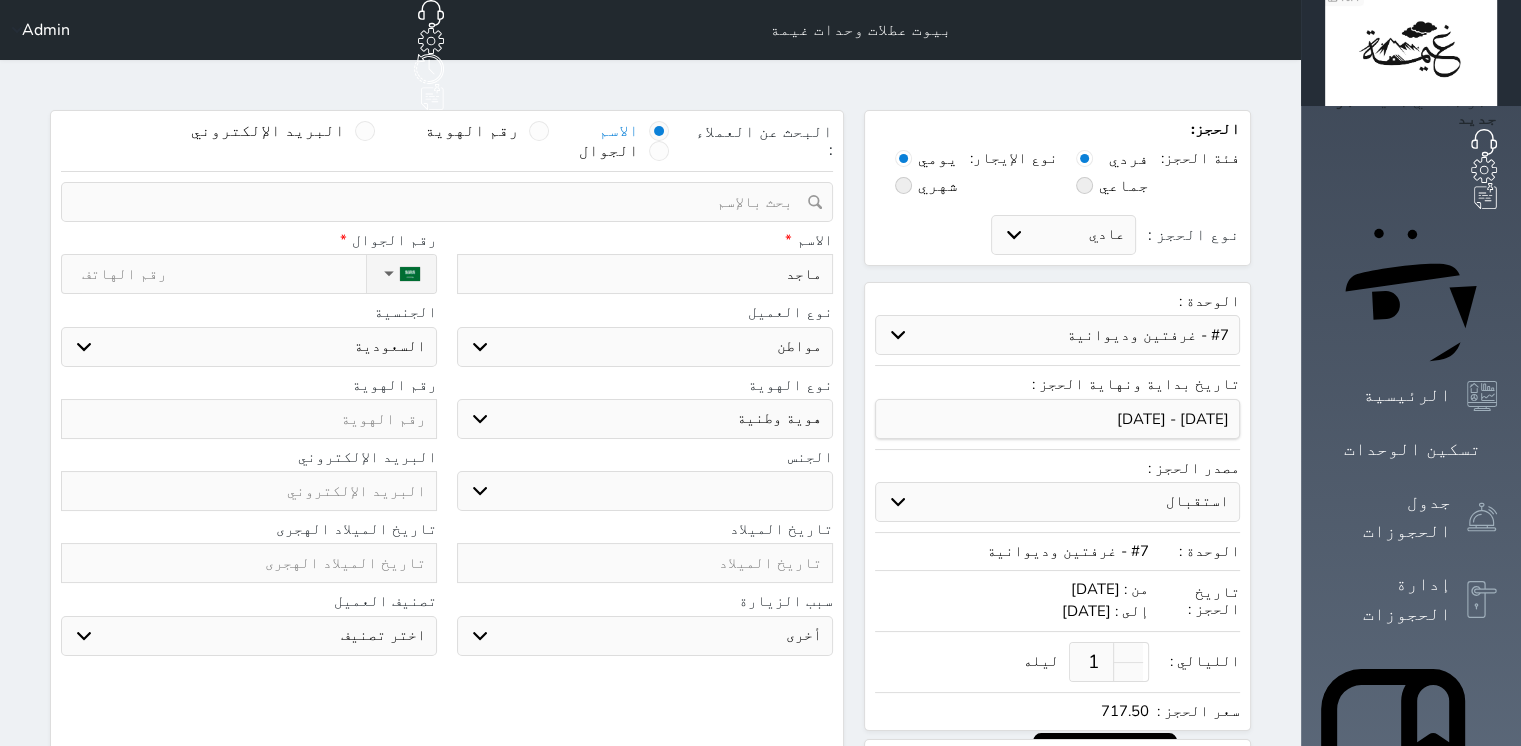 select 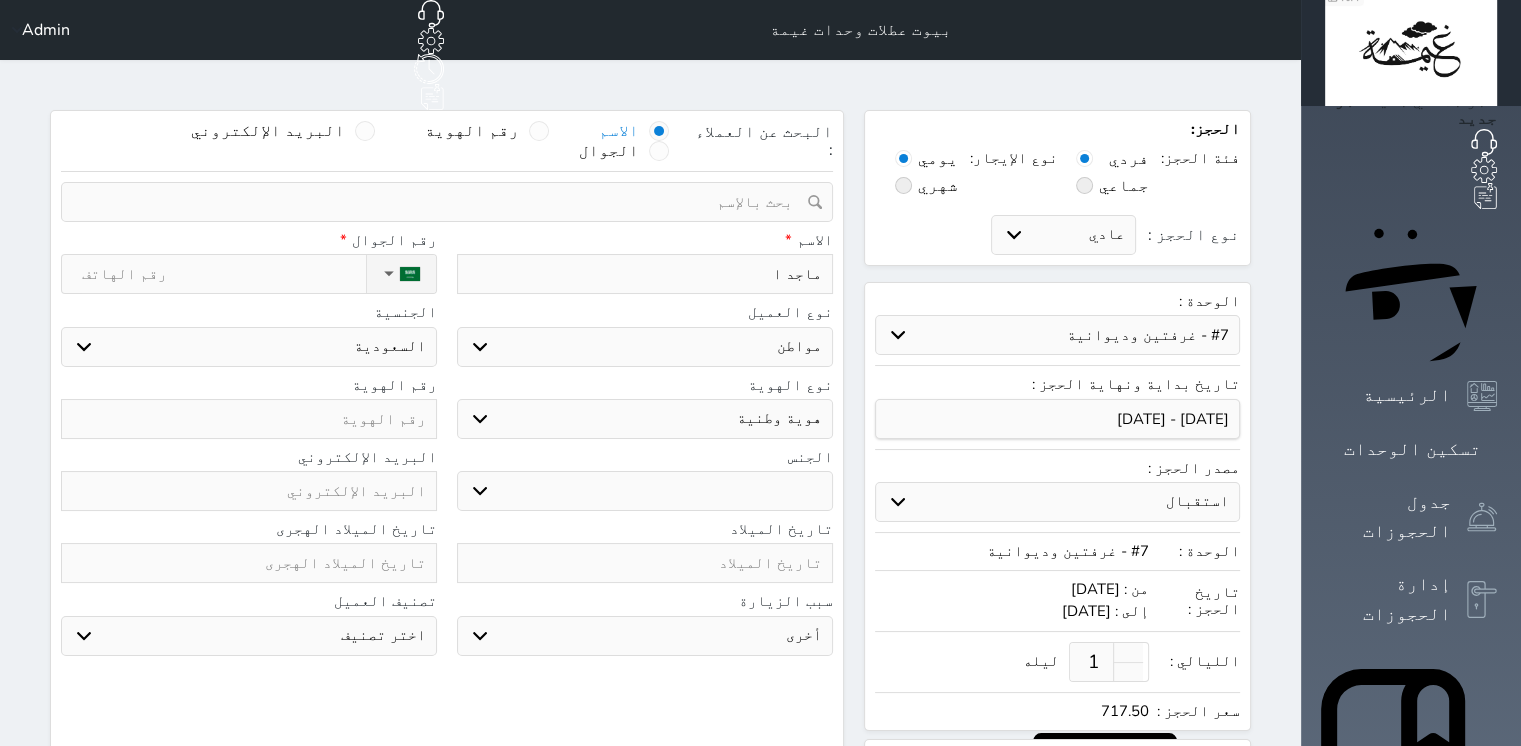 type on "[PERSON_NAME]" 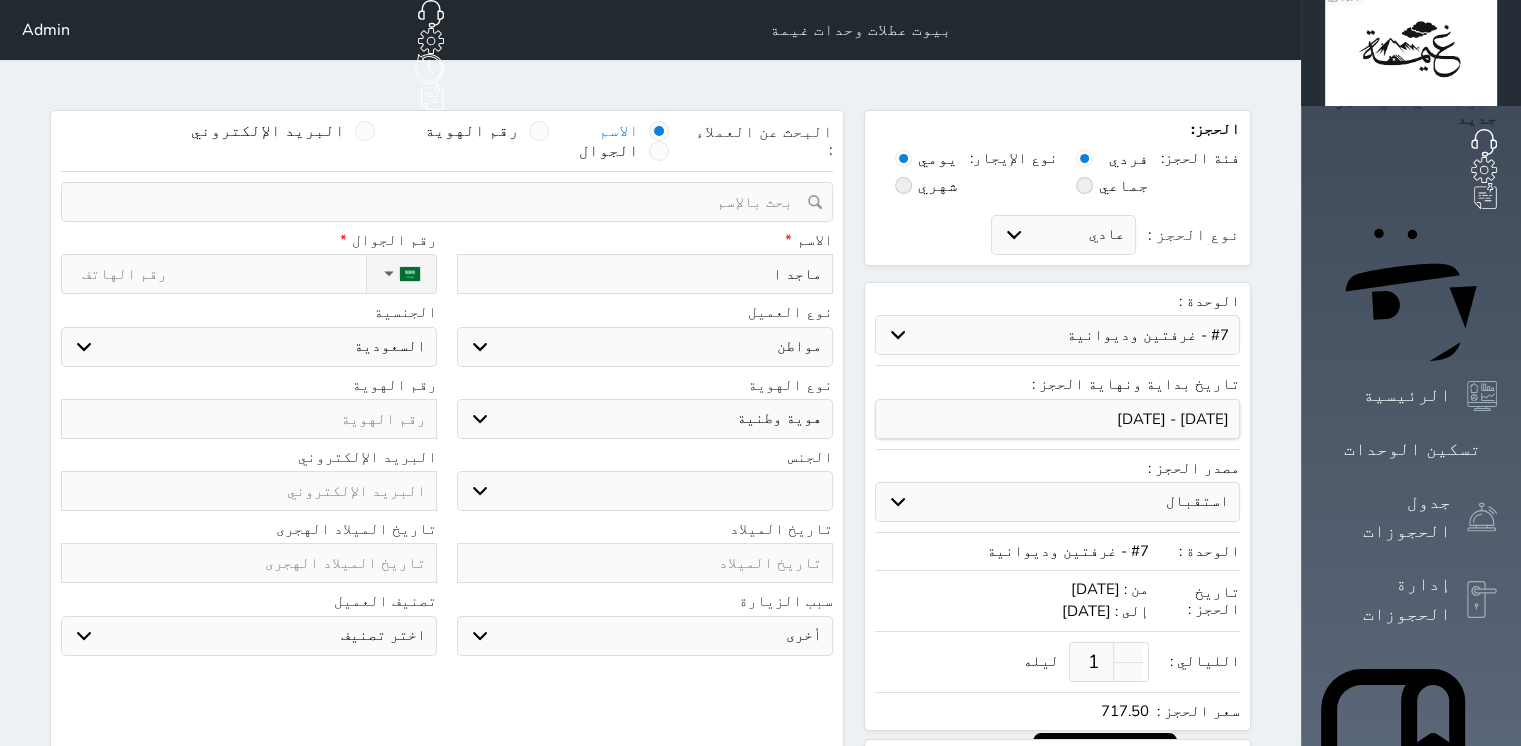 select 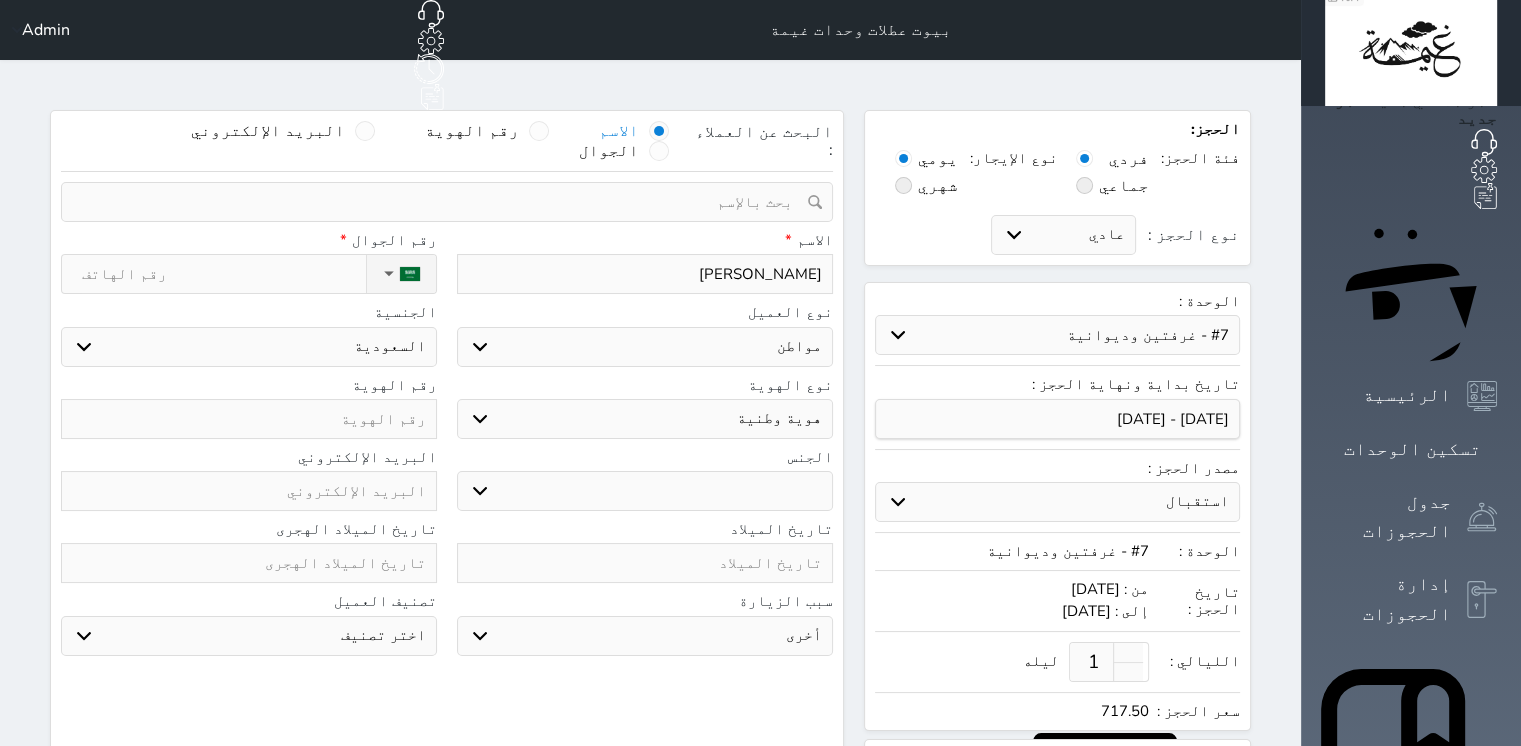 type on "ماجد ابر" 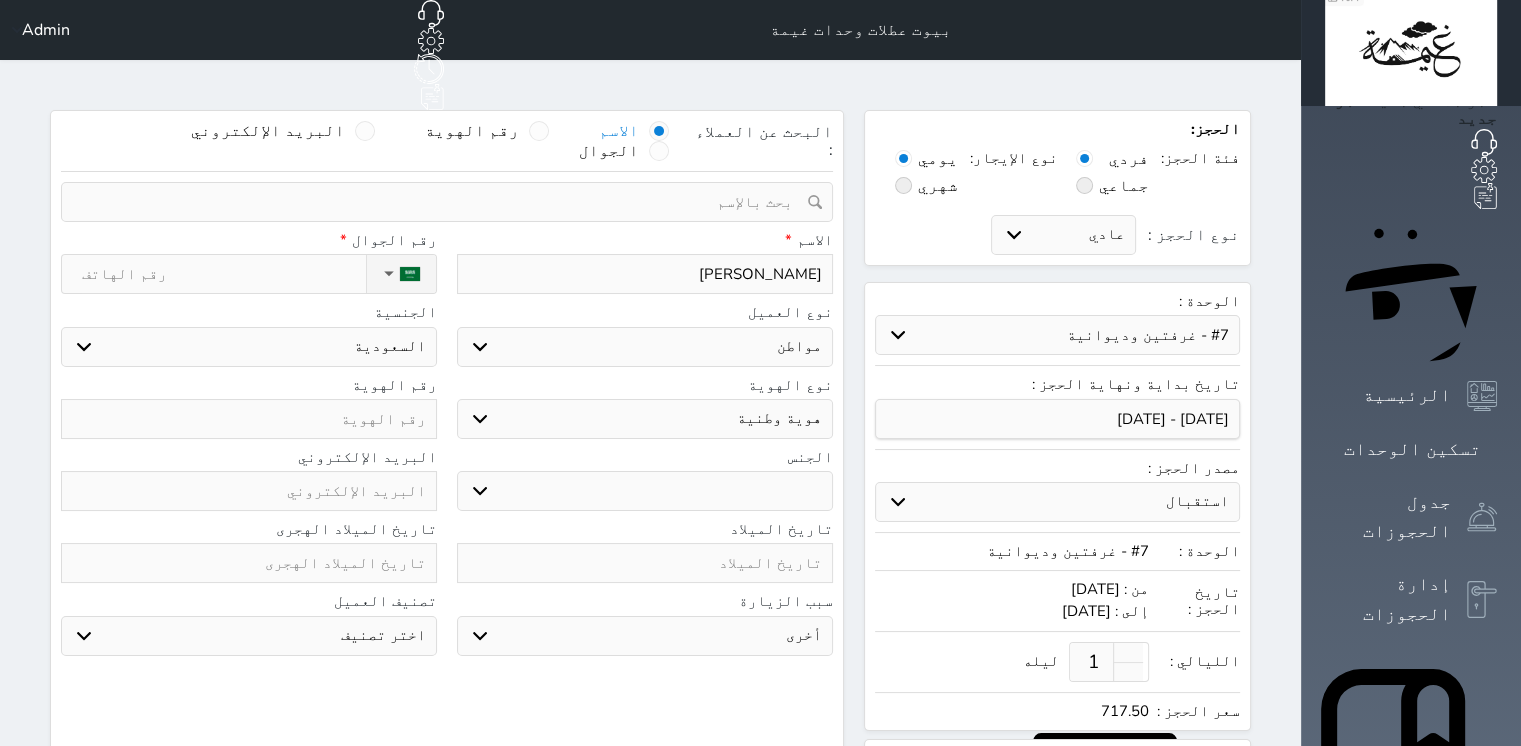 select 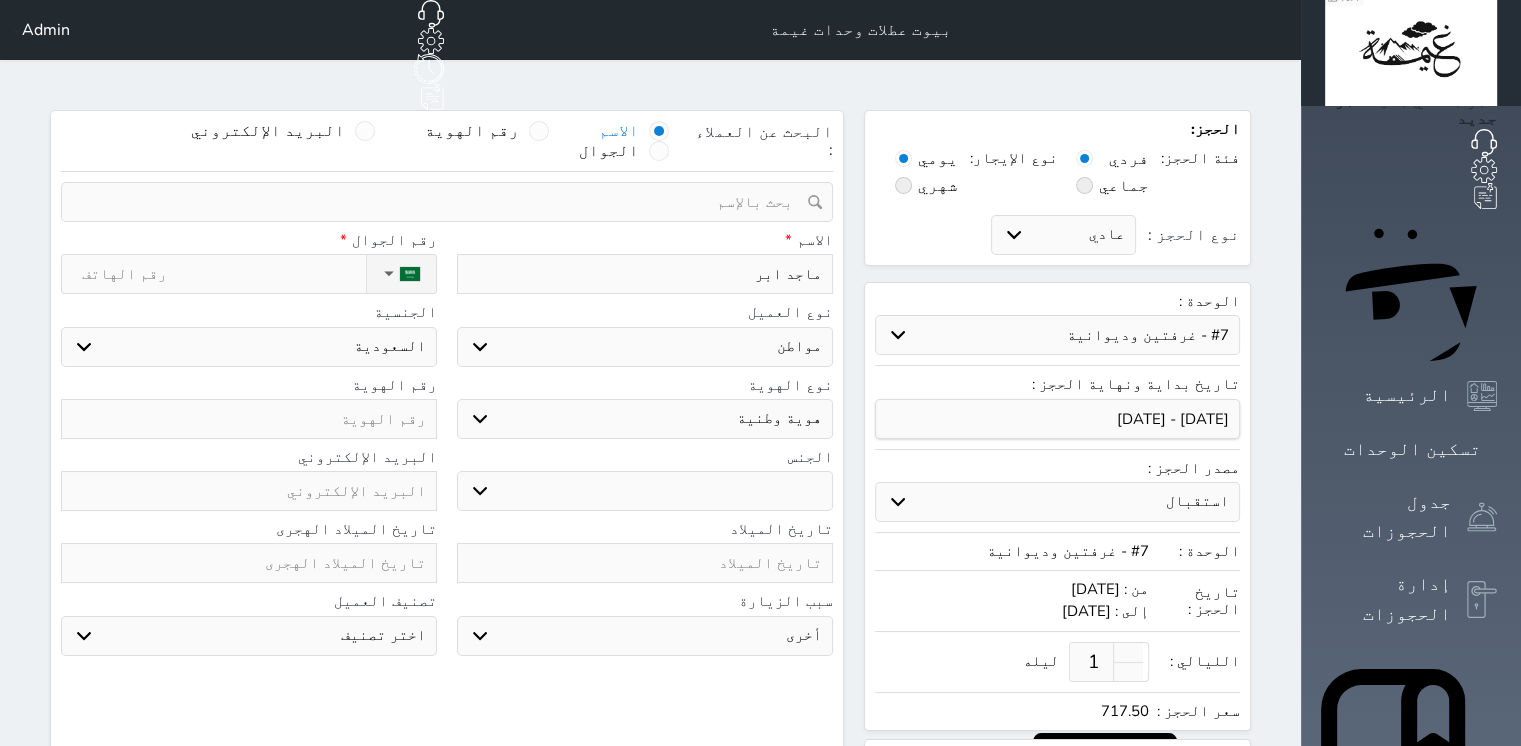 type on "[PERSON_NAME]" 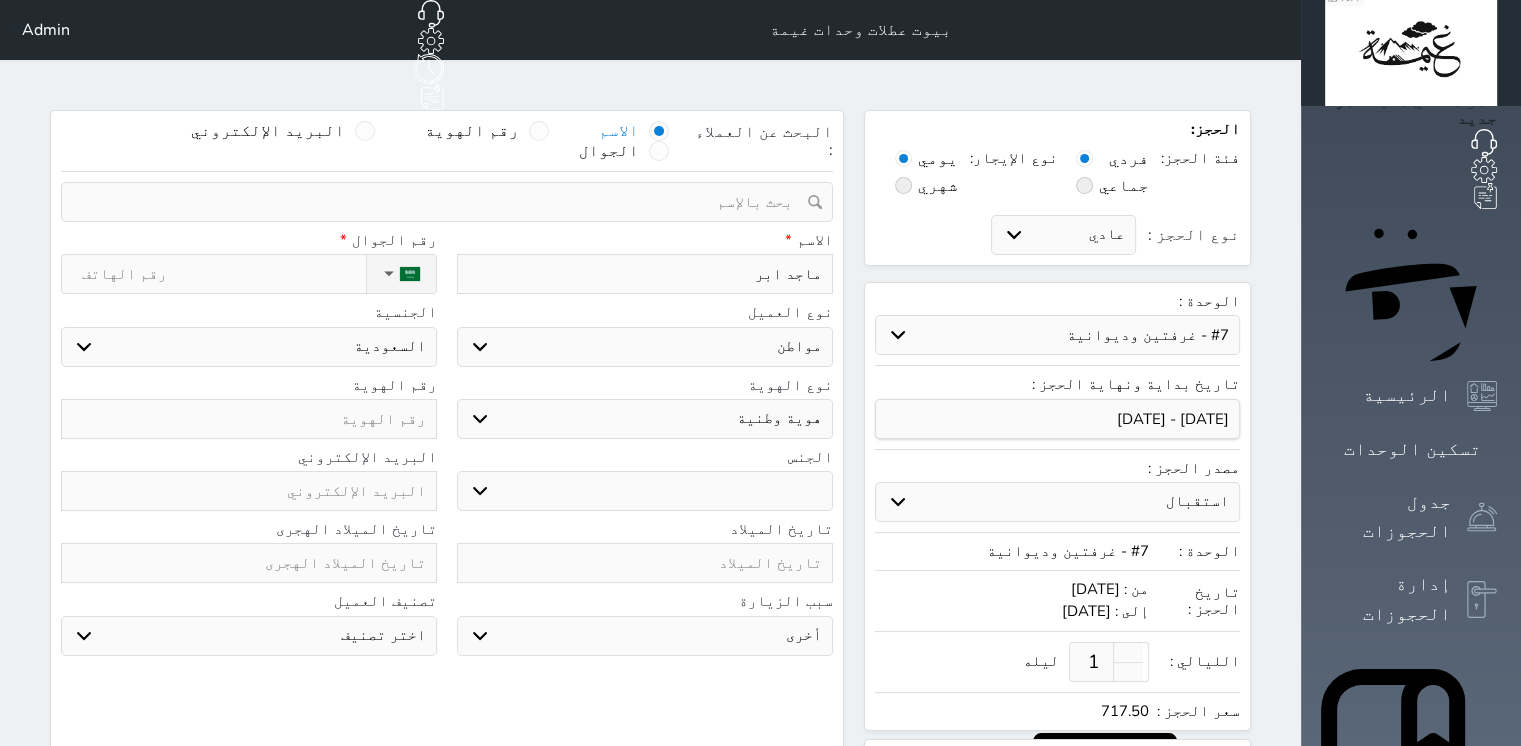 select 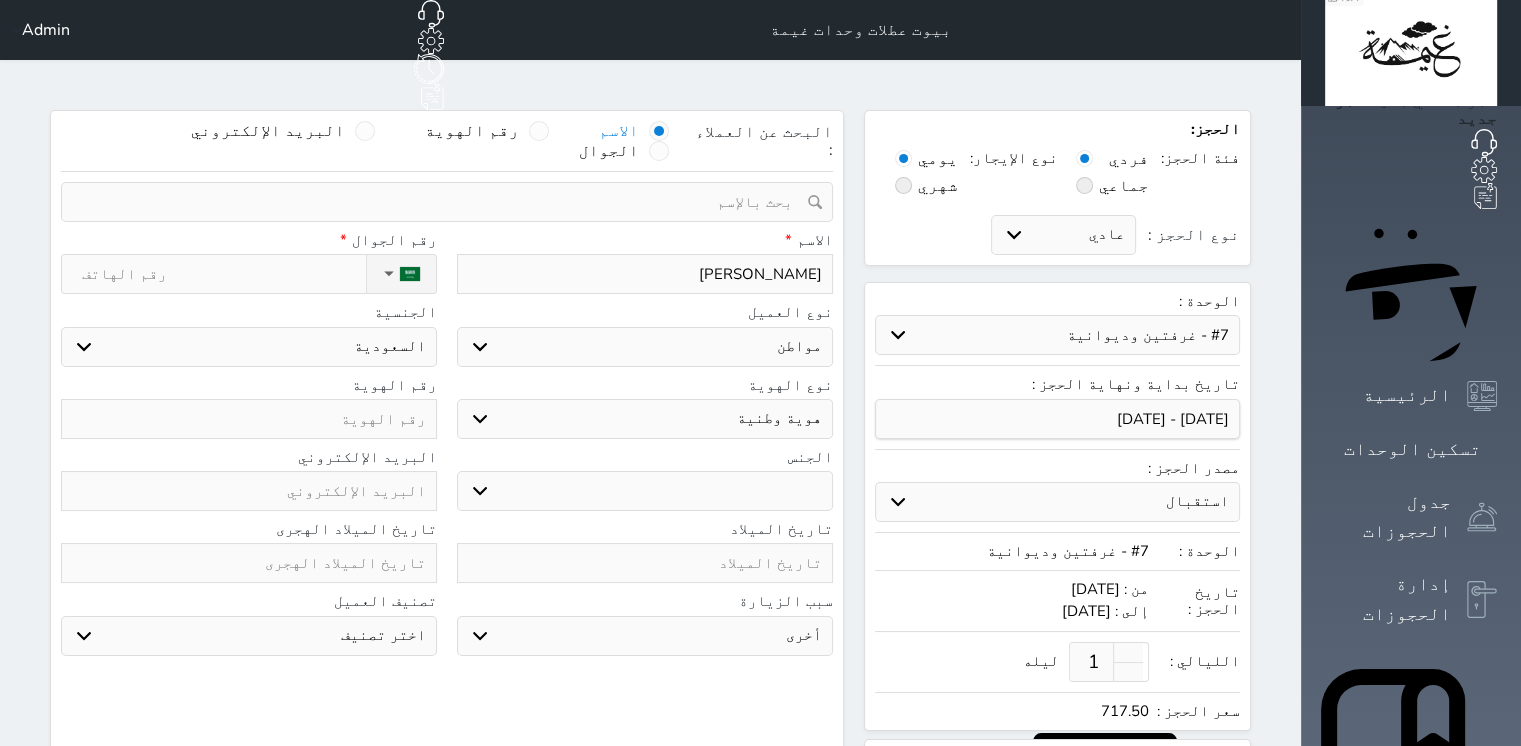 type on "[PERSON_NAME]" 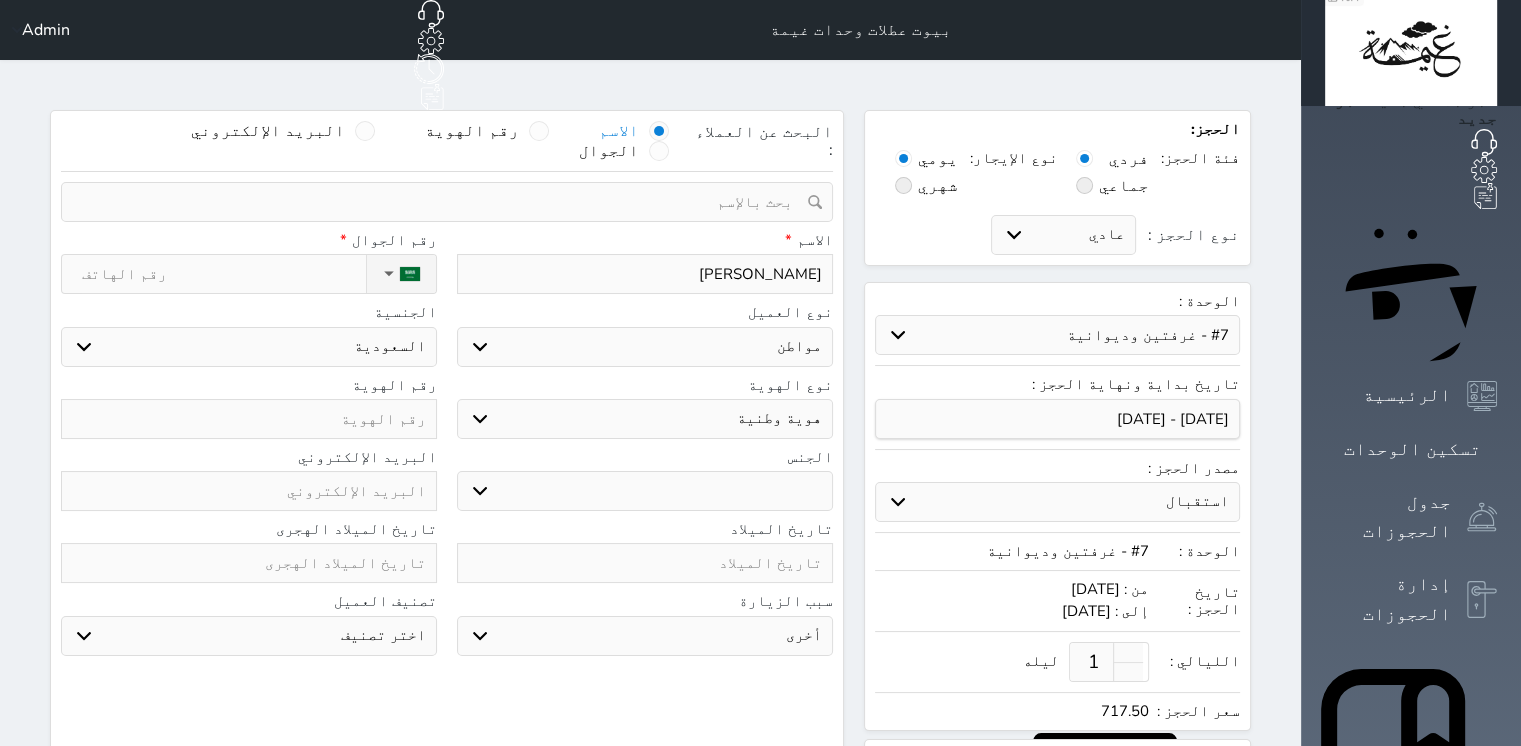 select 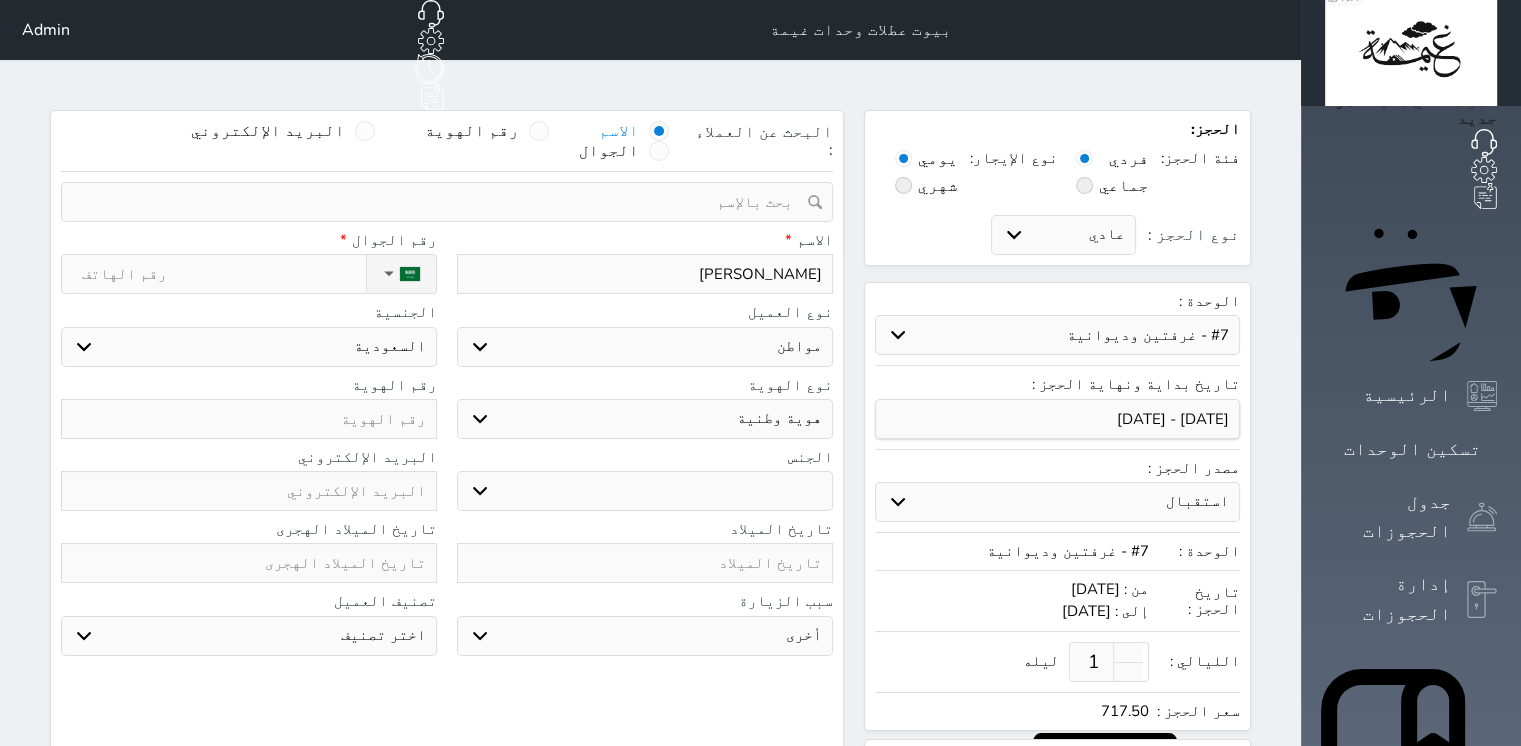 type on "[PERSON_NAME]" 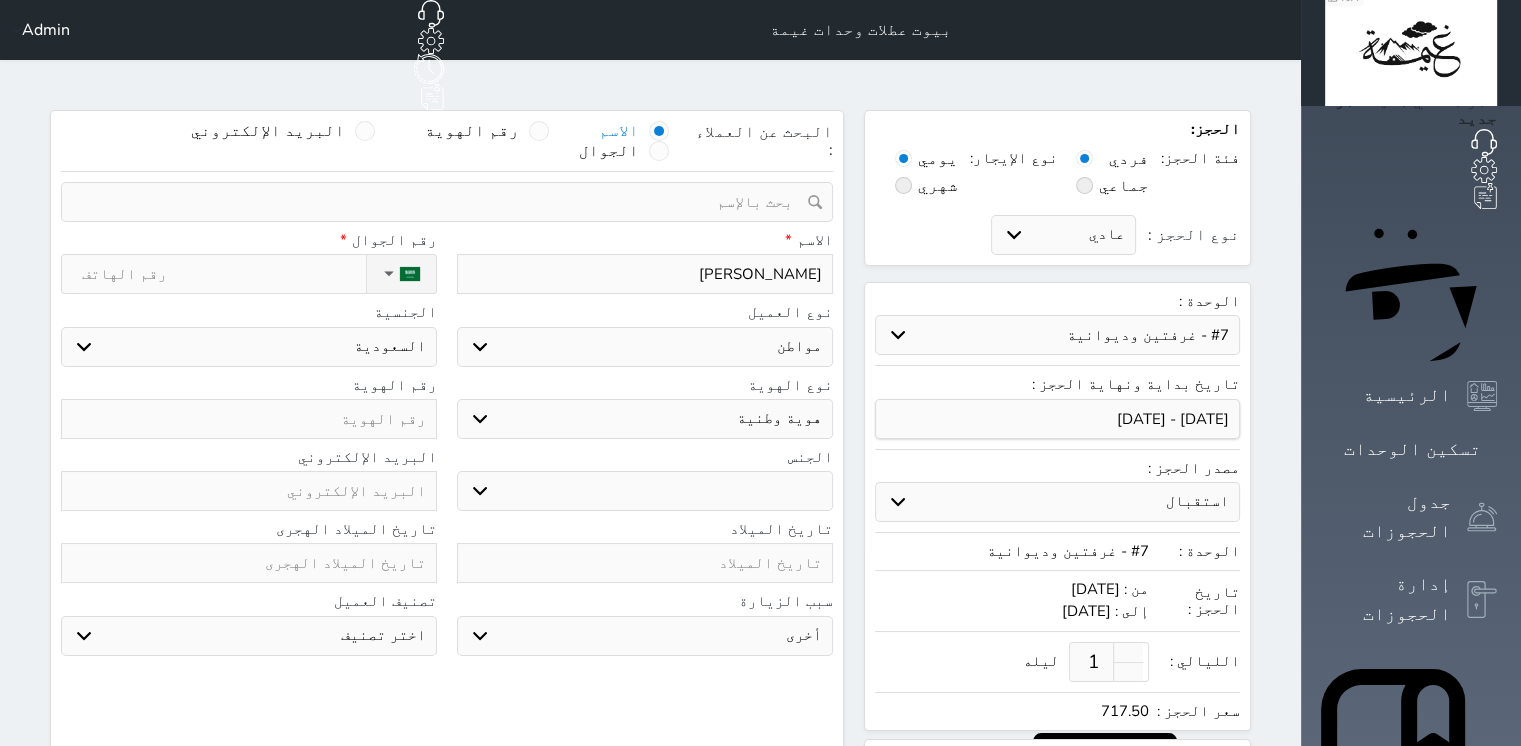 select 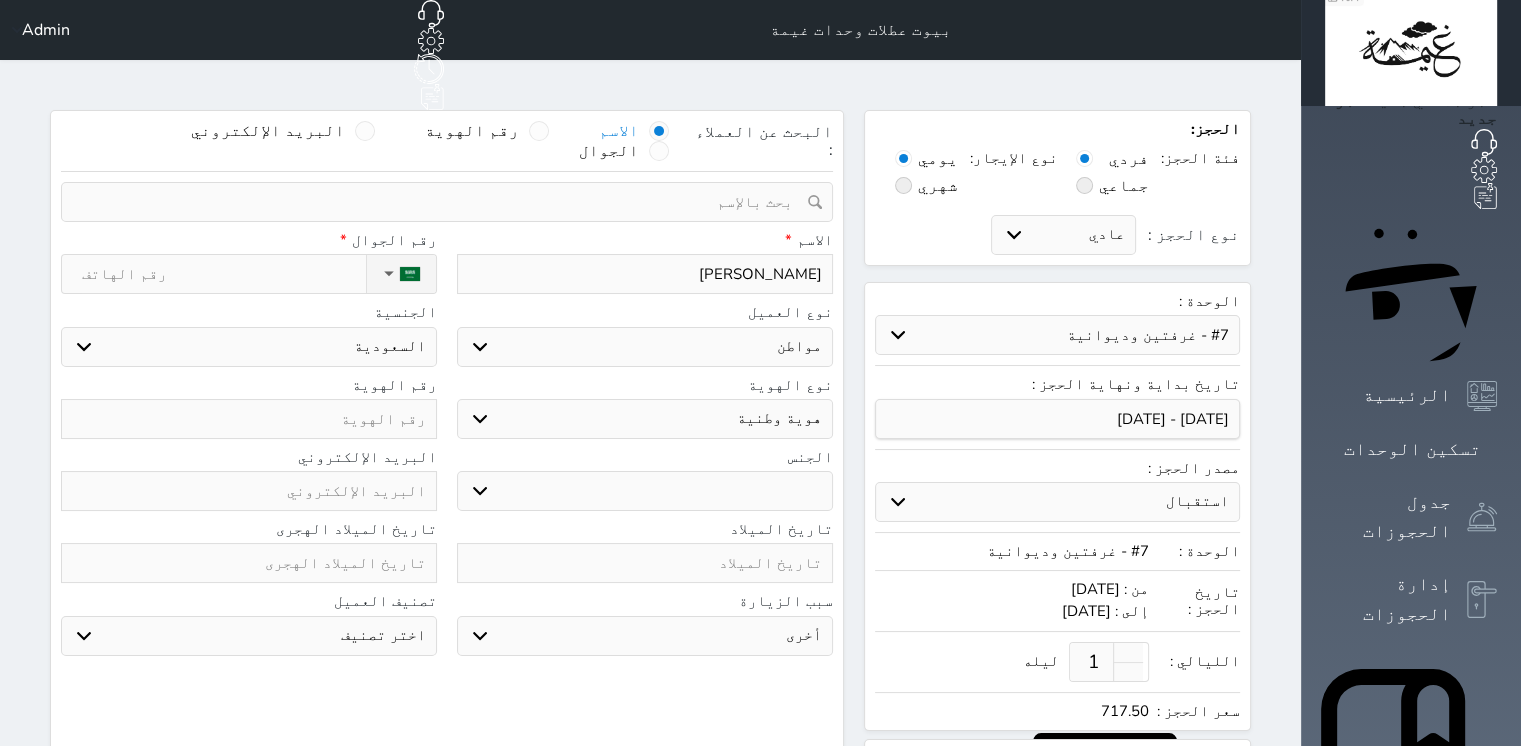 type on "[PERSON_NAME]" 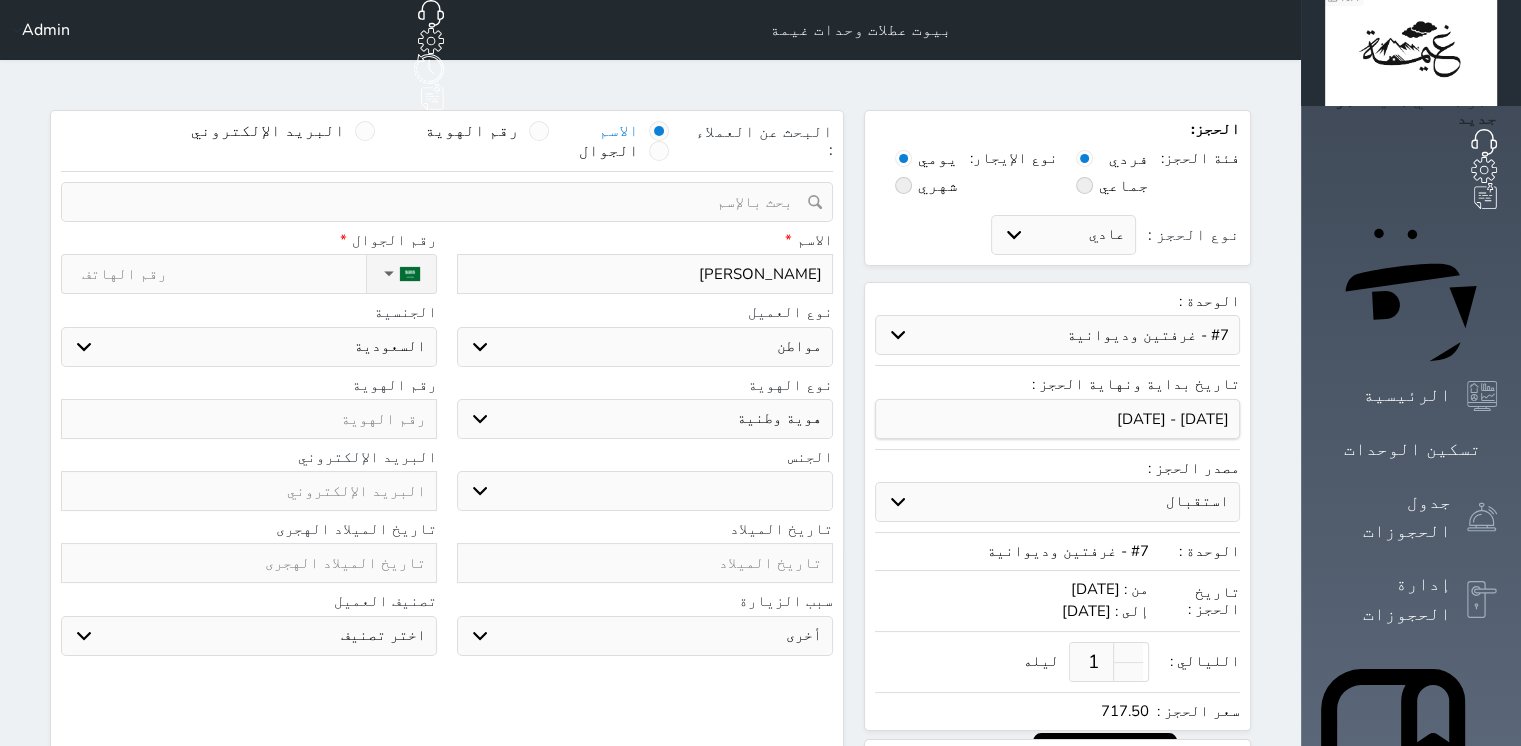 select 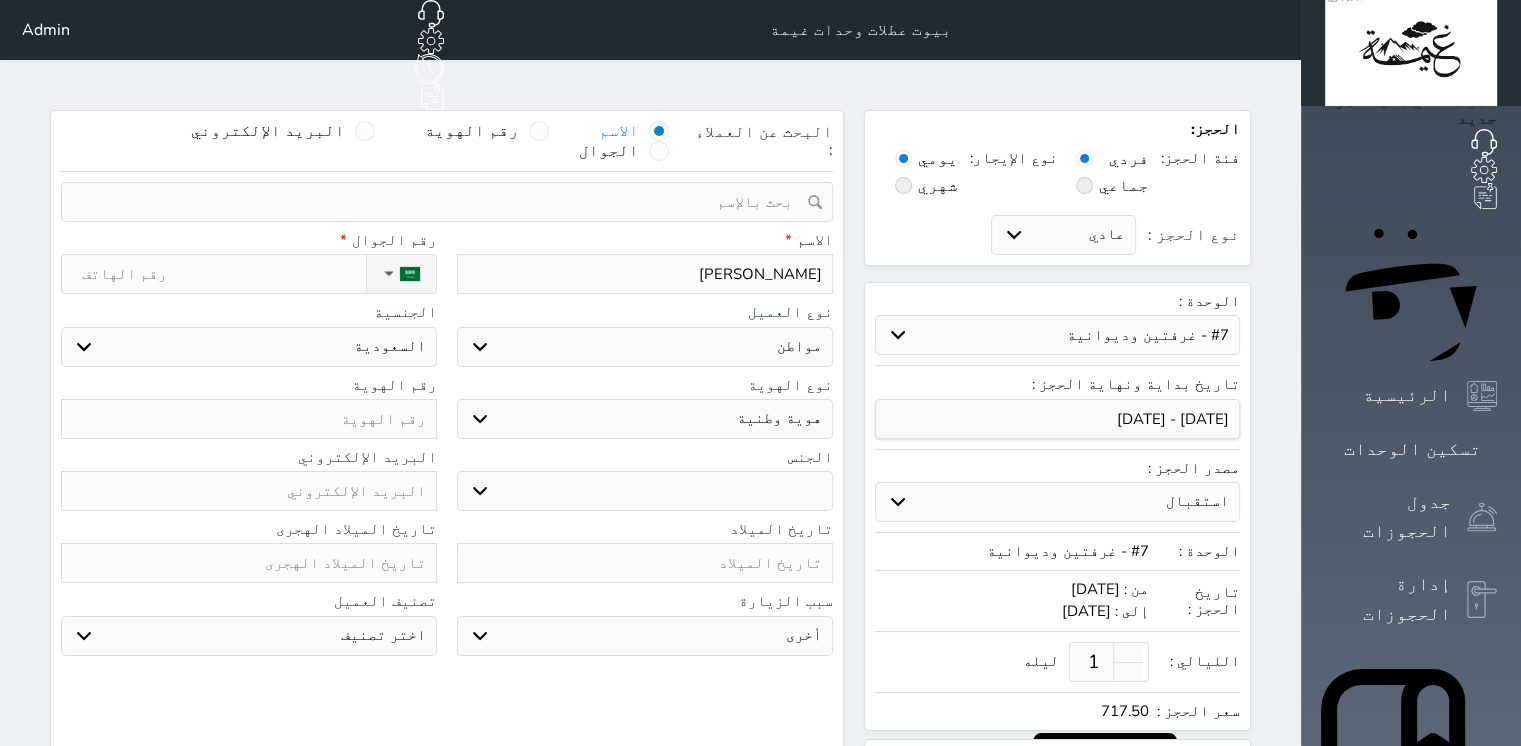 type on "[PERSON_NAME]" 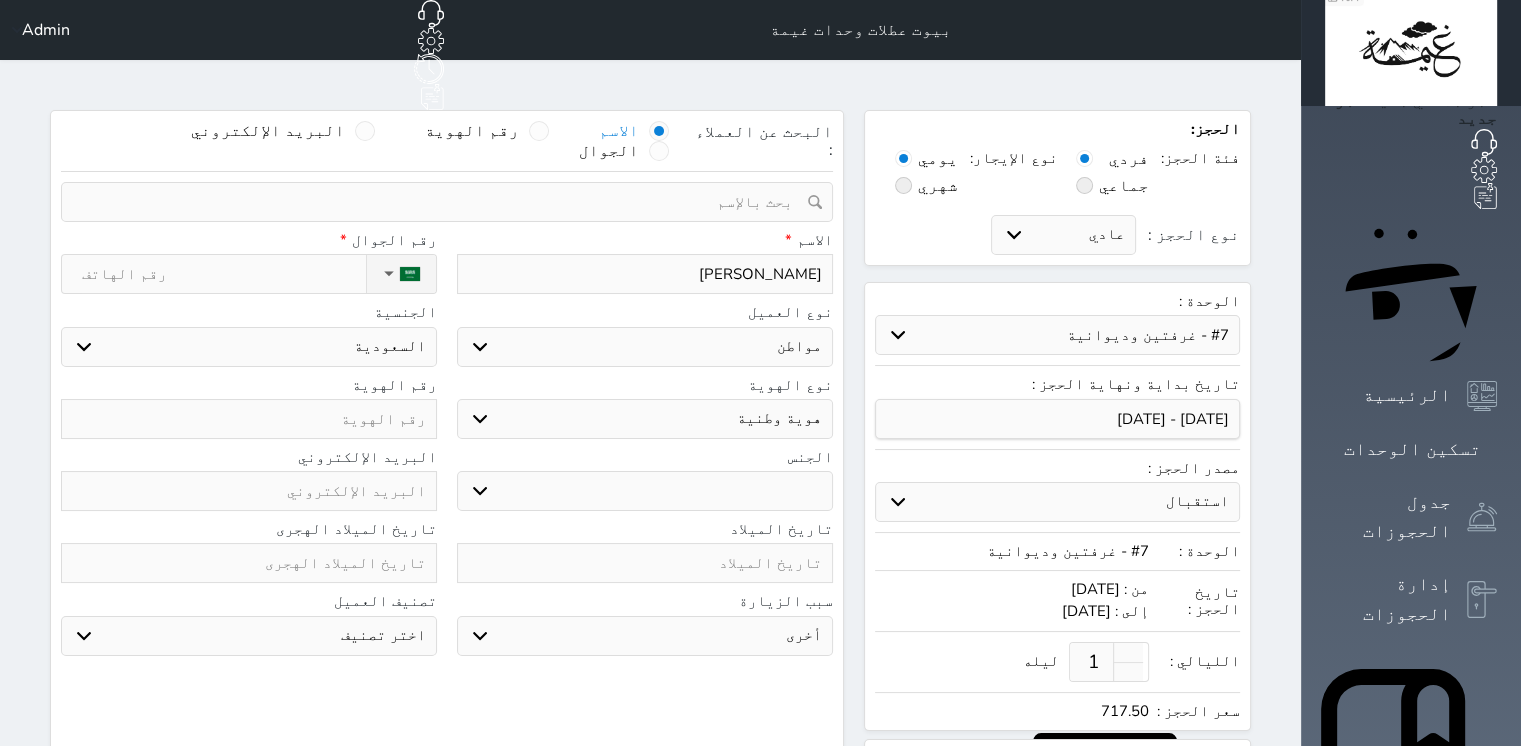 select 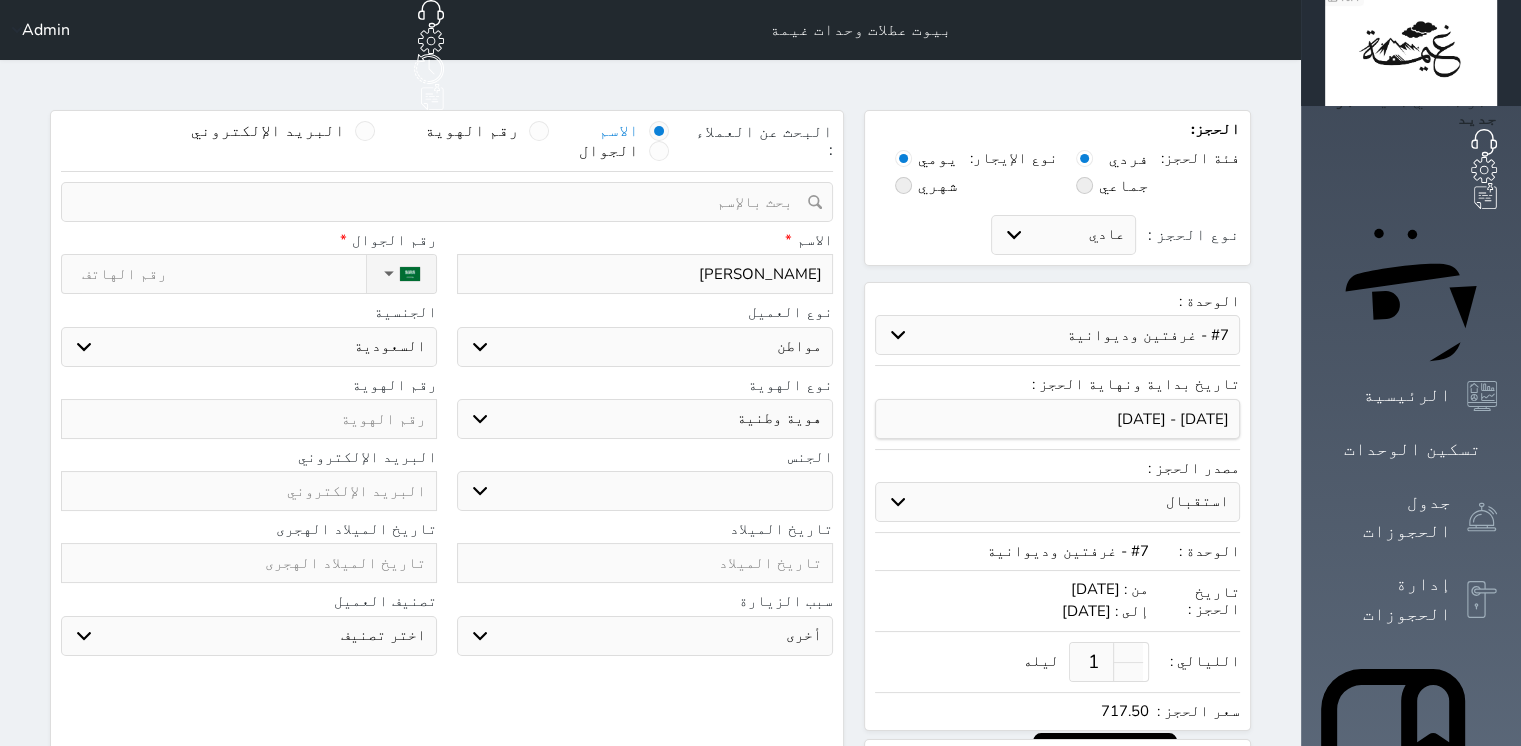 type on "[PERSON_NAME]" 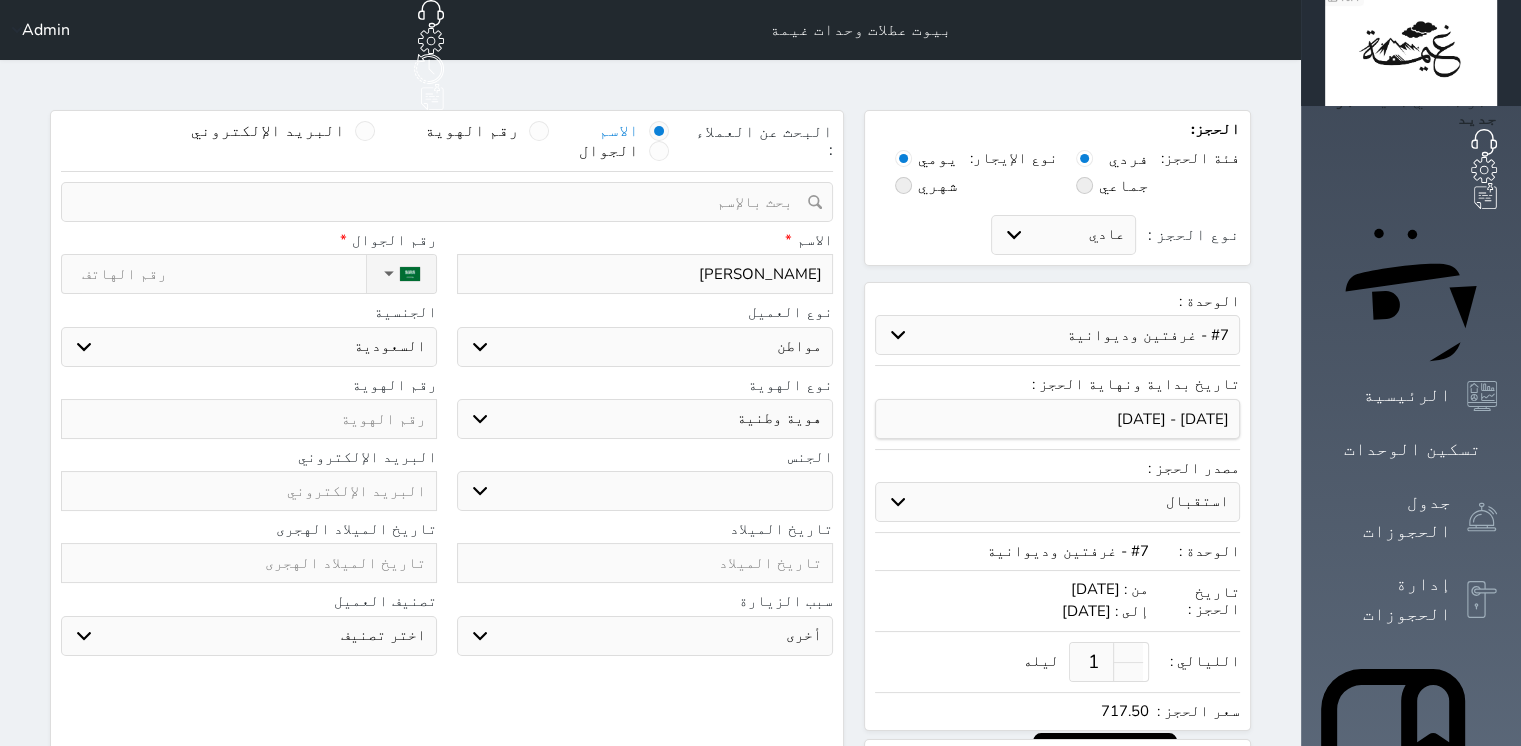 select 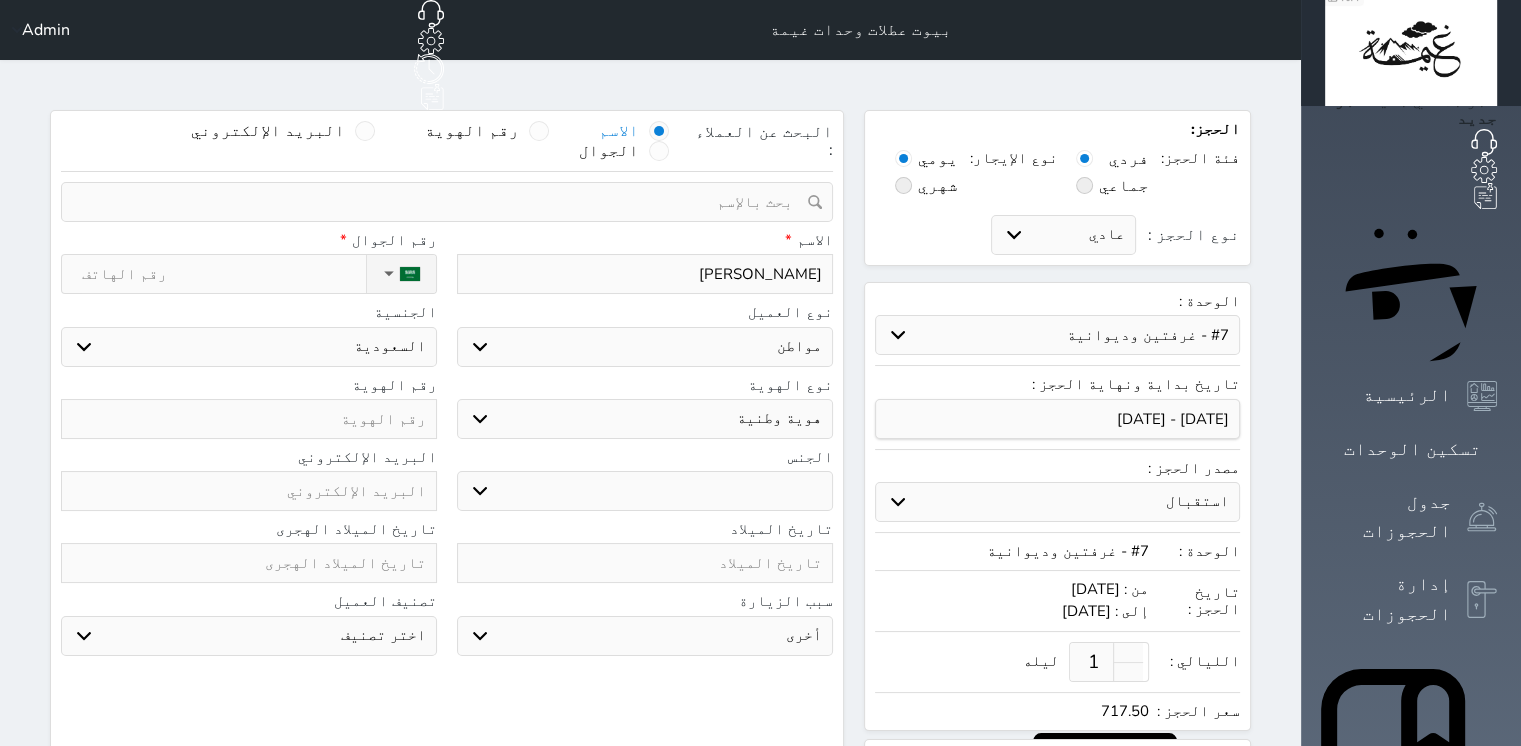 type on "[PERSON_NAME]" 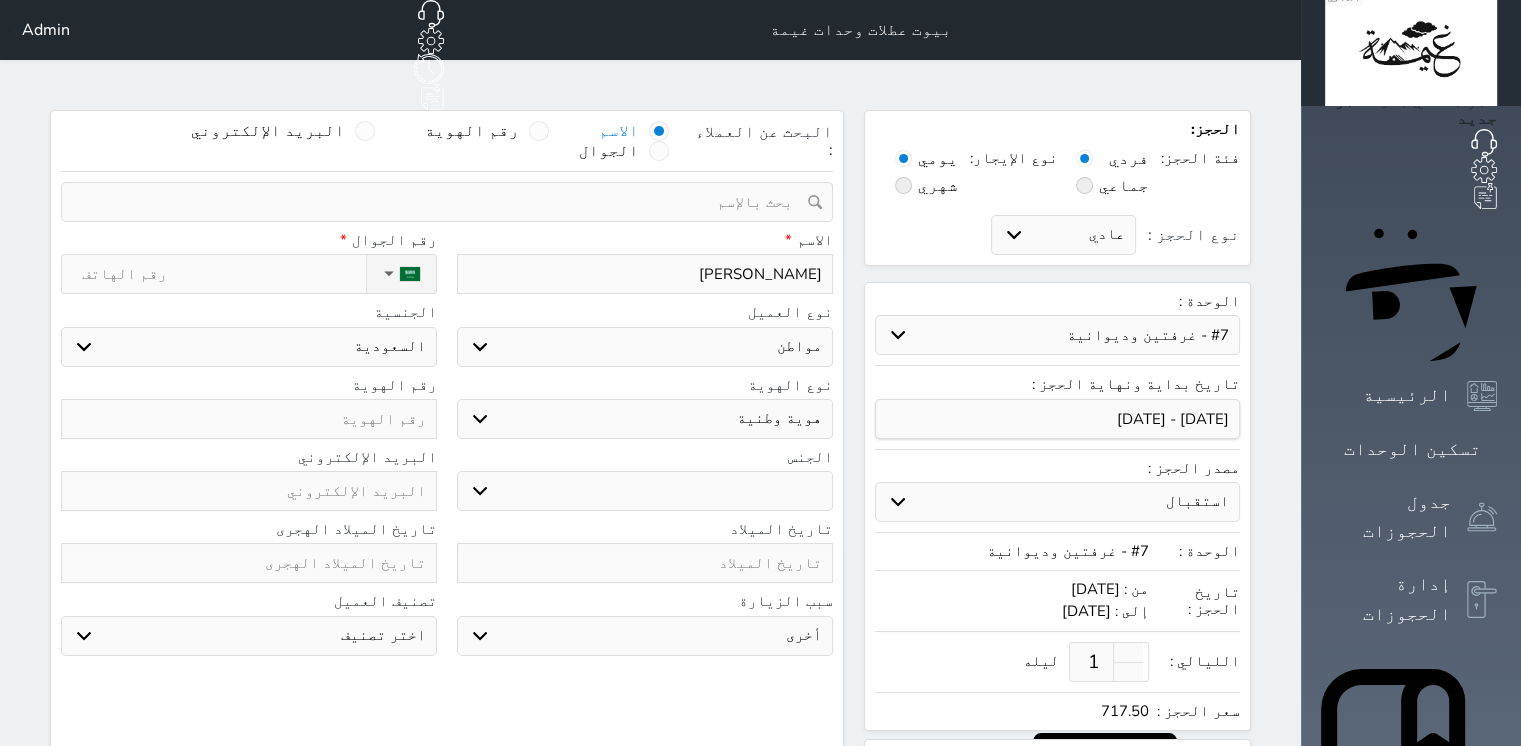 select 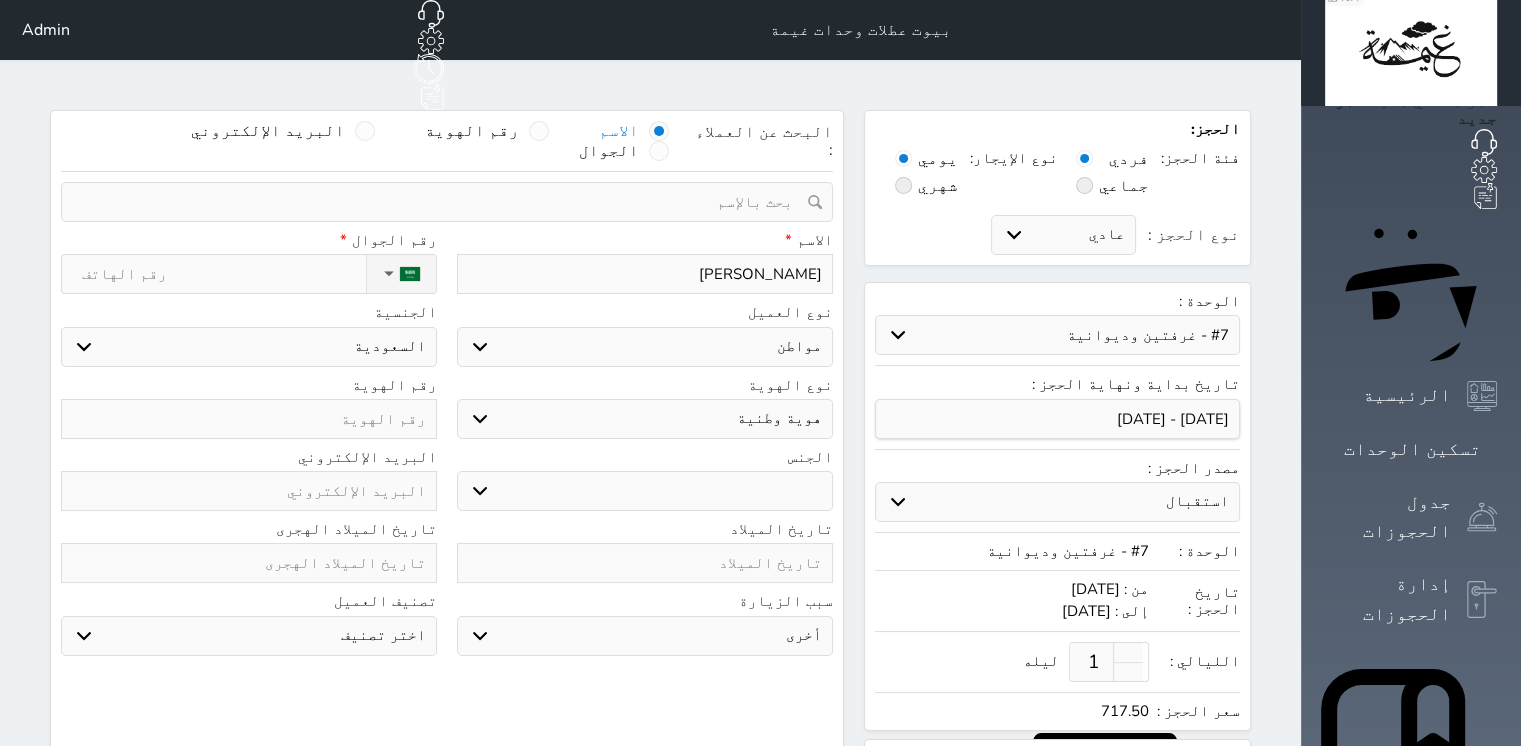 type on "[PERSON_NAME]" 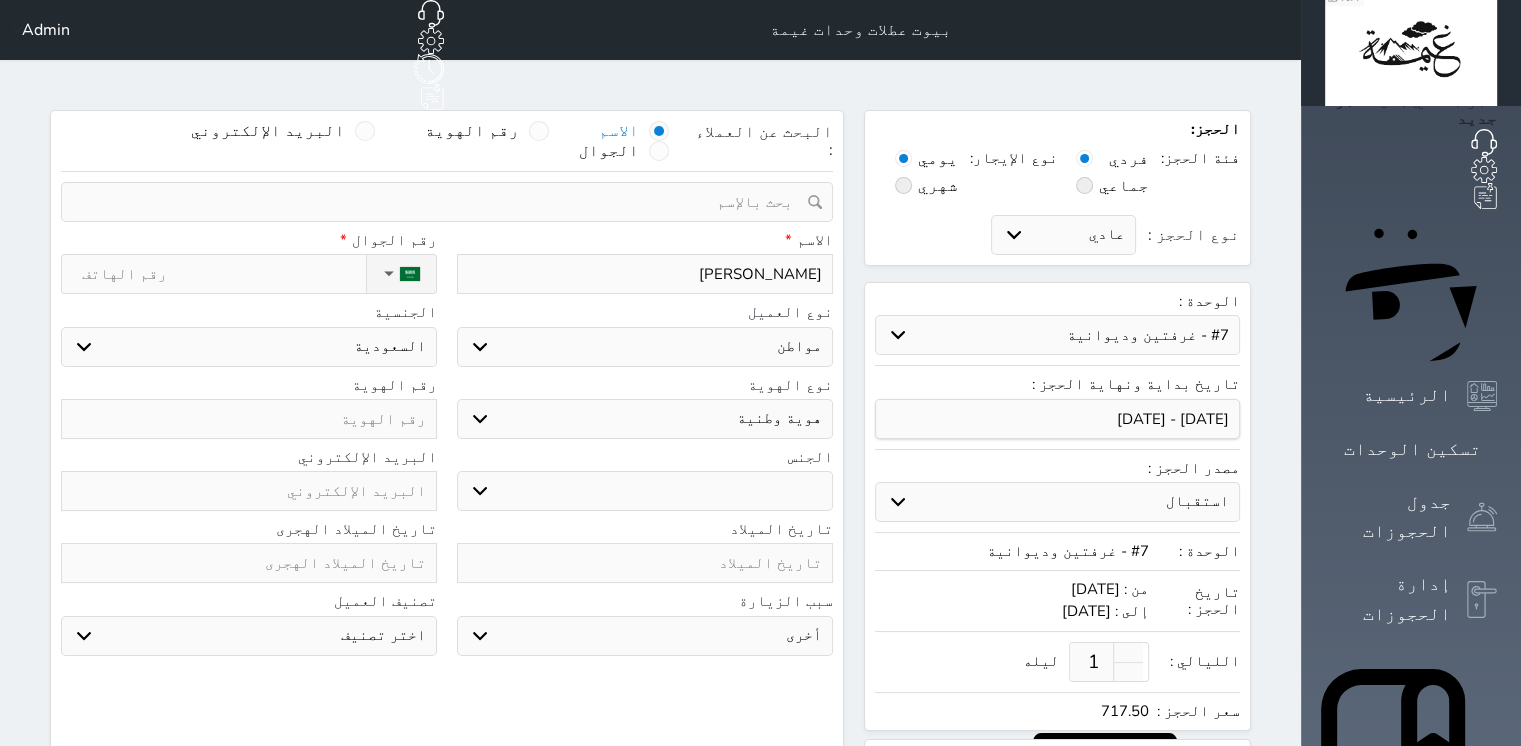 select 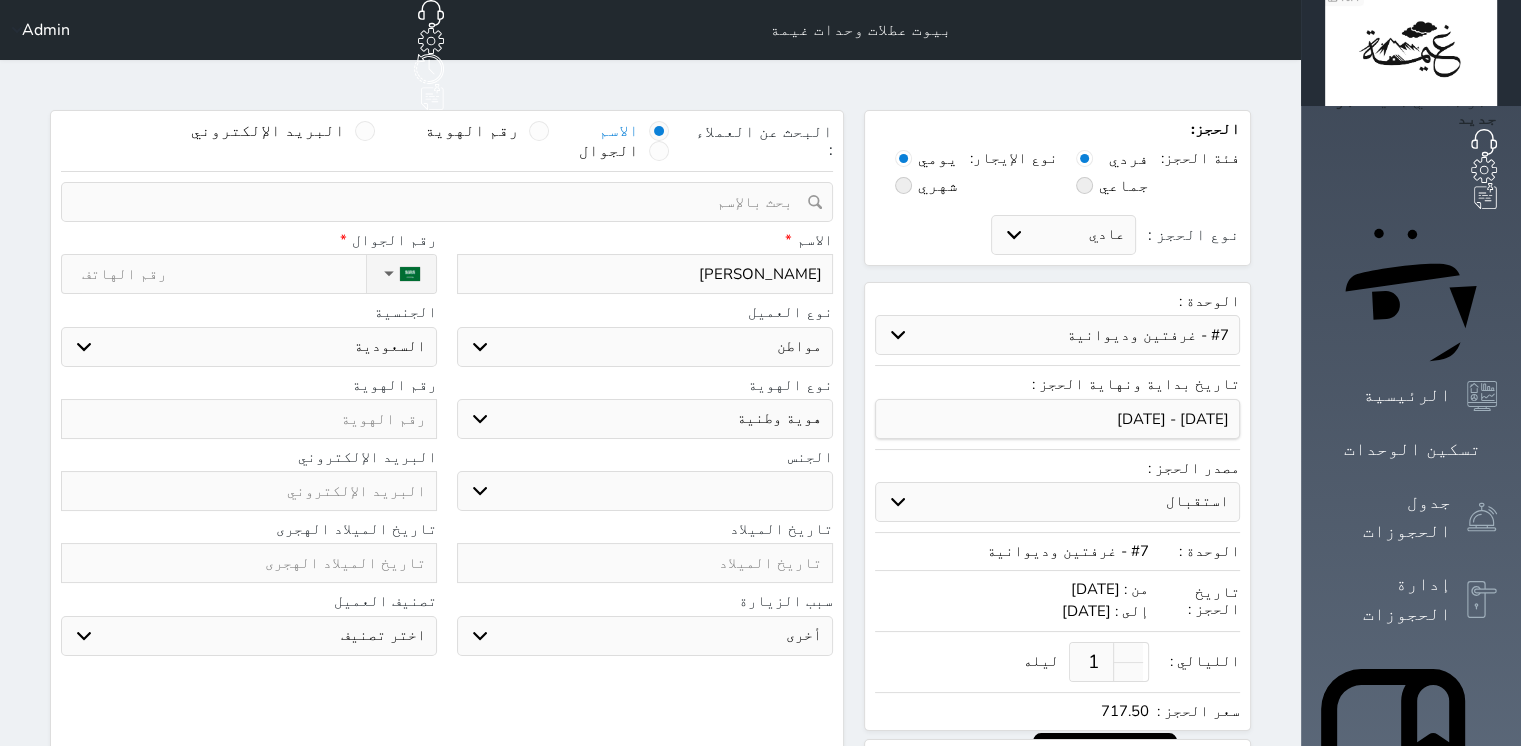 type on "[PERSON_NAME]" 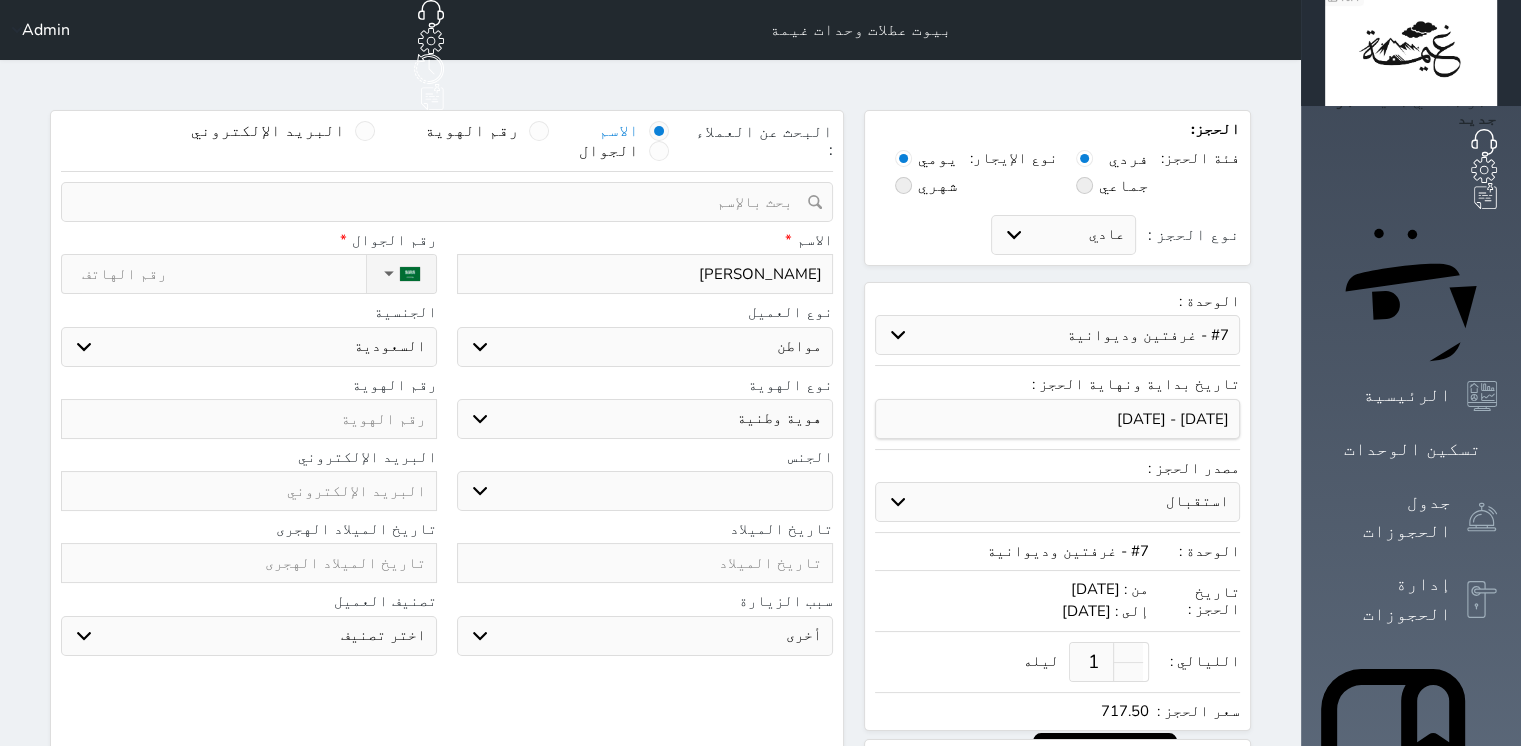 select 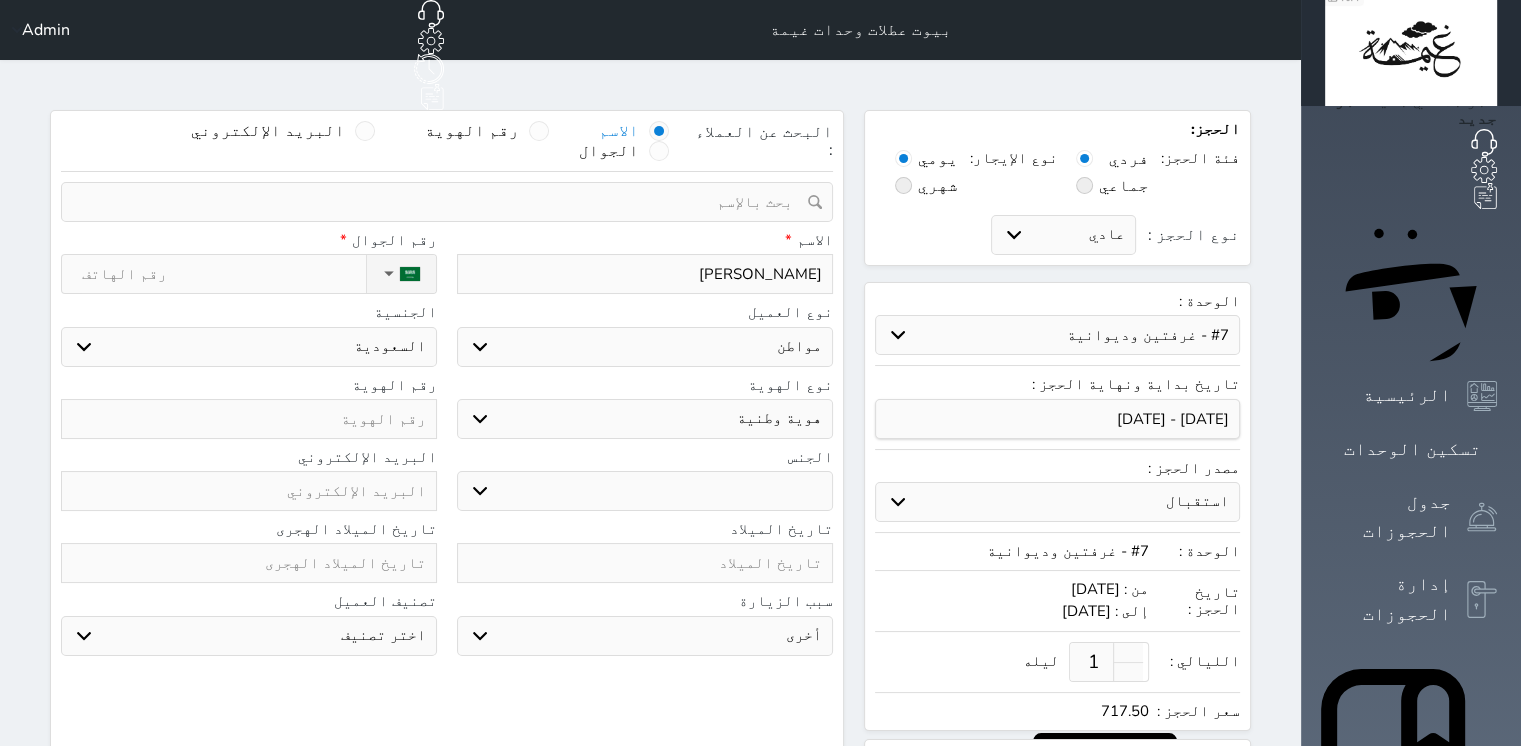 type on "[PERSON_NAME]" 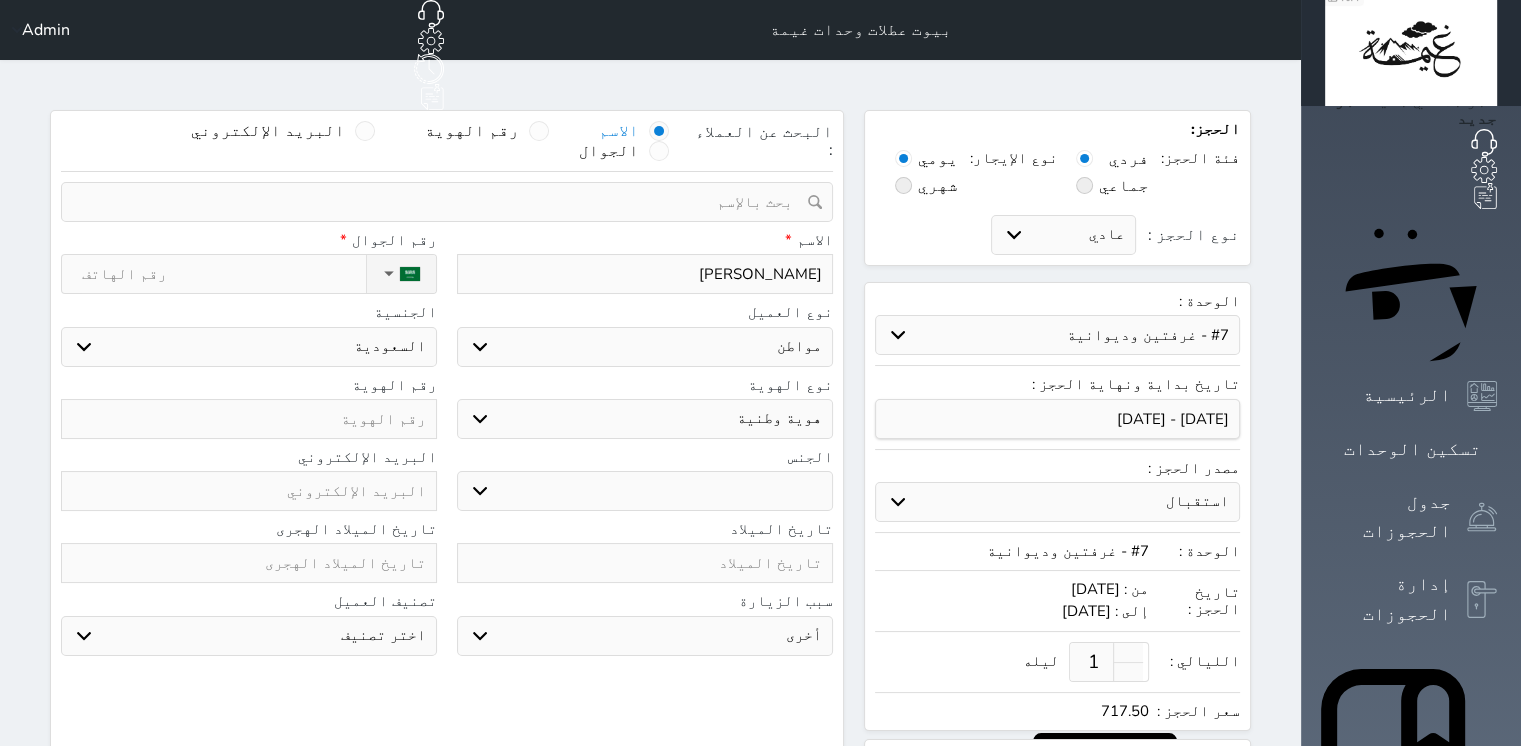 select 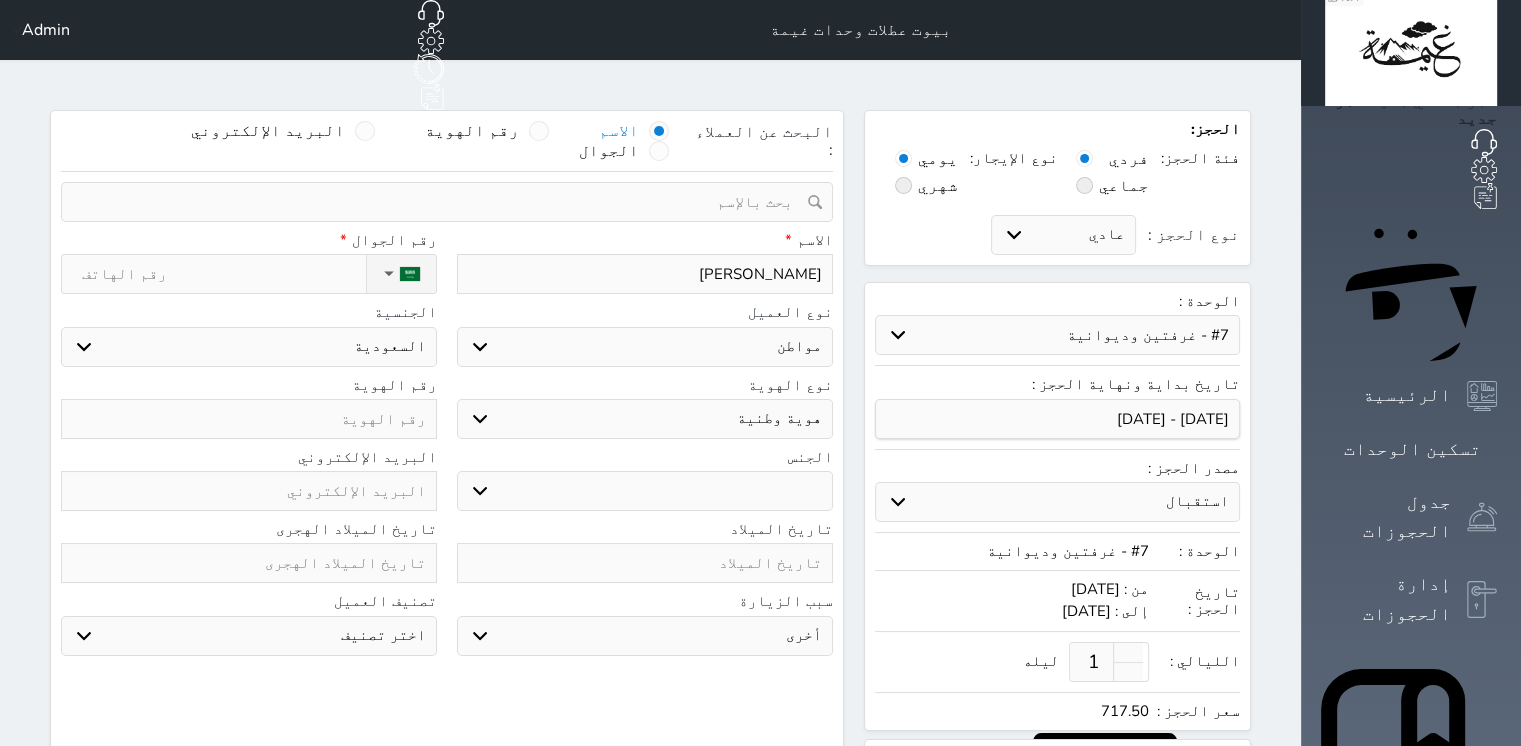 type on "[PERSON_NAME]" 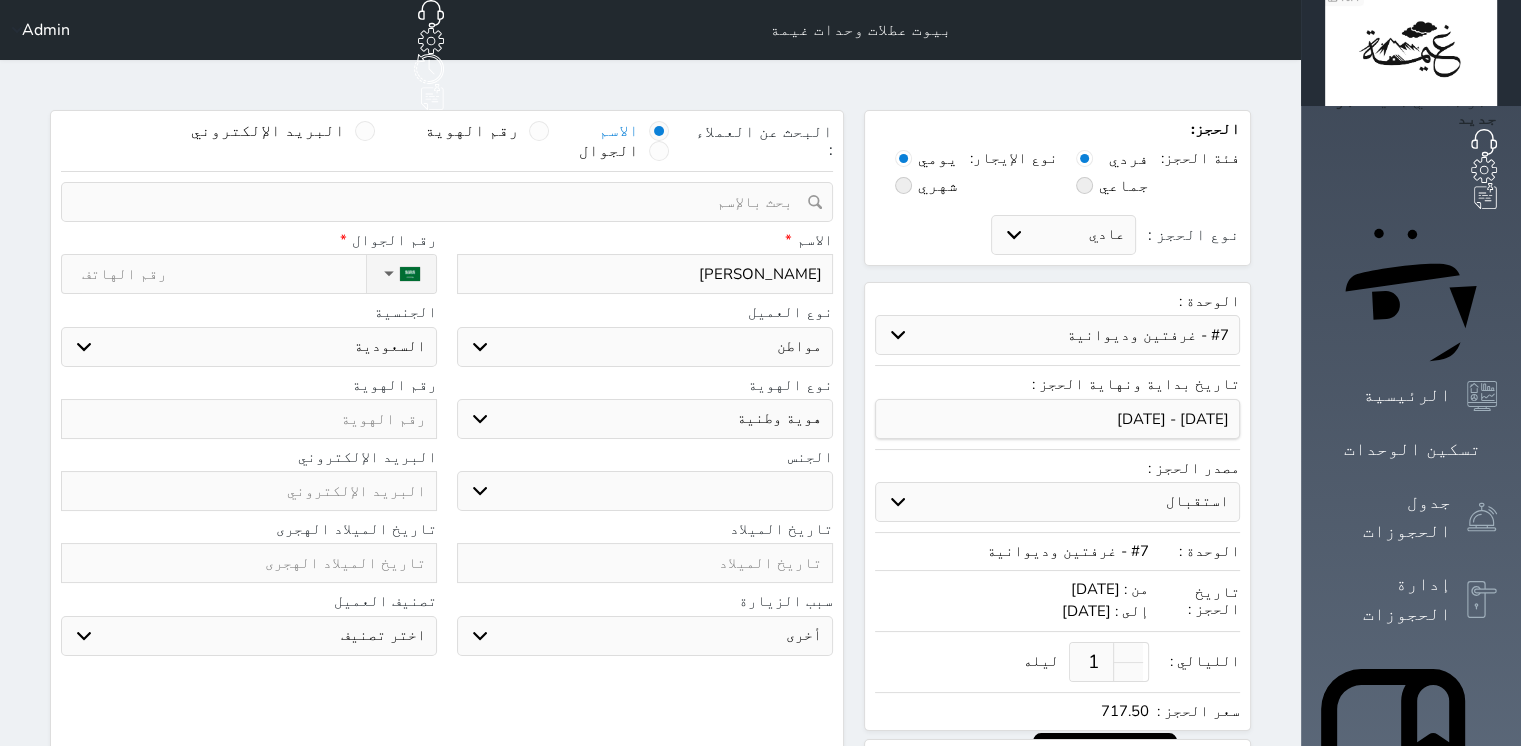 select 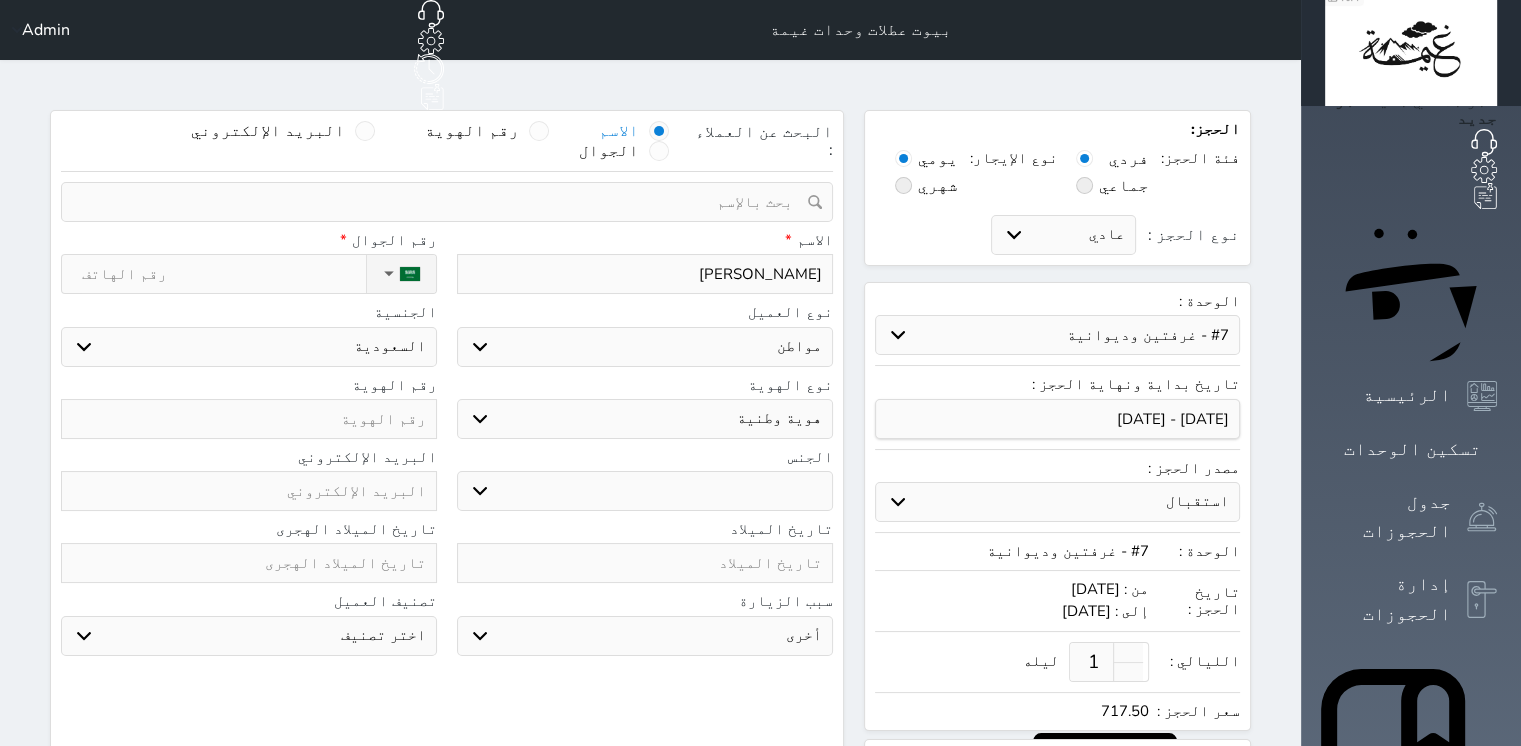 type on "[PERSON_NAME]" 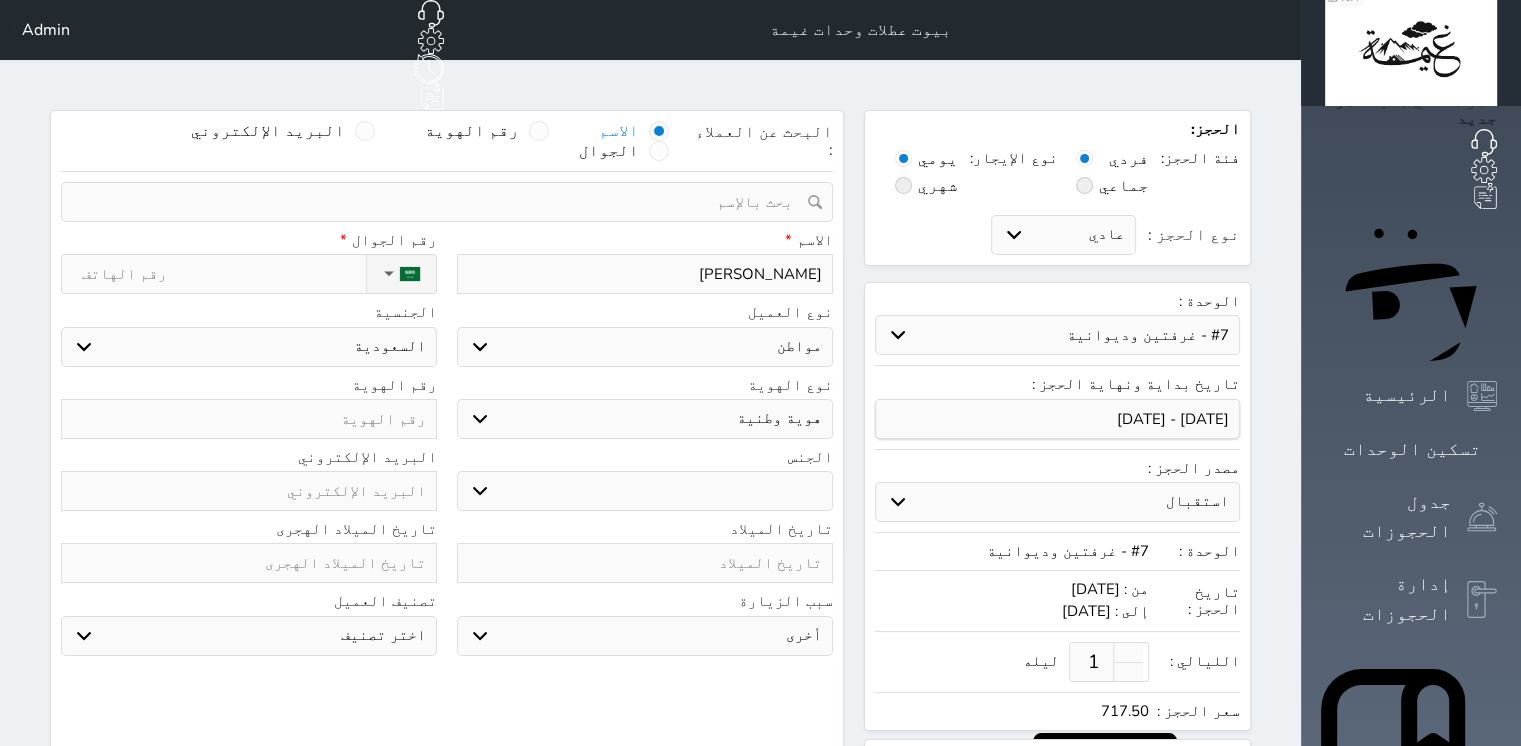 select 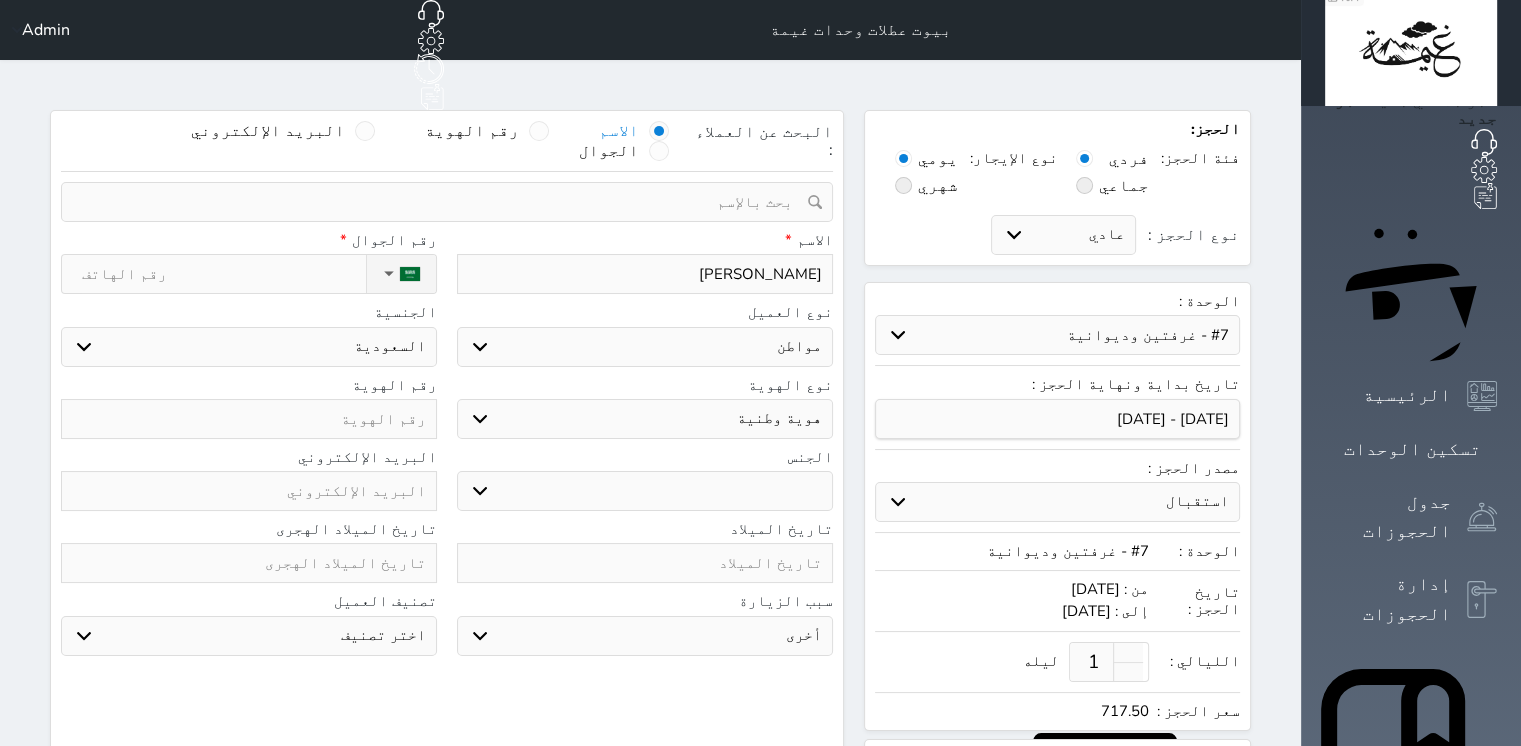 type on "[PERSON_NAME]" 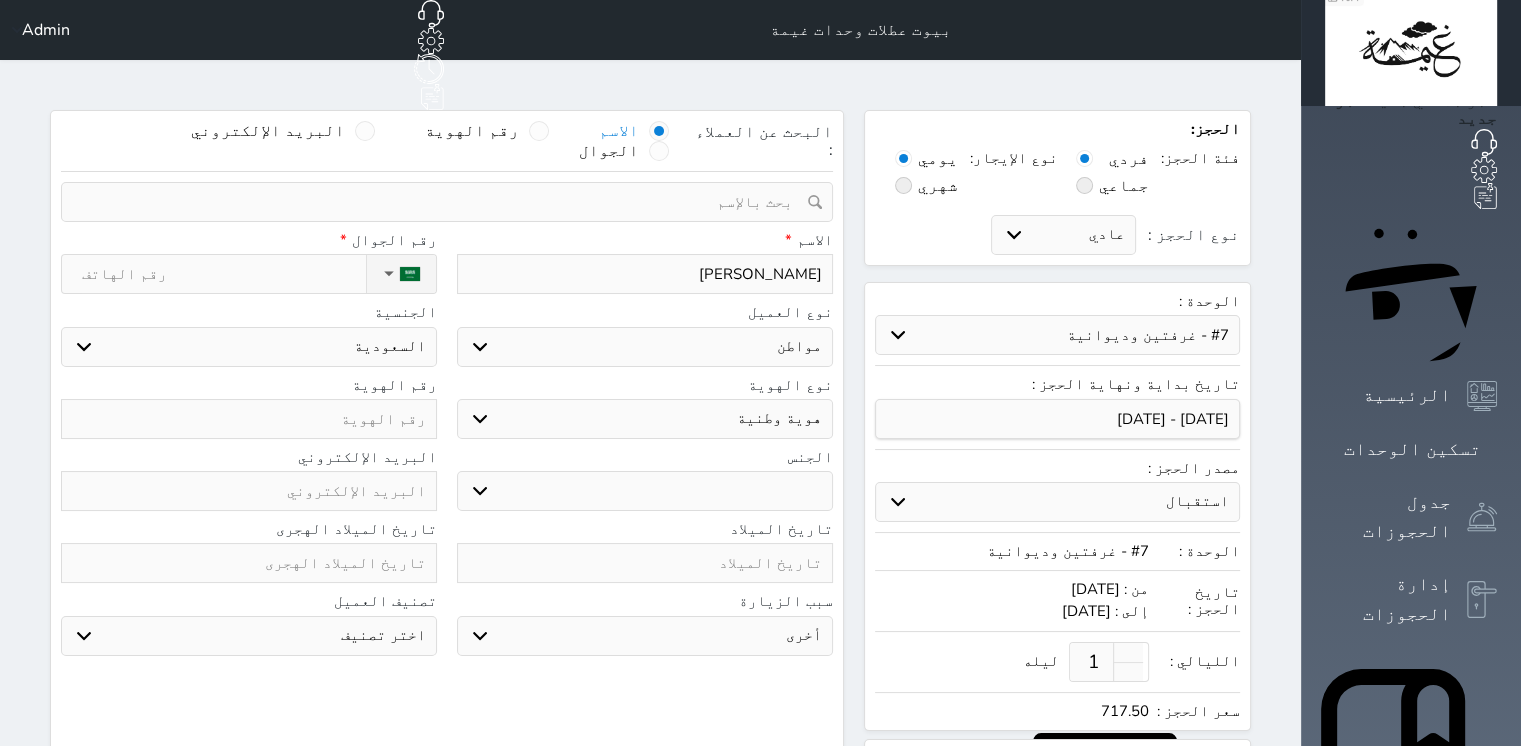 select 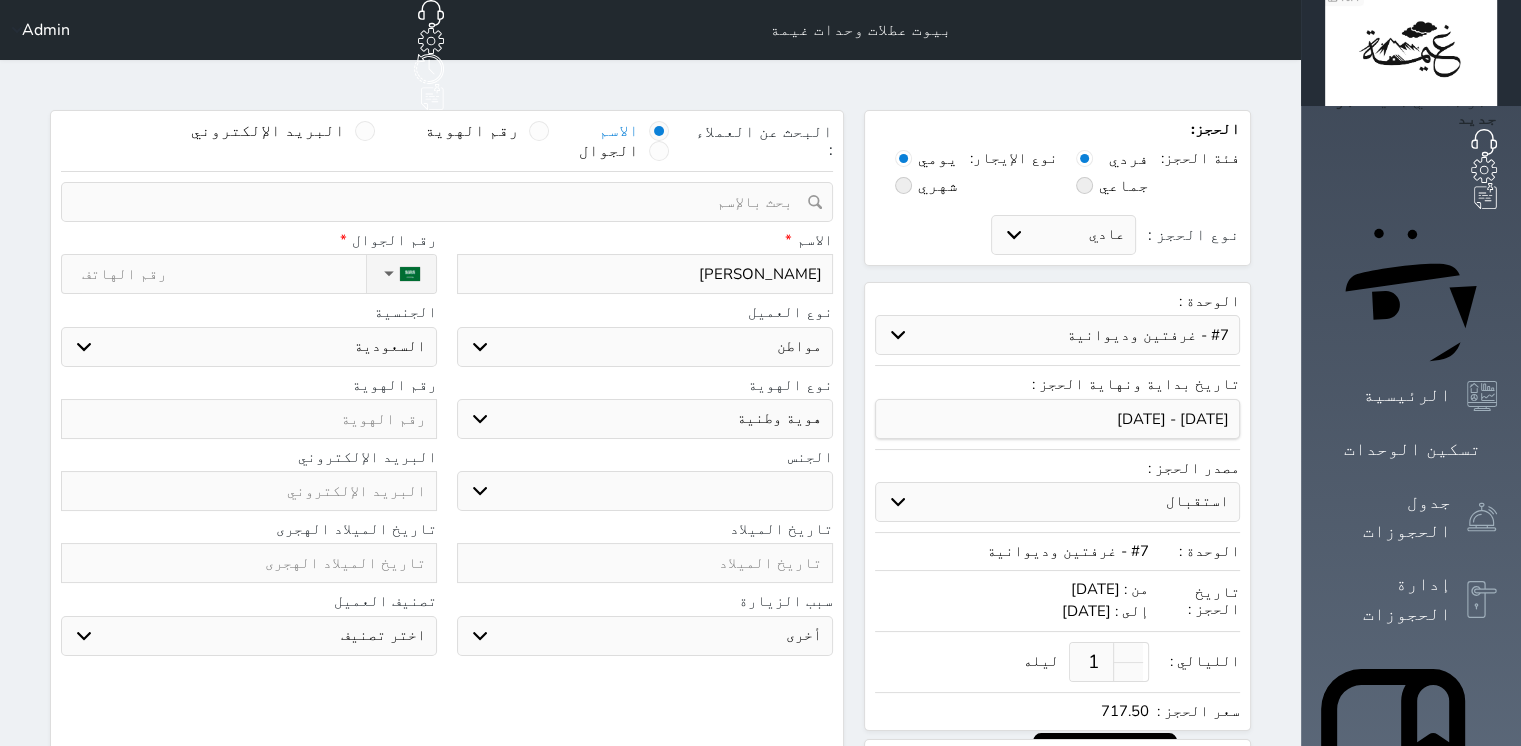 type on "[PERSON_NAME]" 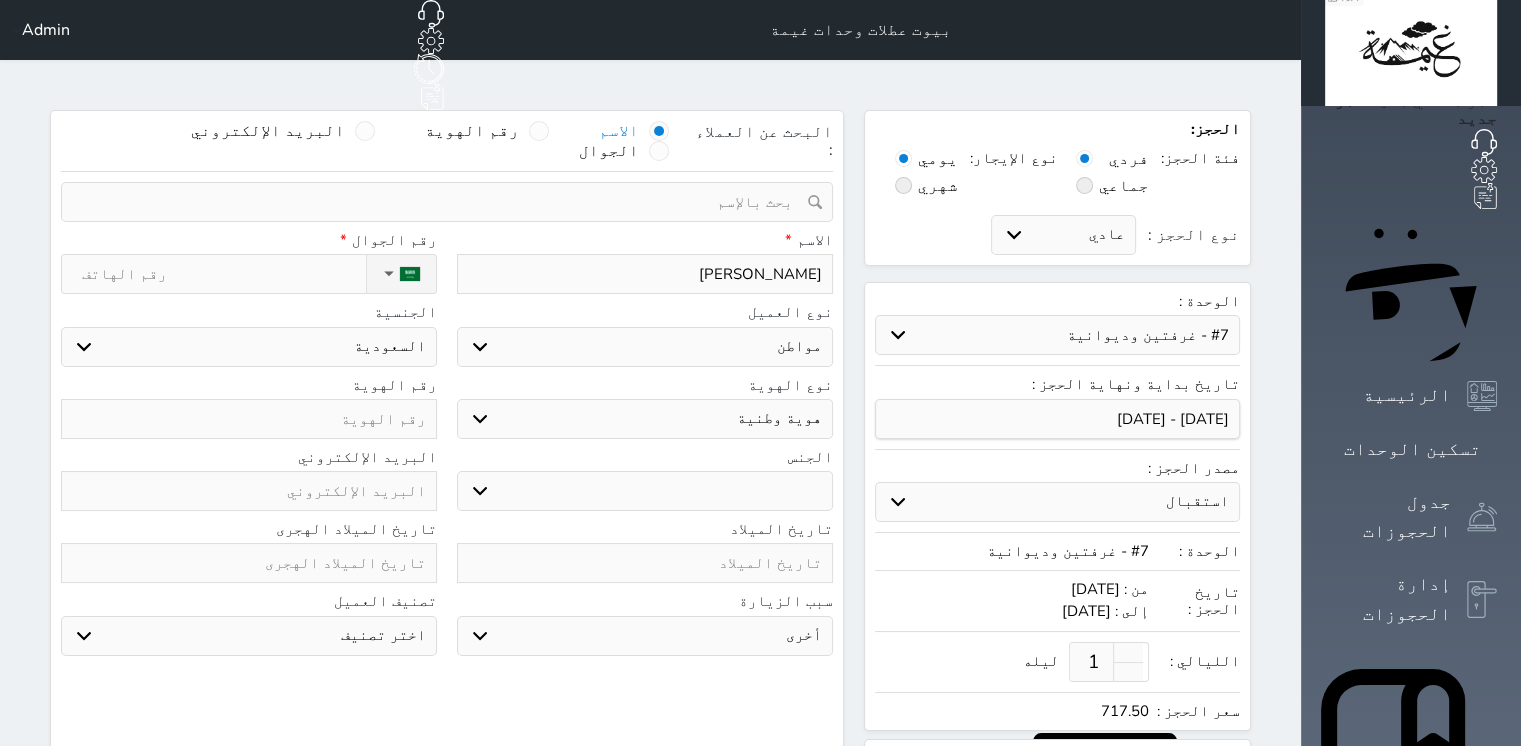 type on "1" 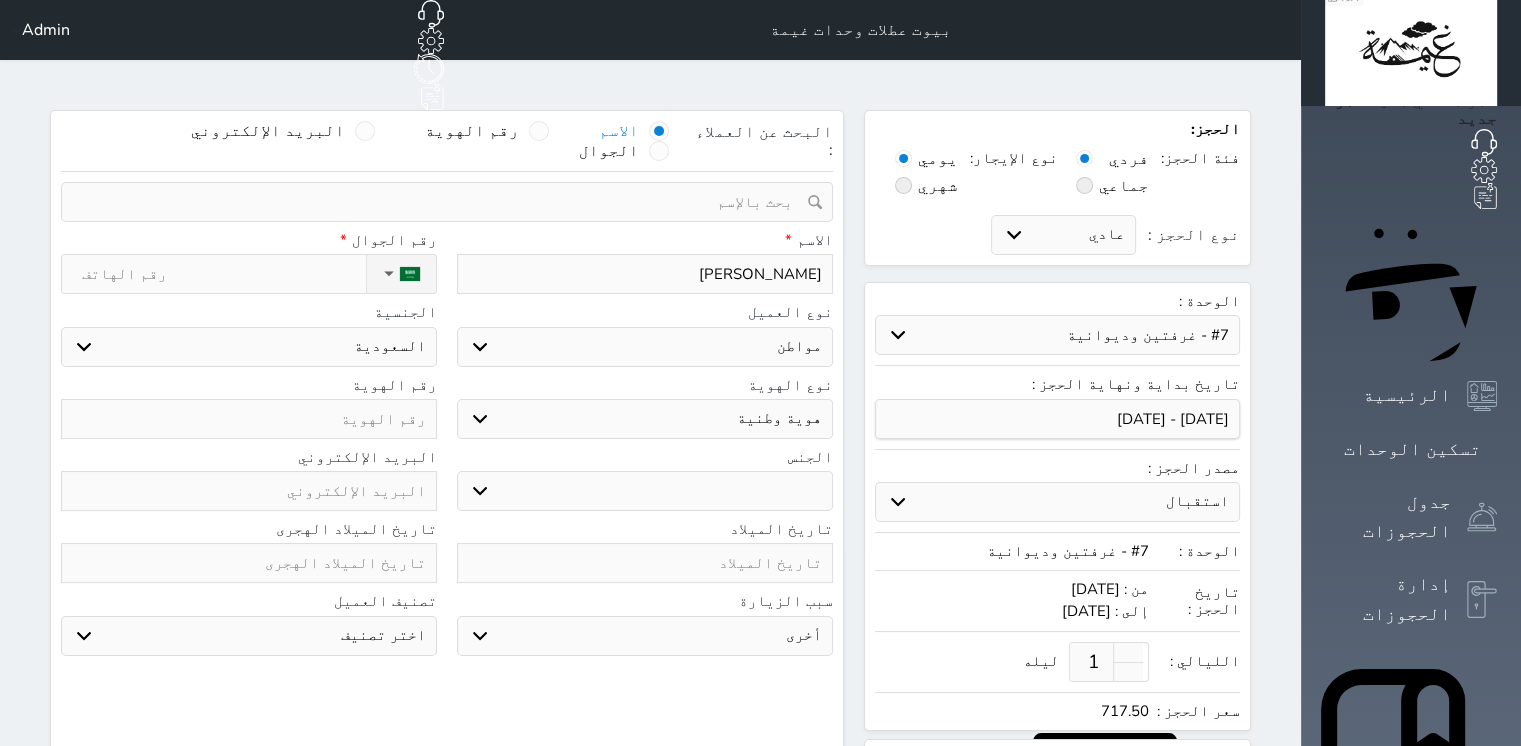 select 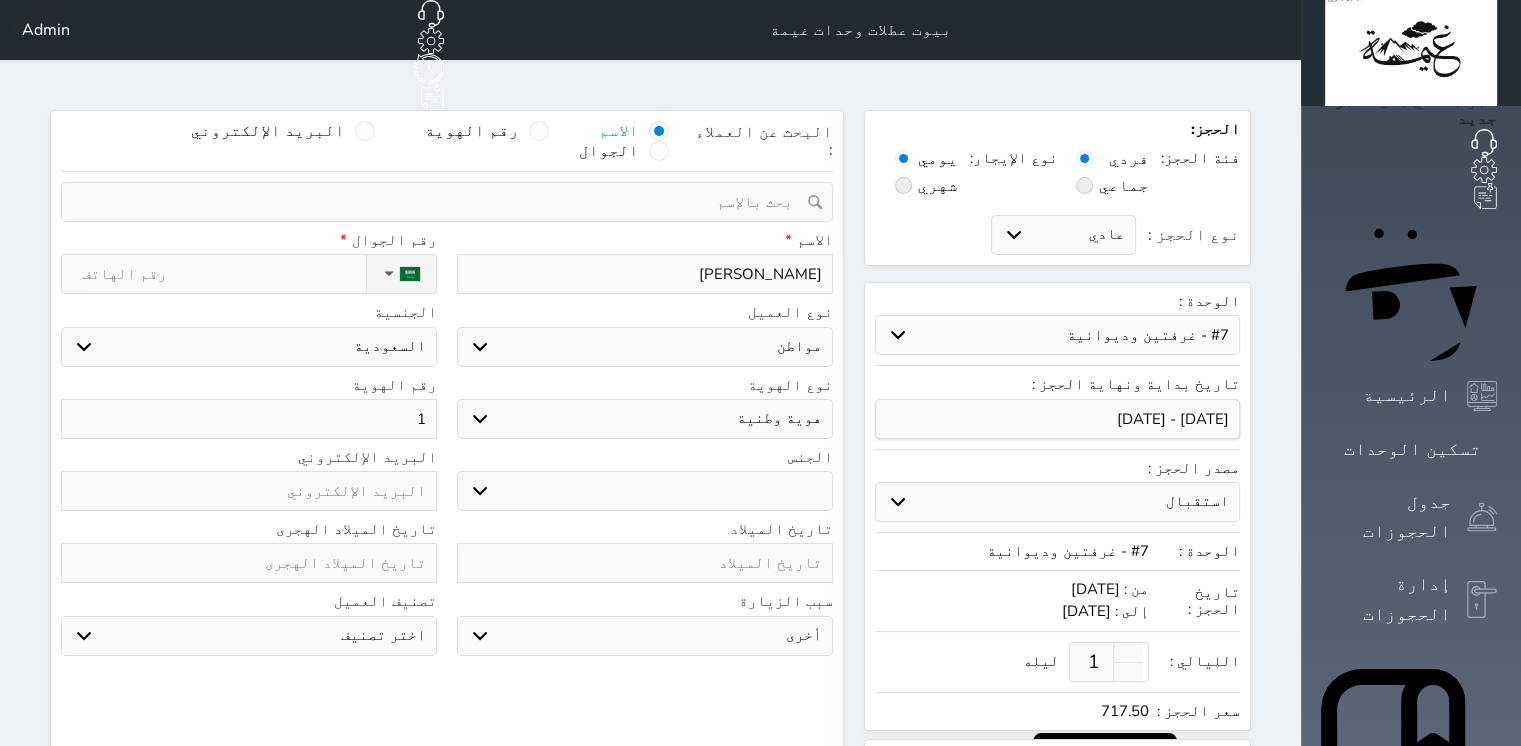 type on "10" 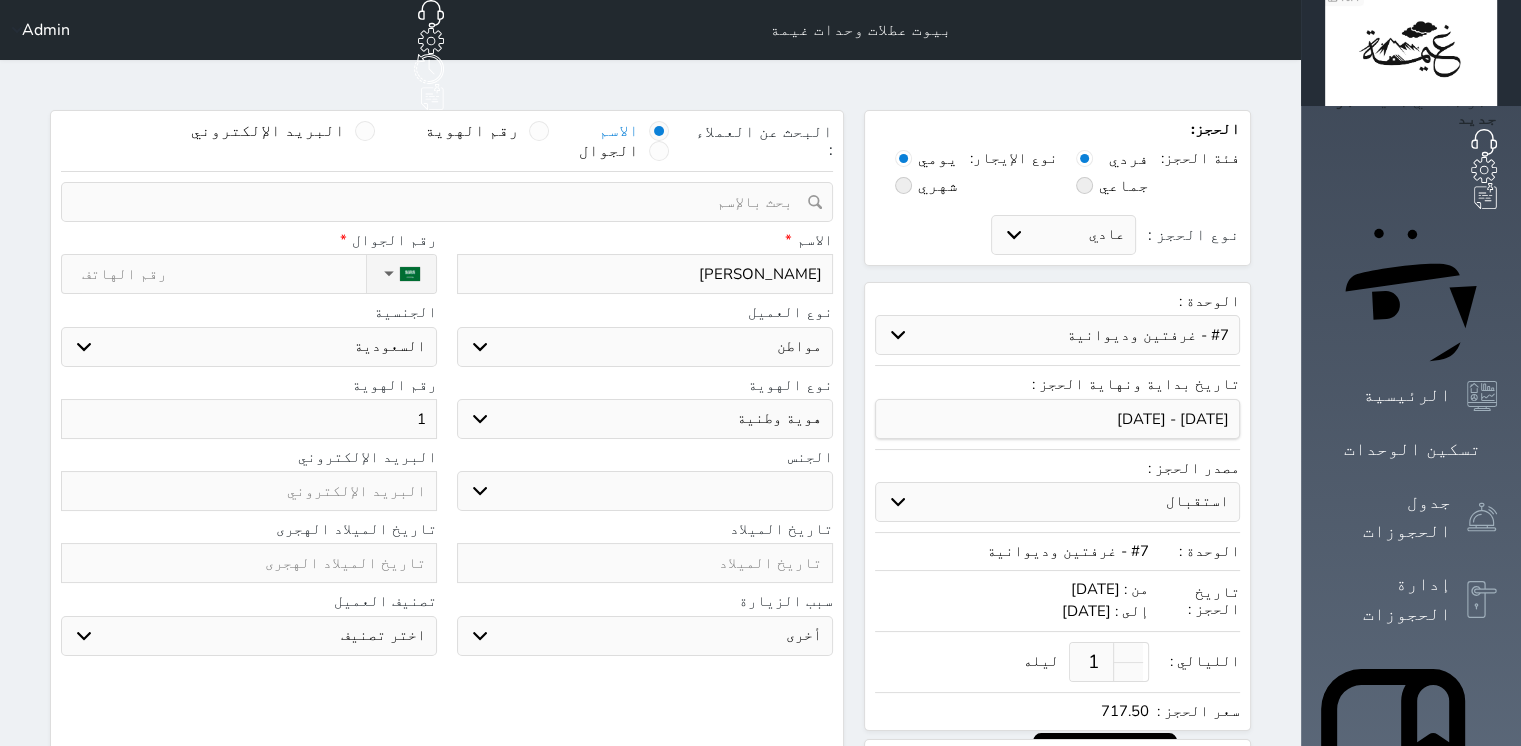 select 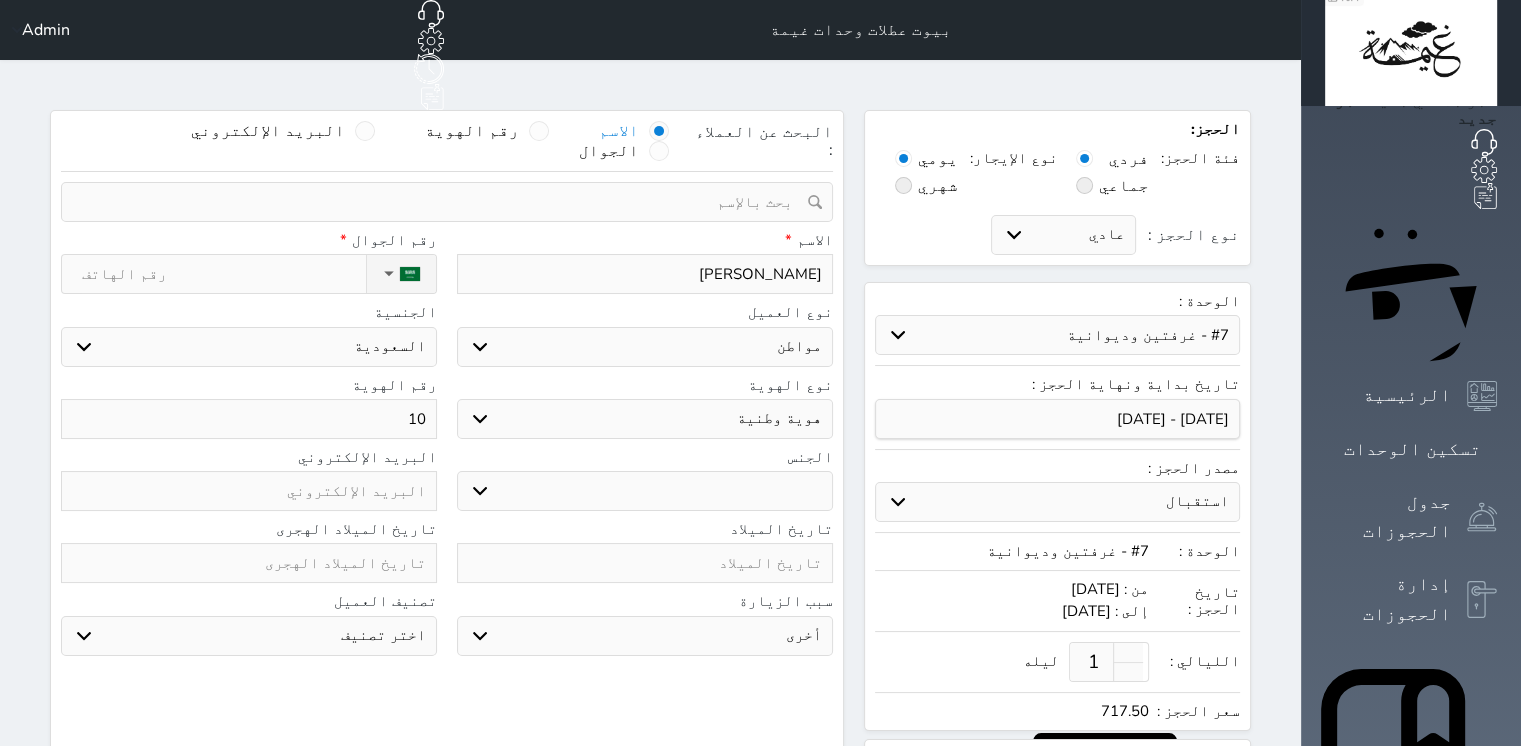 type on "102" 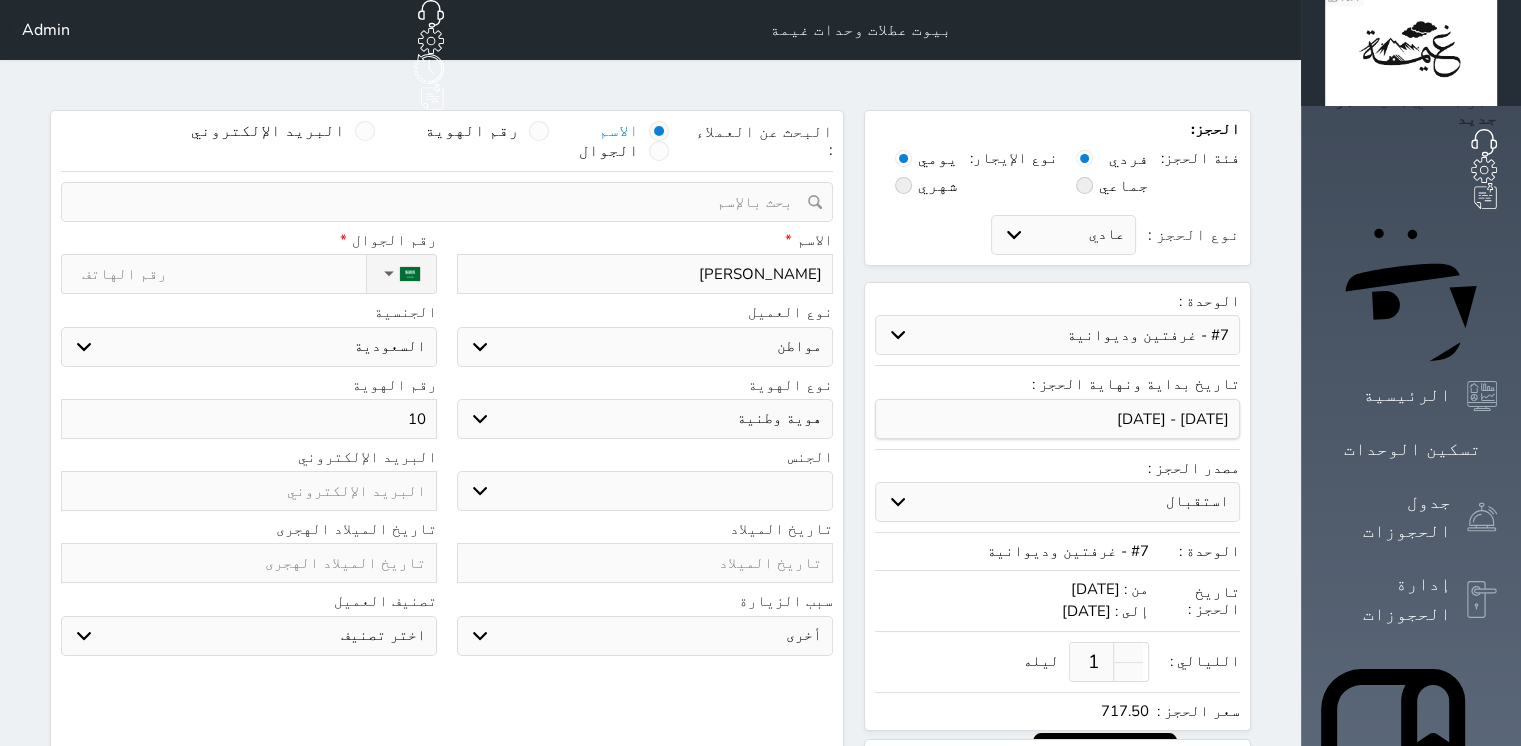 select 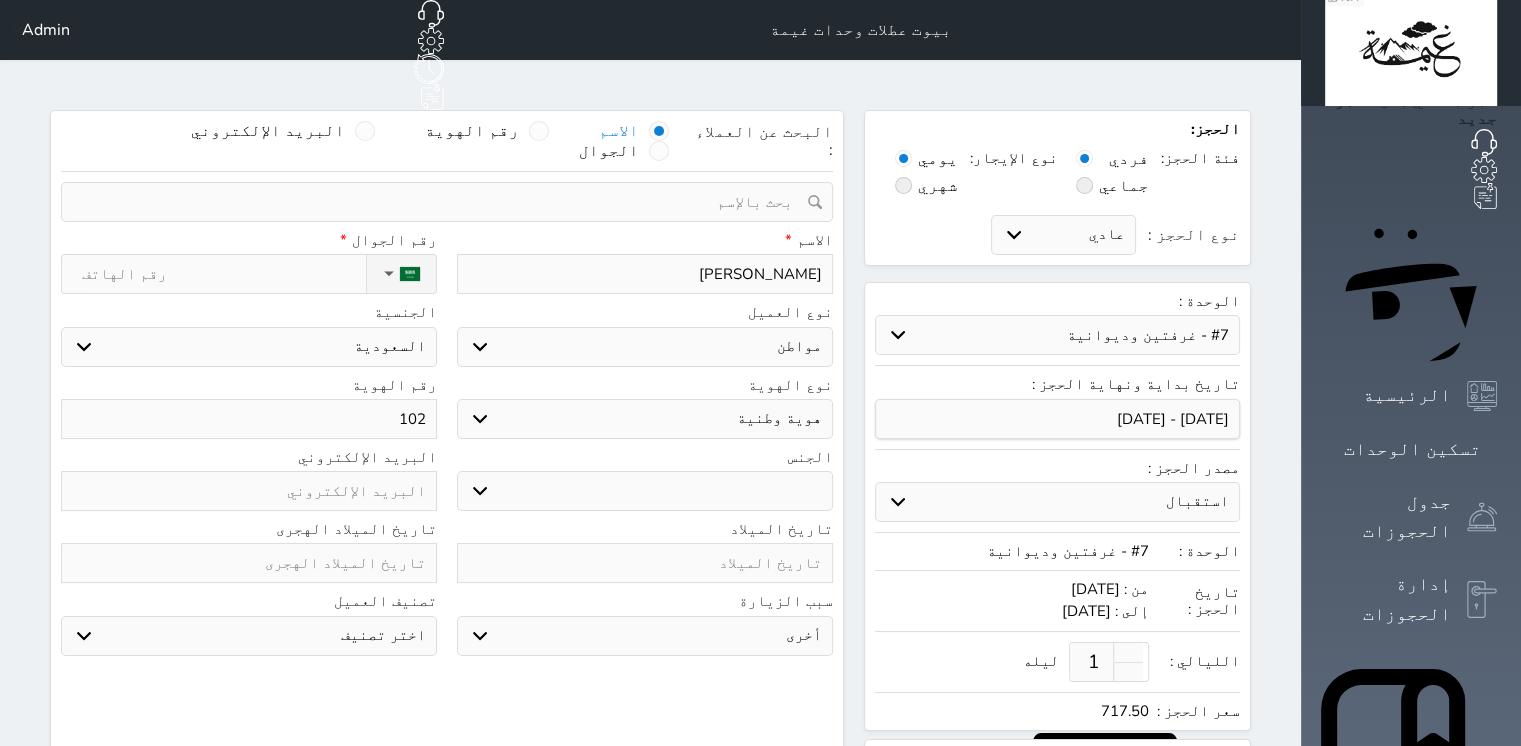 type on "1022" 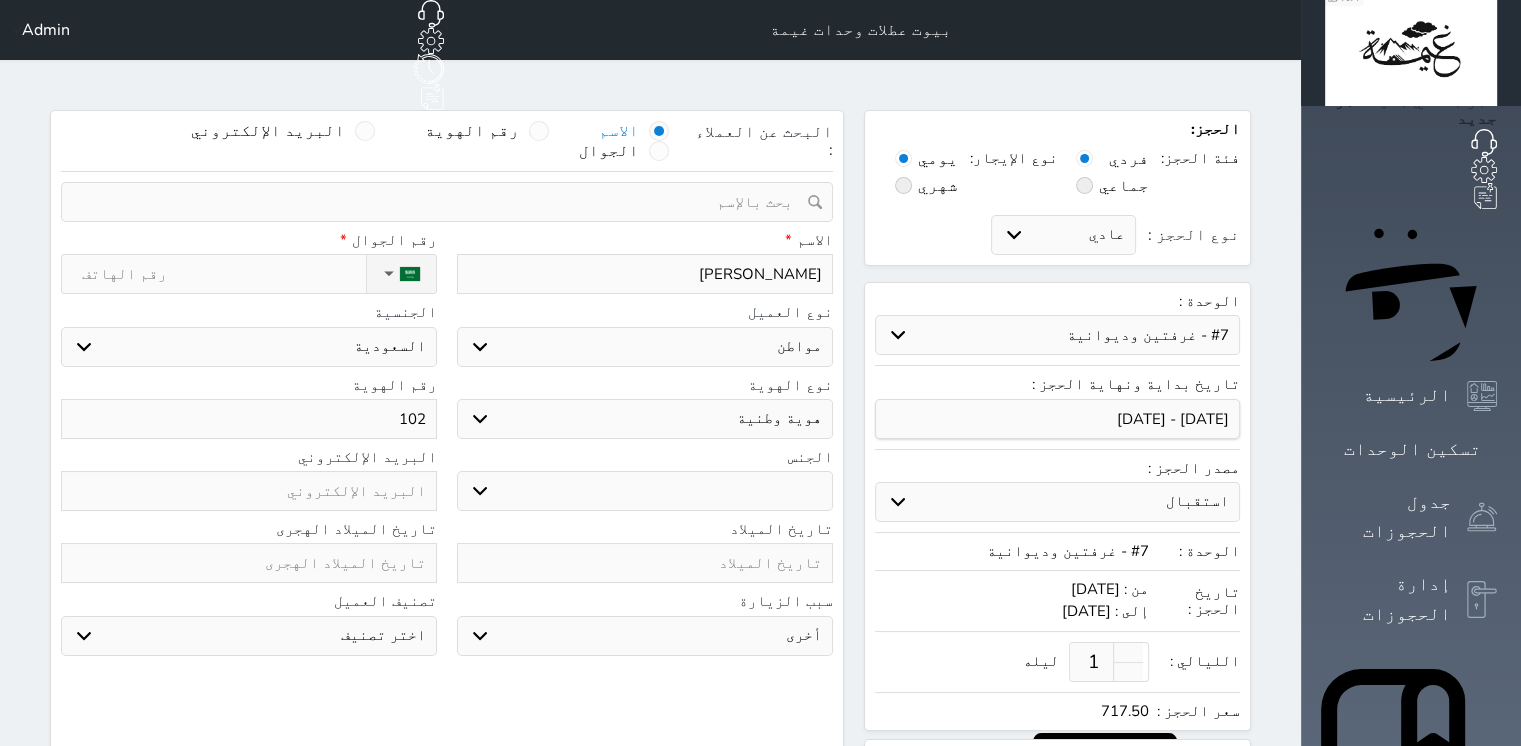 select 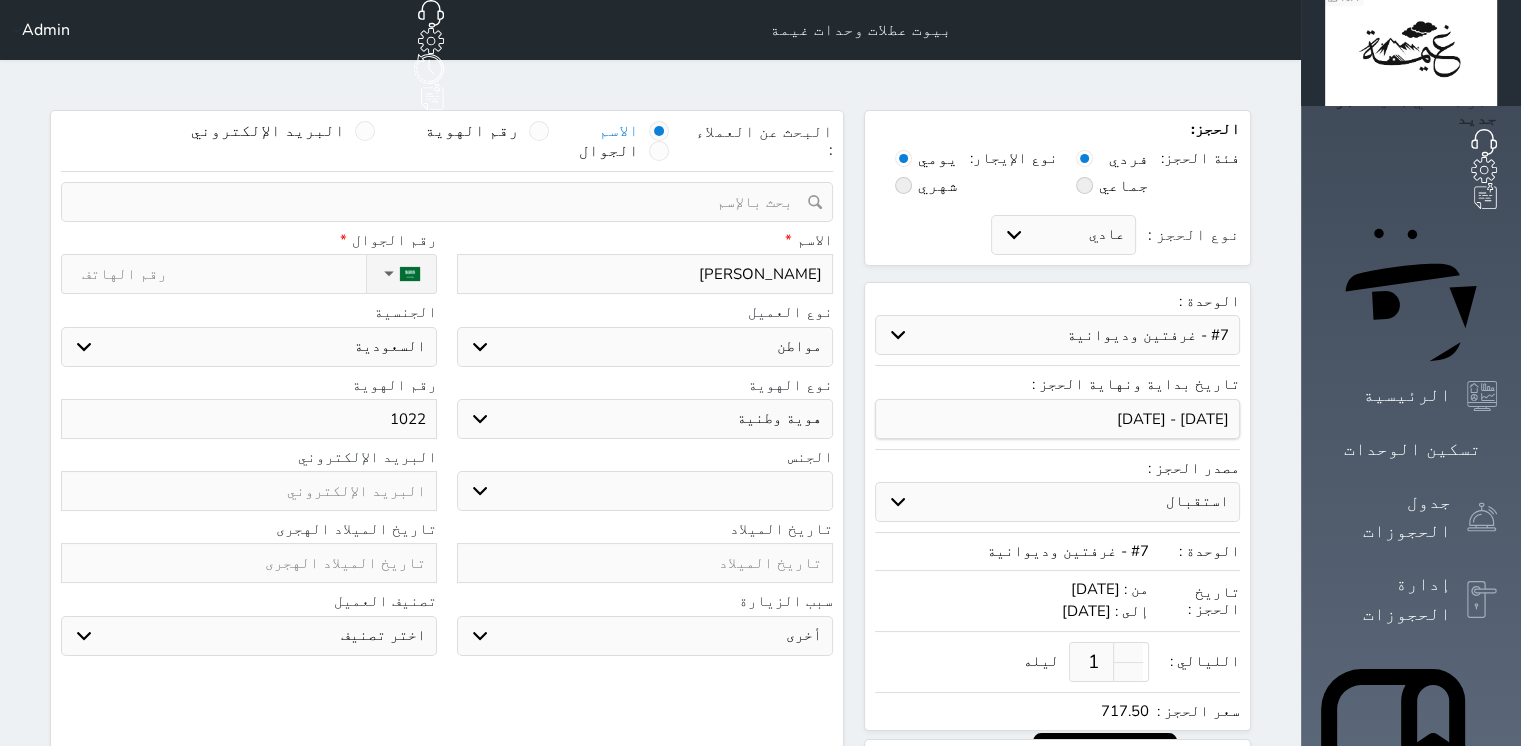 type on "10226" 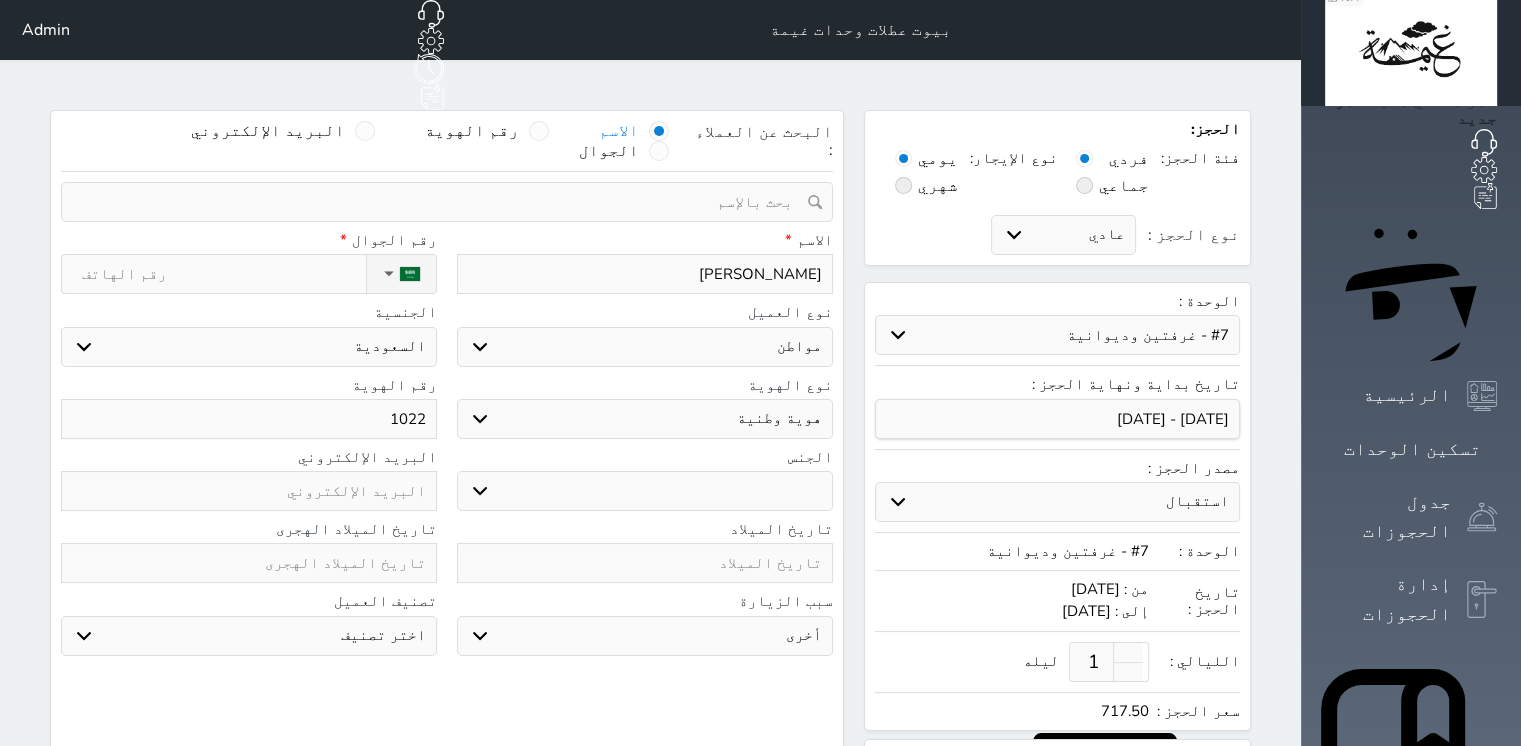 select 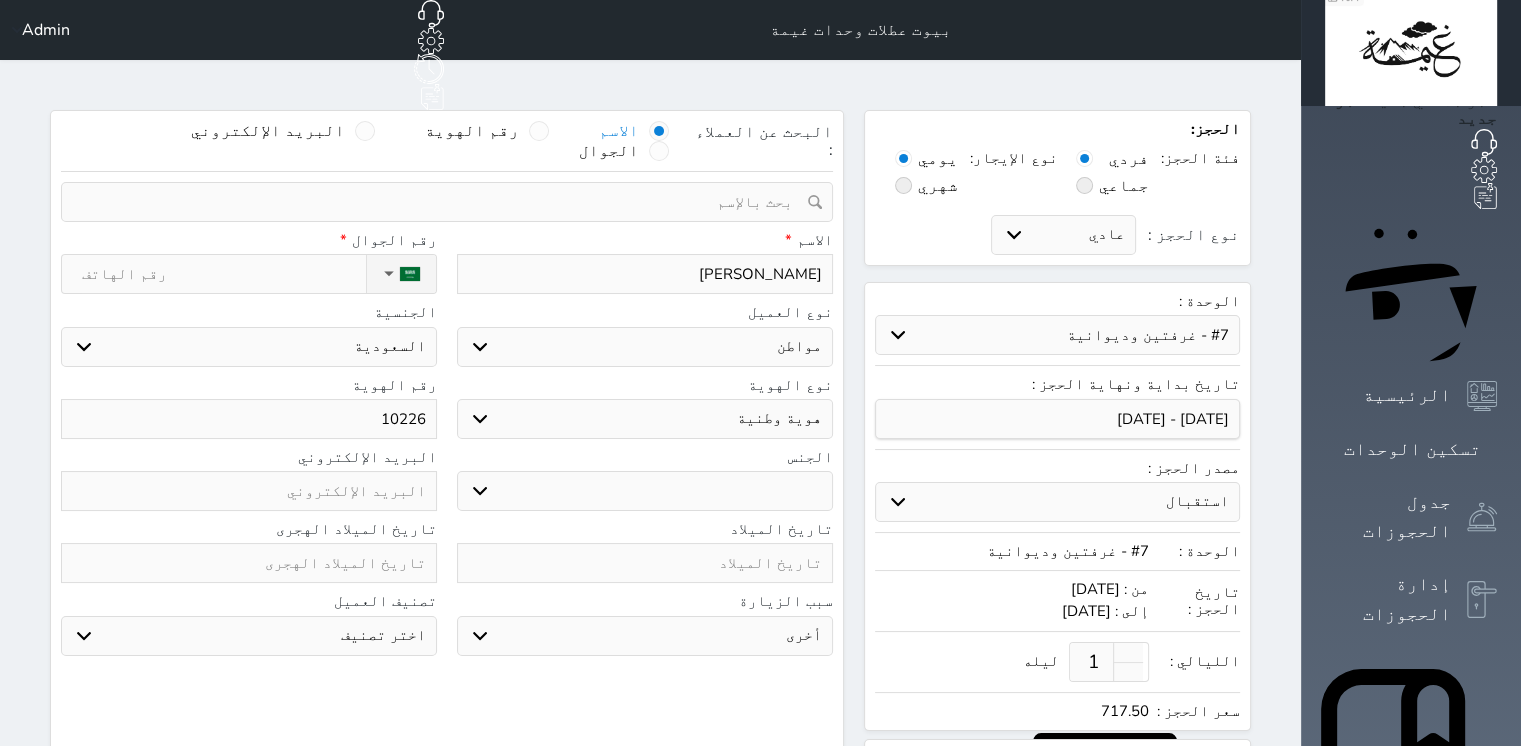 type on "102267" 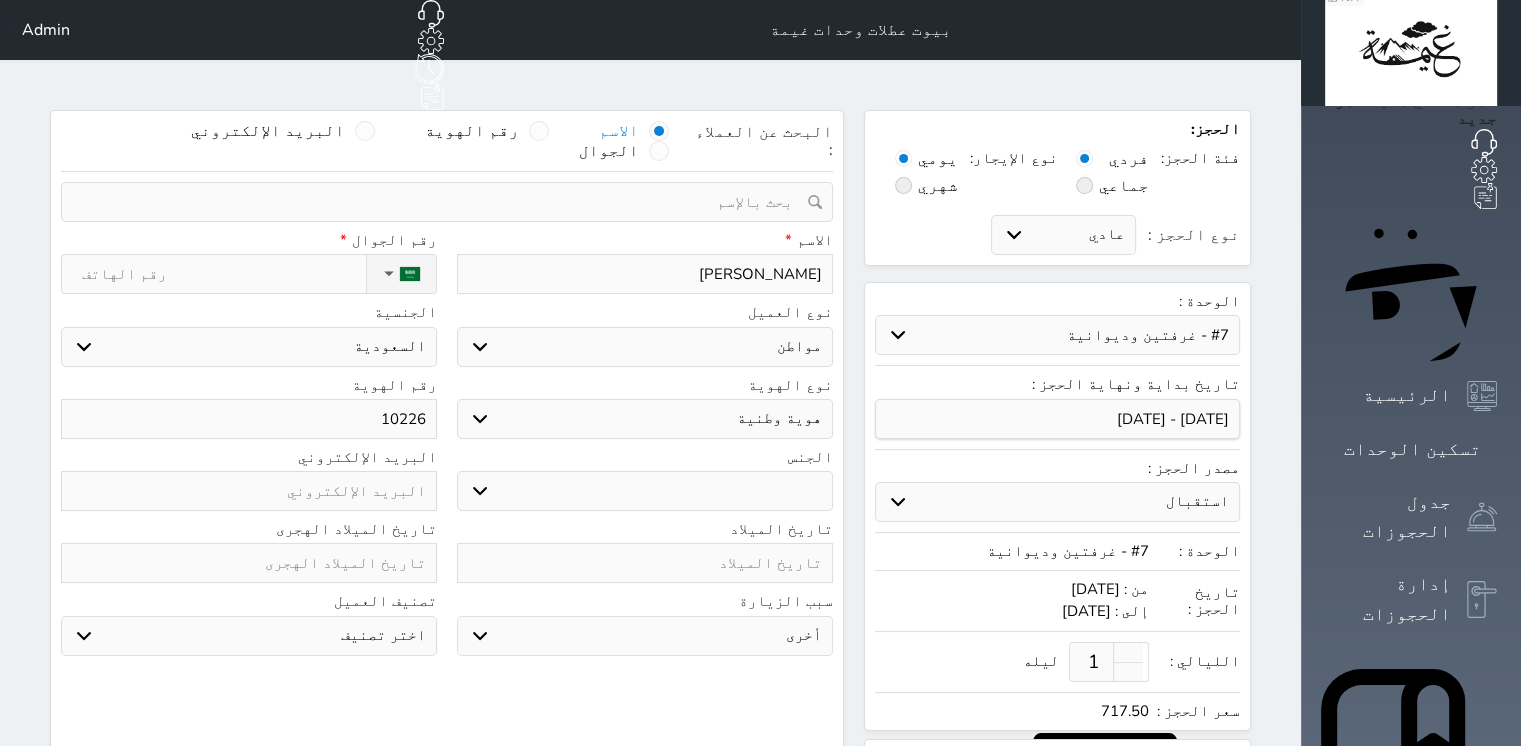 select 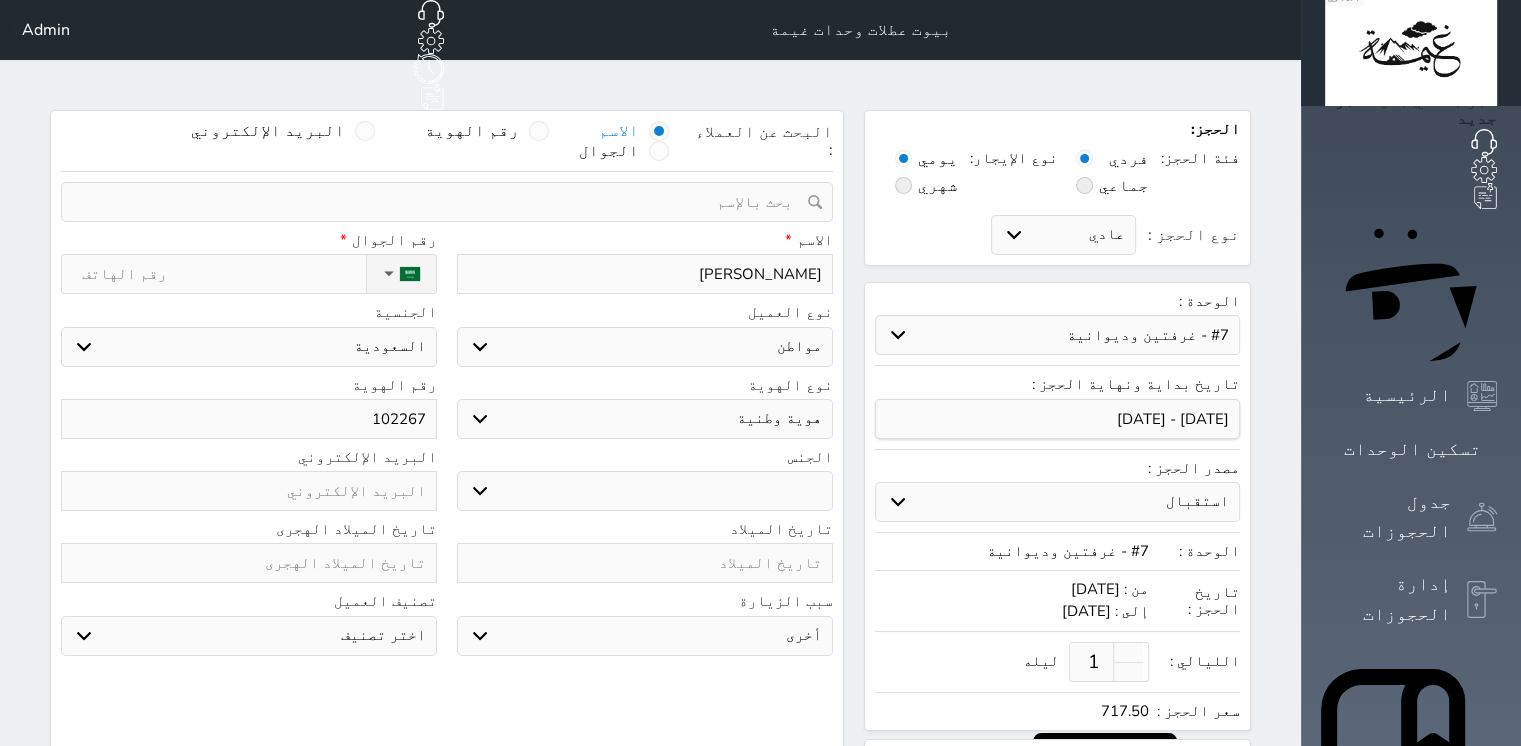 type on "1022679" 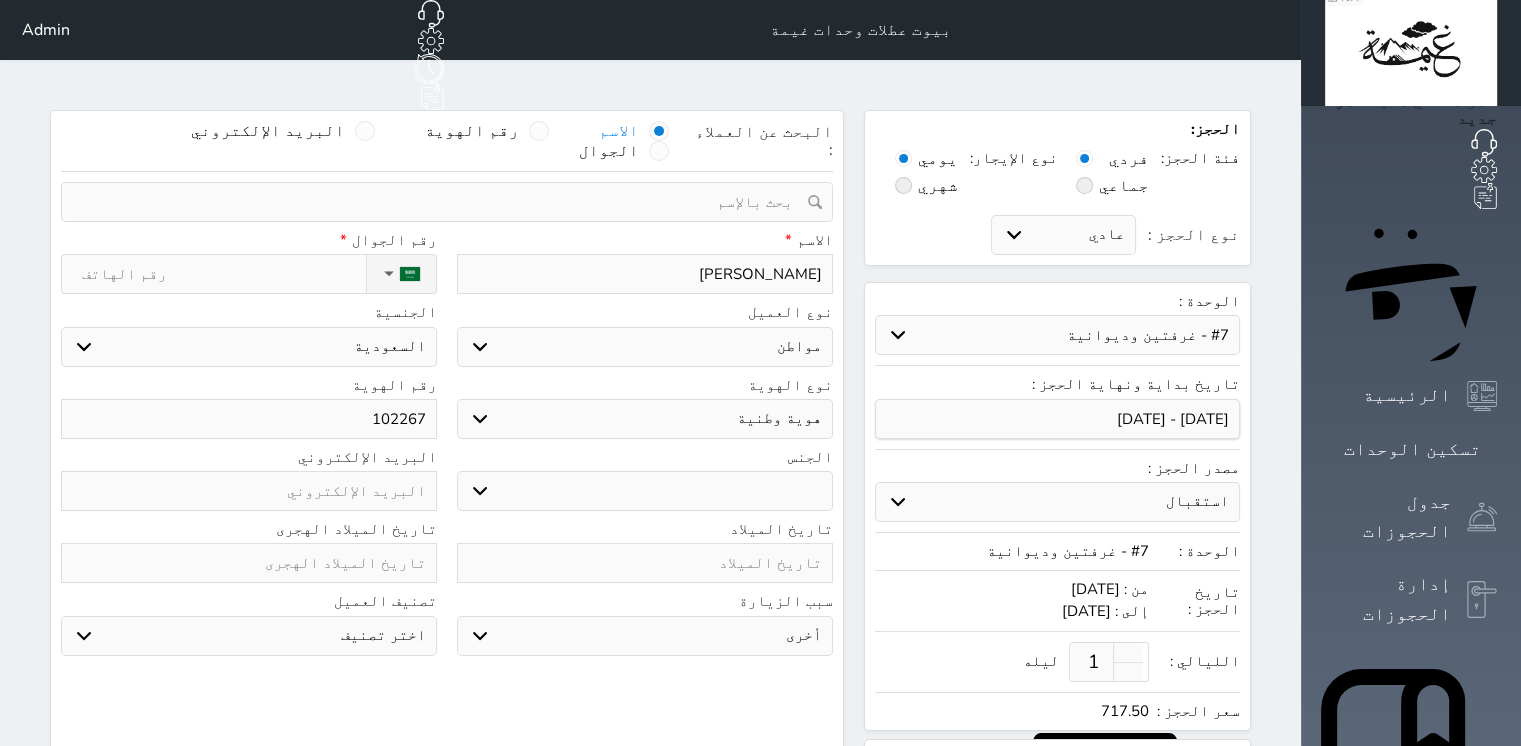 select 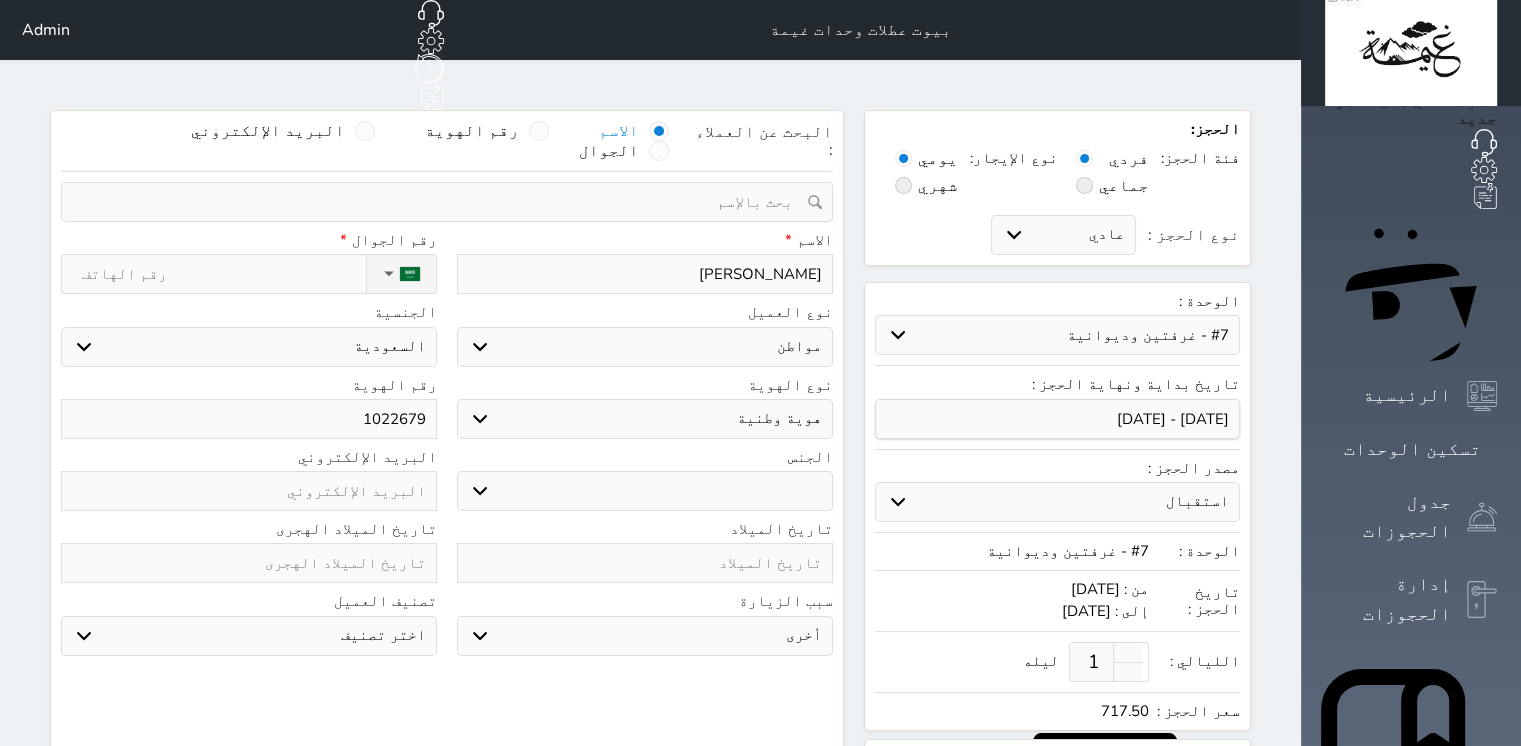 type on "10226798" 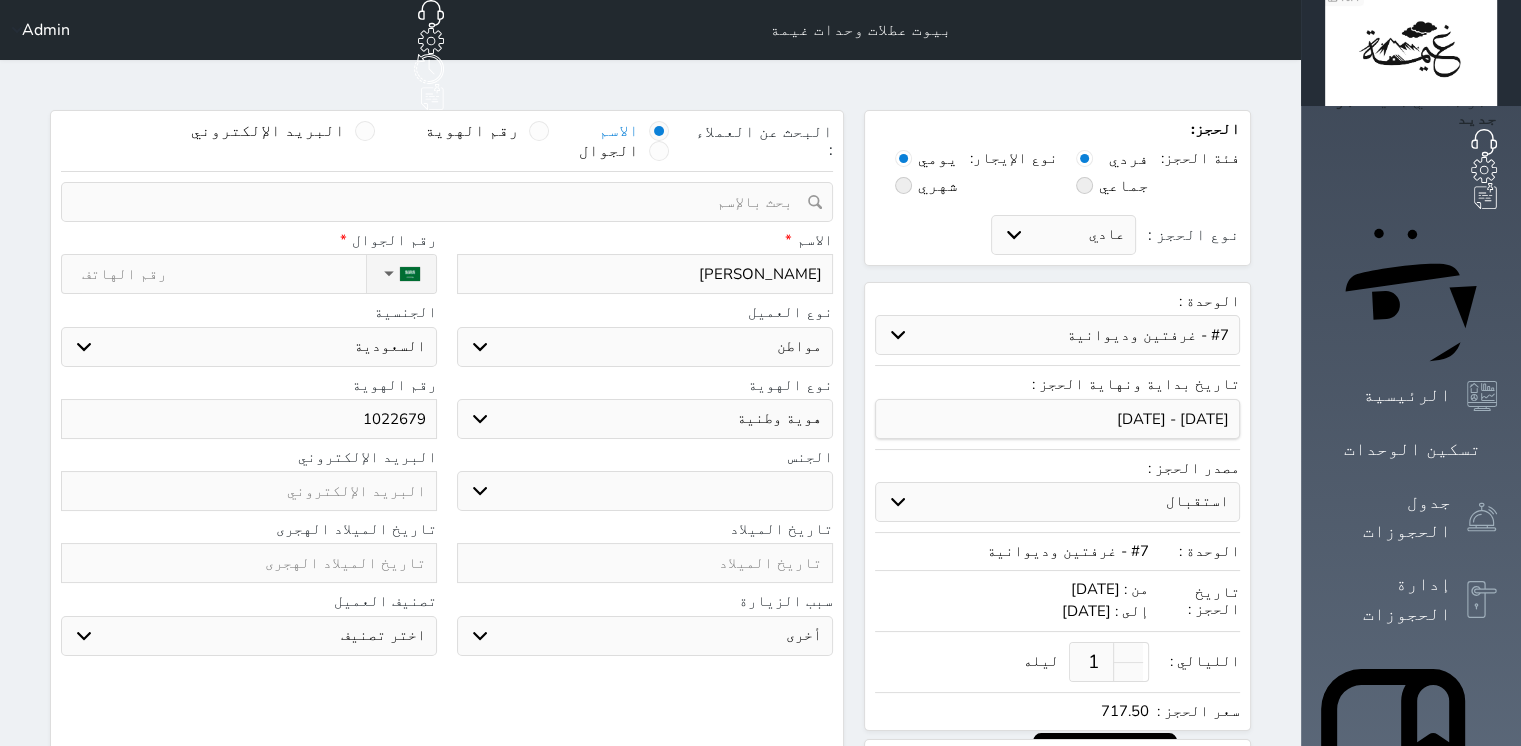 select 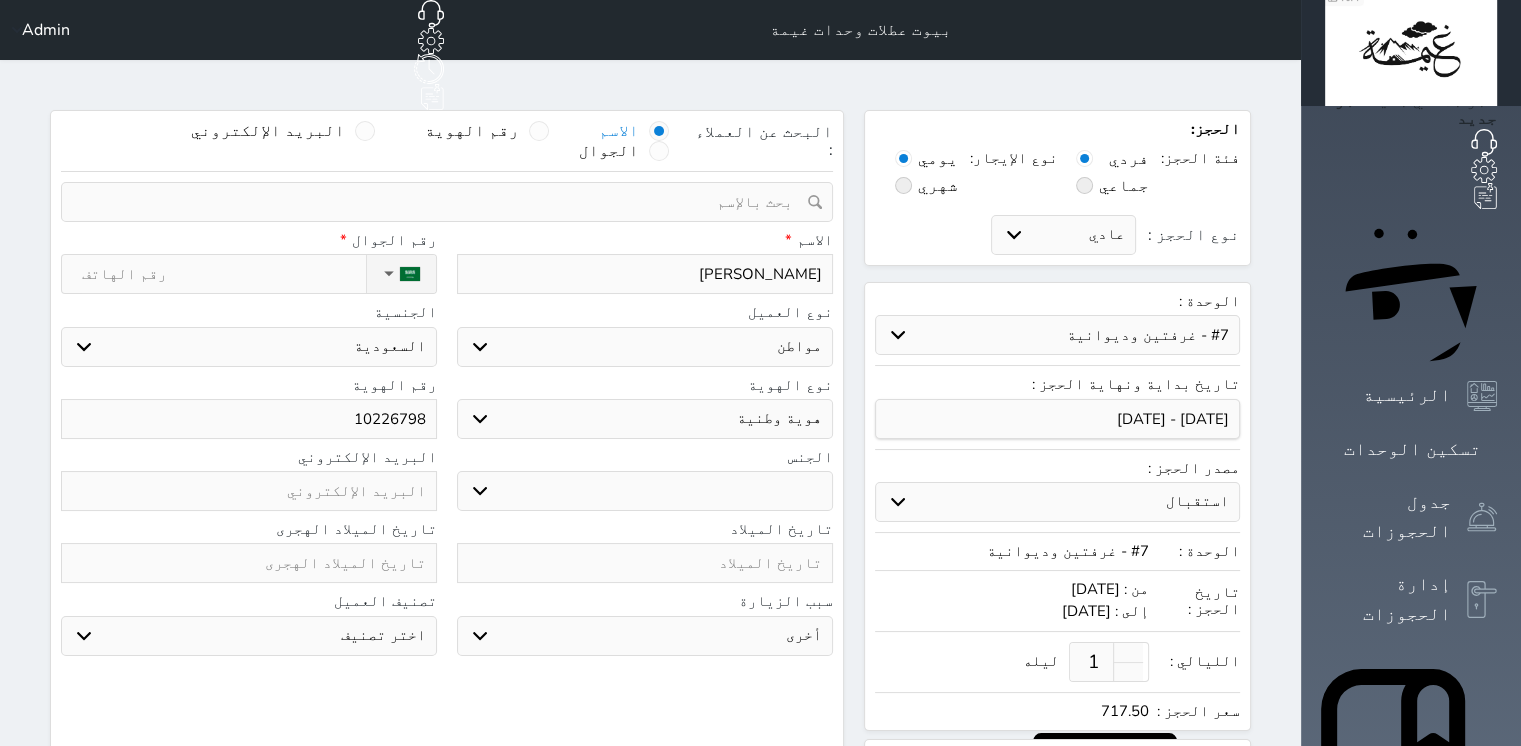 type on "102267980" 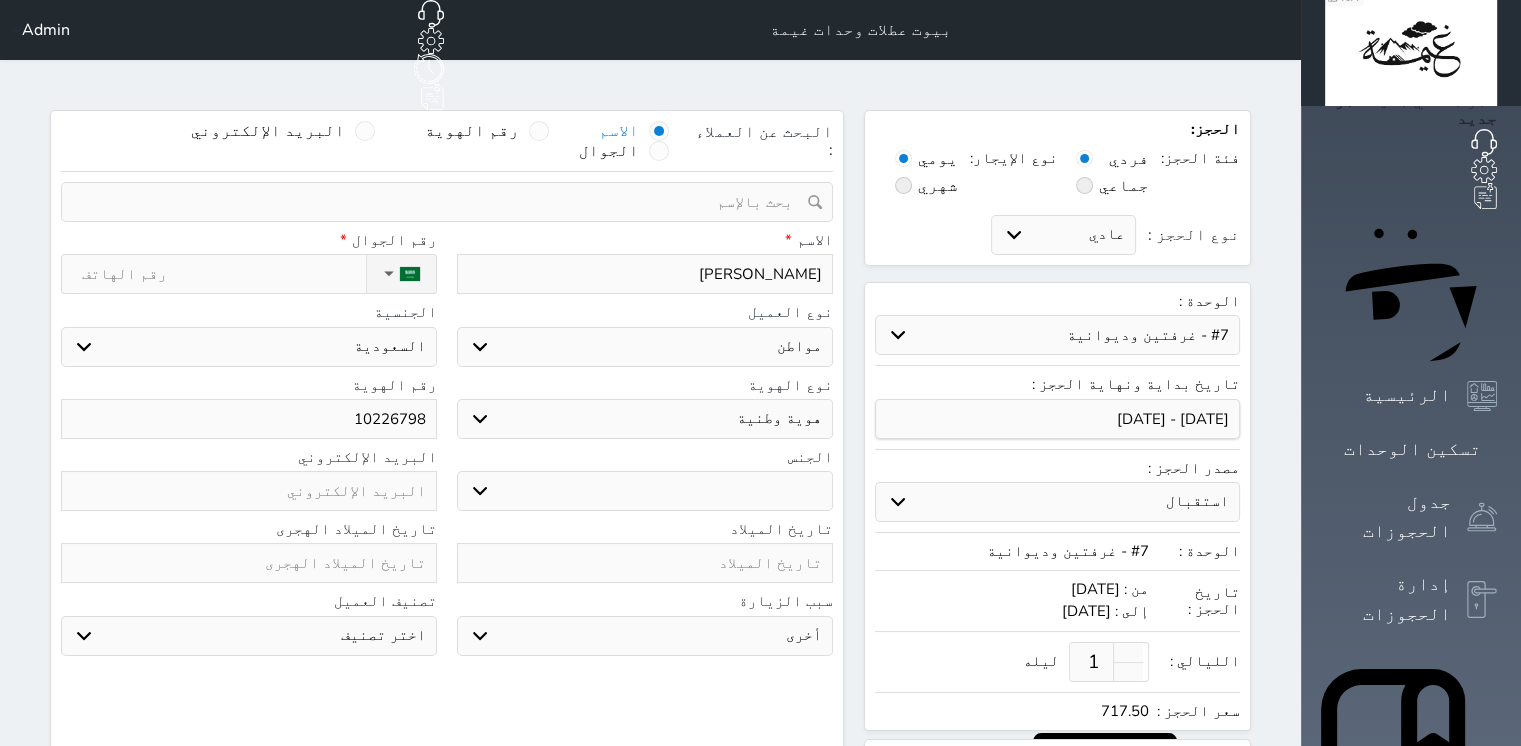 select 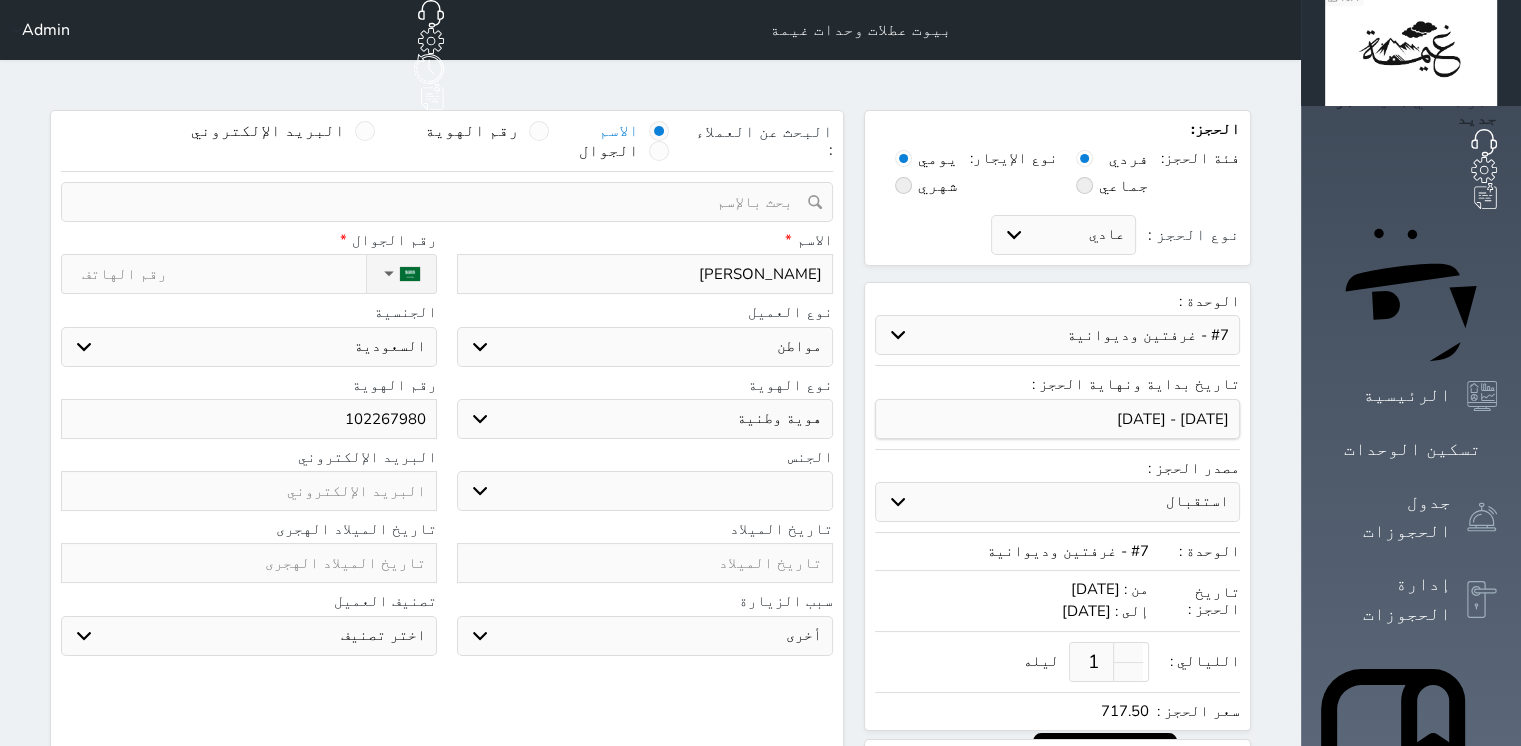type on "1022679805" 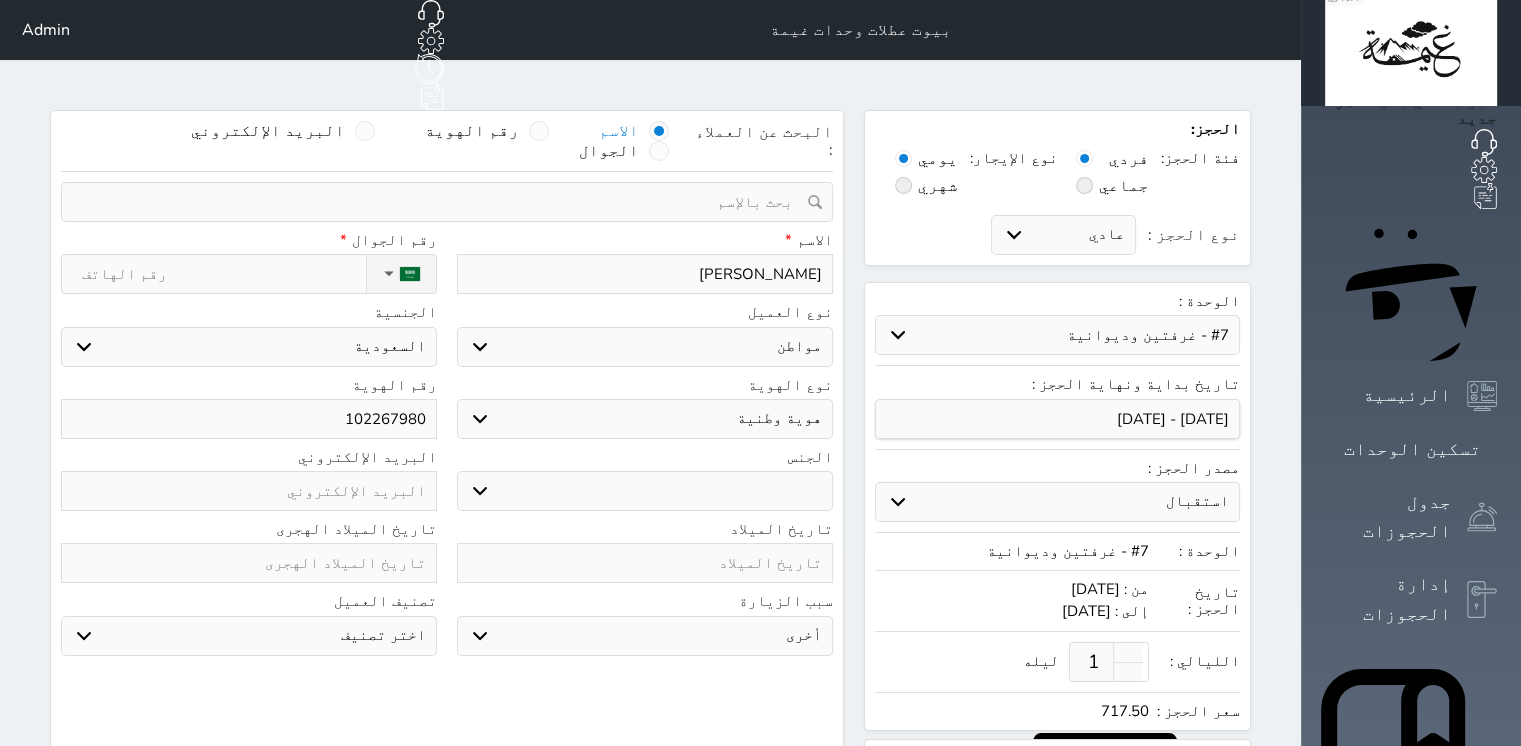 select 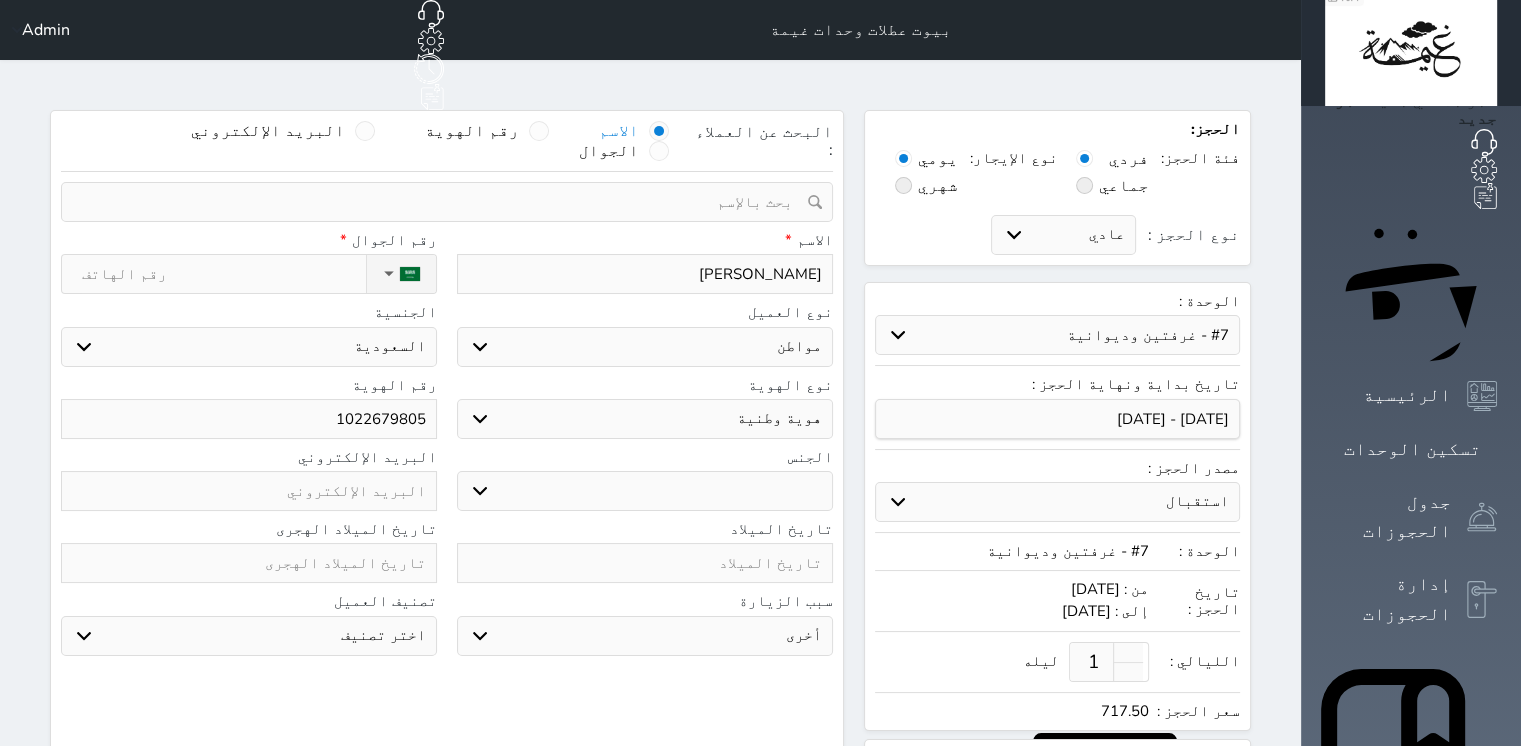 type on "1022679805" 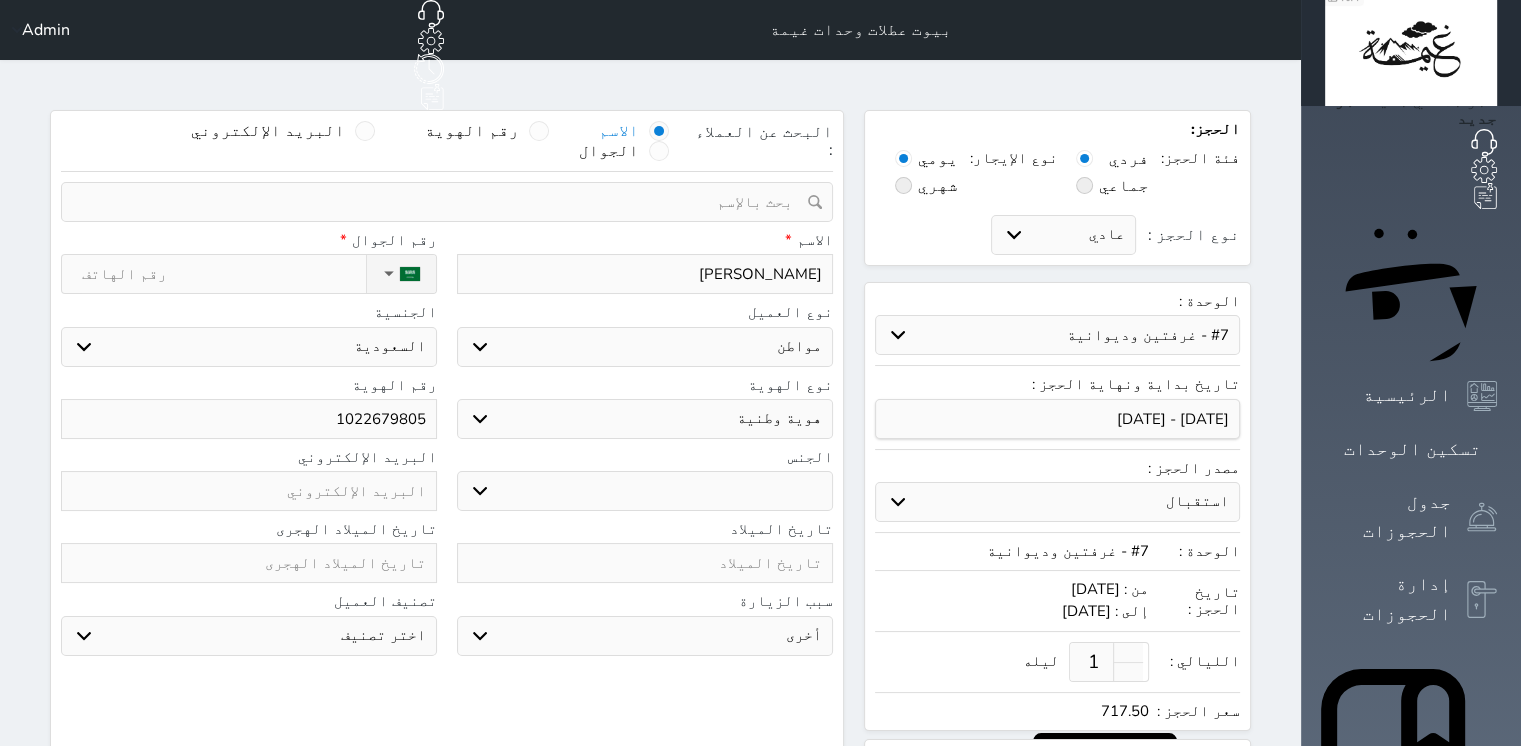type on "0" 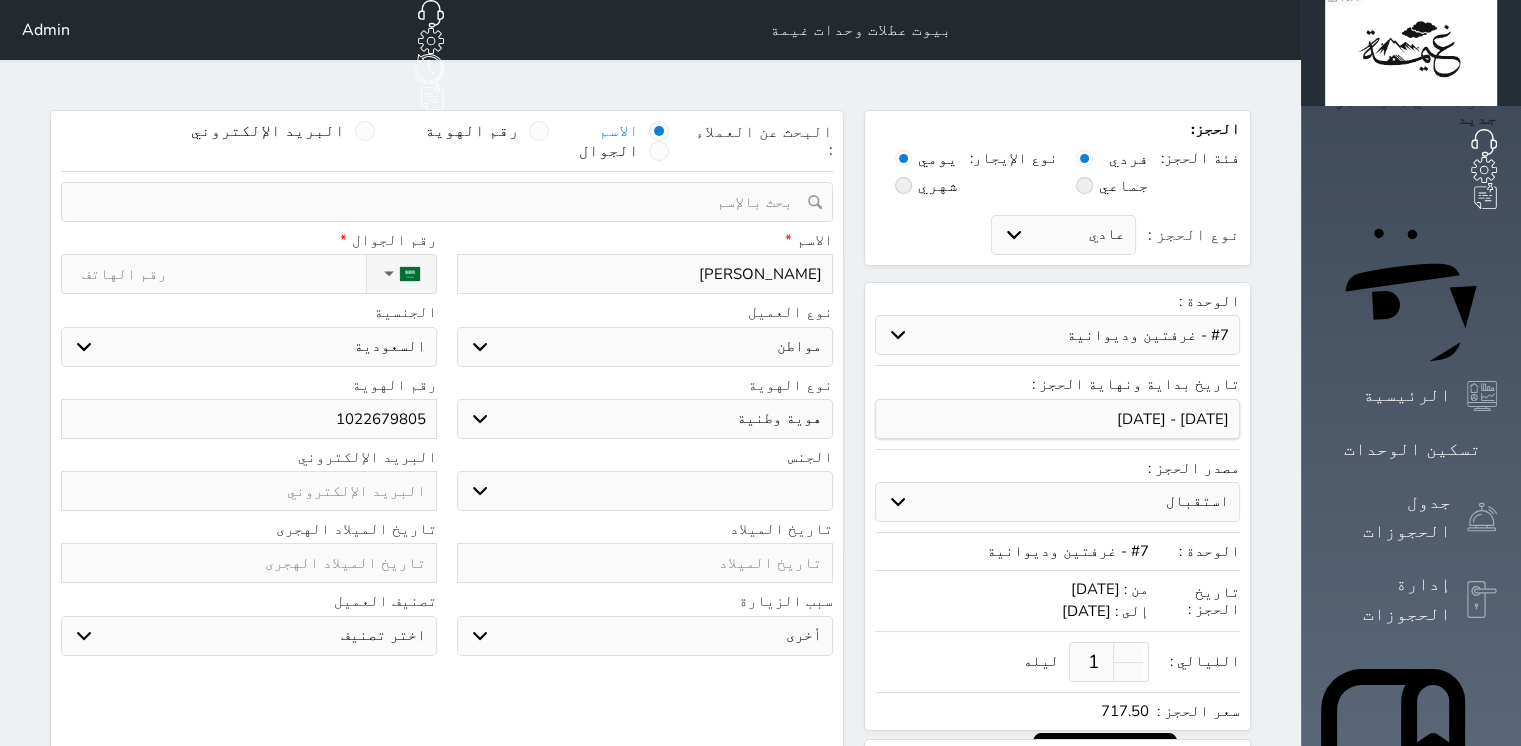 select 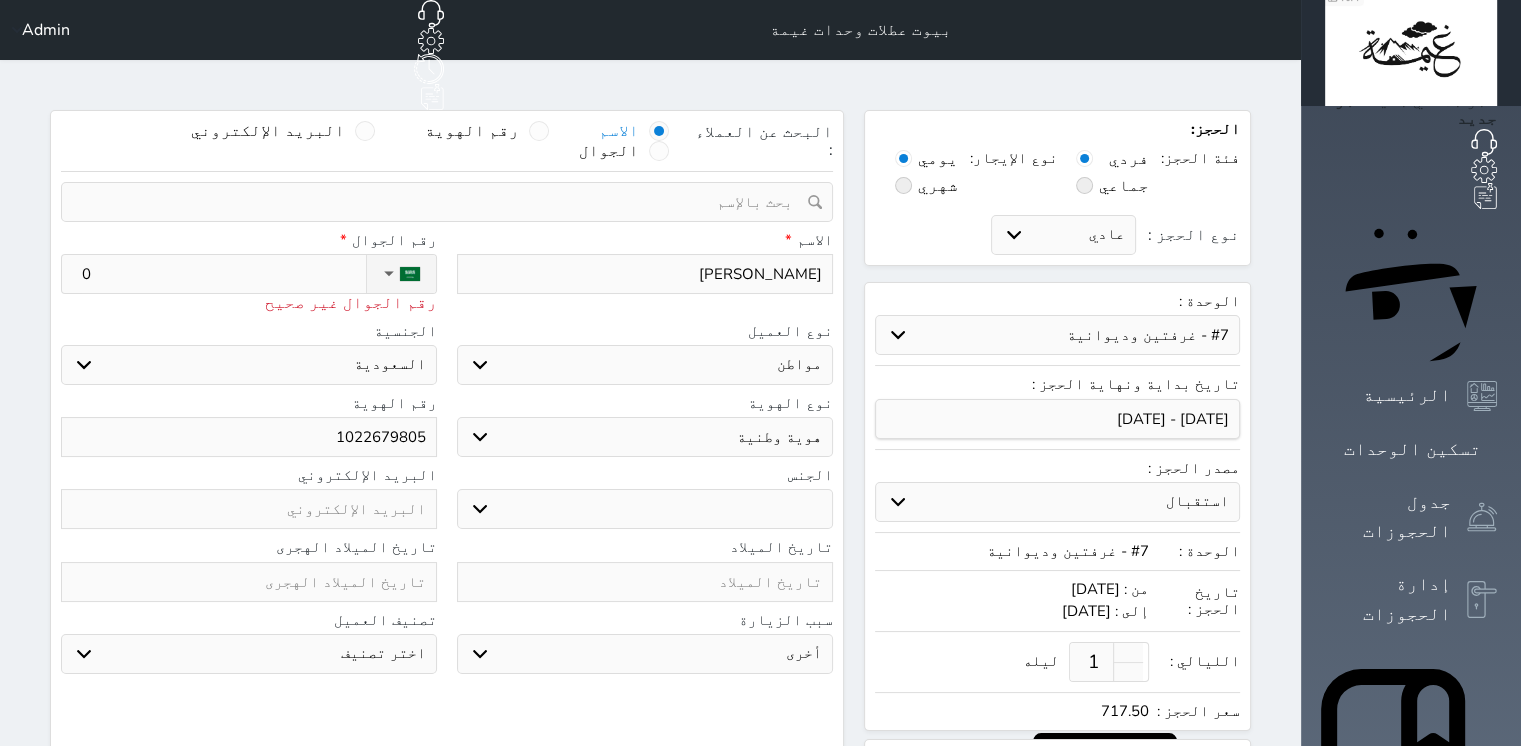 type on "05" 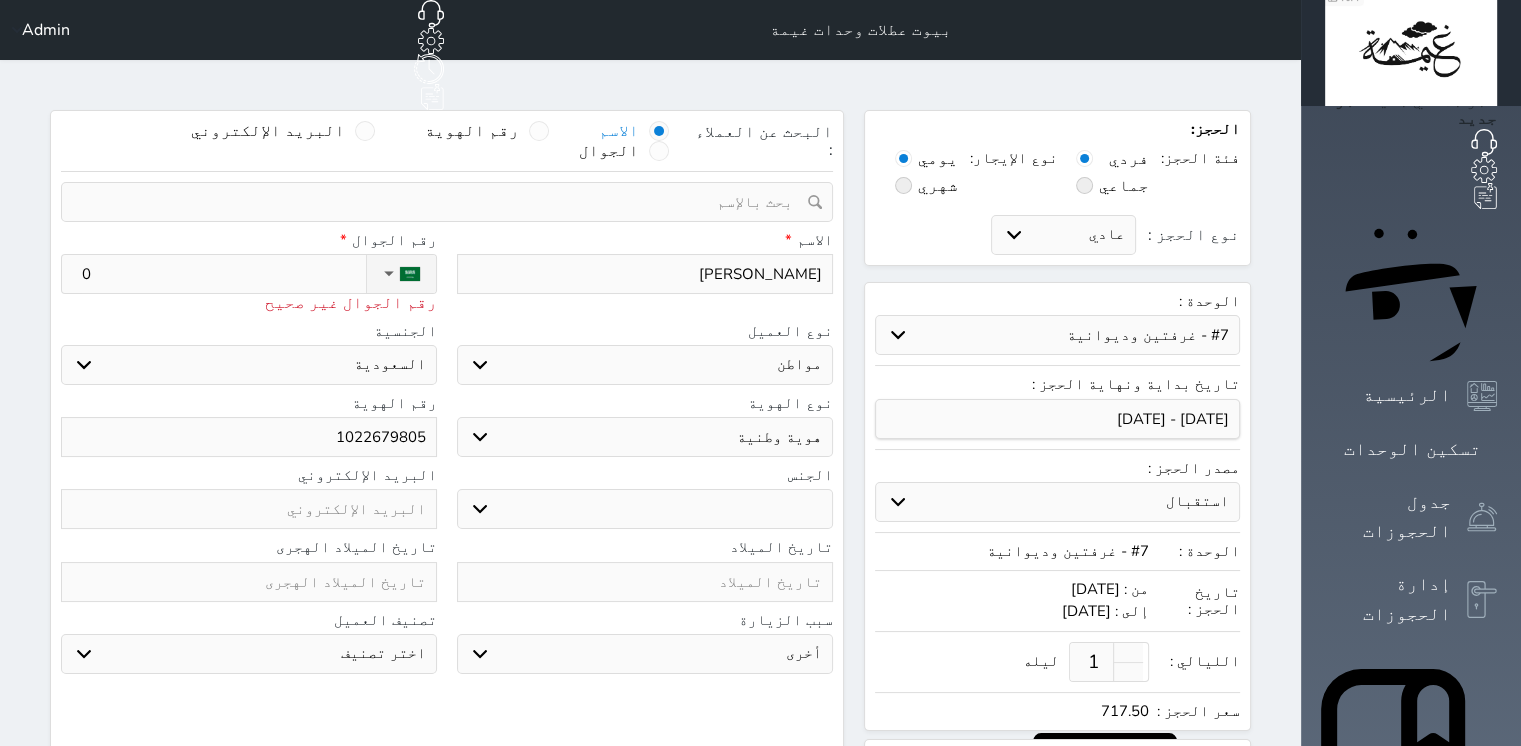 select 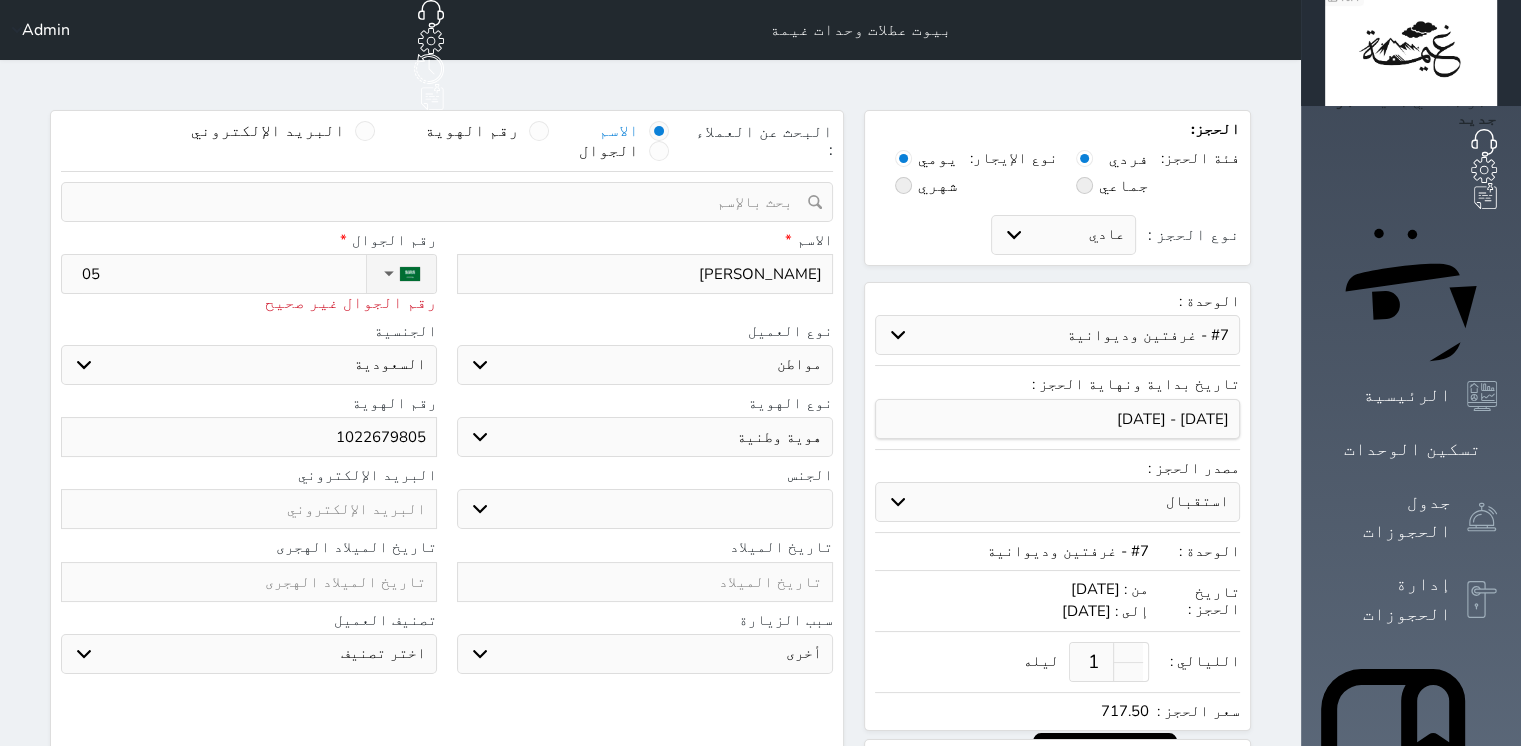 type on "050" 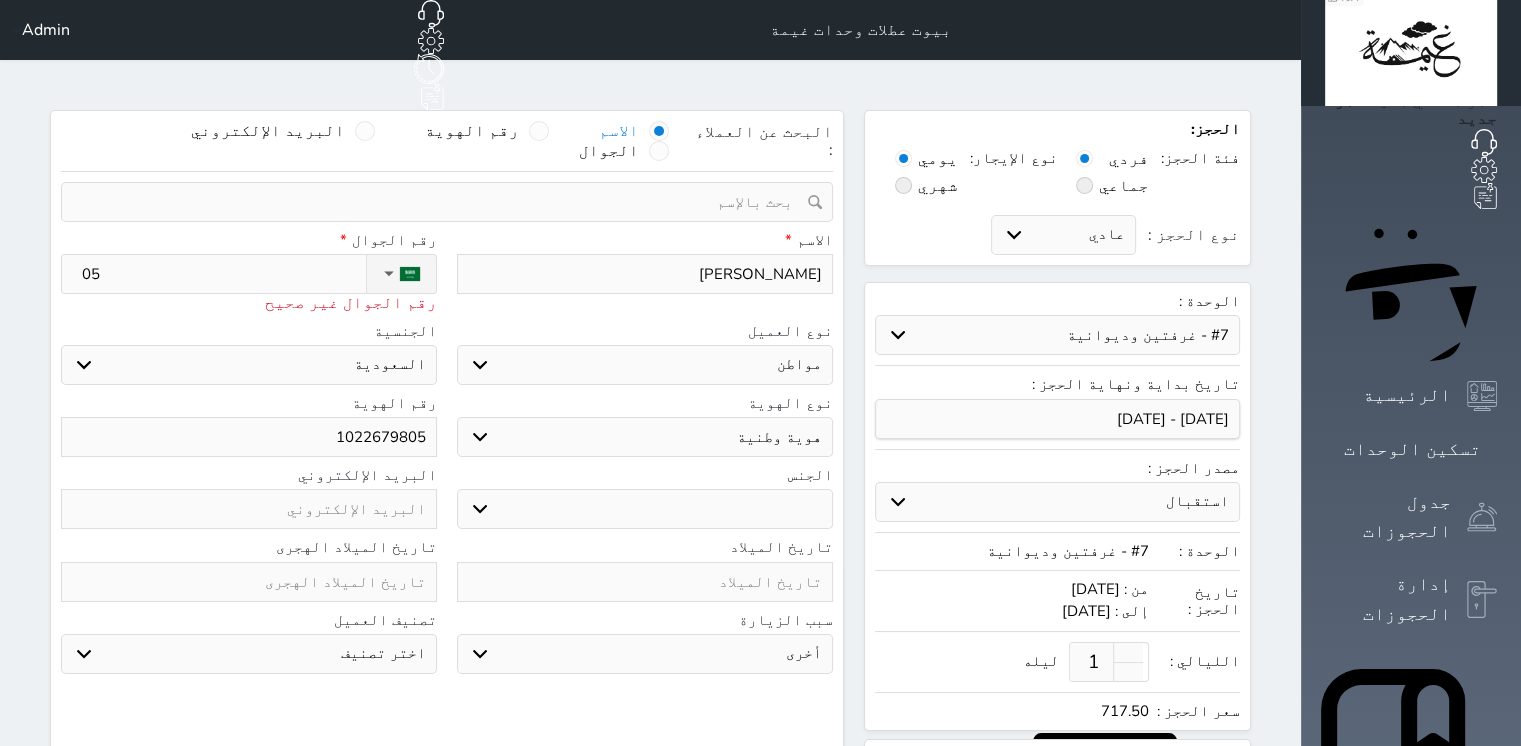 select 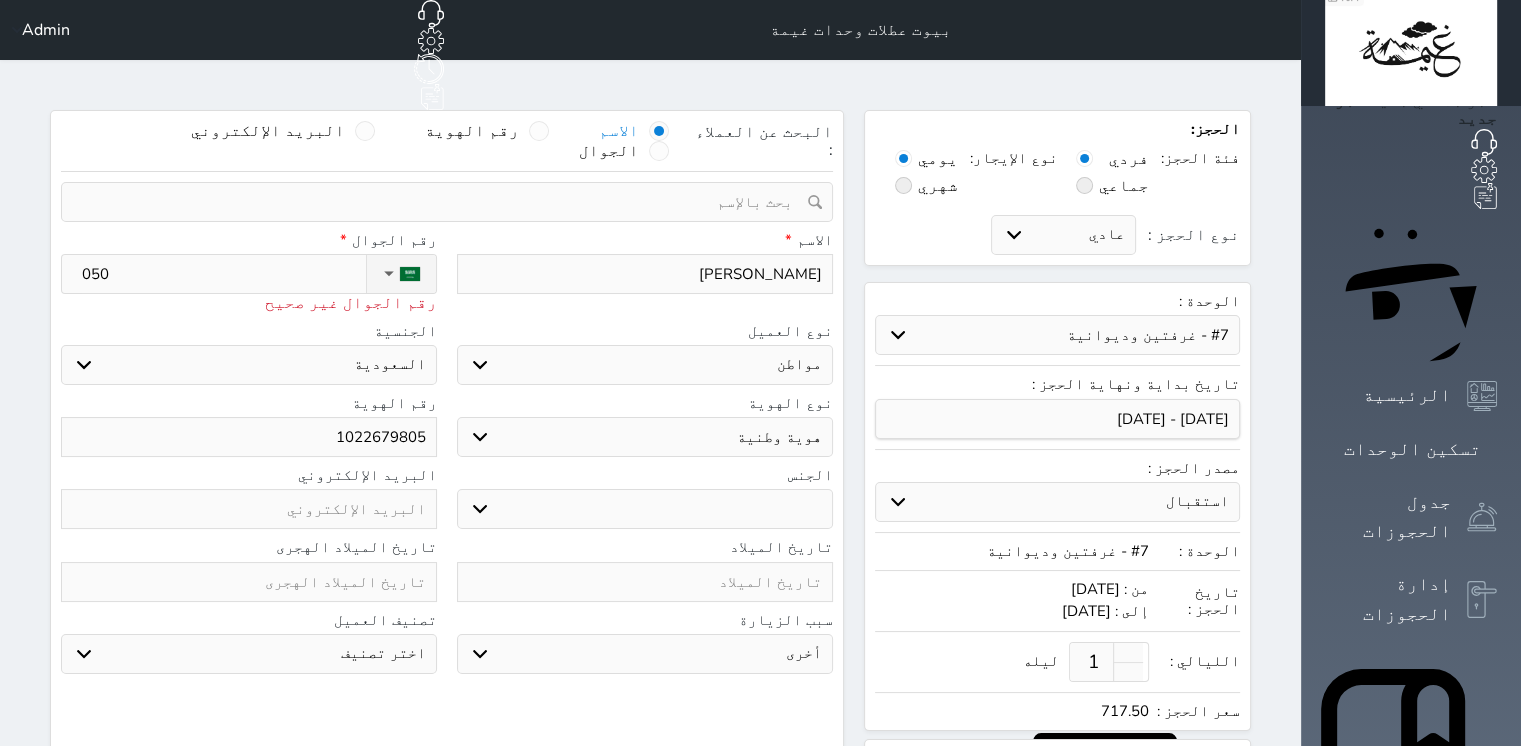 type on "0503" 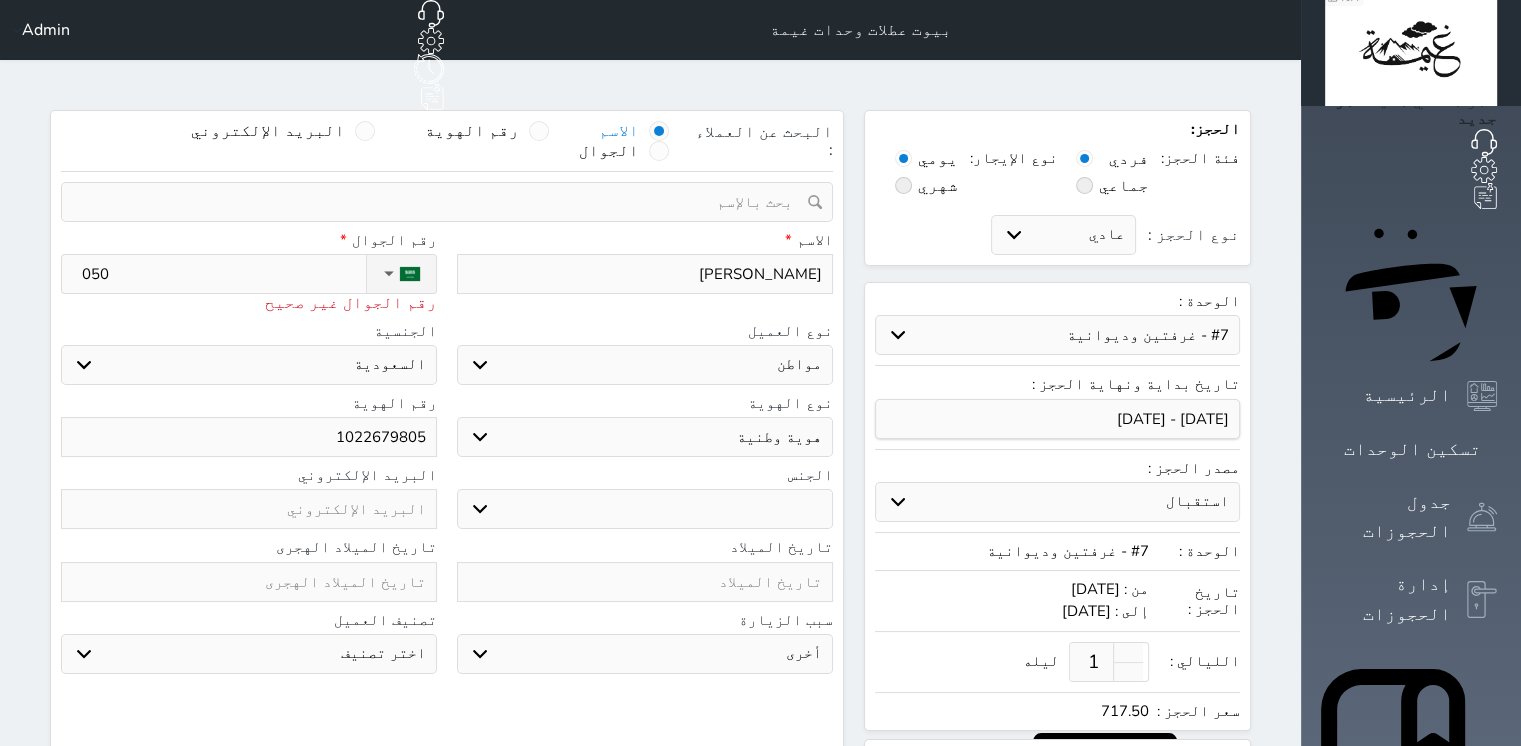 select 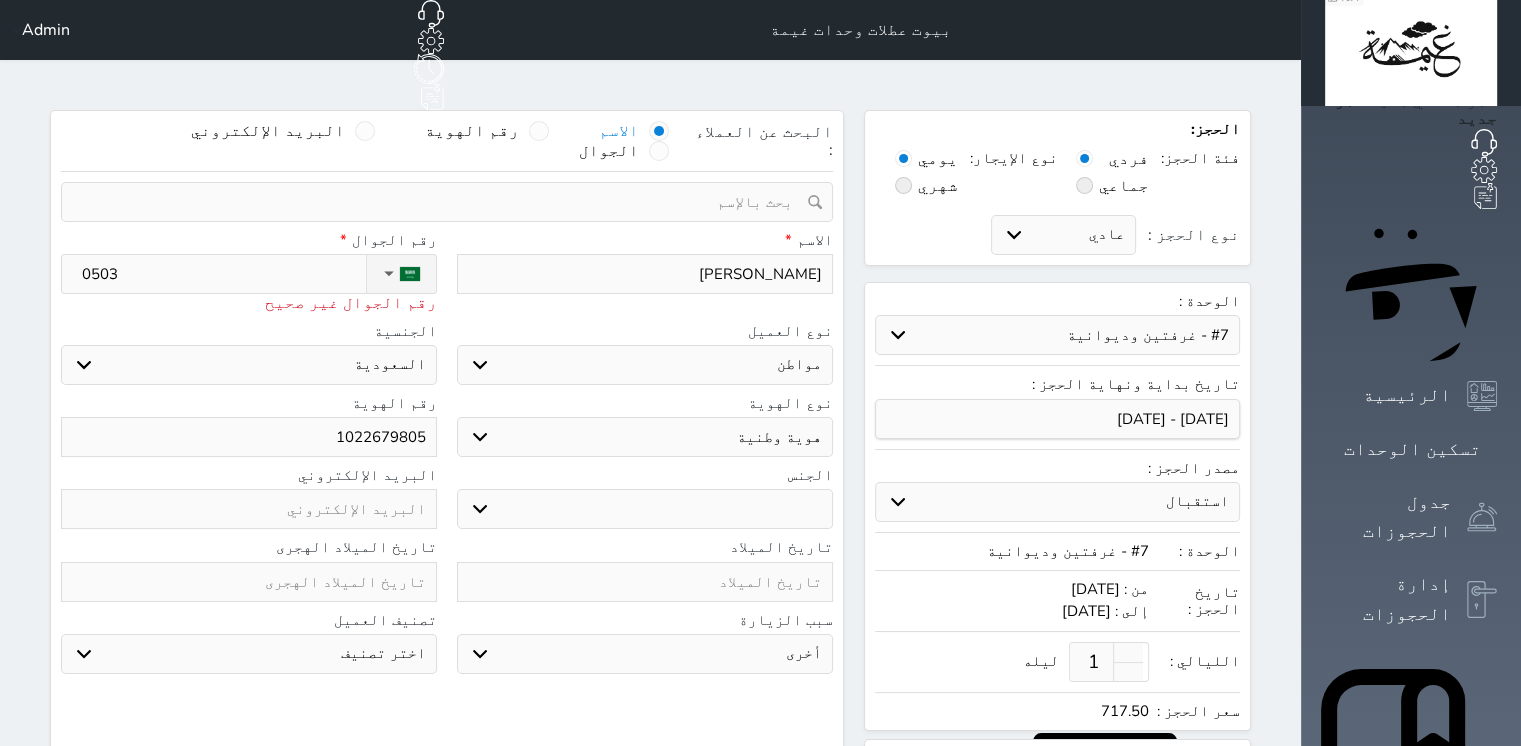 type on "05039" 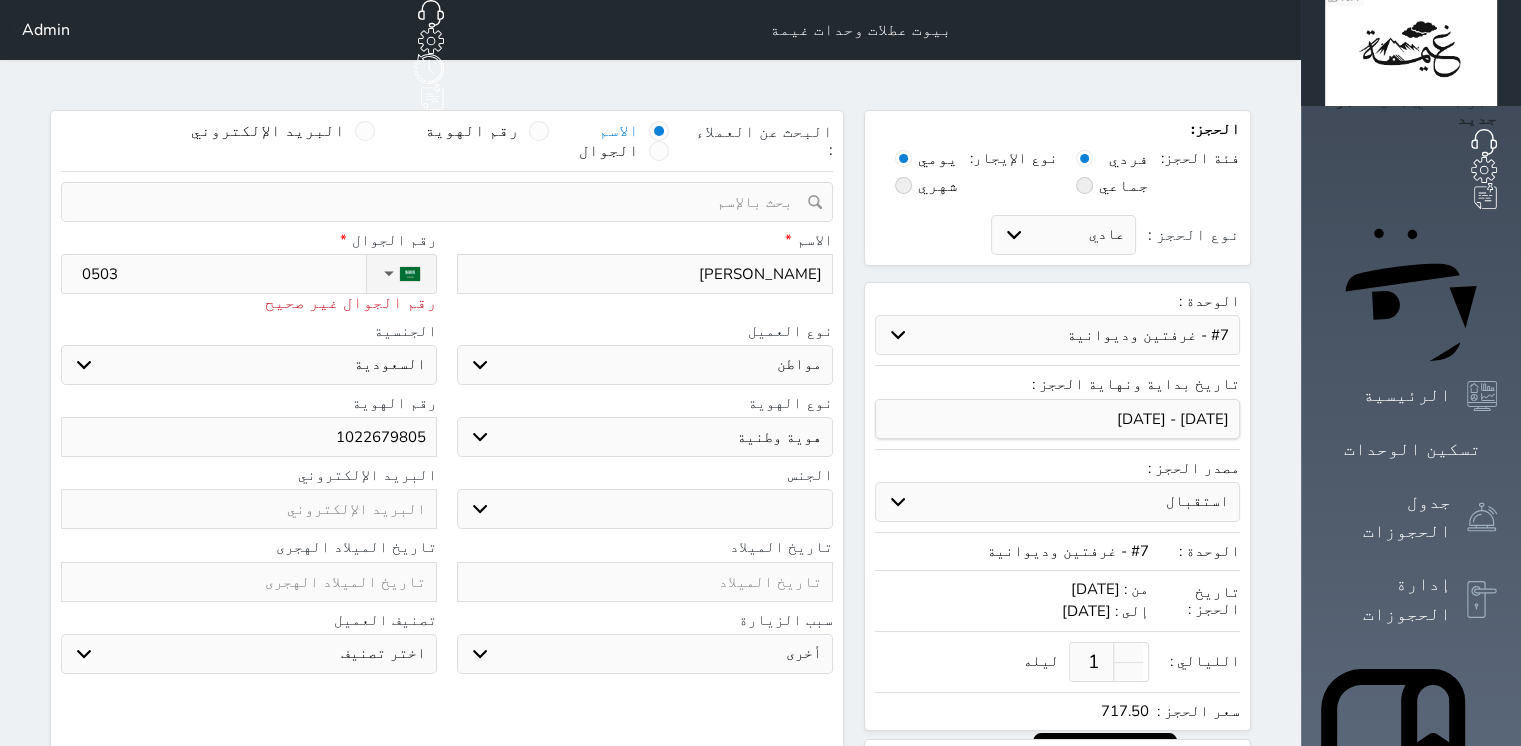 select 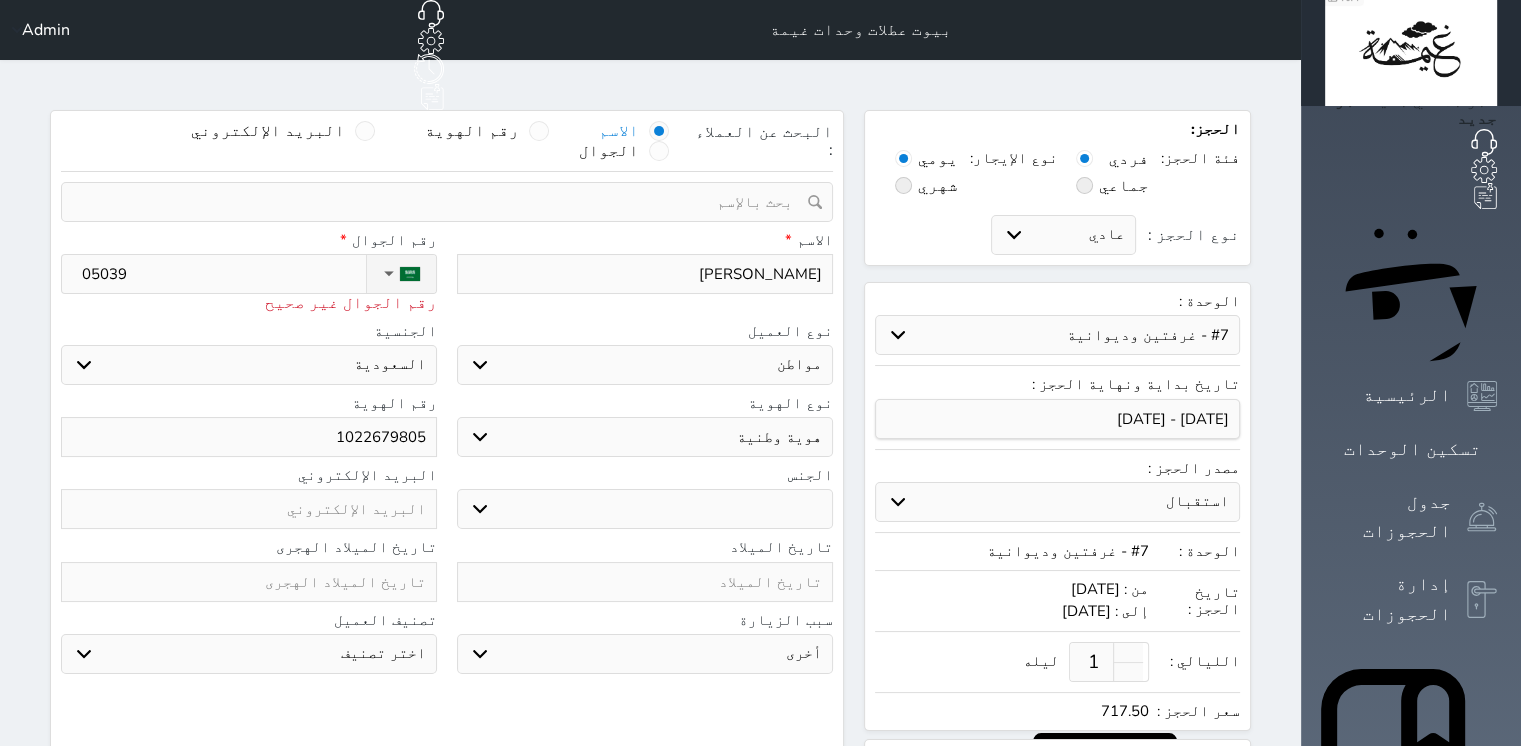type on "050397" 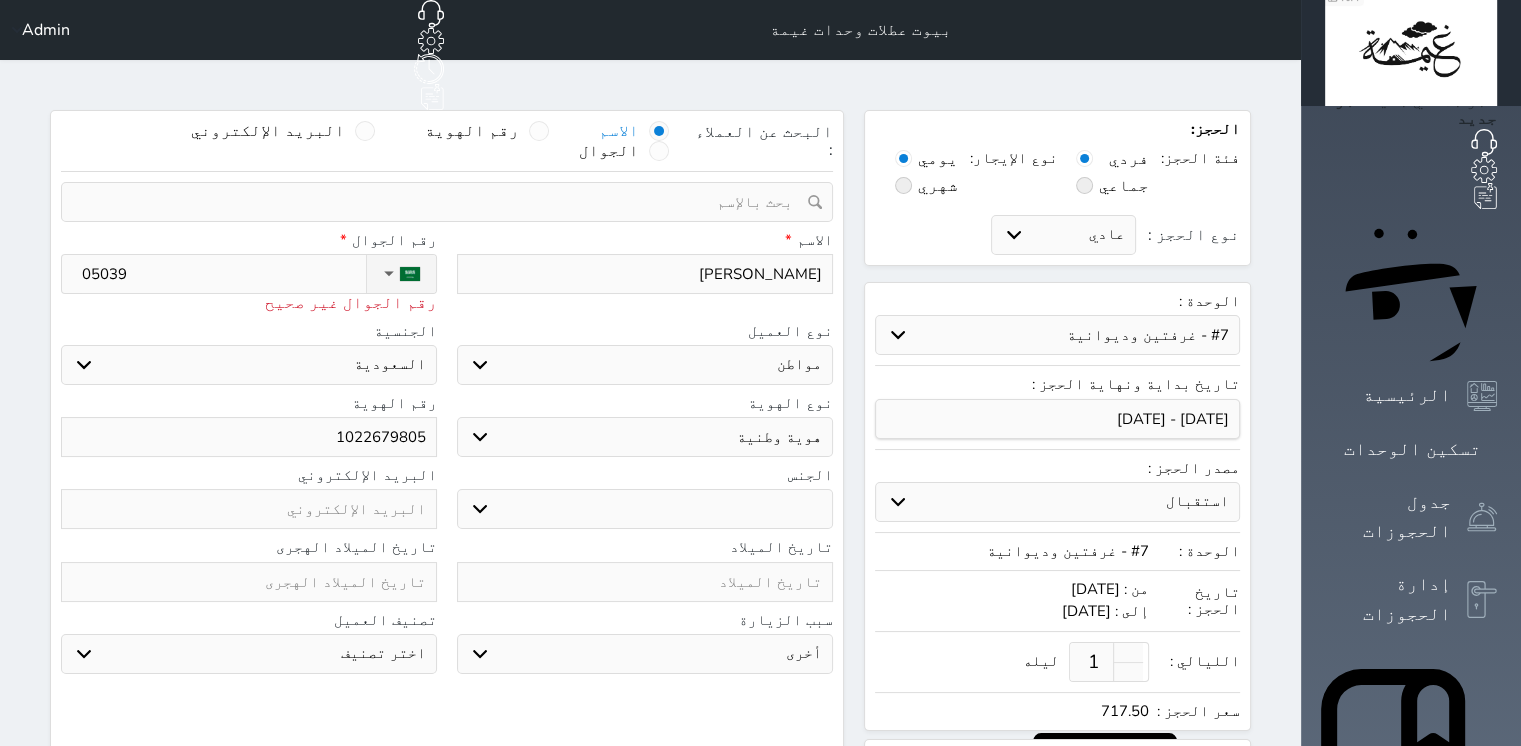 select 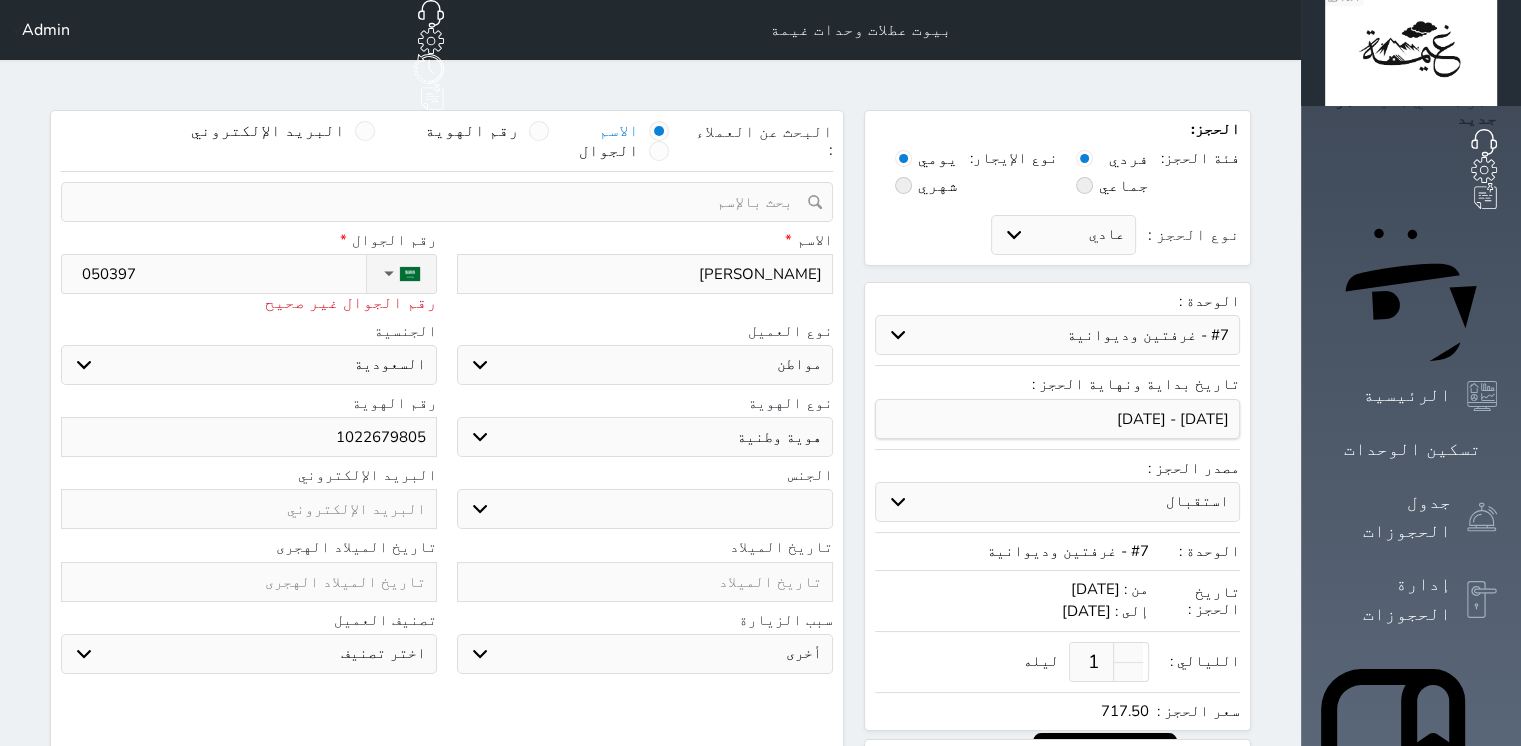 type on "0503979" 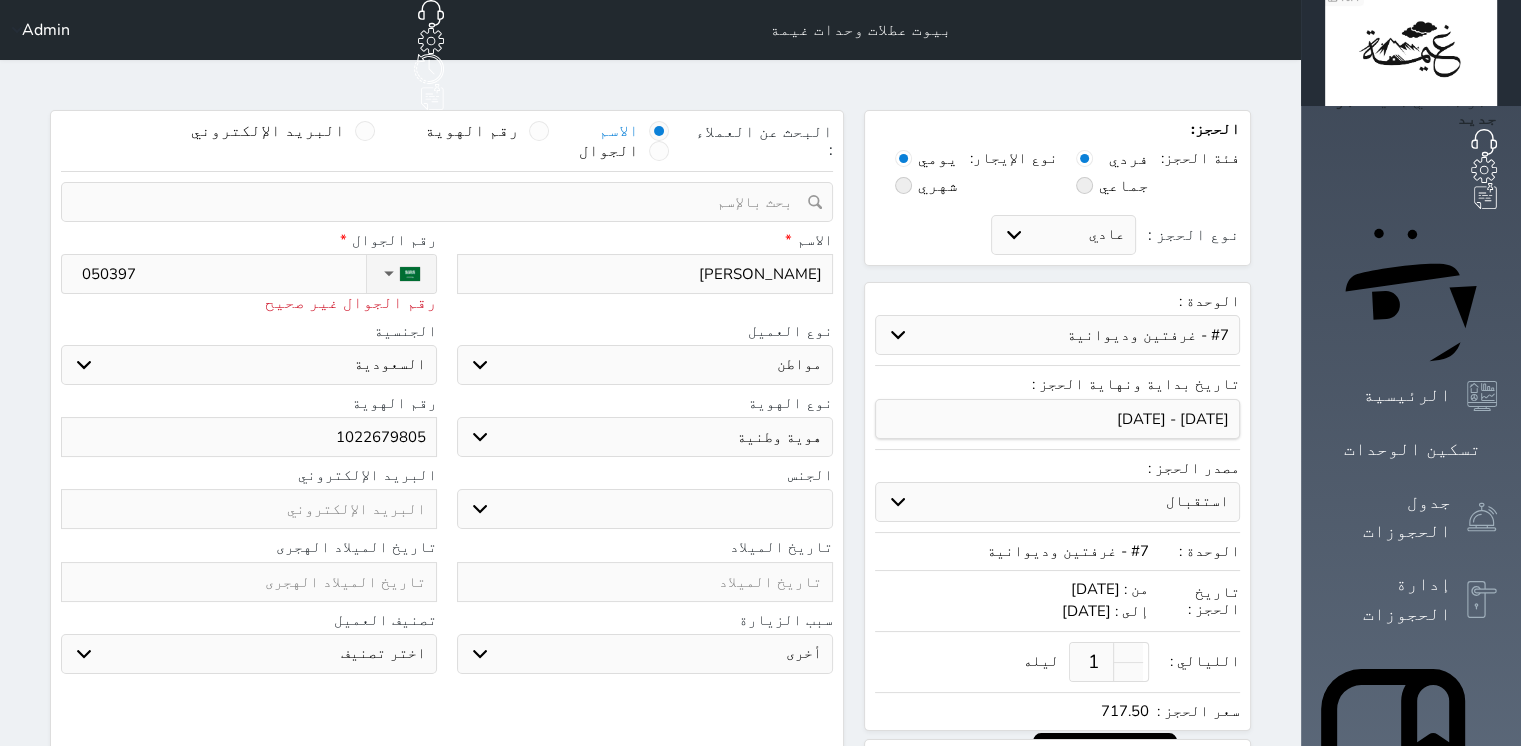 select 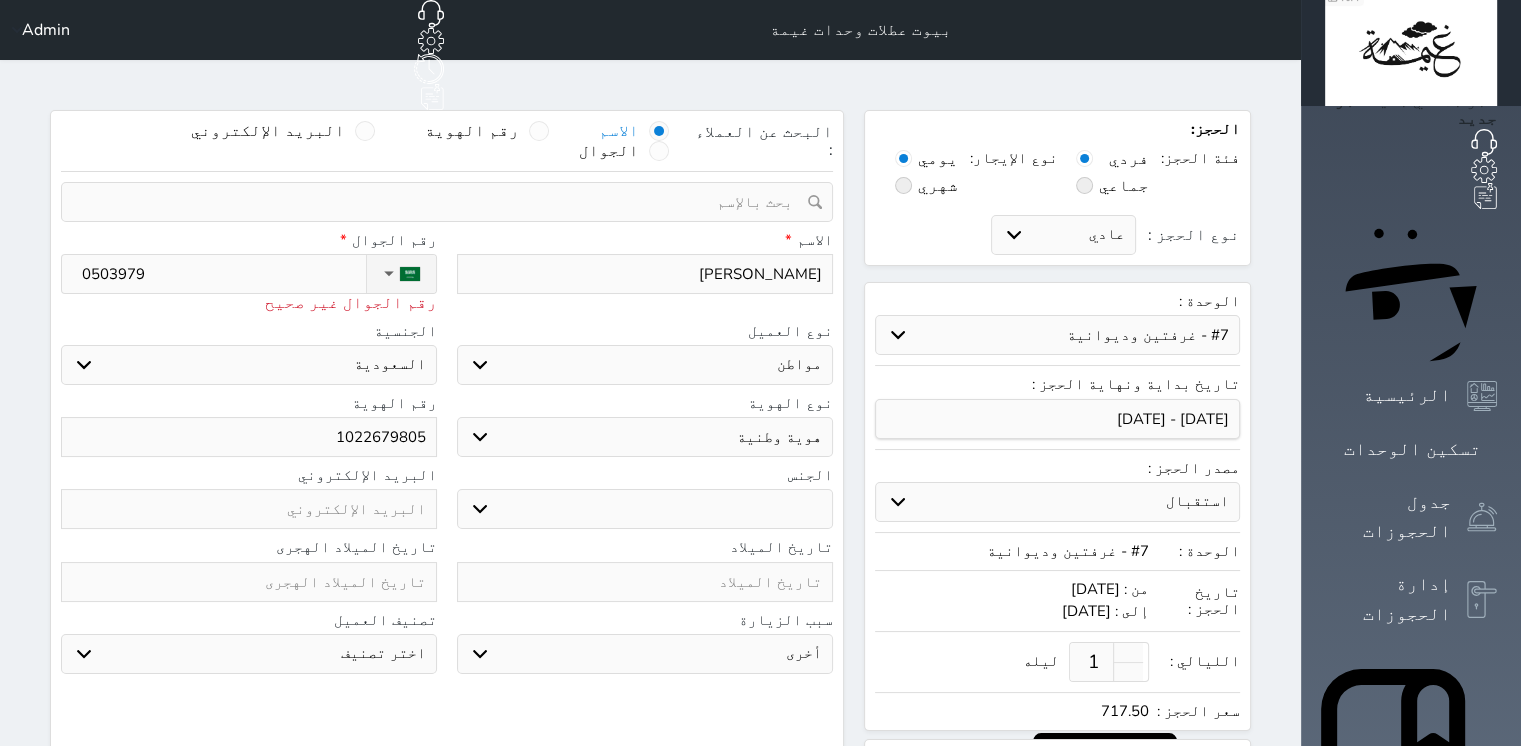type on "05039795" 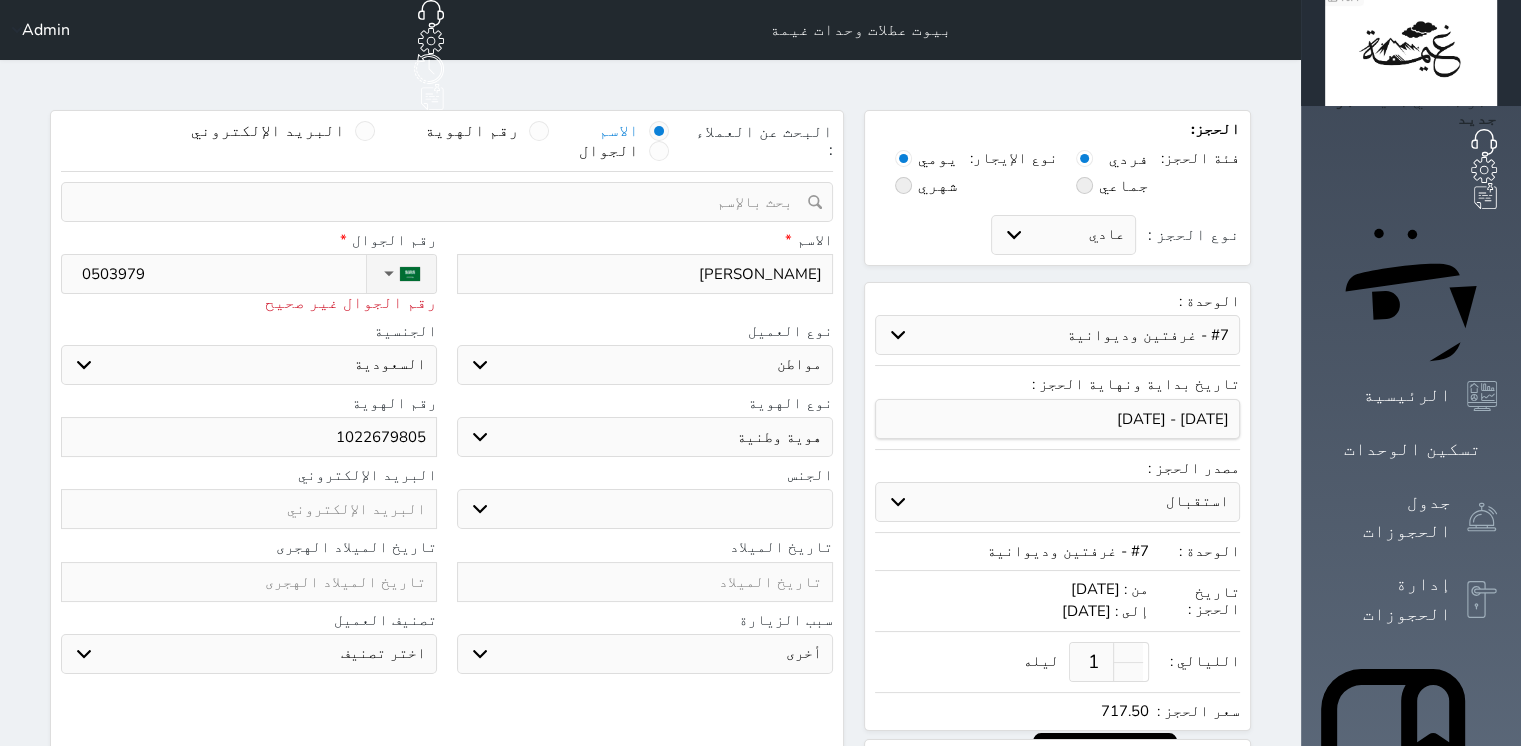 select 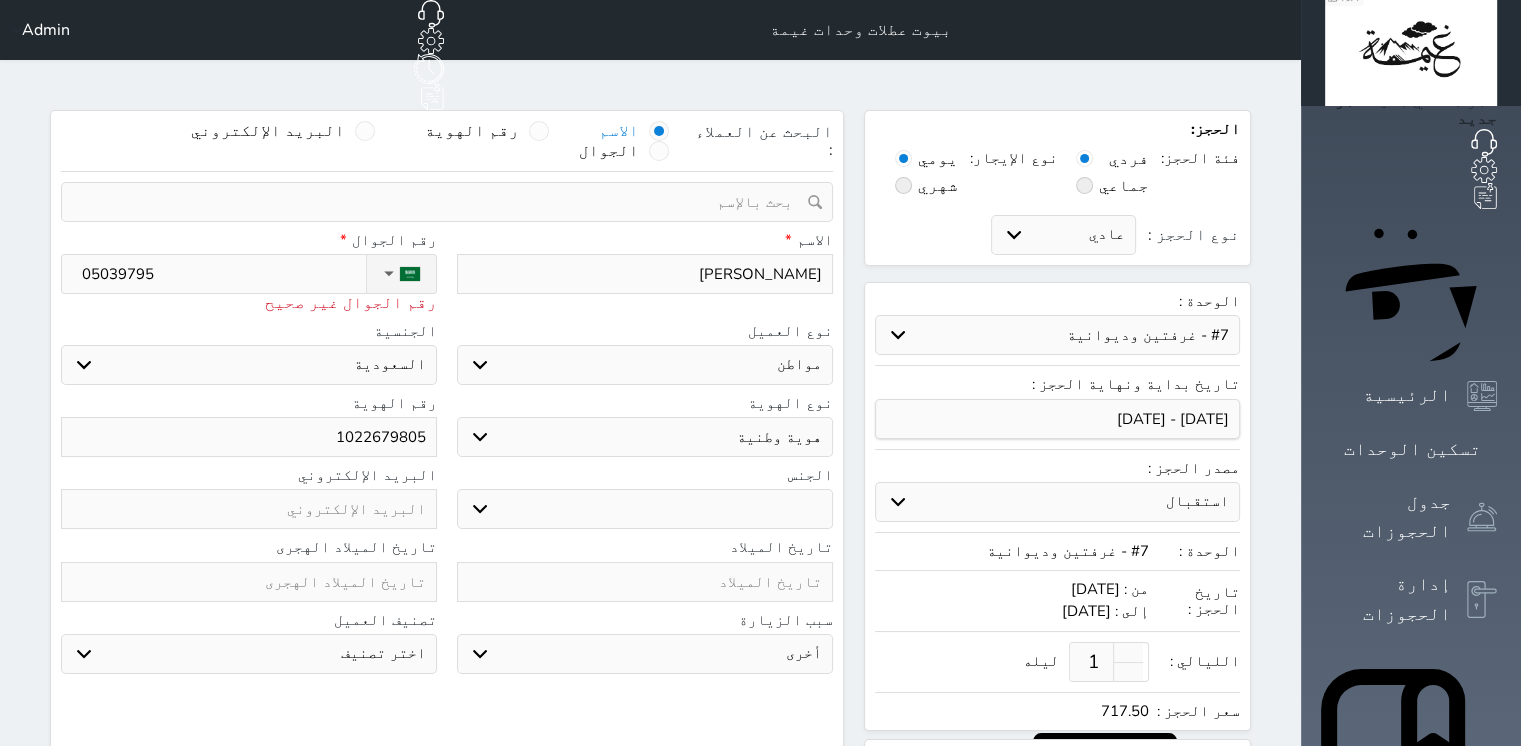 type on "050397956" 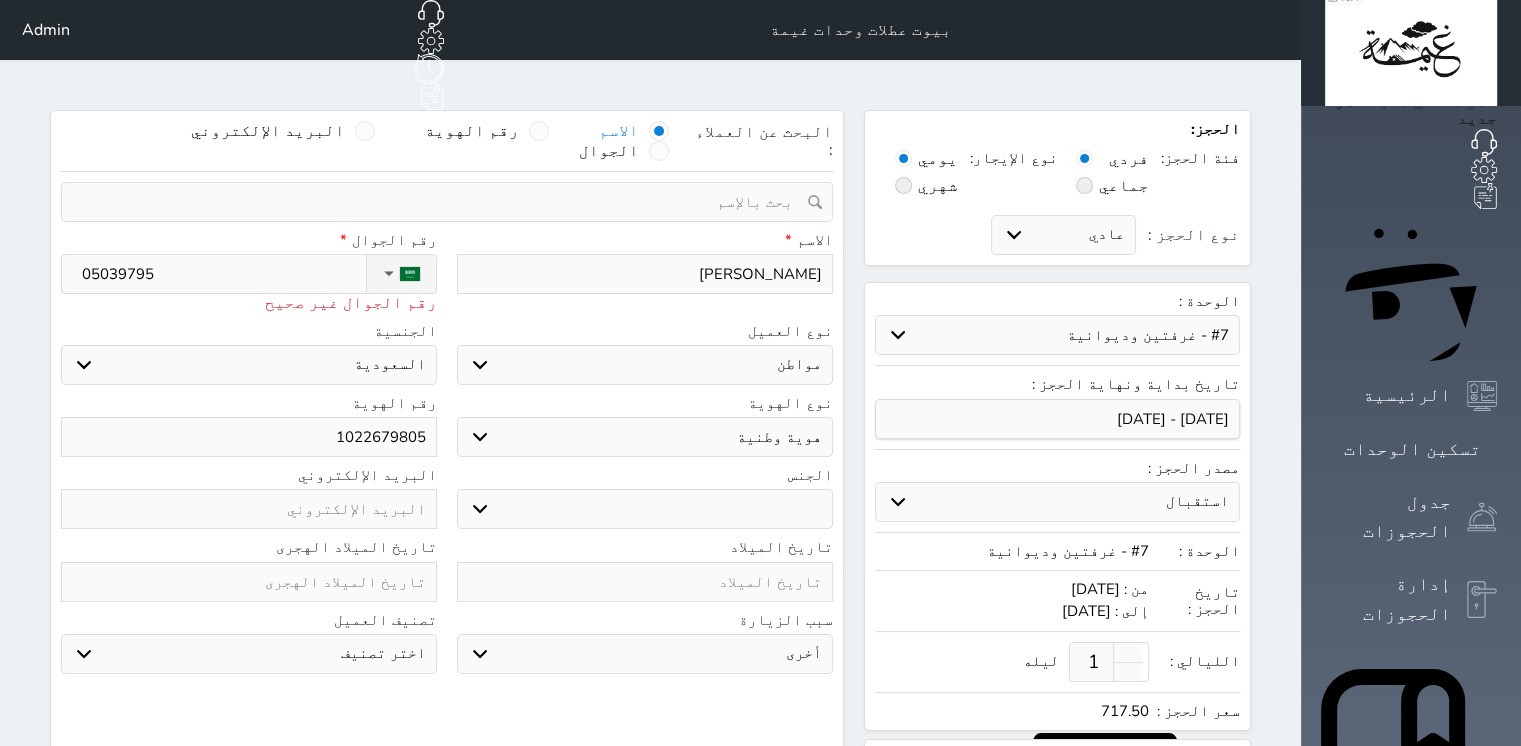 select 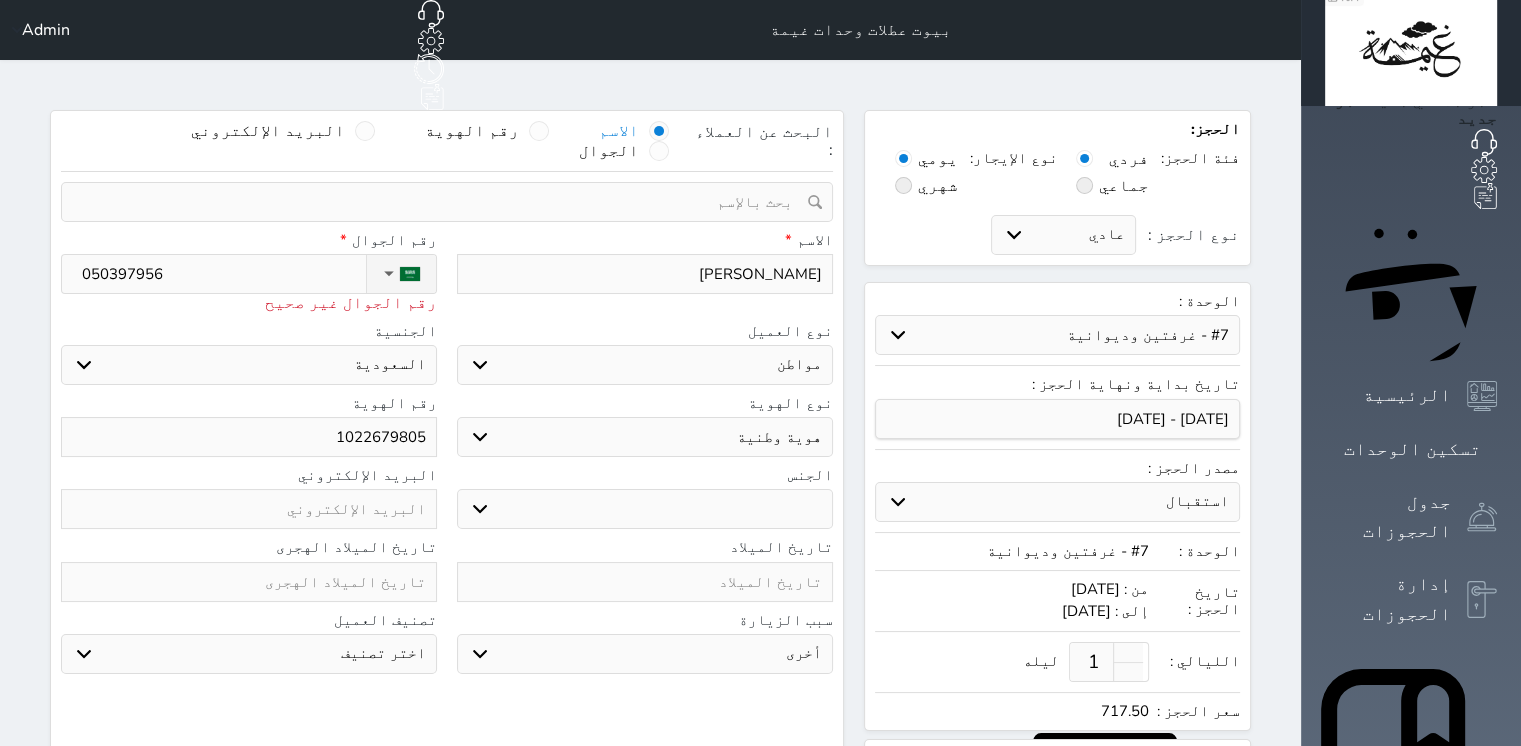 type on "[PHONE_NUMBER]" 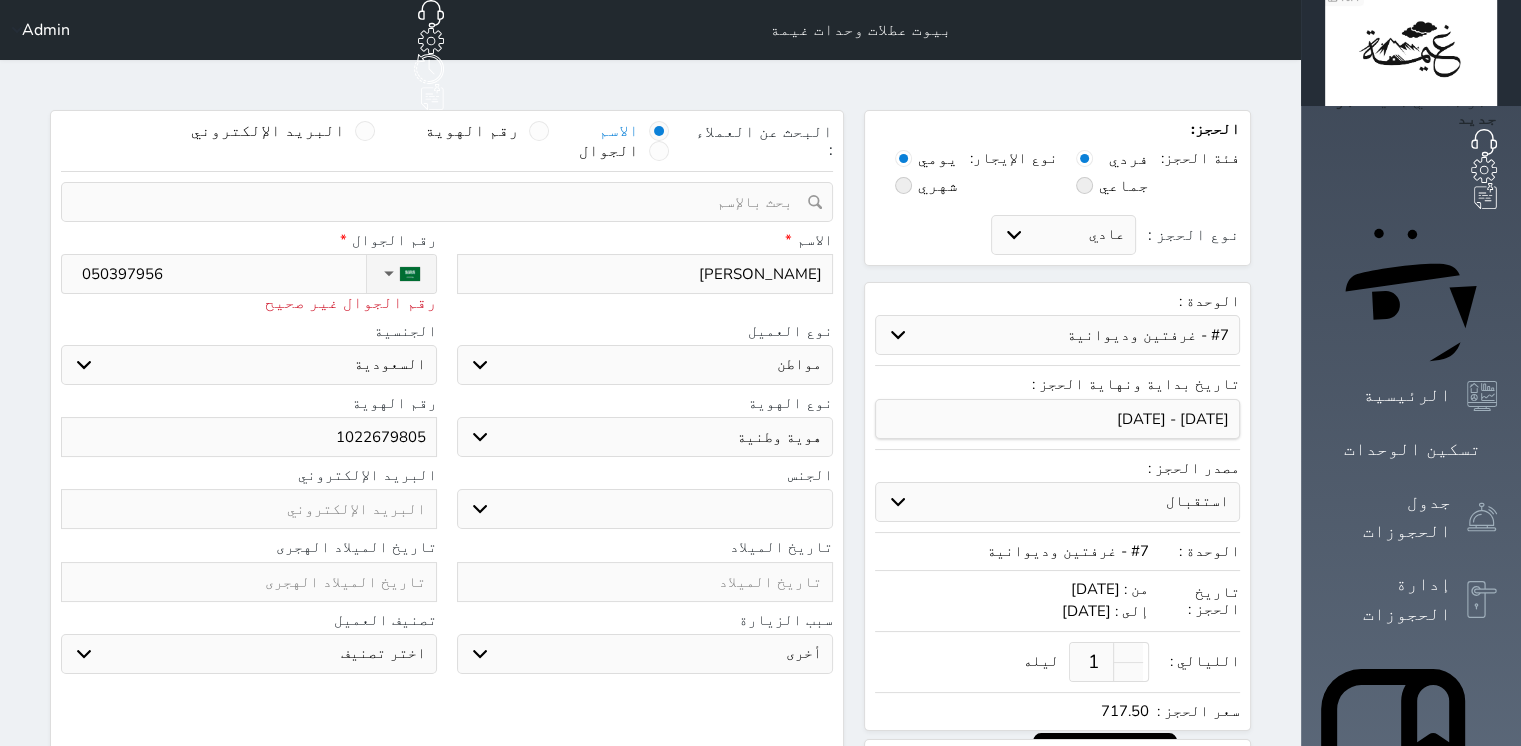 select 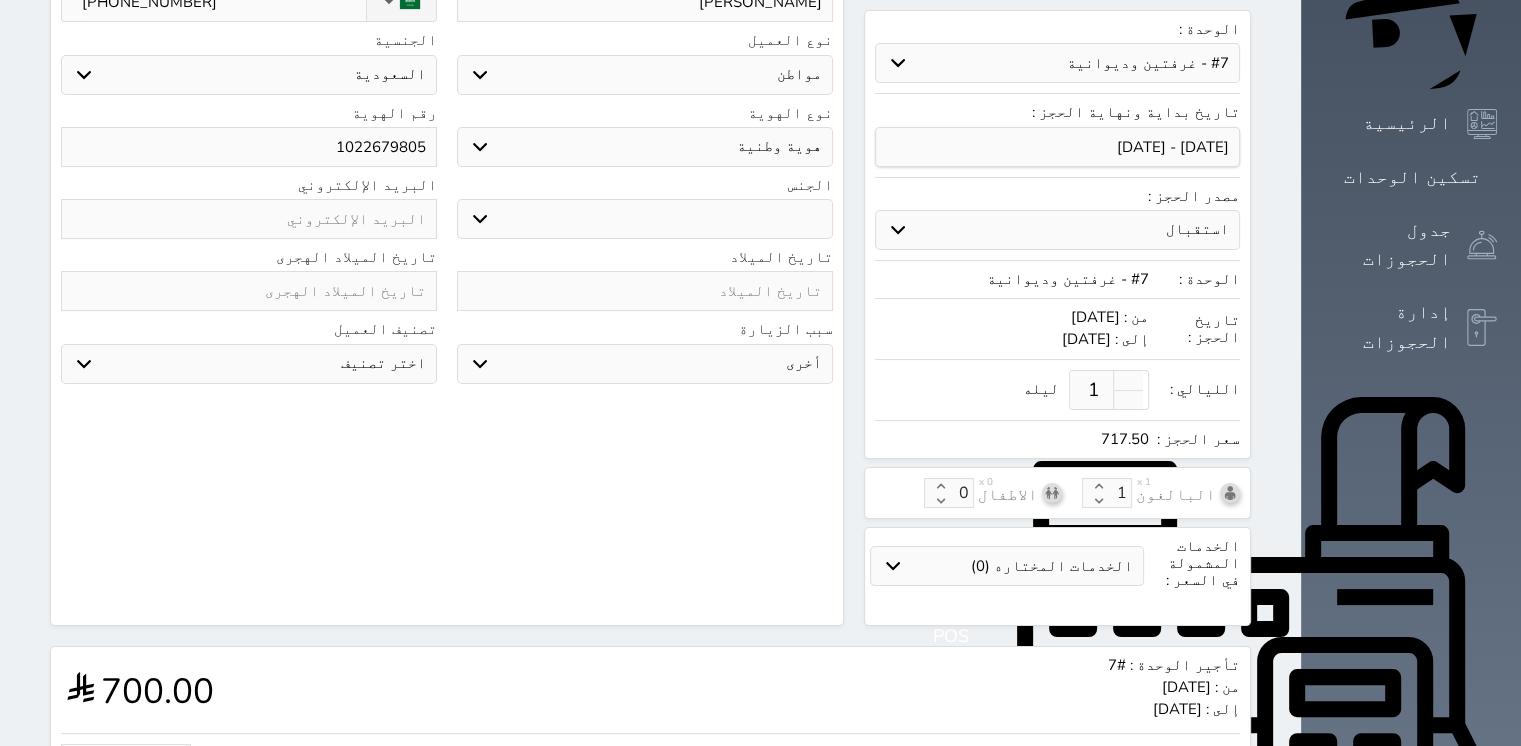scroll, scrollTop: 440, scrollLeft: 0, axis: vertical 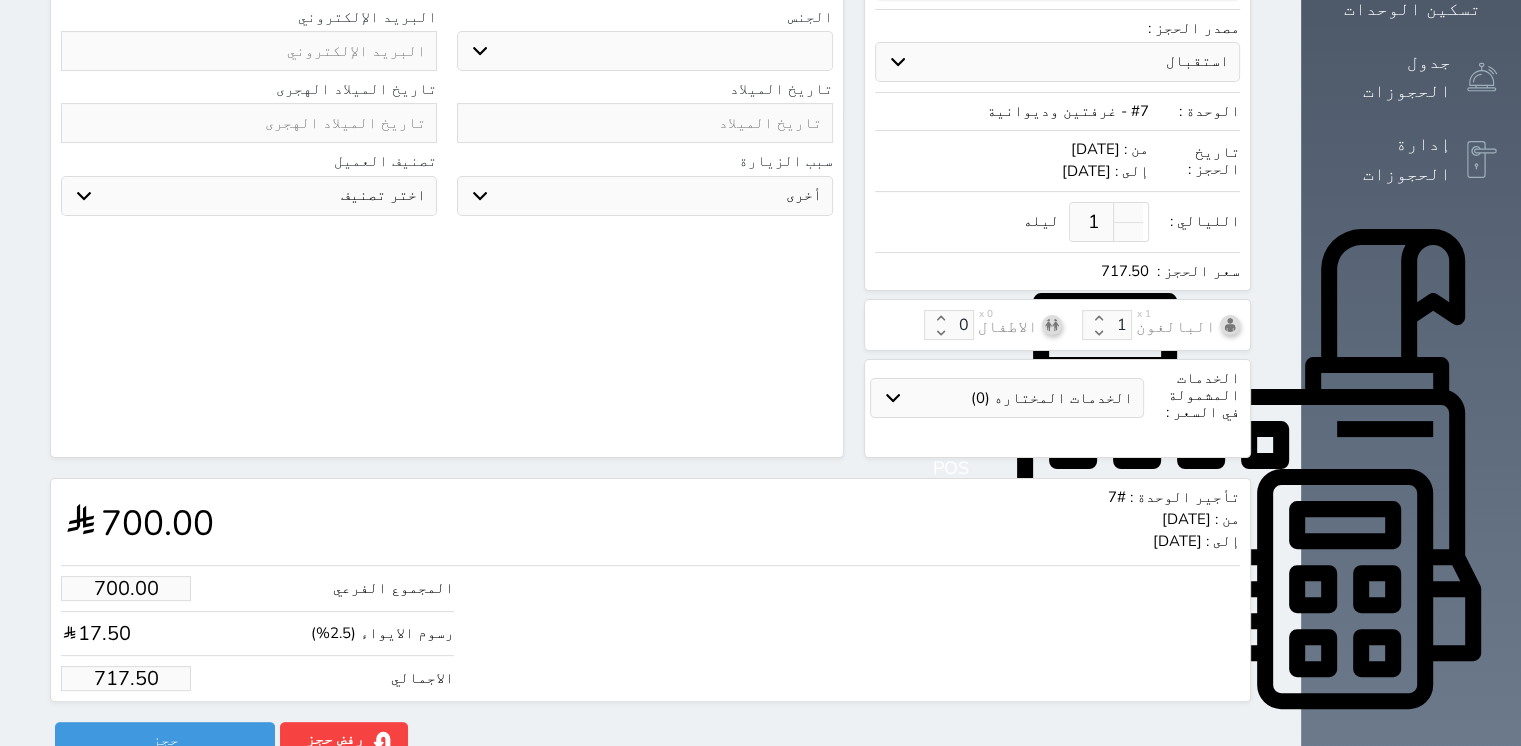 type on "[PHONE_NUMBER]" 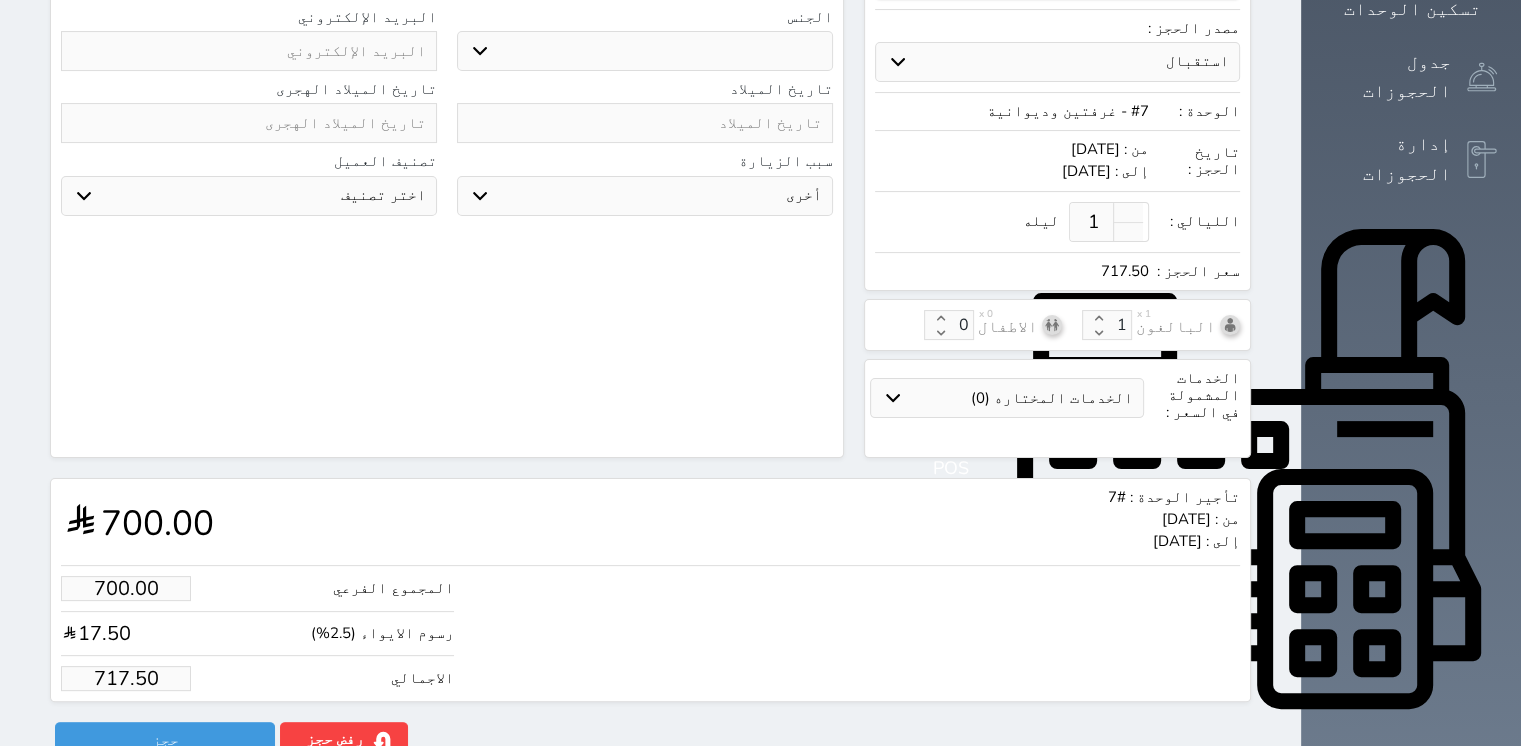 type on "7.80" 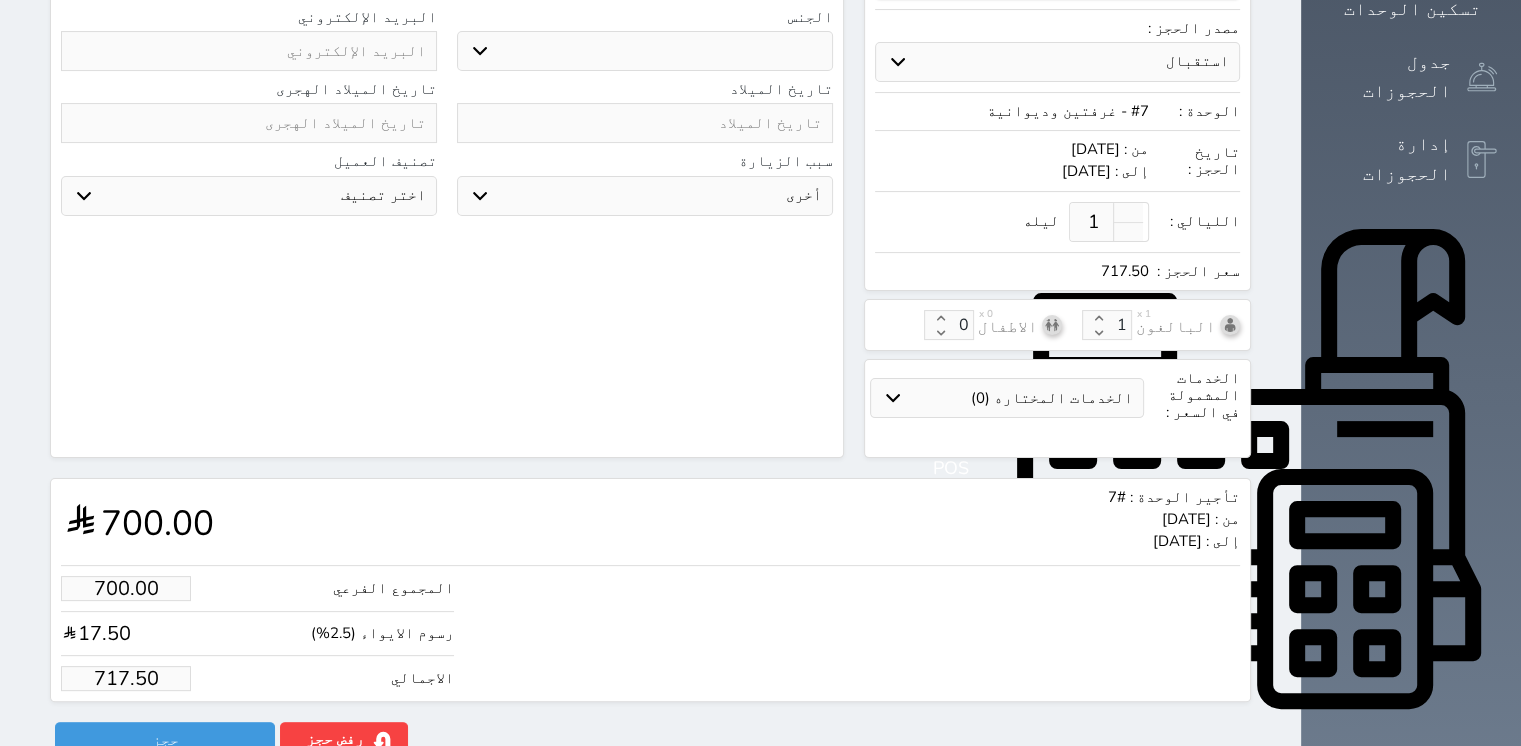 type on "8" 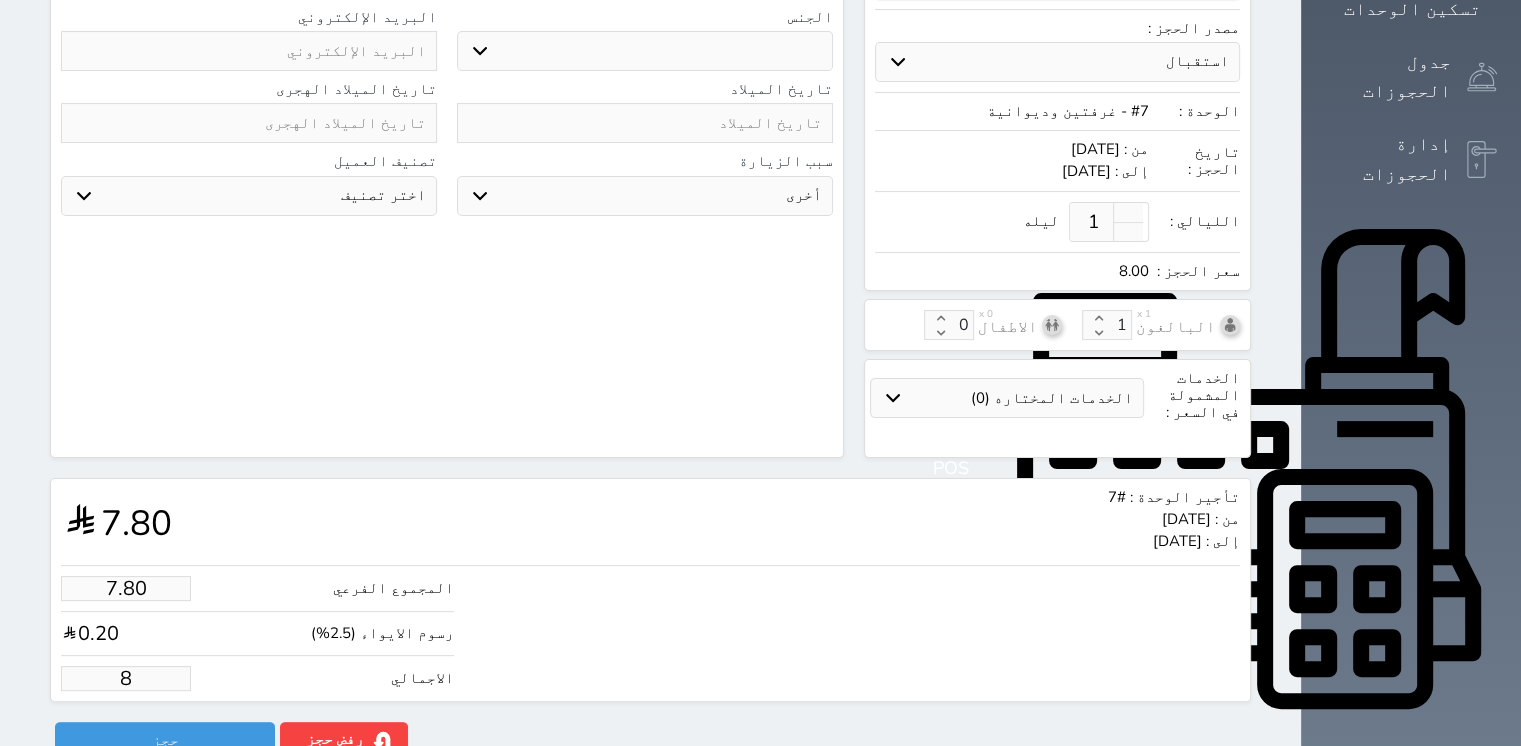 type on "82.93" 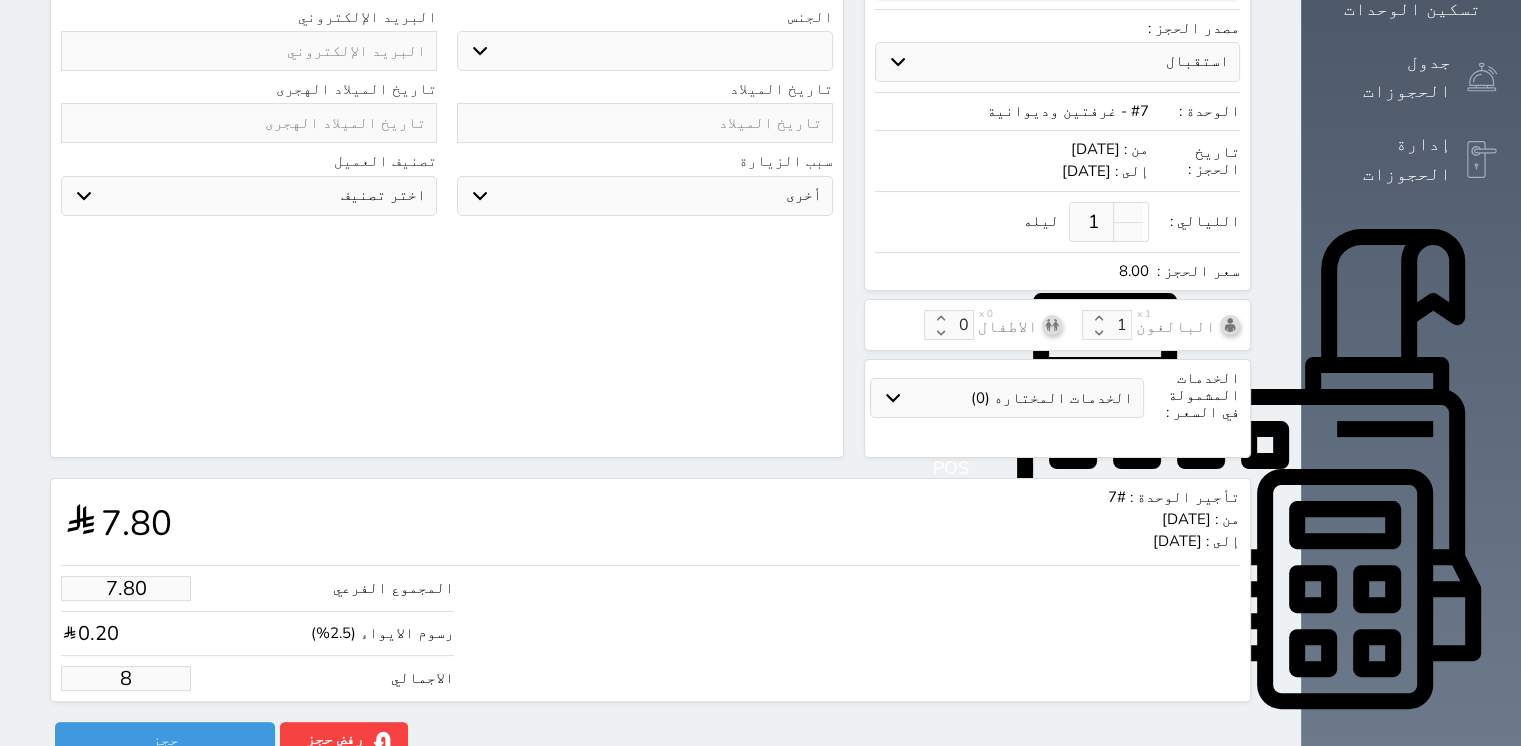 type on "85" 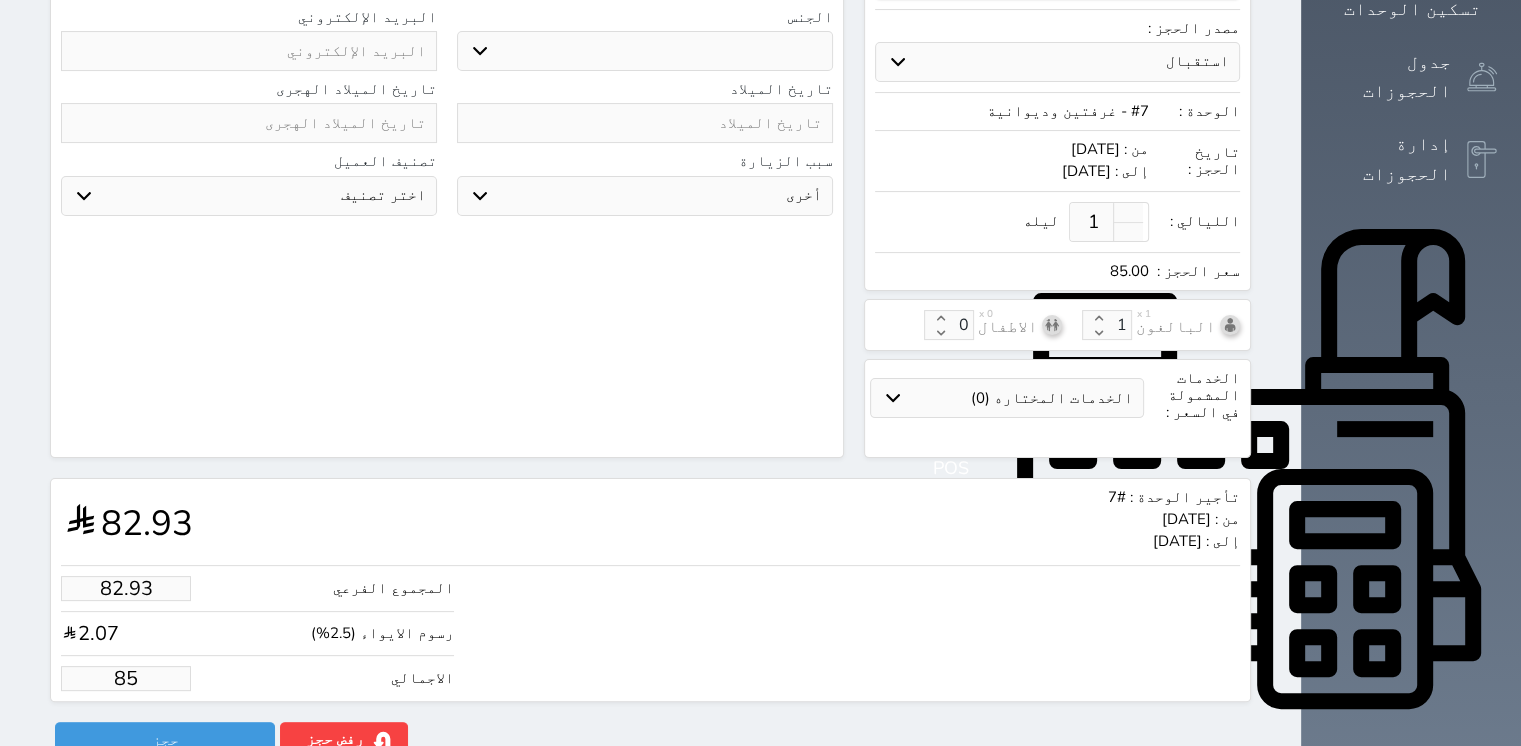 type on "829.27" 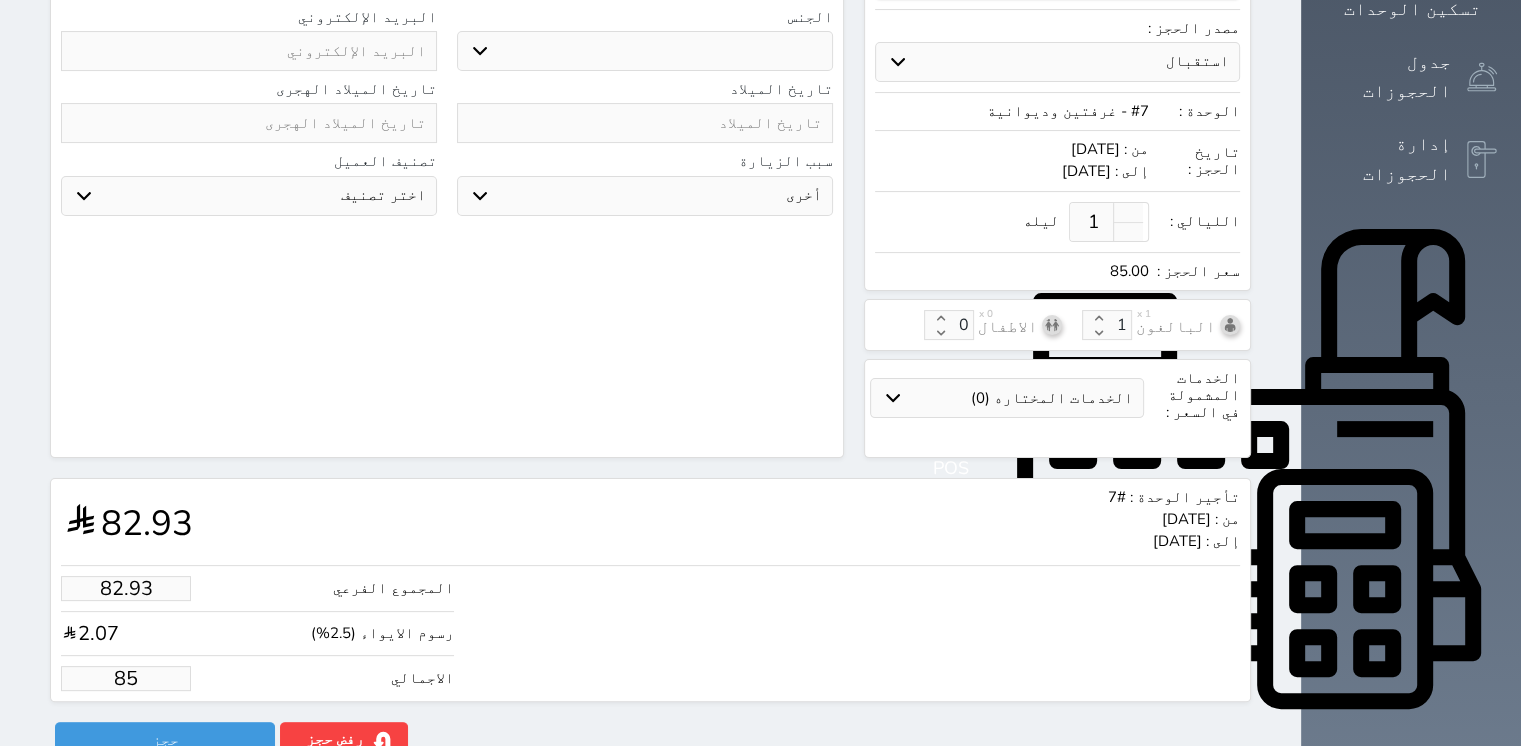 type on "850" 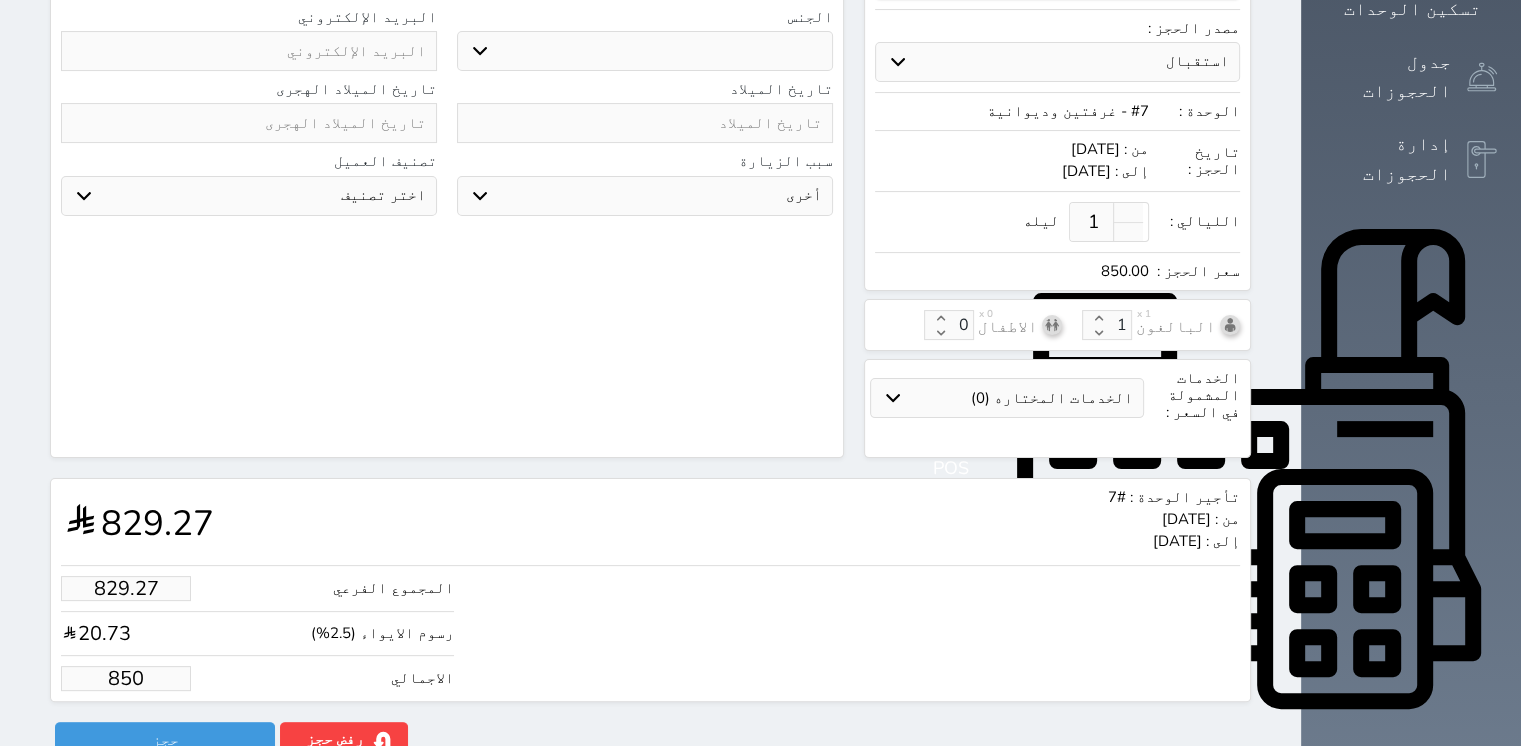 type on "850.00" 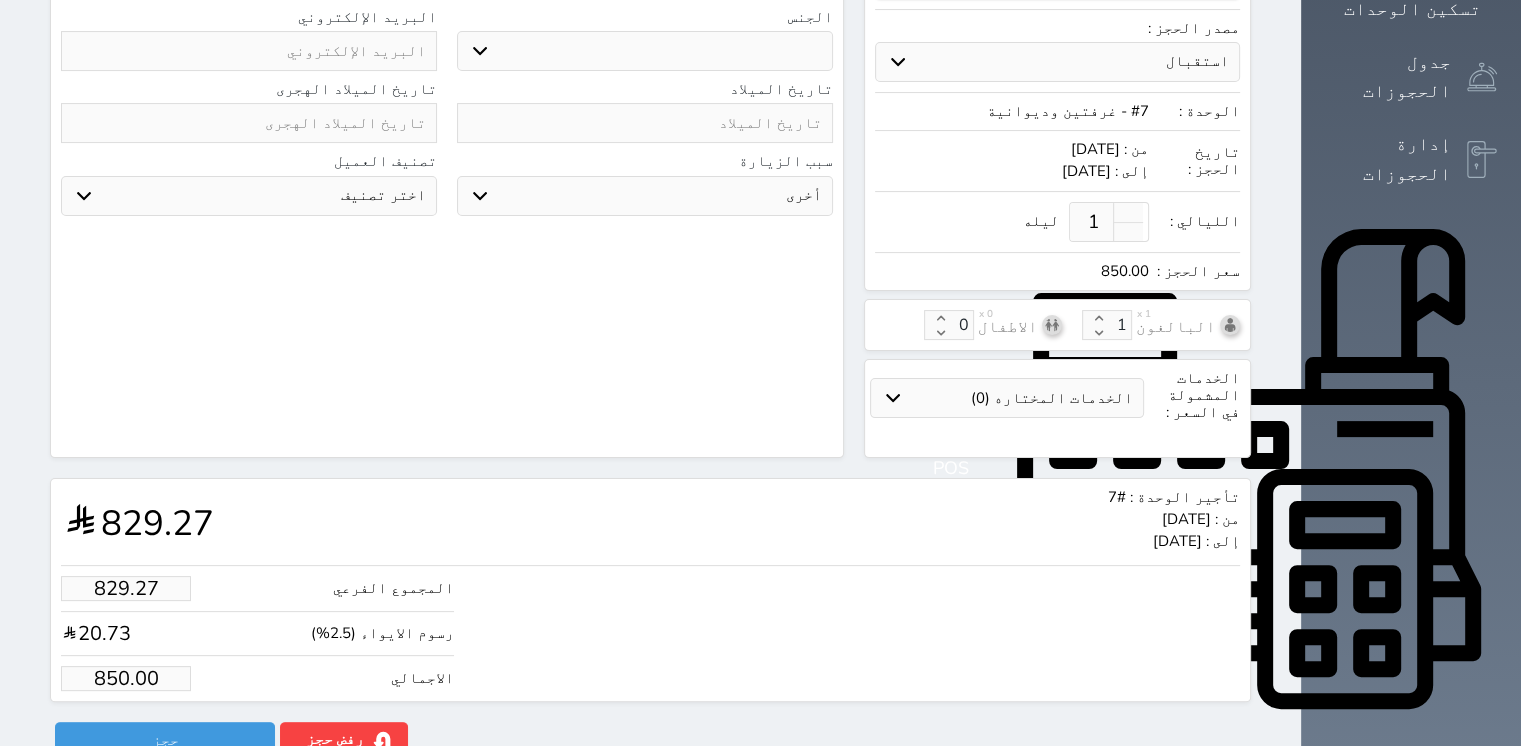 click on "تأجير الوحدة : #7   من : [DATE]   إلى : [DATE]    829.27" at bounding box center (650, 522) 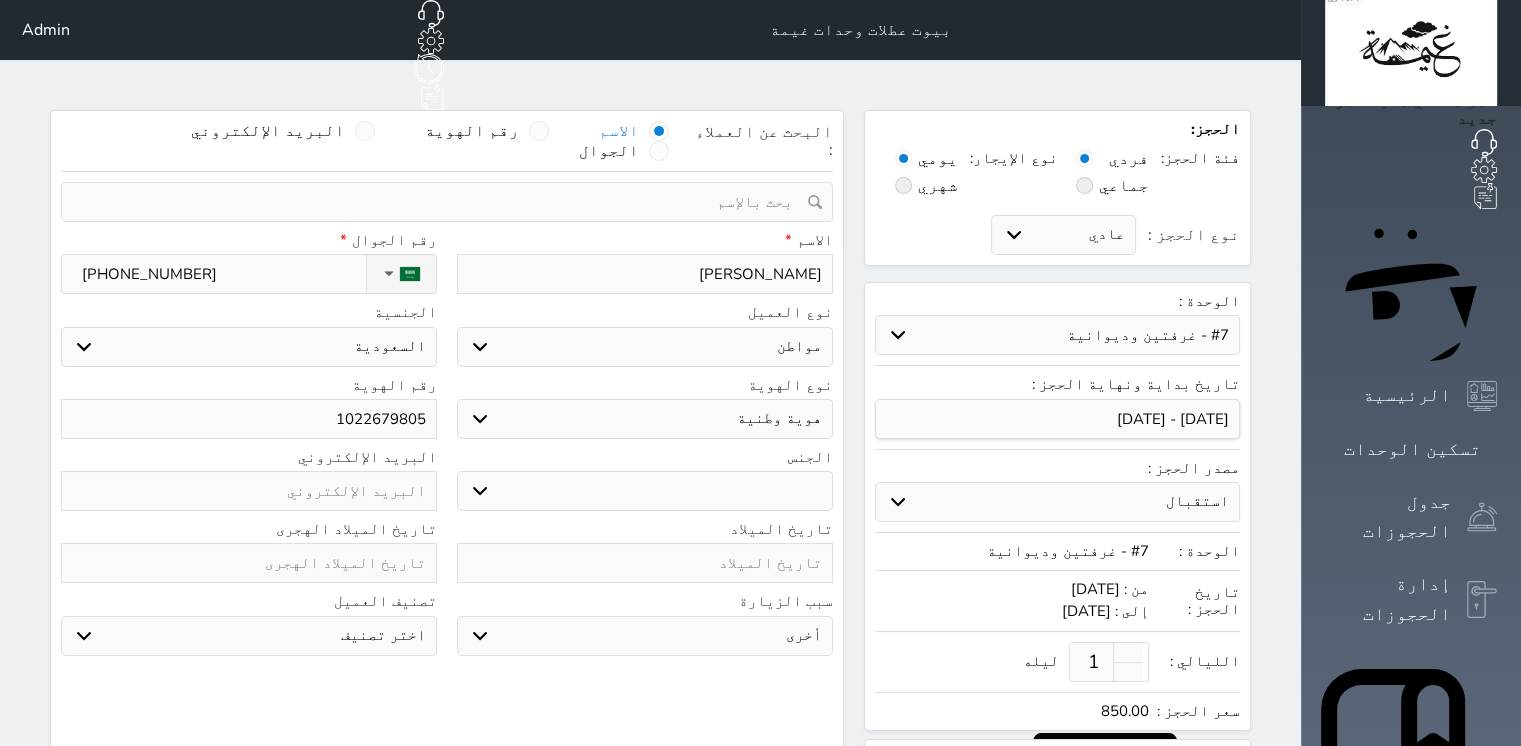 scroll, scrollTop: 440, scrollLeft: 0, axis: vertical 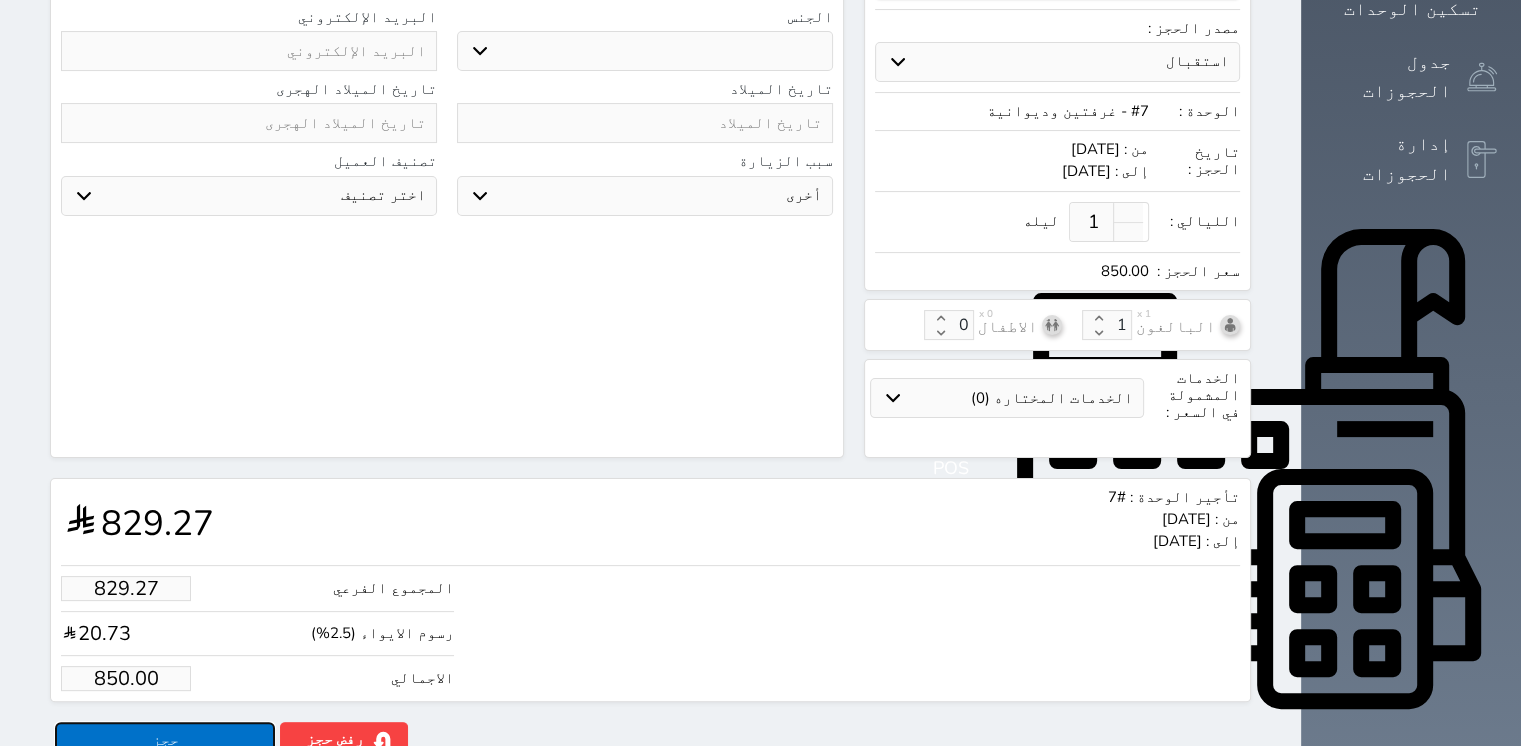 click on "حجز" at bounding box center [165, 739] 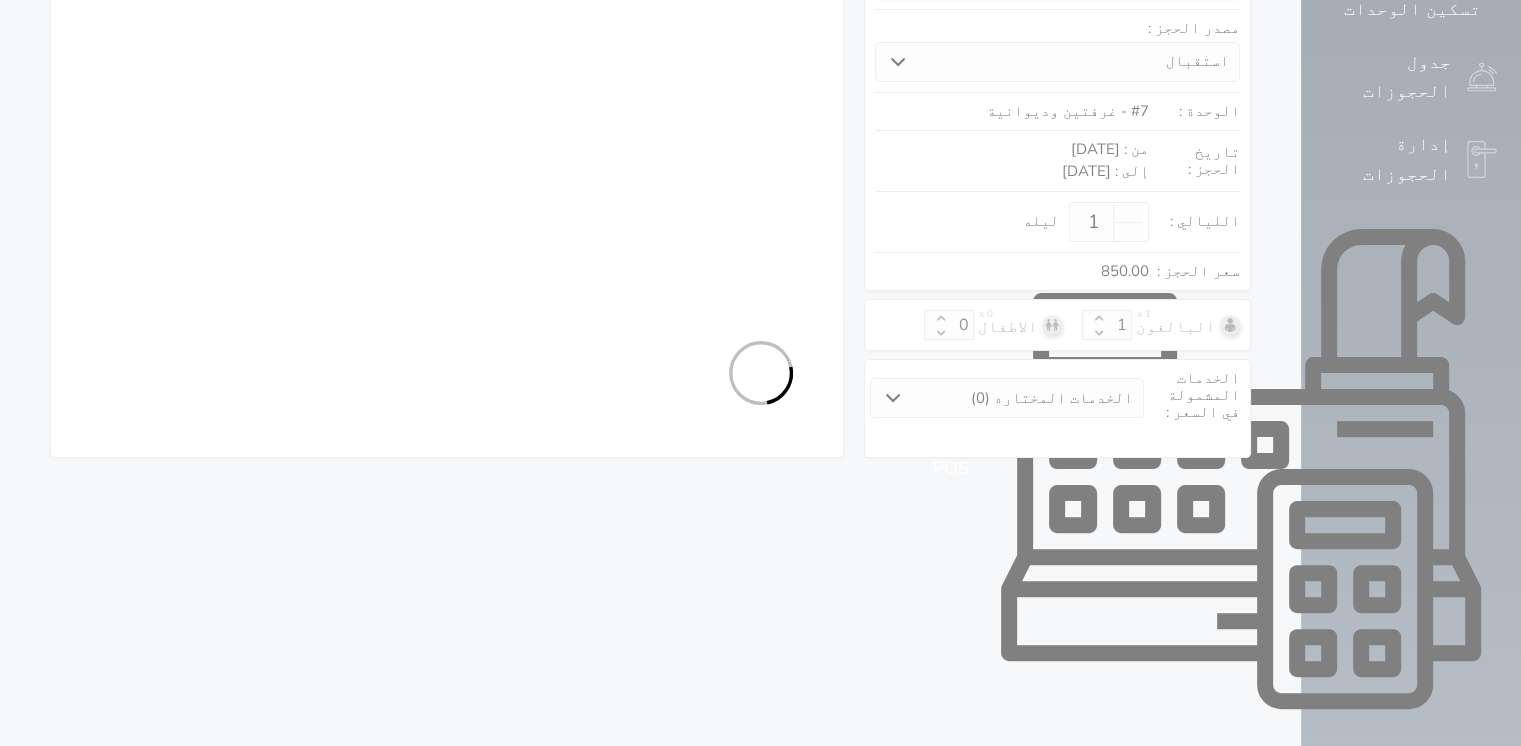 select on "1" 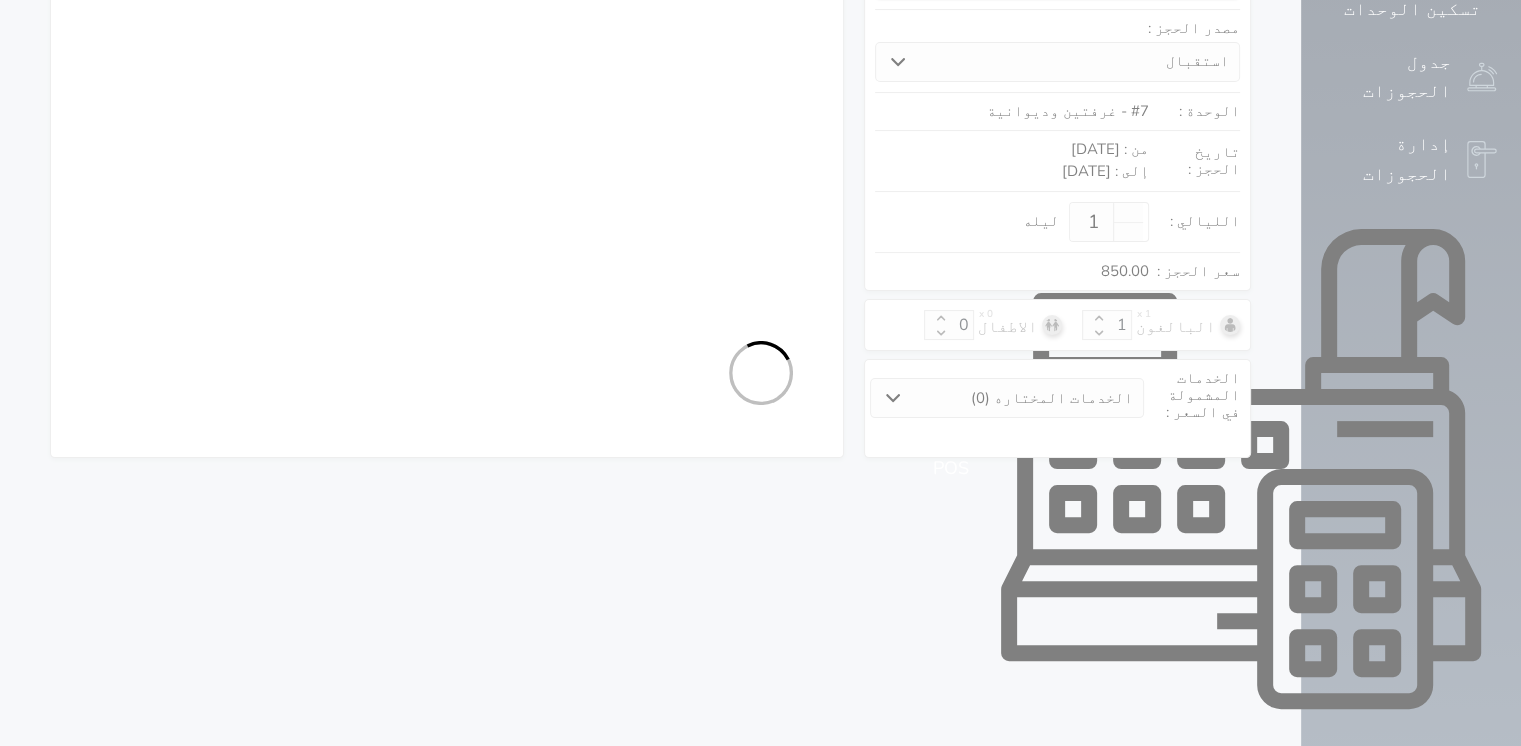 select on "113" 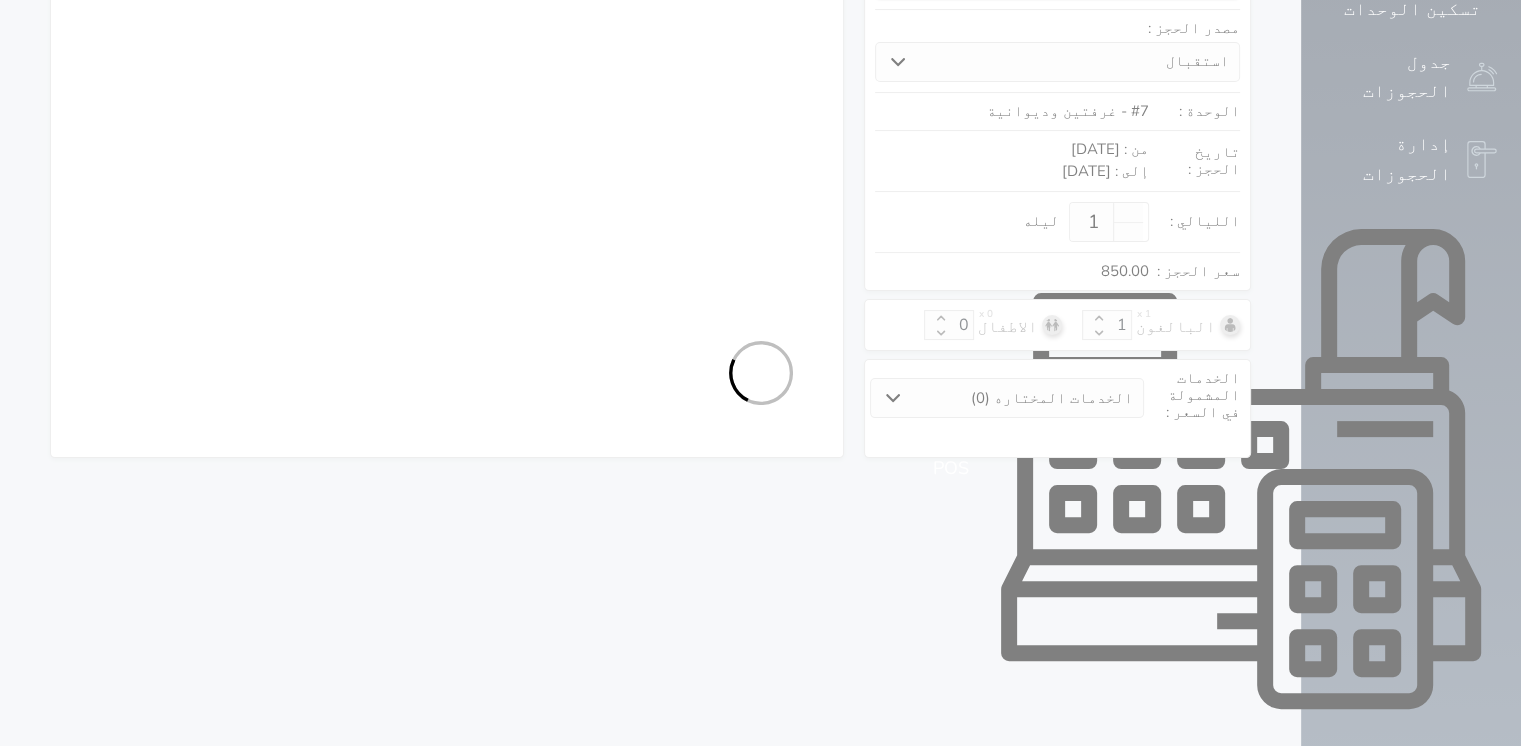 select on "1" 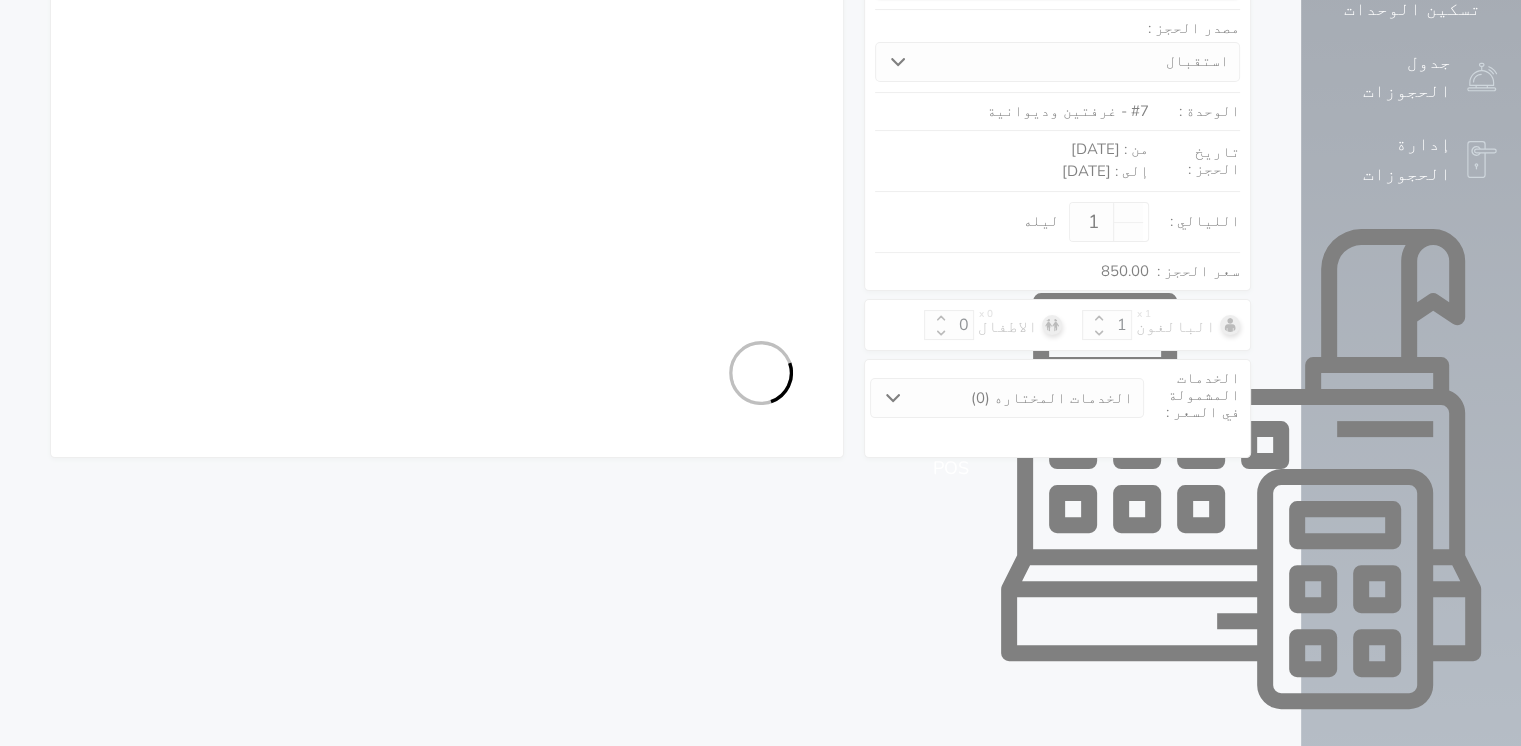 select 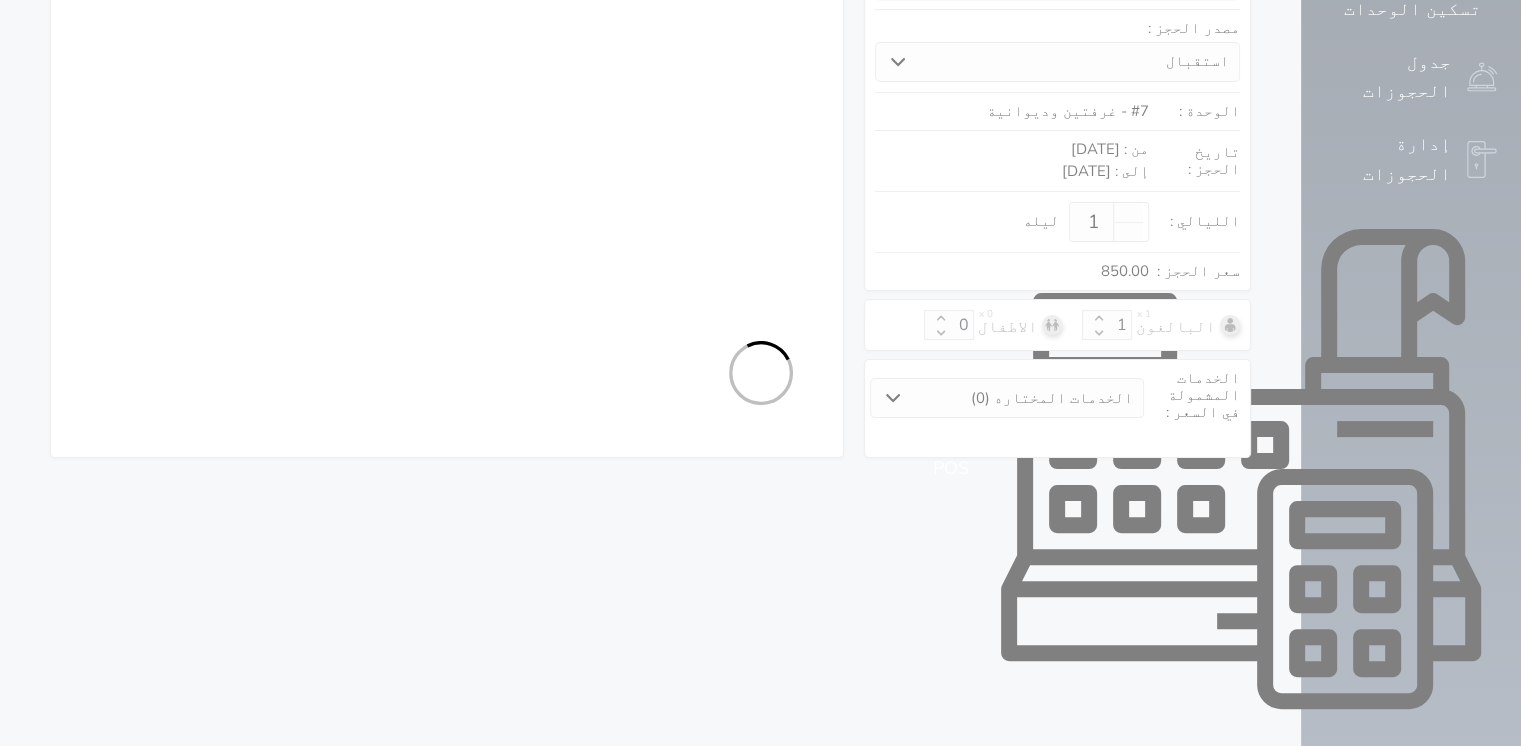 select on "7" 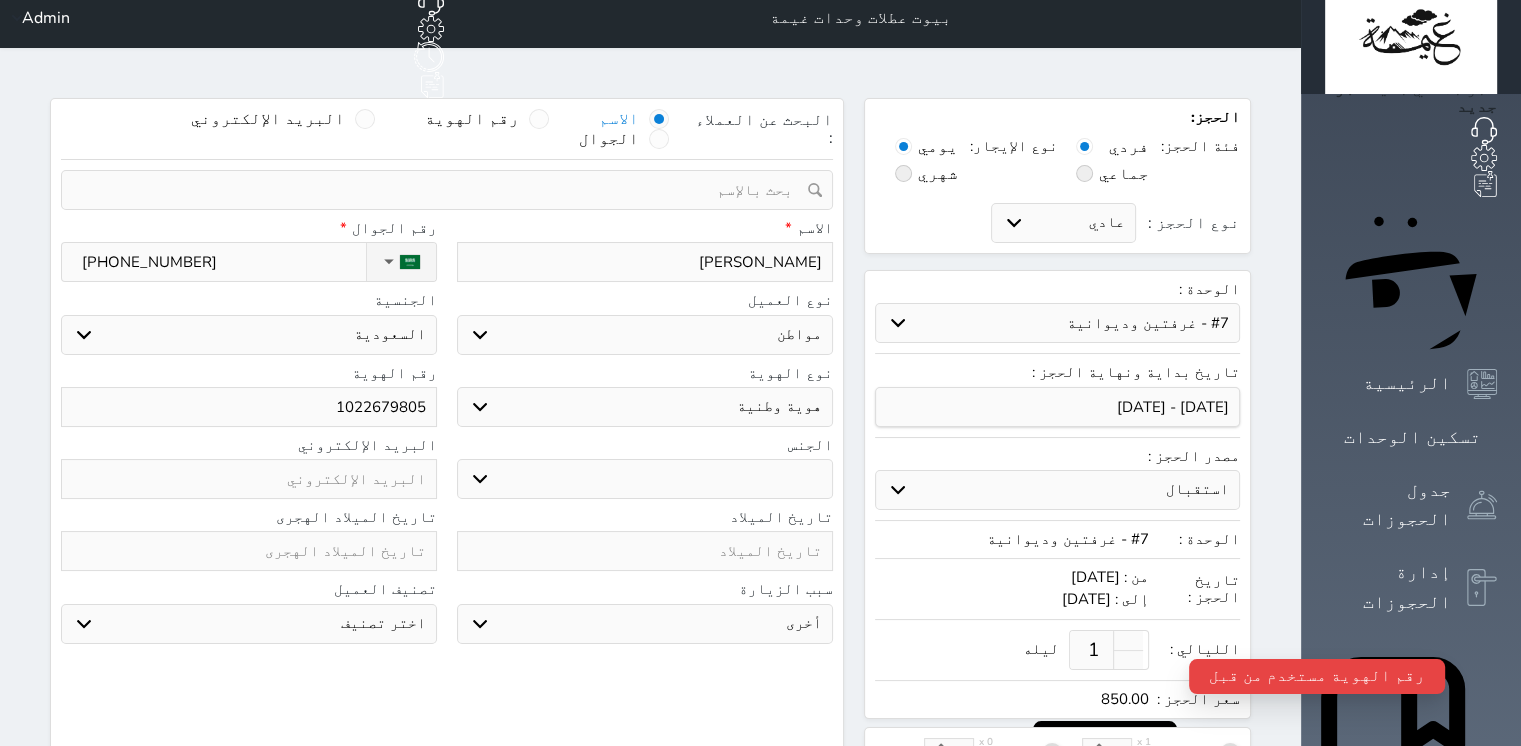 scroll, scrollTop: 0, scrollLeft: 0, axis: both 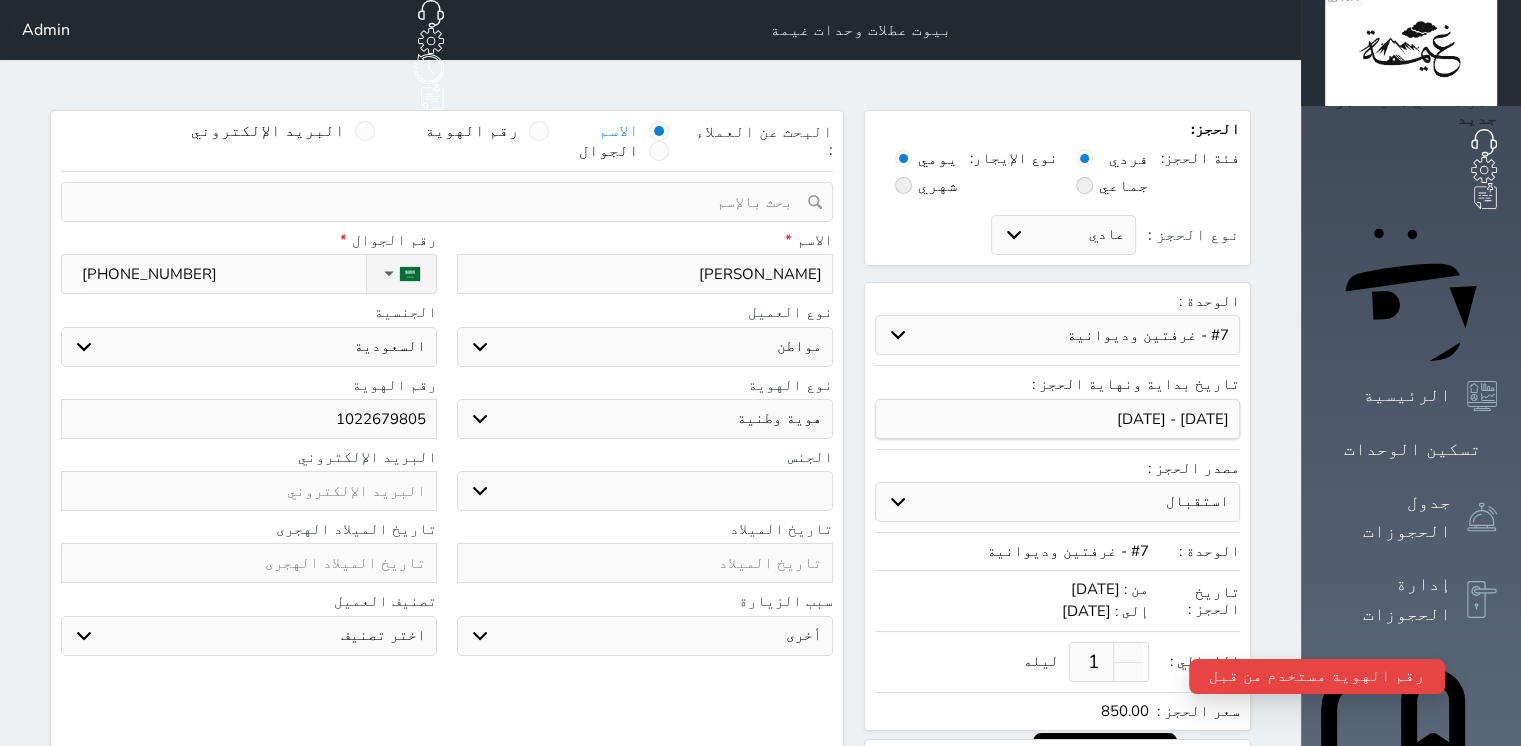 drag, startPoint x: 340, startPoint y: 365, endPoint x: 771, endPoint y: 386, distance: 431.5113 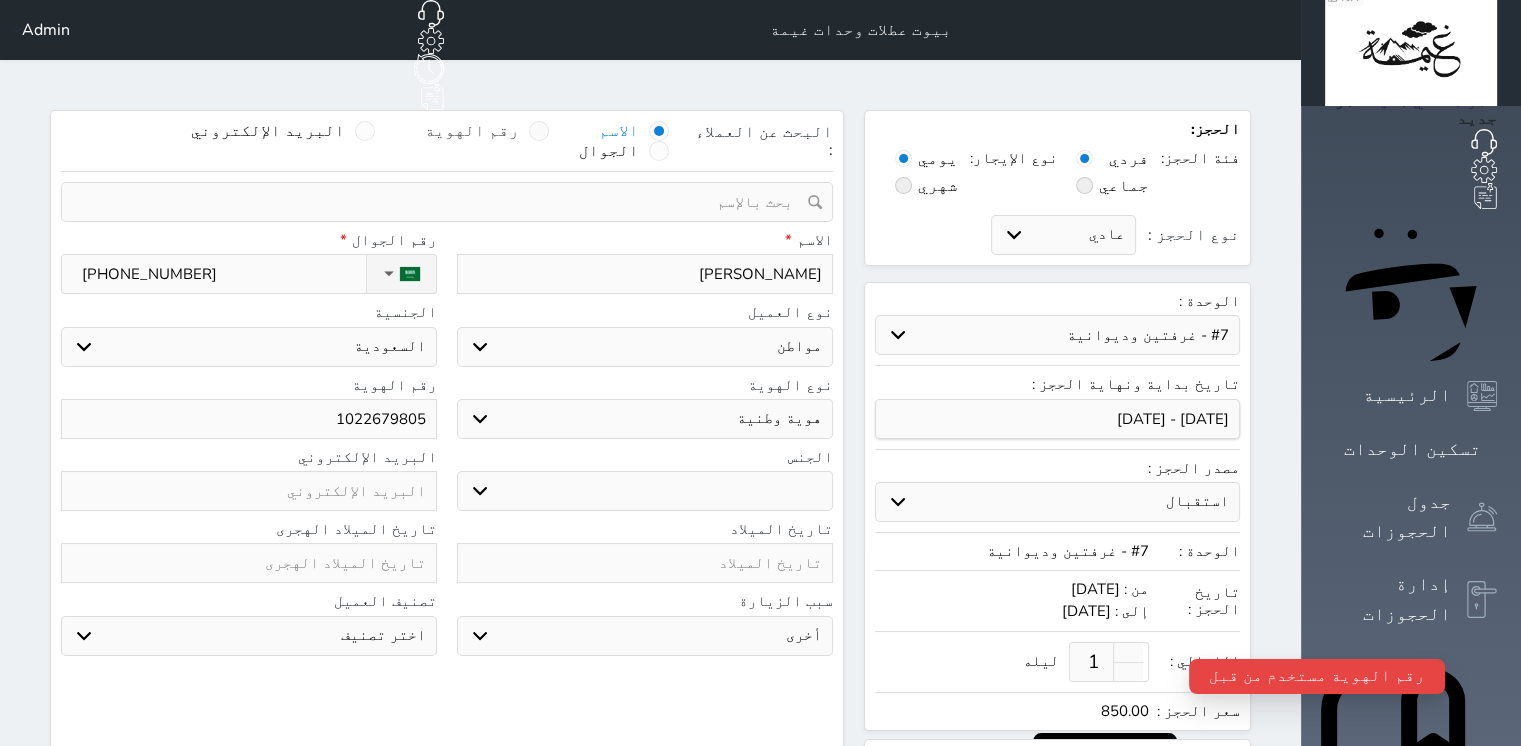 click at bounding box center (539, 131) 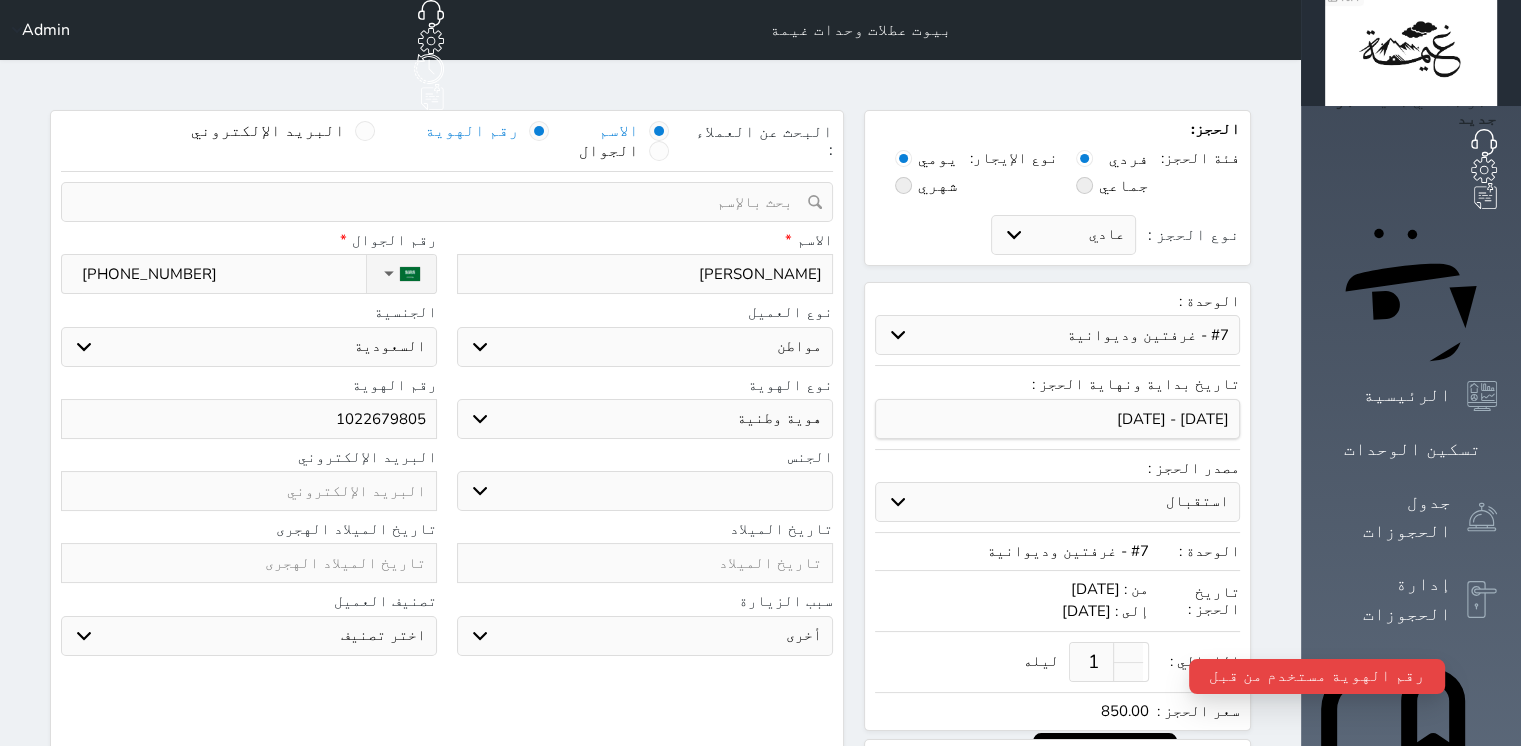 select 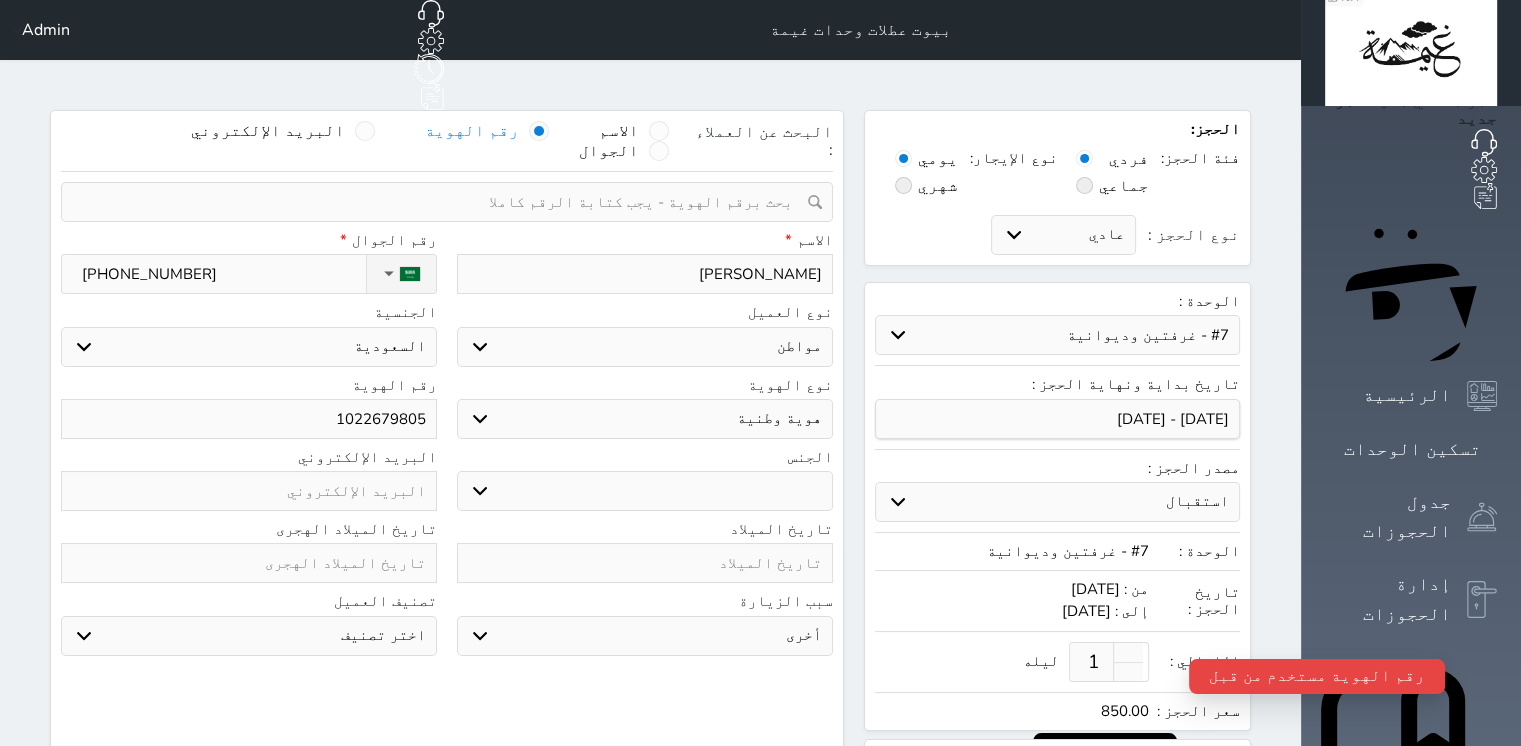 click at bounding box center [440, 202] 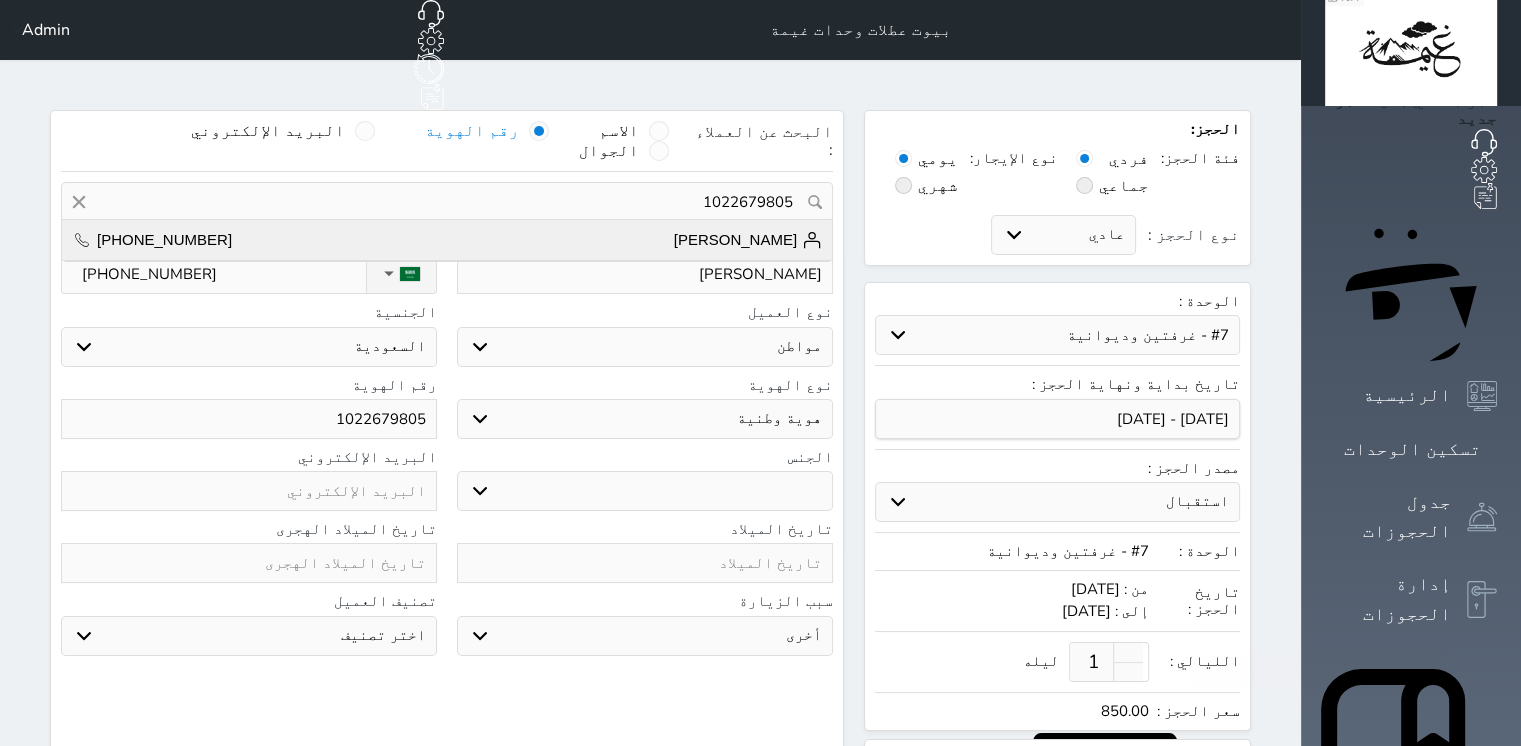 click on "[PERSON_NAME]" at bounding box center (748, 240) 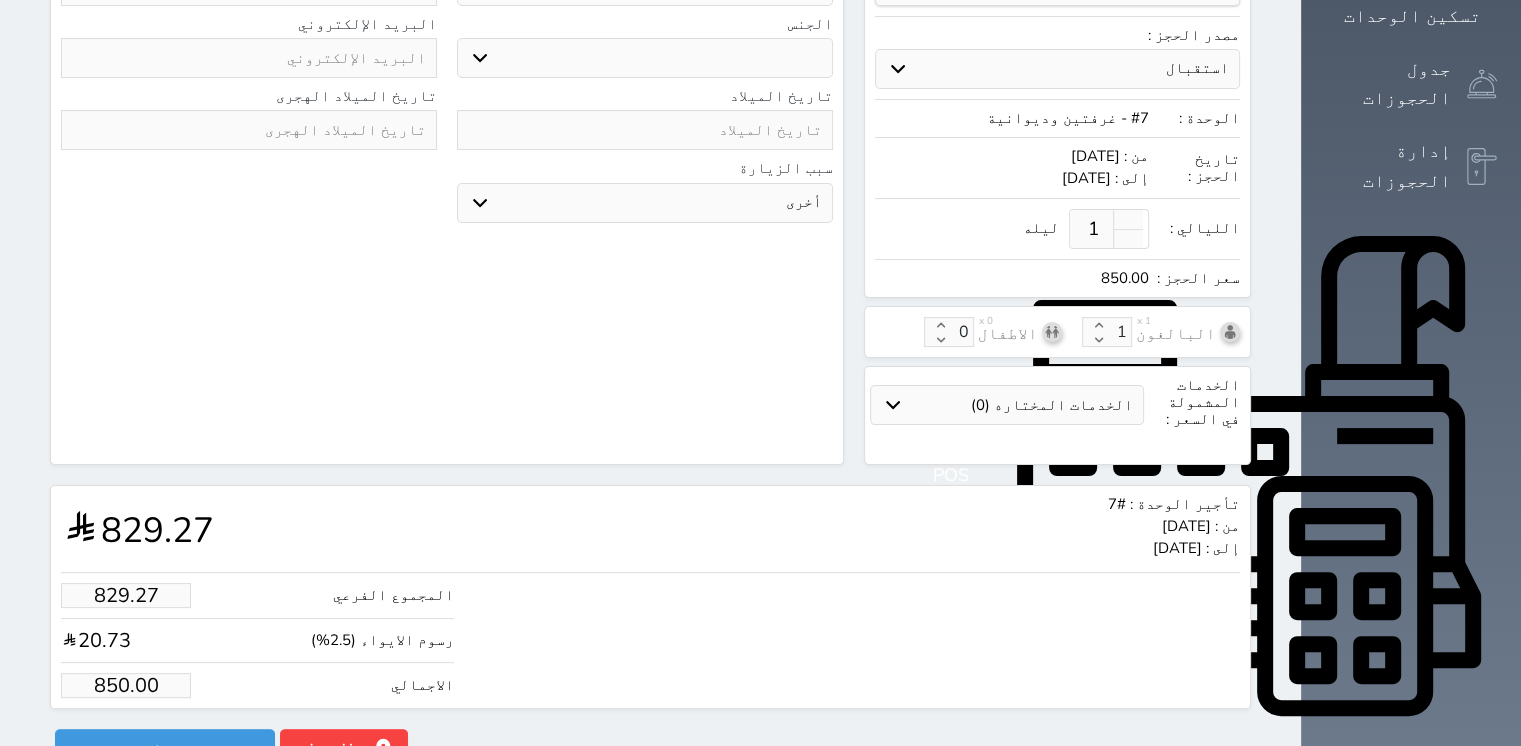 select 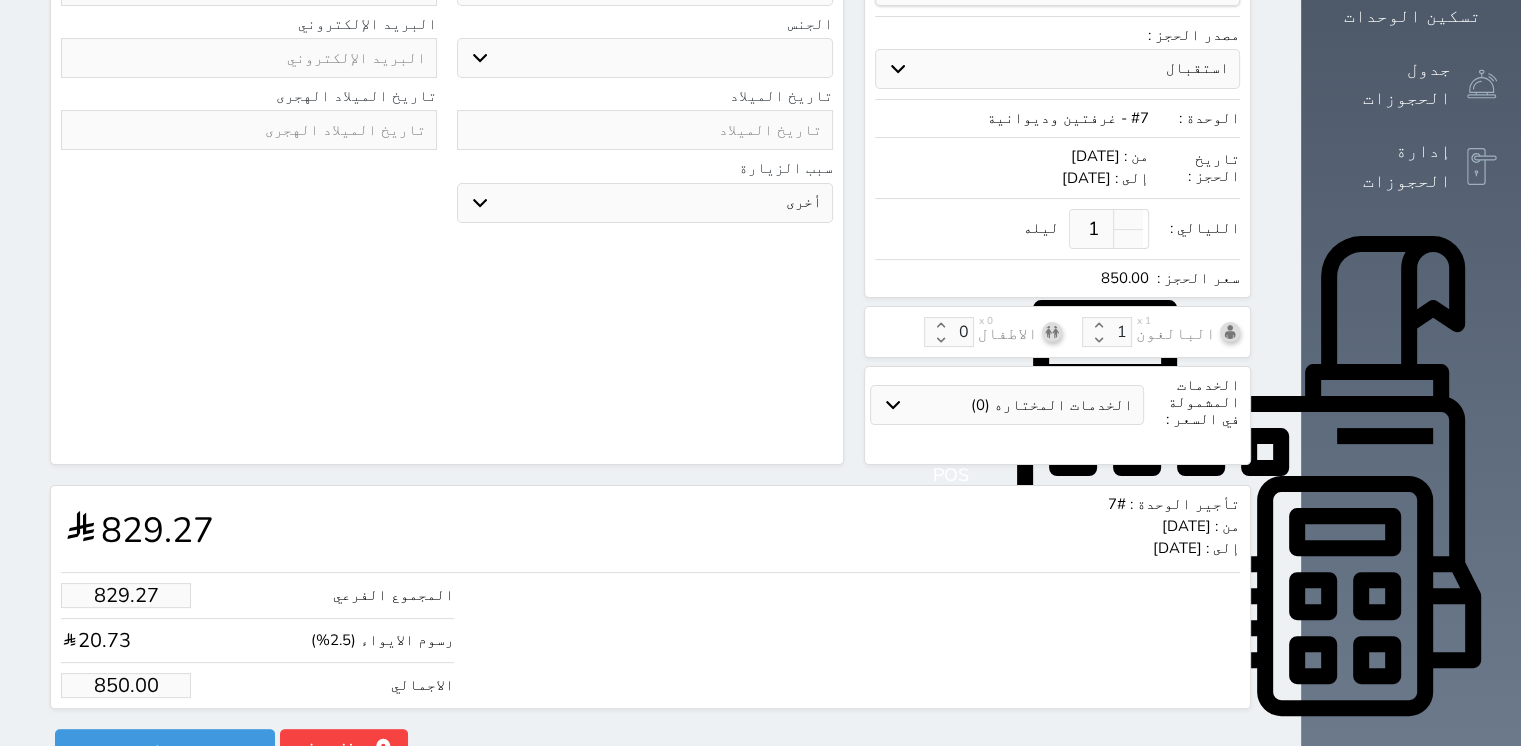 scroll, scrollTop: 440, scrollLeft: 0, axis: vertical 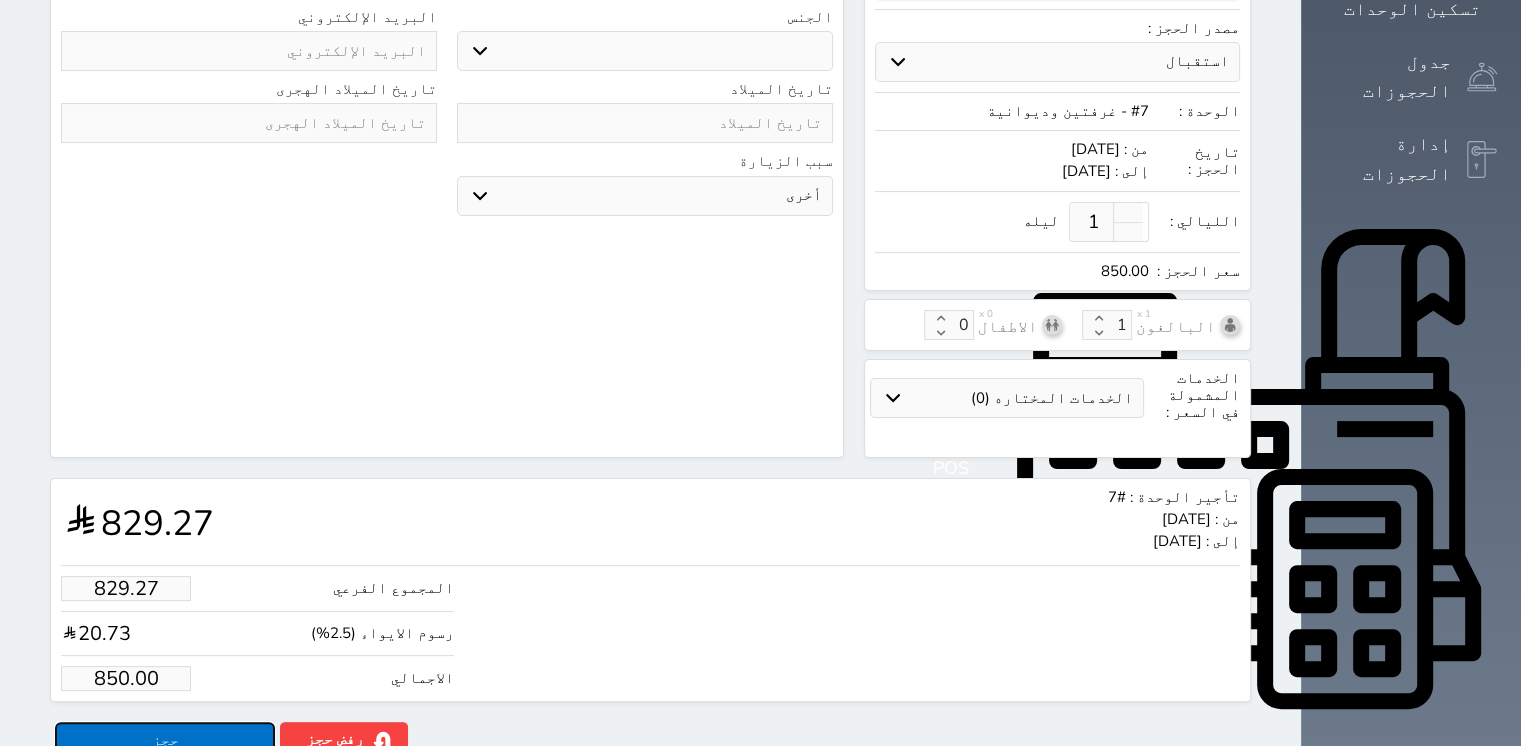 click on "حجز" at bounding box center [165, 739] 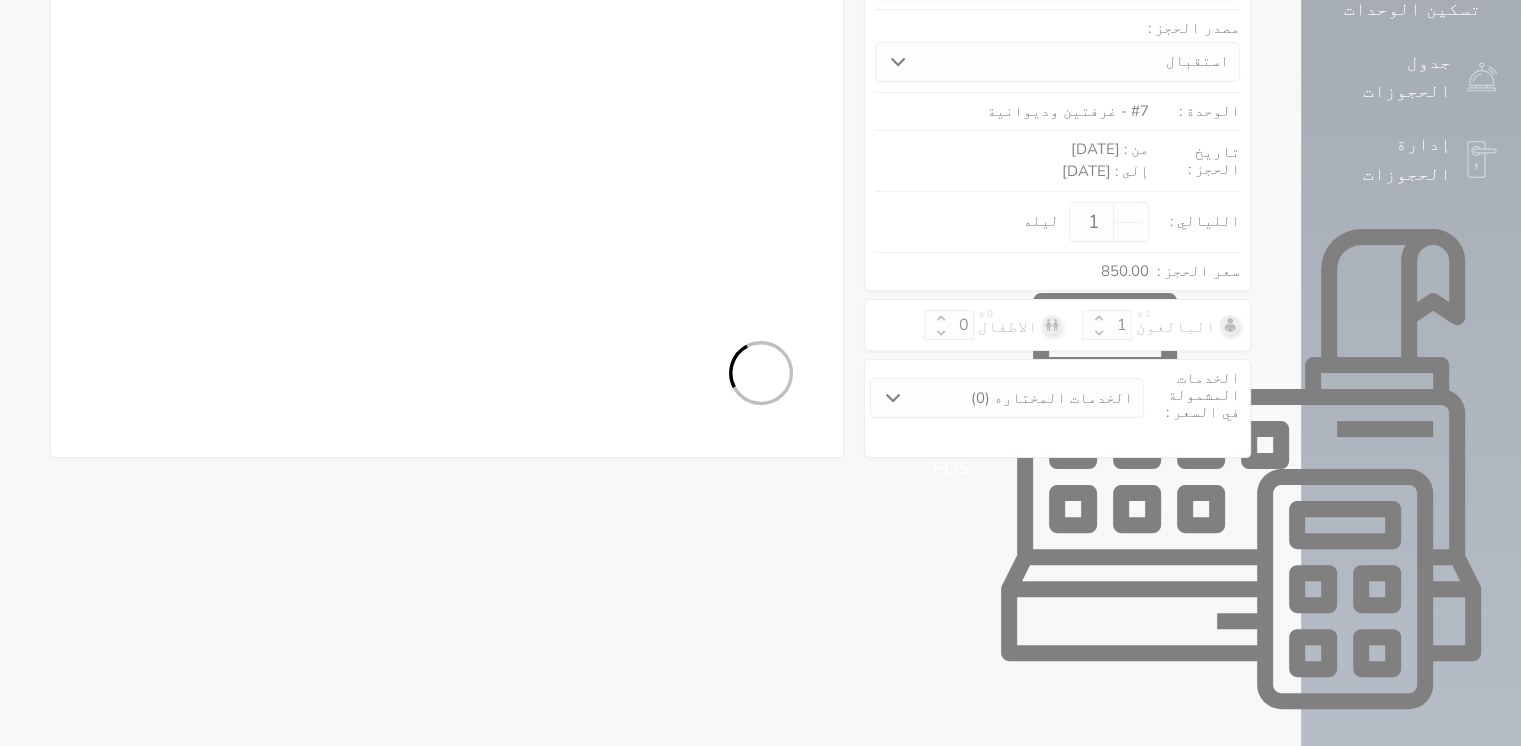 select on "1" 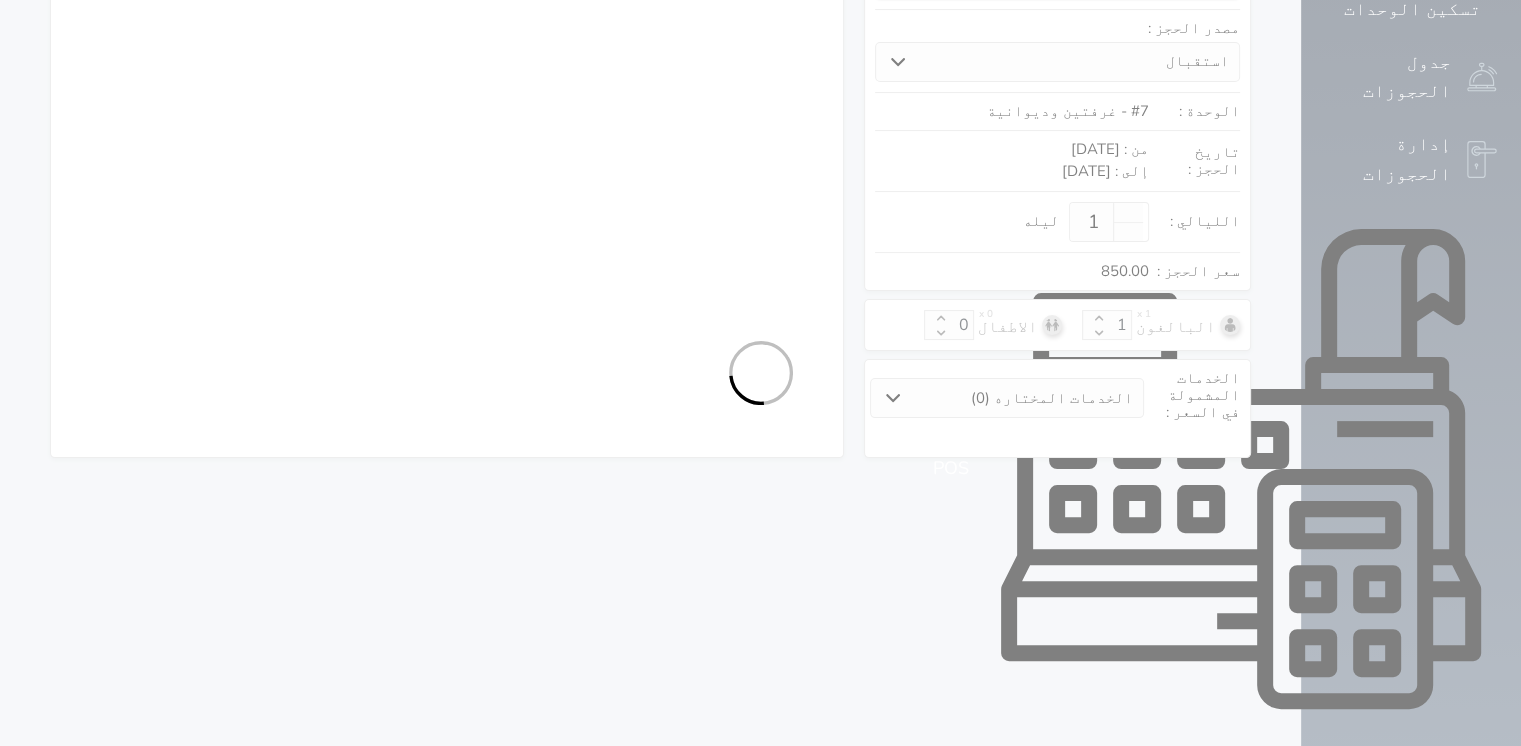 select on "113" 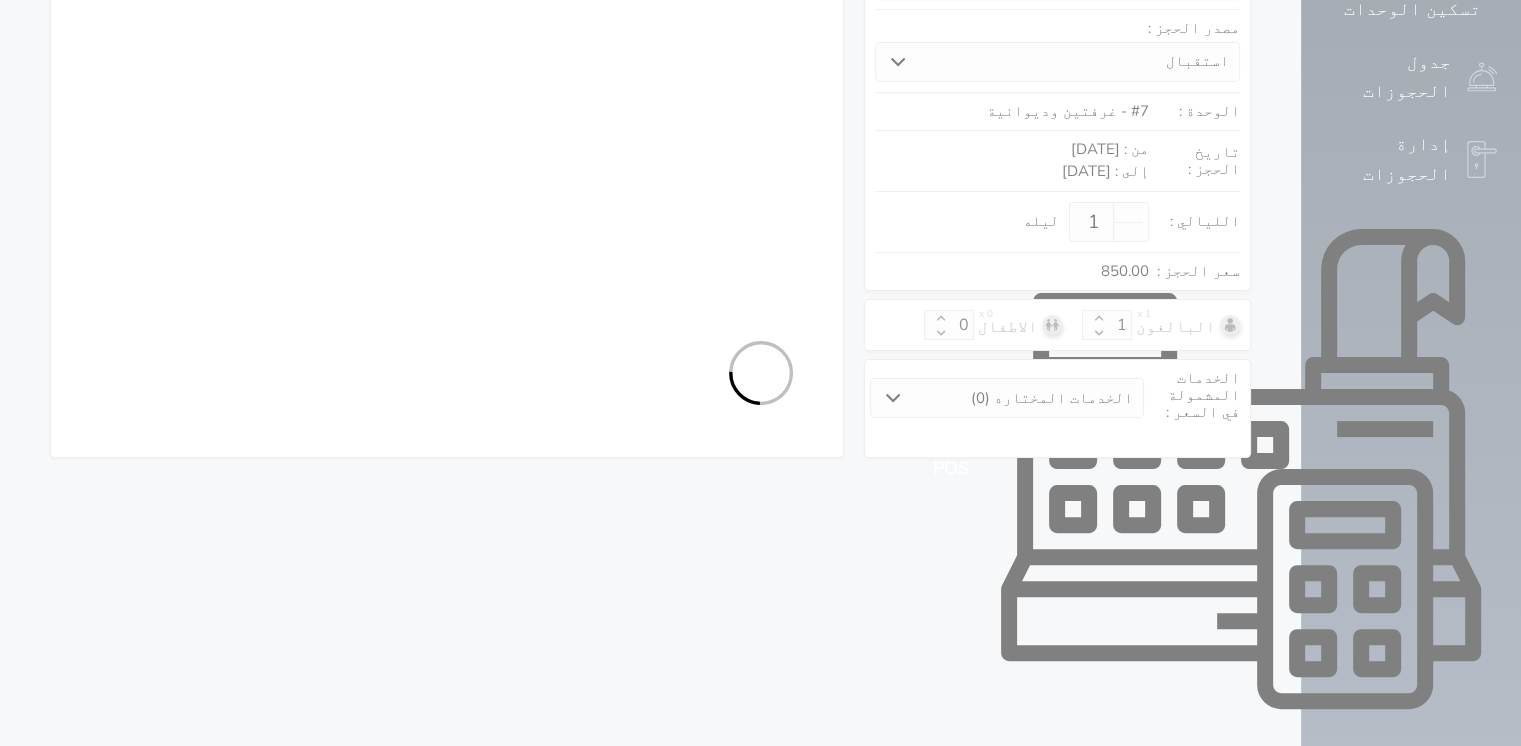 select on "1" 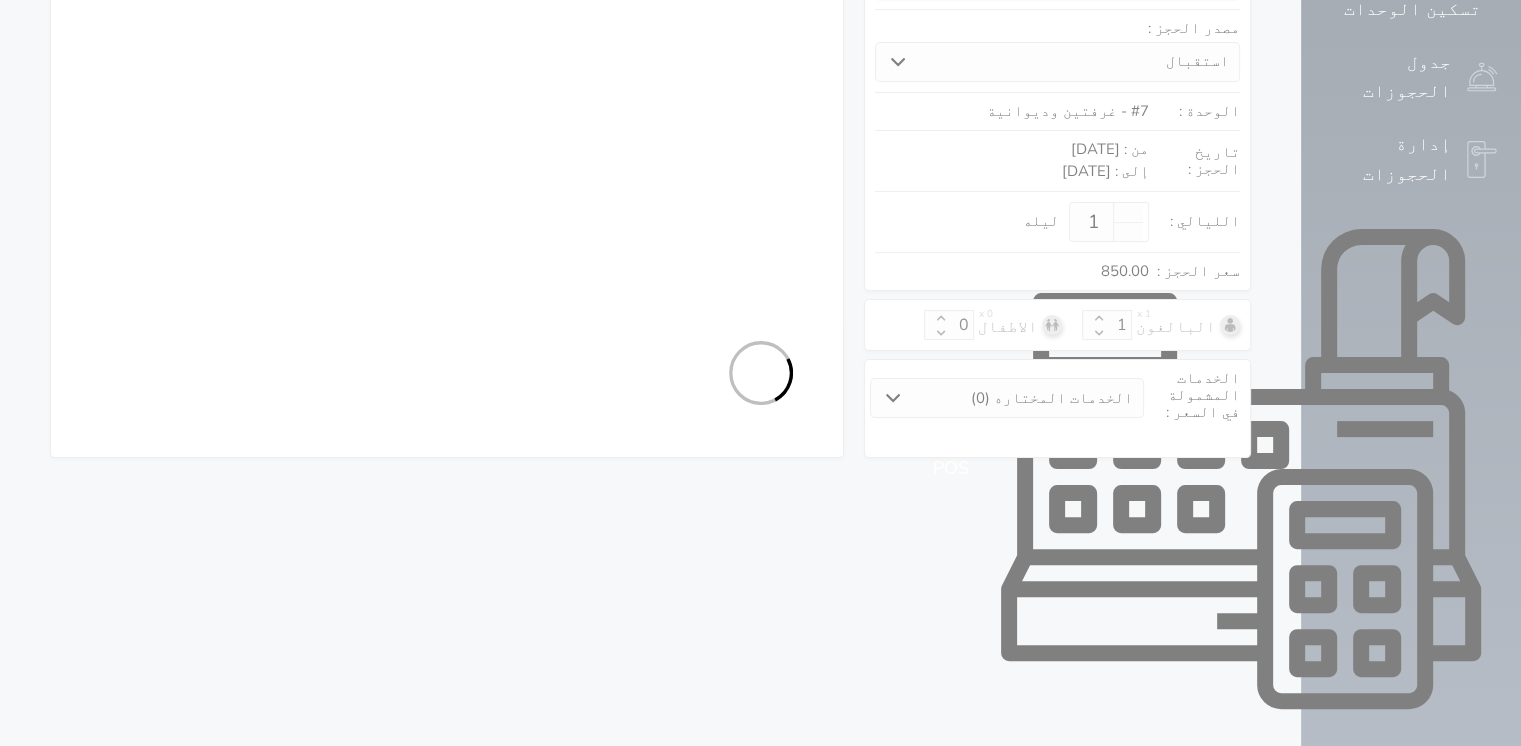 select 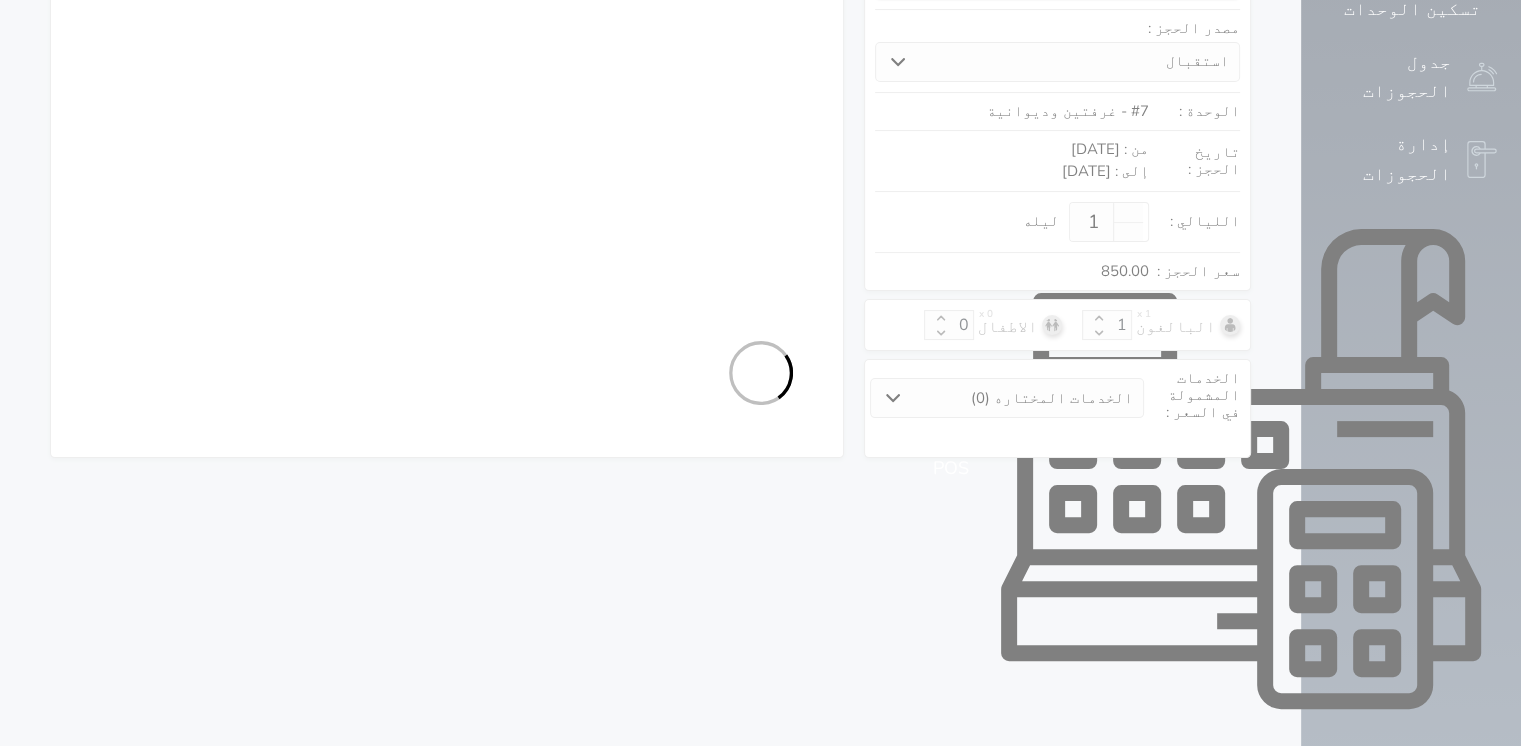 select on "7" 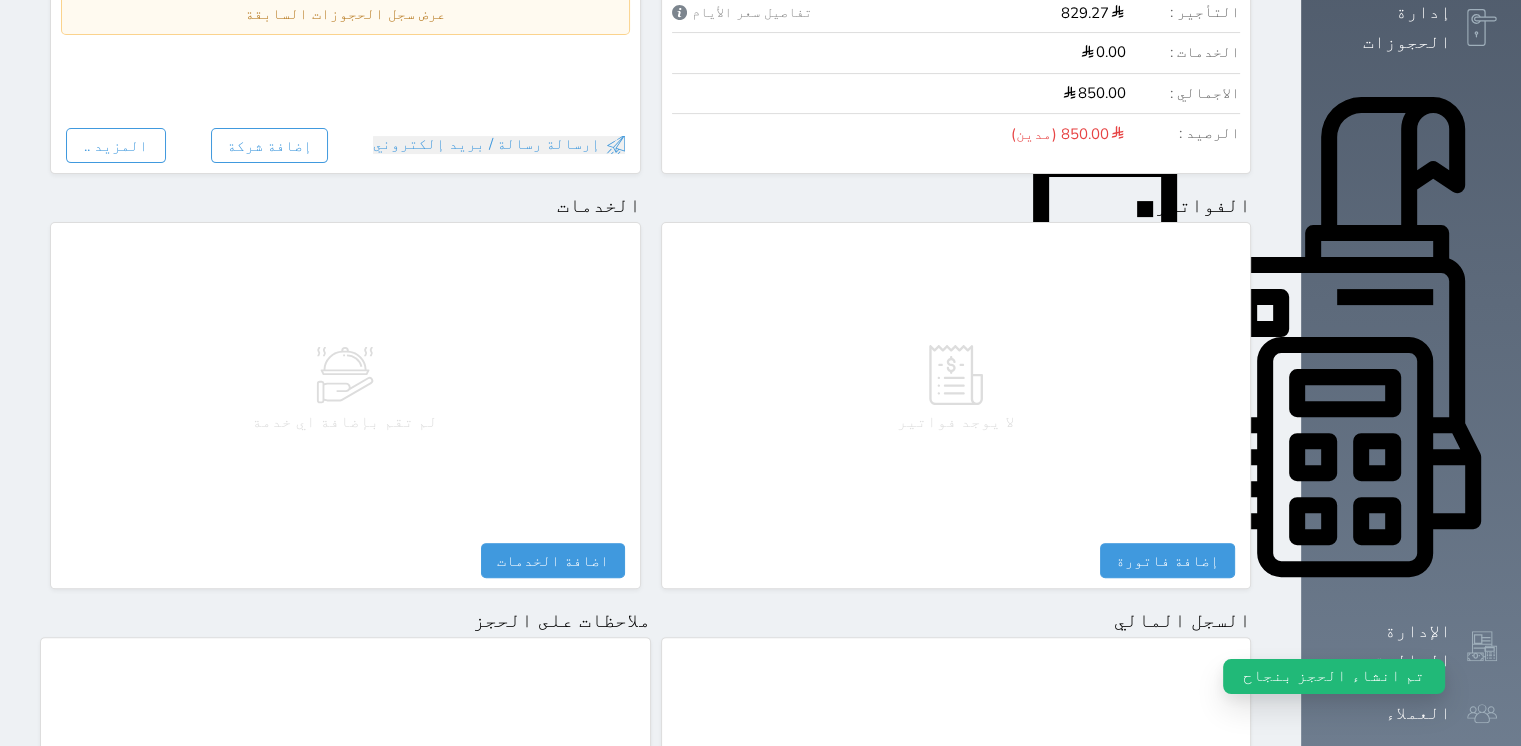 scroll, scrollTop: 899, scrollLeft: 0, axis: vertical 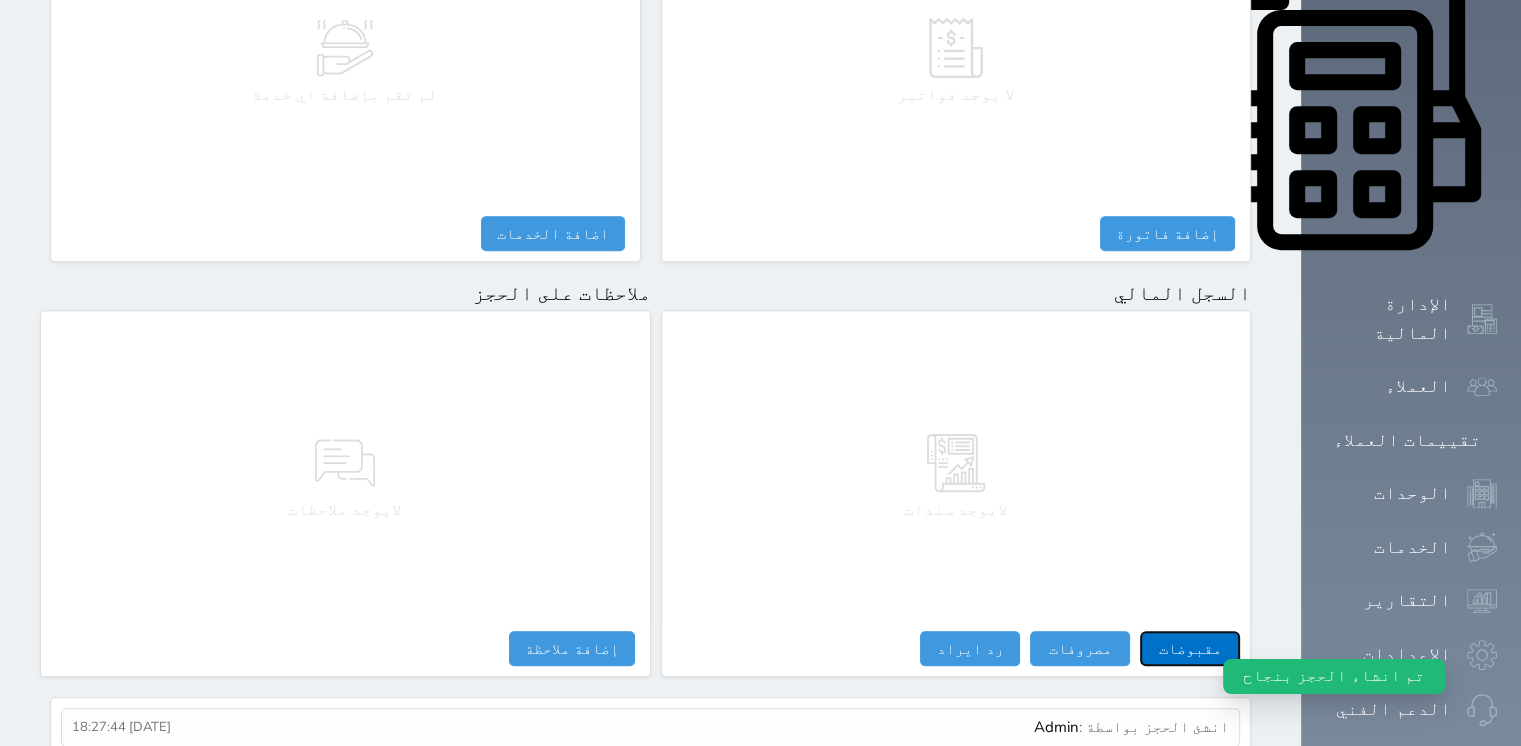 click on "مقبوضات" at bounding box center [1190, 648] 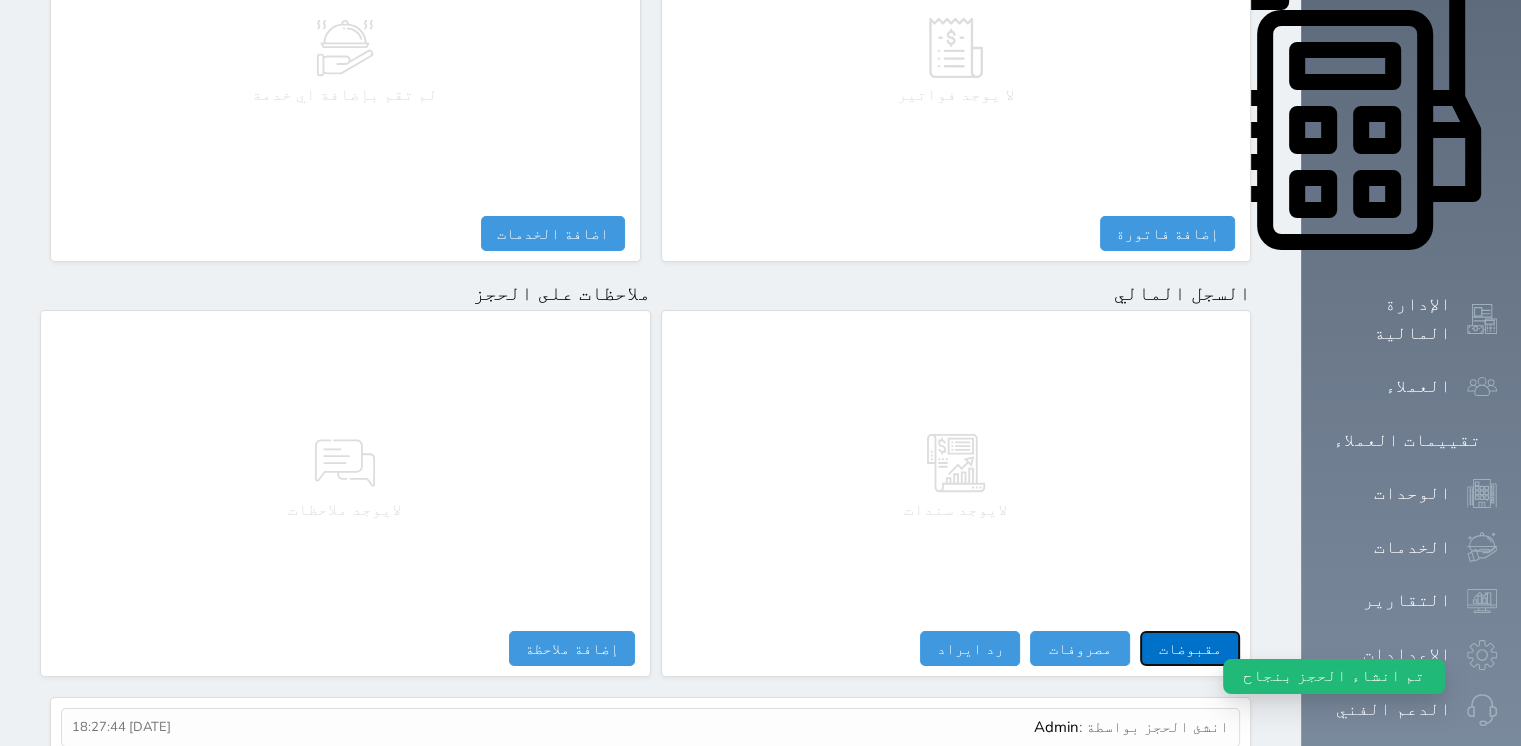 select 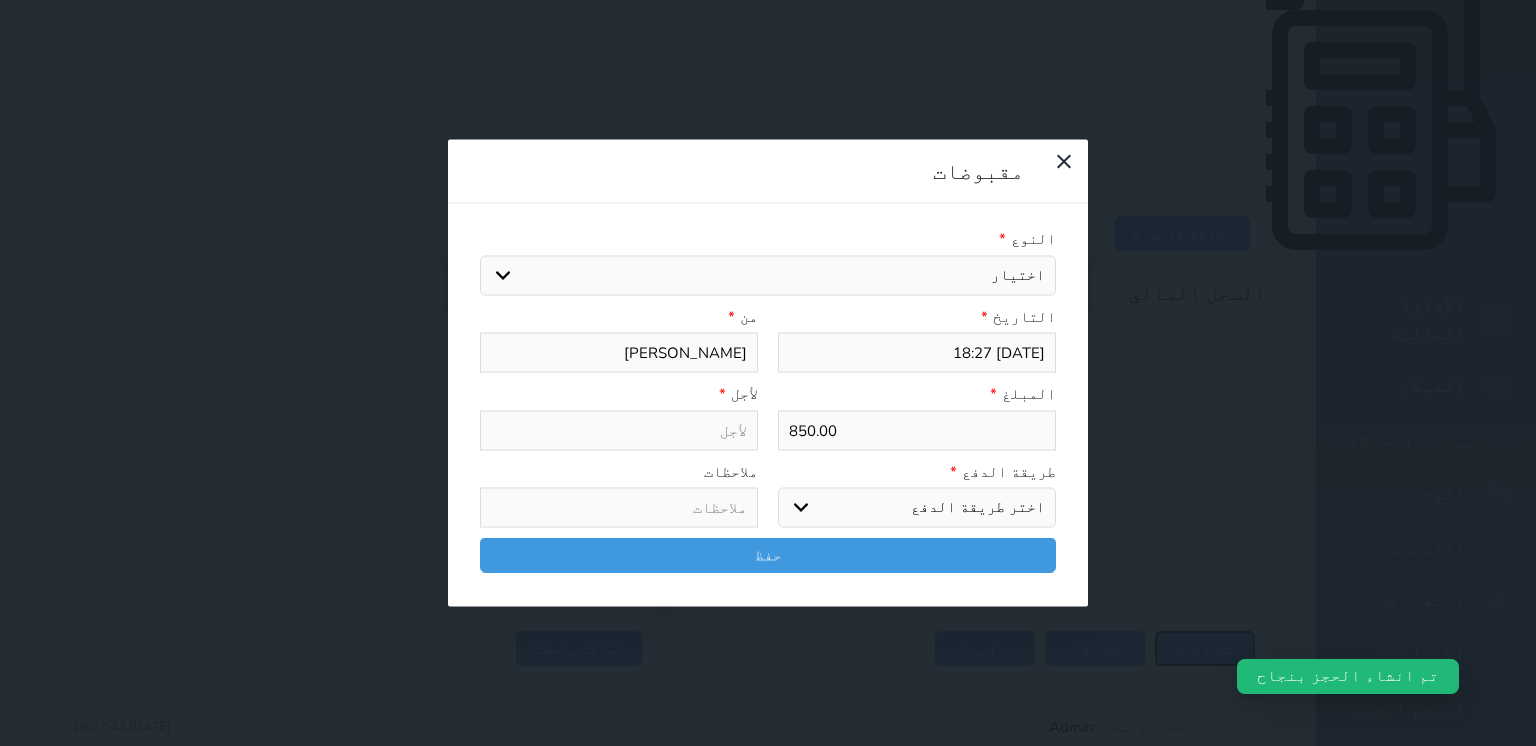select 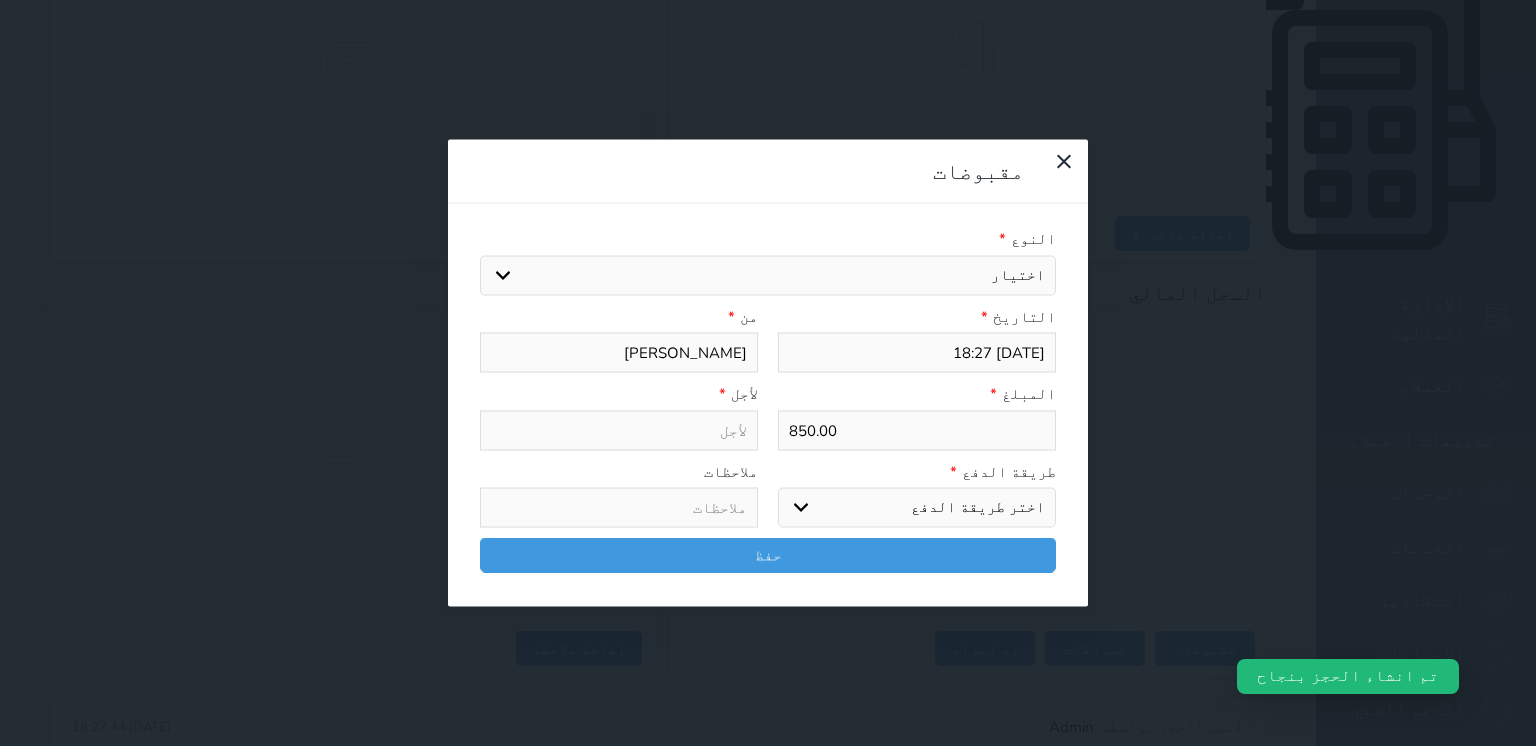 click on "اختيار   مقبوضات عامة قيمة إيجار فواتير تامين عربون لا ينطبق آخر مغسلة واي فاي - الإنترنت مواقف السيارات طعام الأغذية والمشروبات مشروبات المشروبات الباردة المشروبات الساخنة الإفطار غداء عشاء مخبز و كعك حمام سباحة الصالة الرياضية سبا و خدمات الجمال اختيار وإسقاط (خدمات النقل) ميني بار كابل - تلفزيون سرير إضافي تصفيف الشعر التسوق خدمات الجولات السياحية المنظمة خدمات الدليل السياحي" at bounding box center (768, 275) 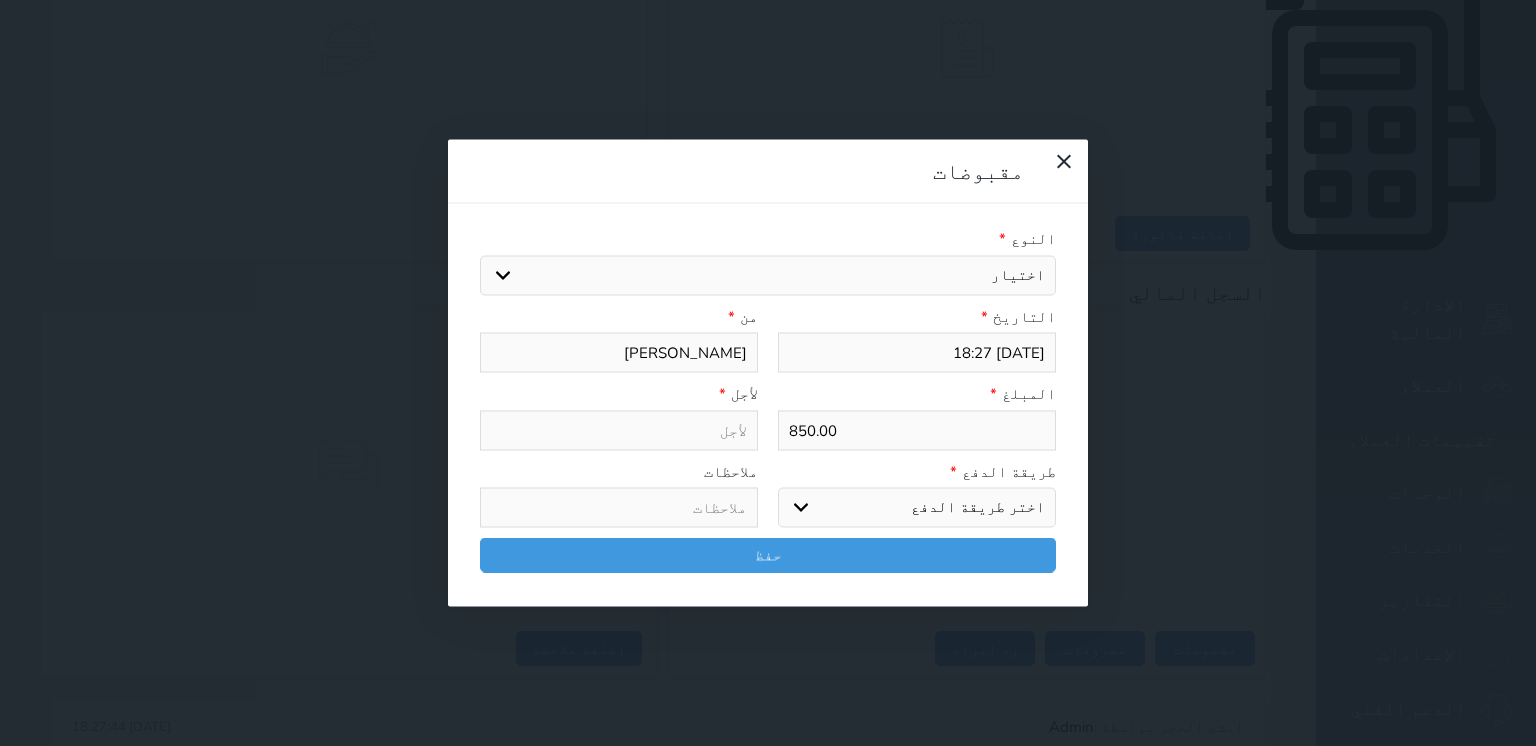 select on "154198" 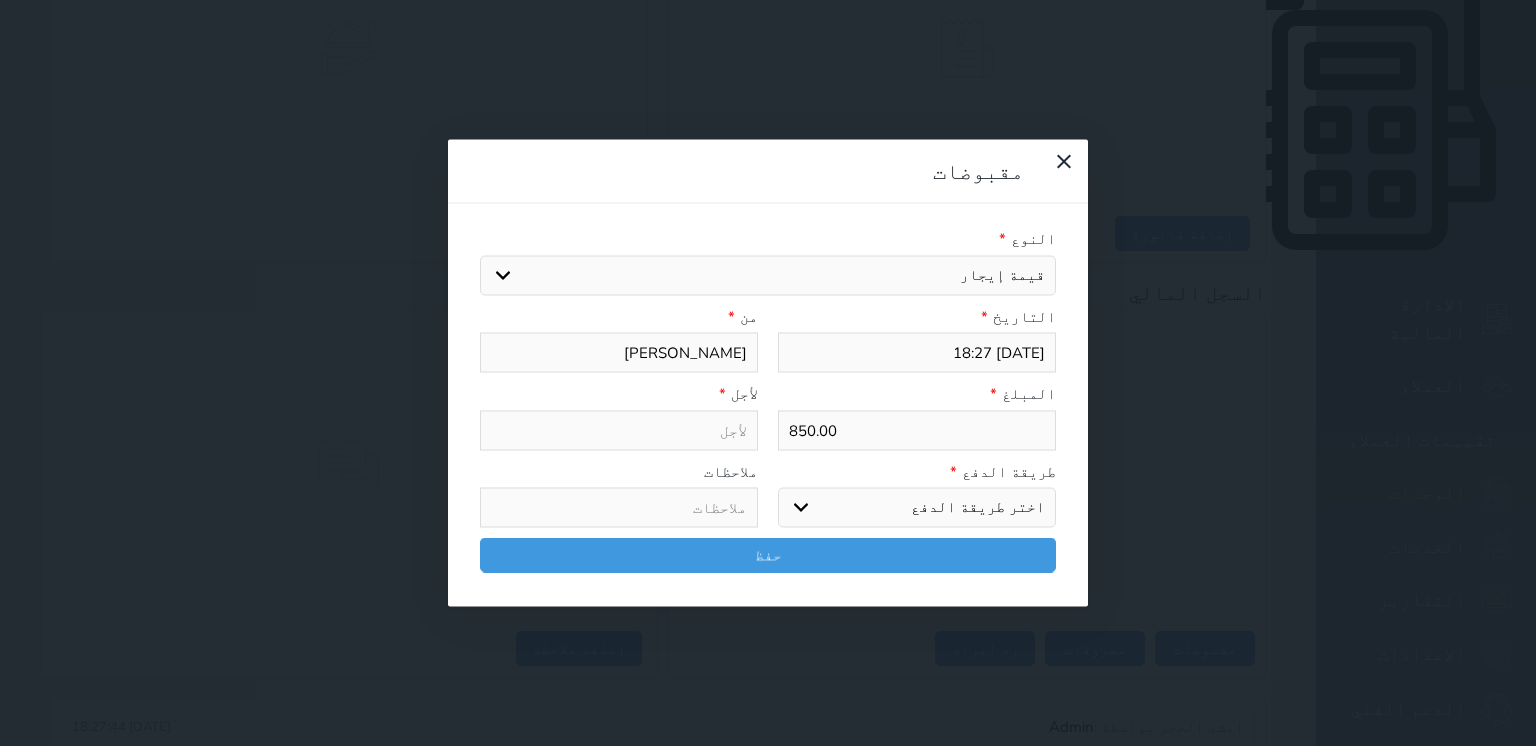 click on "اختيار   مقبوضات عامة قيمة إيجار فواتير تامين عربون لا ينطبق آخر مغسلة واي فاي - الإنترنت مواقف السيارات طعام الأغذية والمشروبات مشروبات المشروبات الباردة المشروبات الساخنة الإفطار غداء عشاء مخبز و كعك حمام سباحة الصالة الرياضية سبا و خدمات الجمال اختيار وإسقاط (خدمات النقل) ميني بار كابل - تلفزيون سرير إضافي تصفيف الشعر التسوق خدمات الجولات السياحية المنظمة خدمات الدليل السياحي" at bounding box center (768, 275) 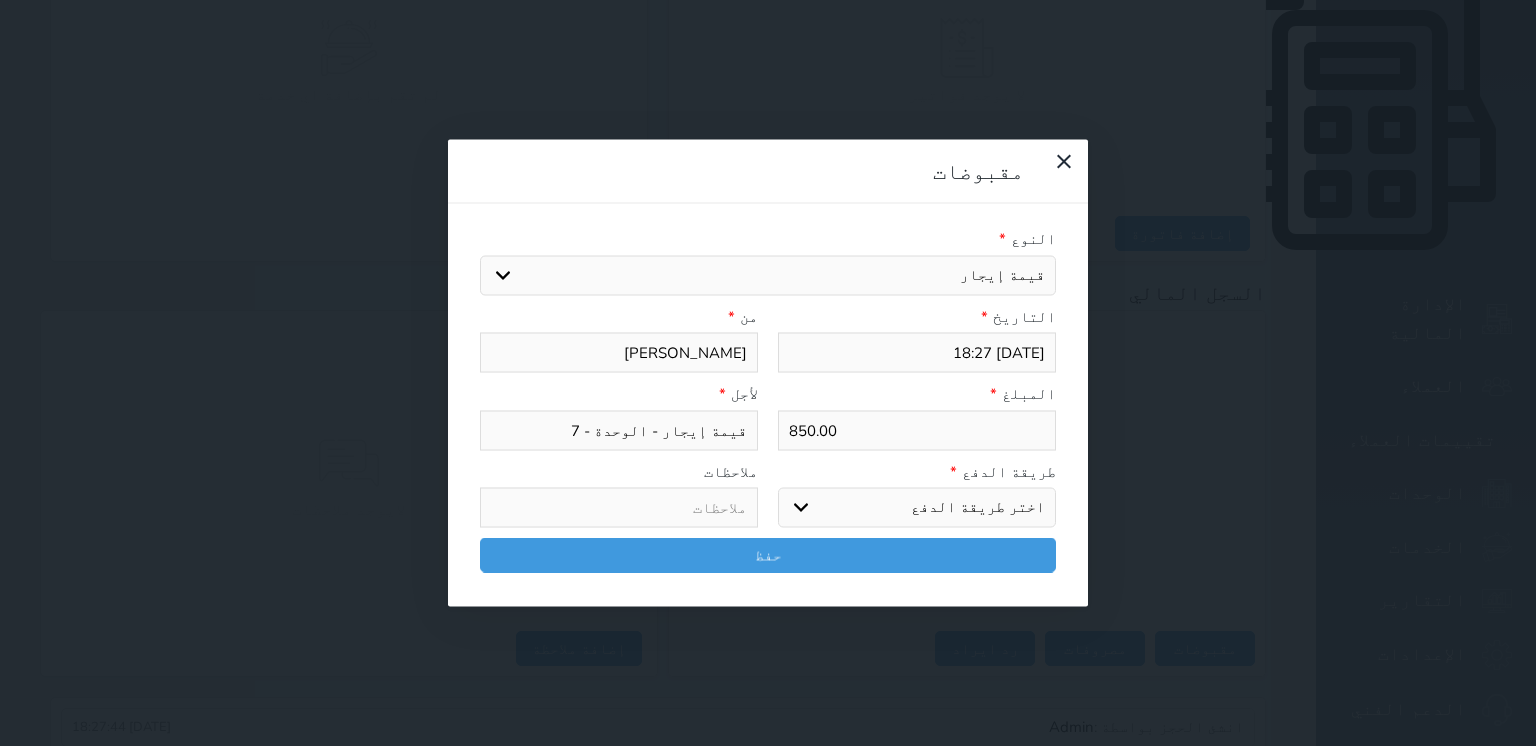 click on "اختر طريقة الدفع   دفع نقدى   تحويل بنكى   مدى   بطاقة ائتمان   آجل" at bounding box center [917, 508] 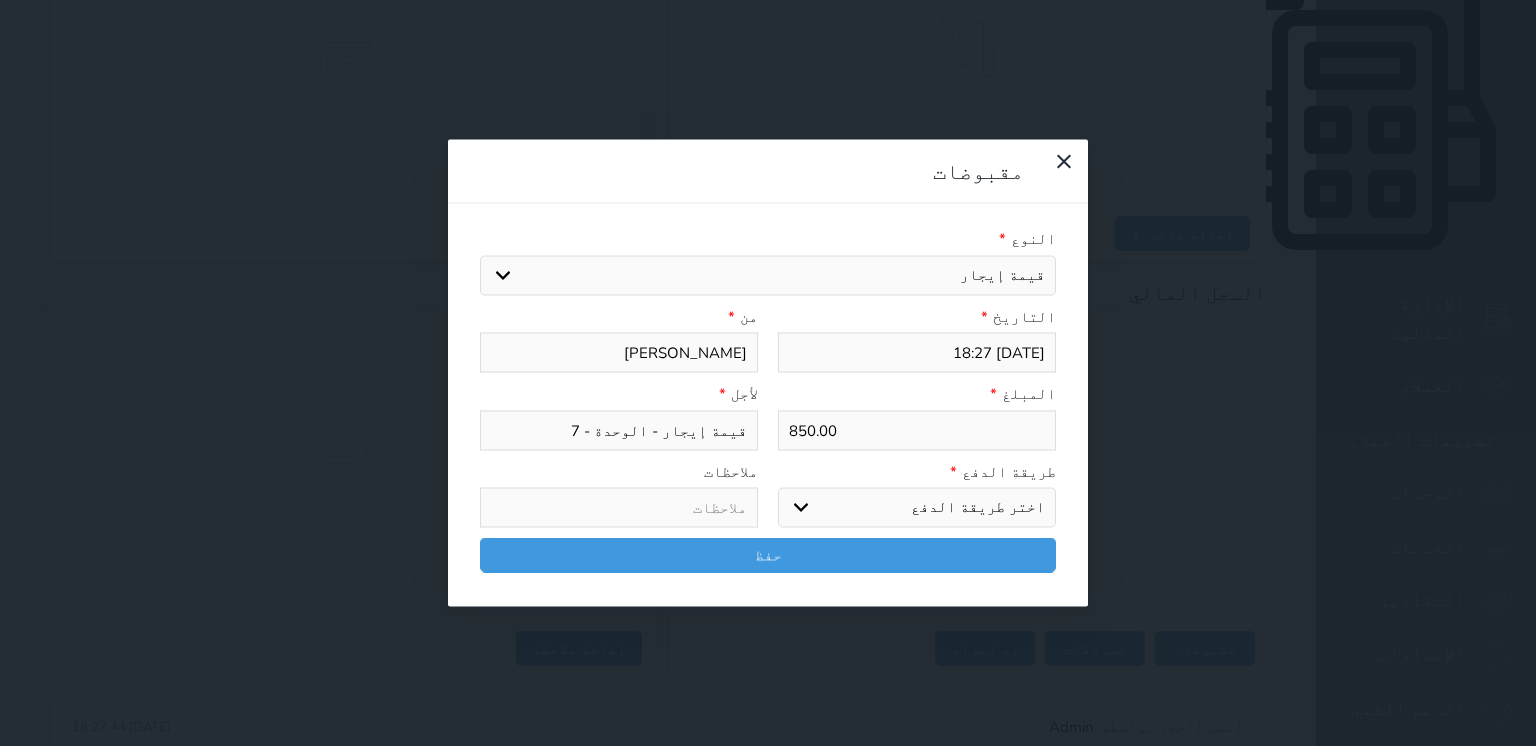 select on "mada" 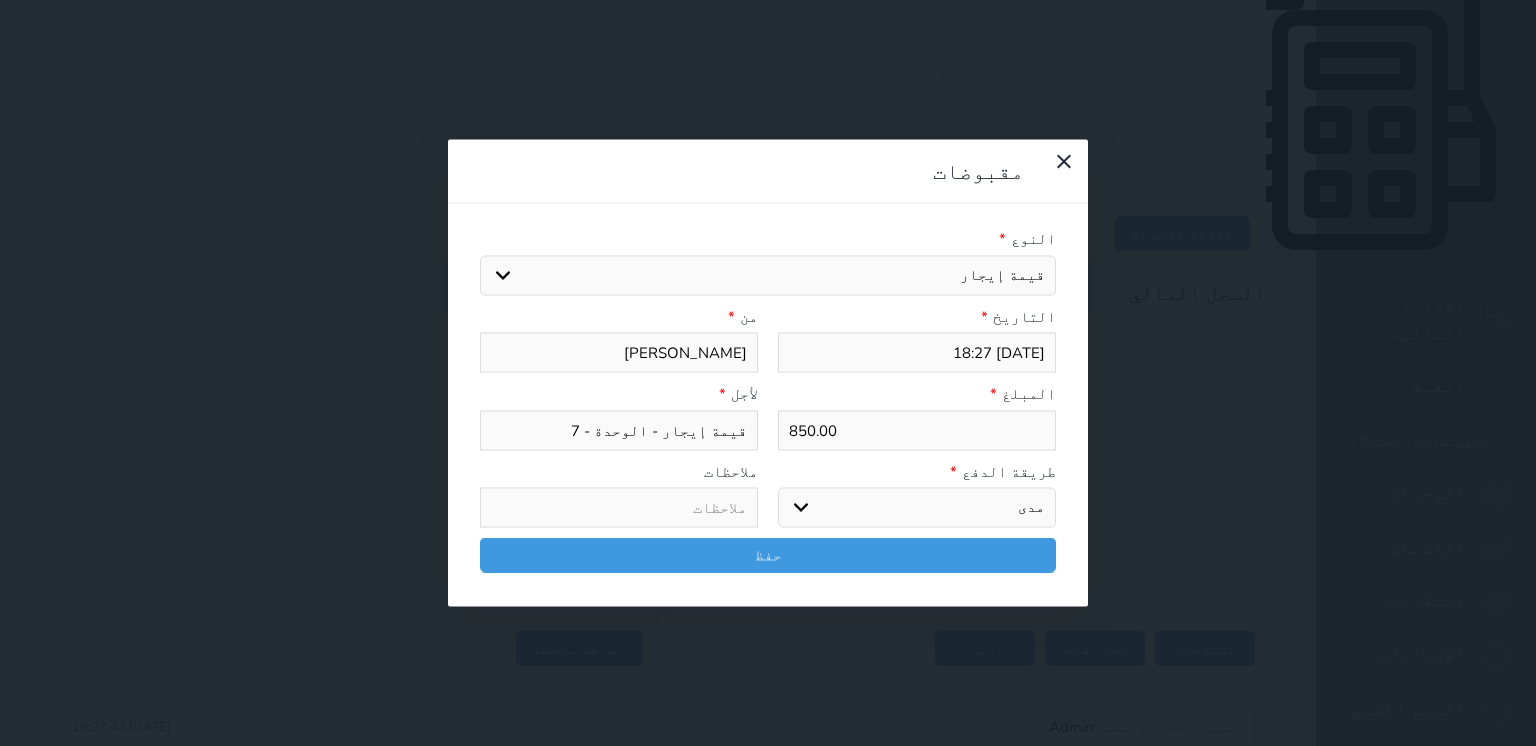 click on "اختر طريقة الدفع   دفع نقدى   تحويل بنكى   مدى   بطاقة ائتمان   آجل" at bounding box center (917, 508) 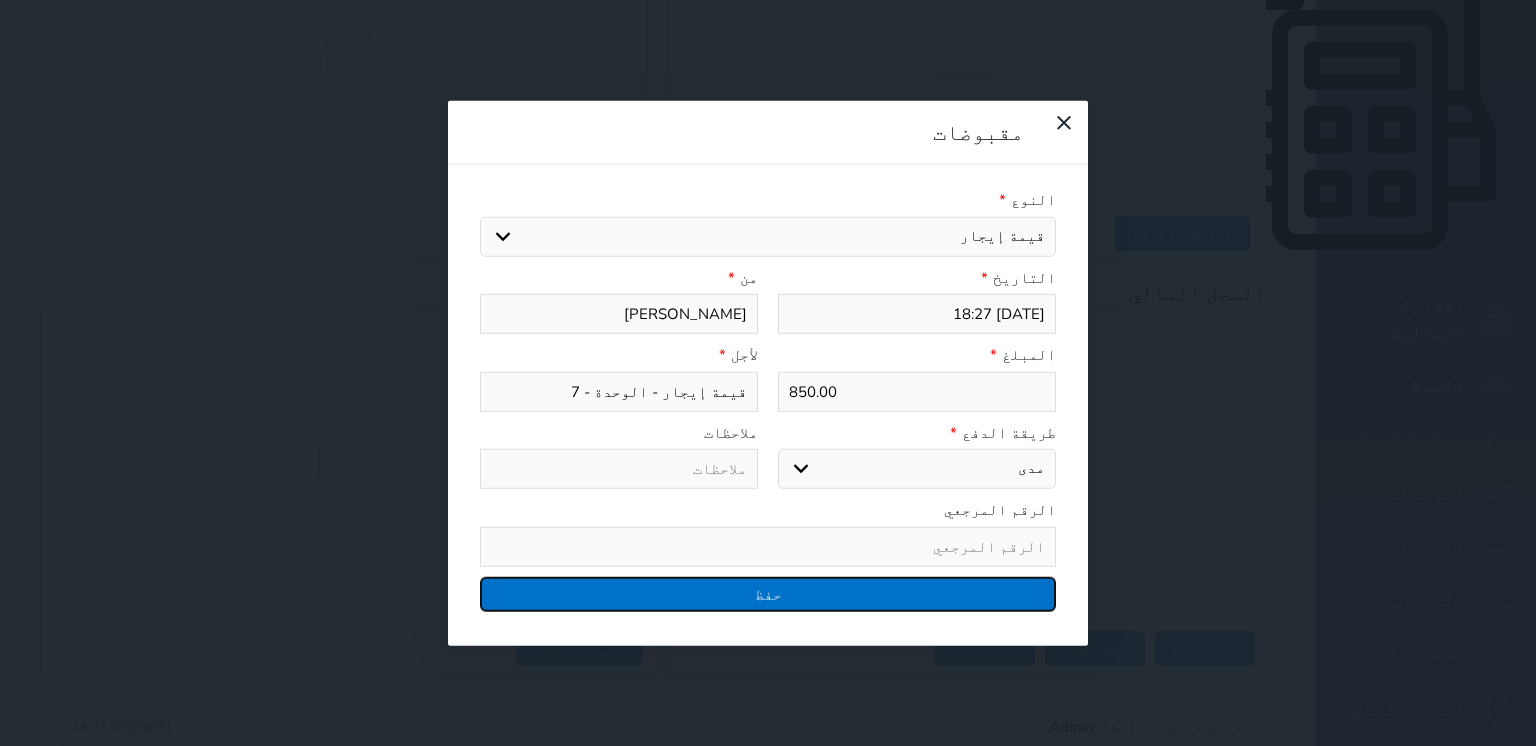 click on "حفظ" at bounding box center (768, 593) 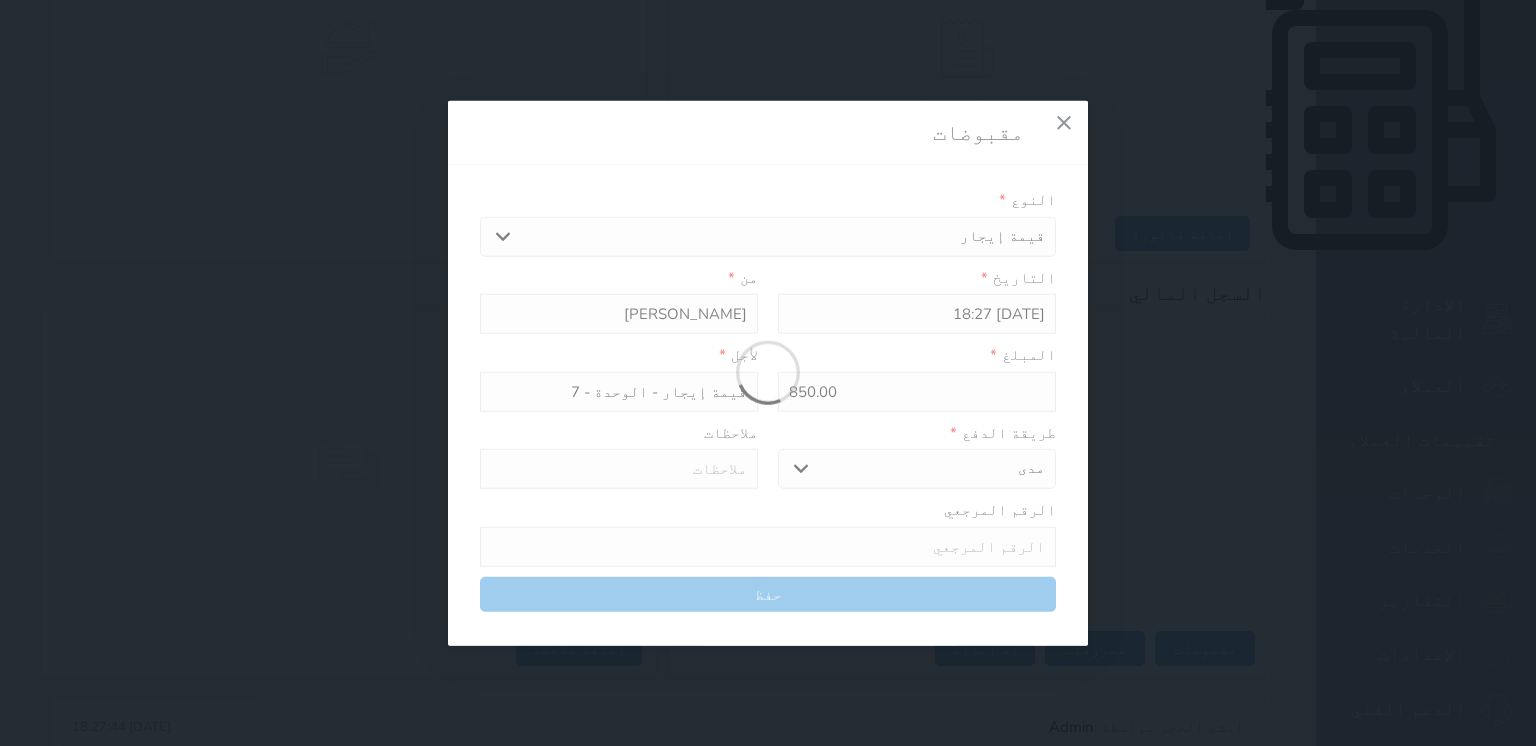 select 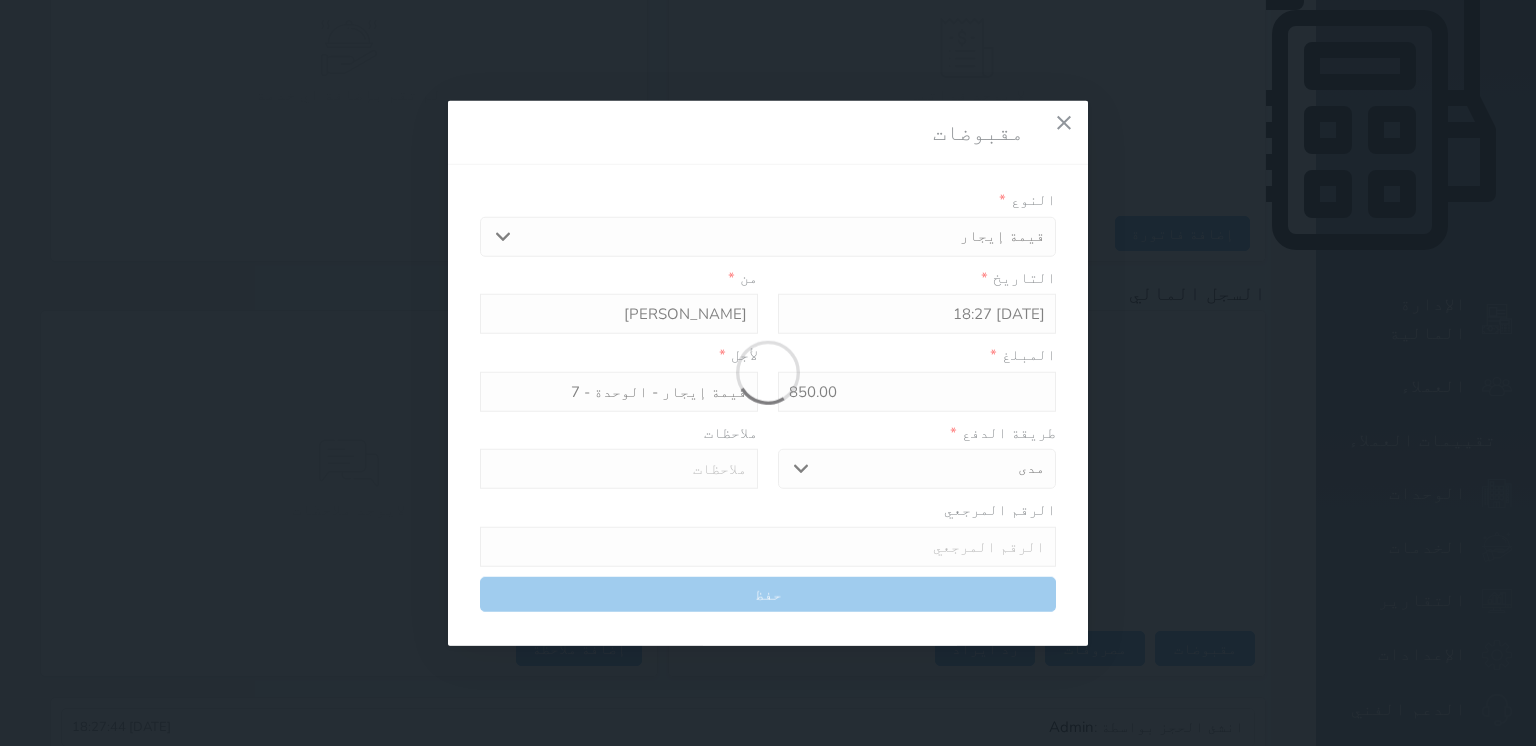 type 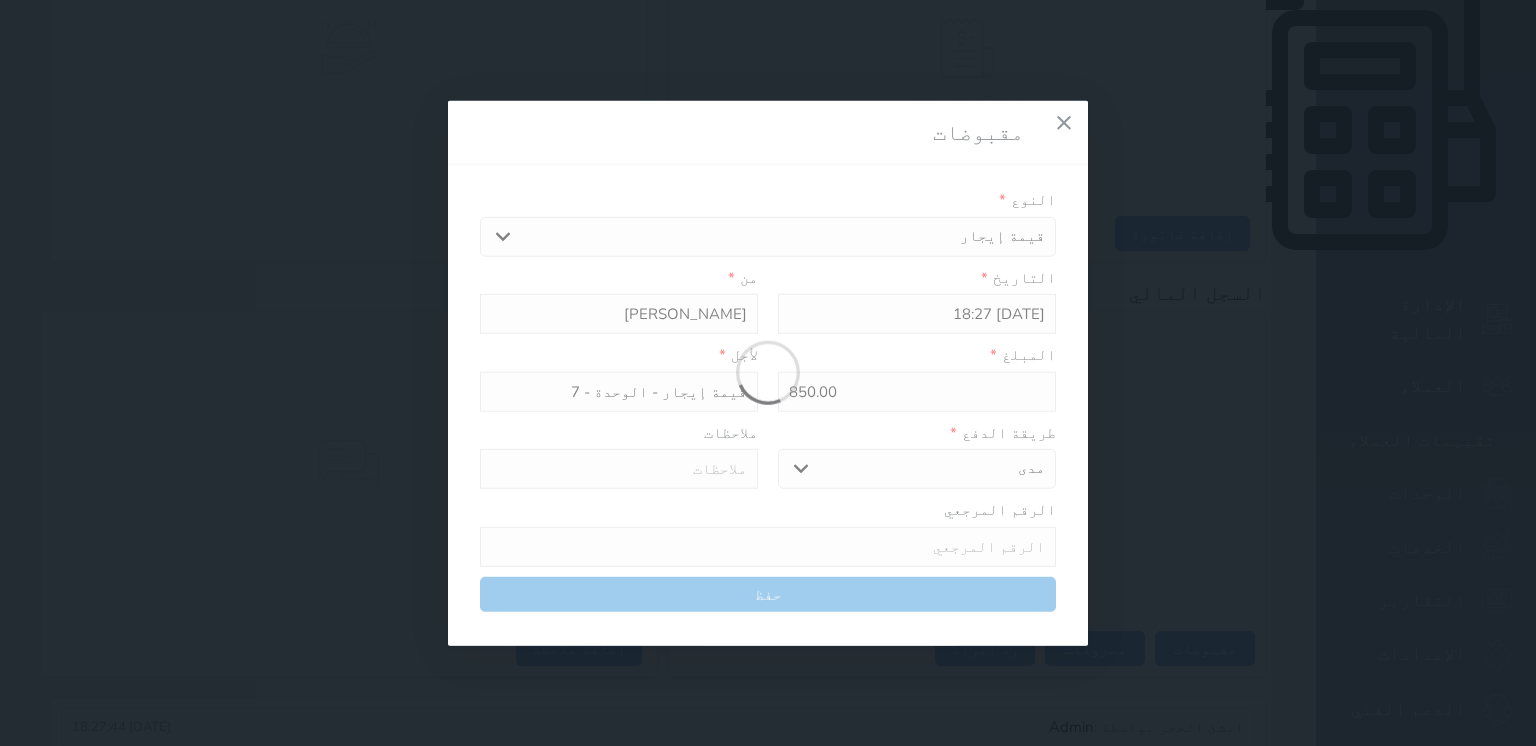 type on "0" 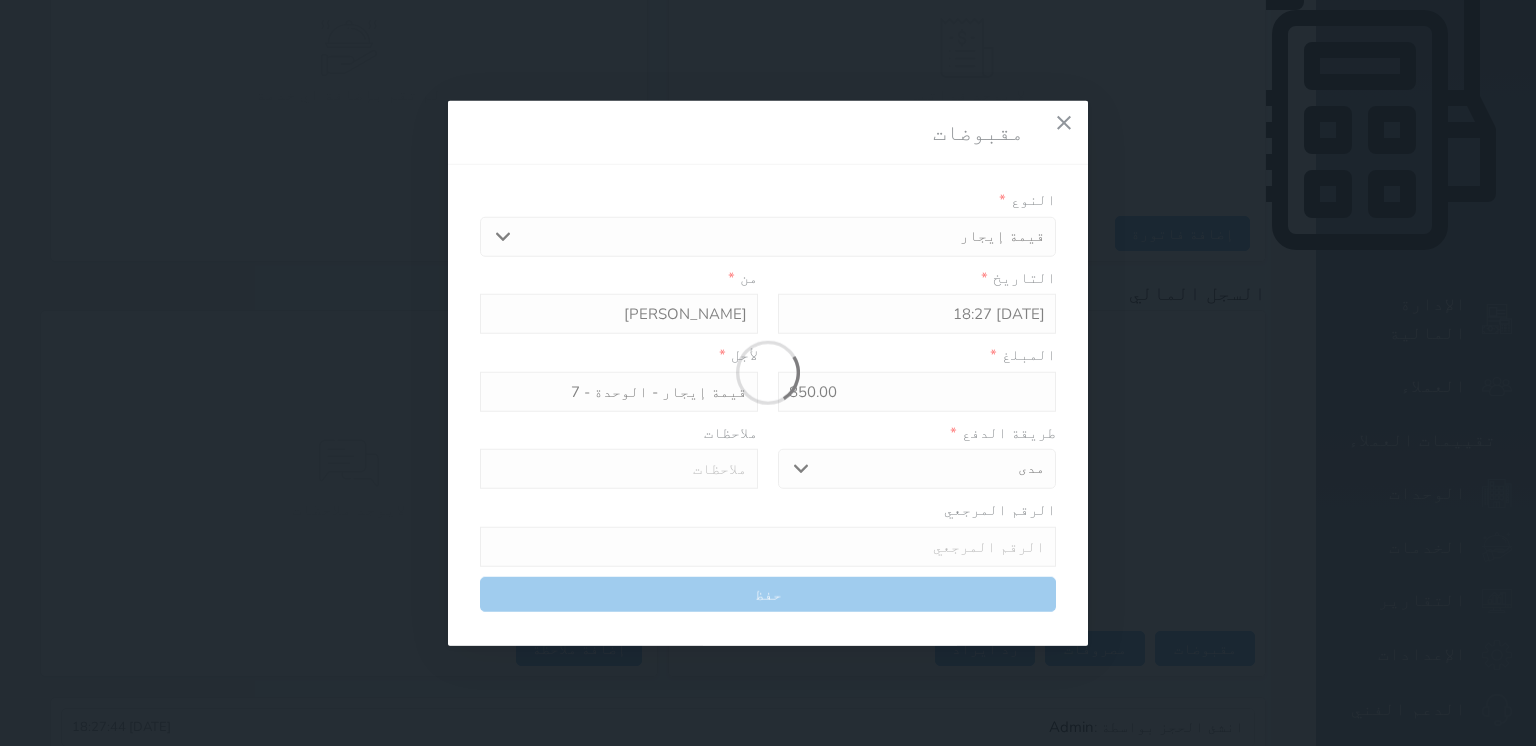 select 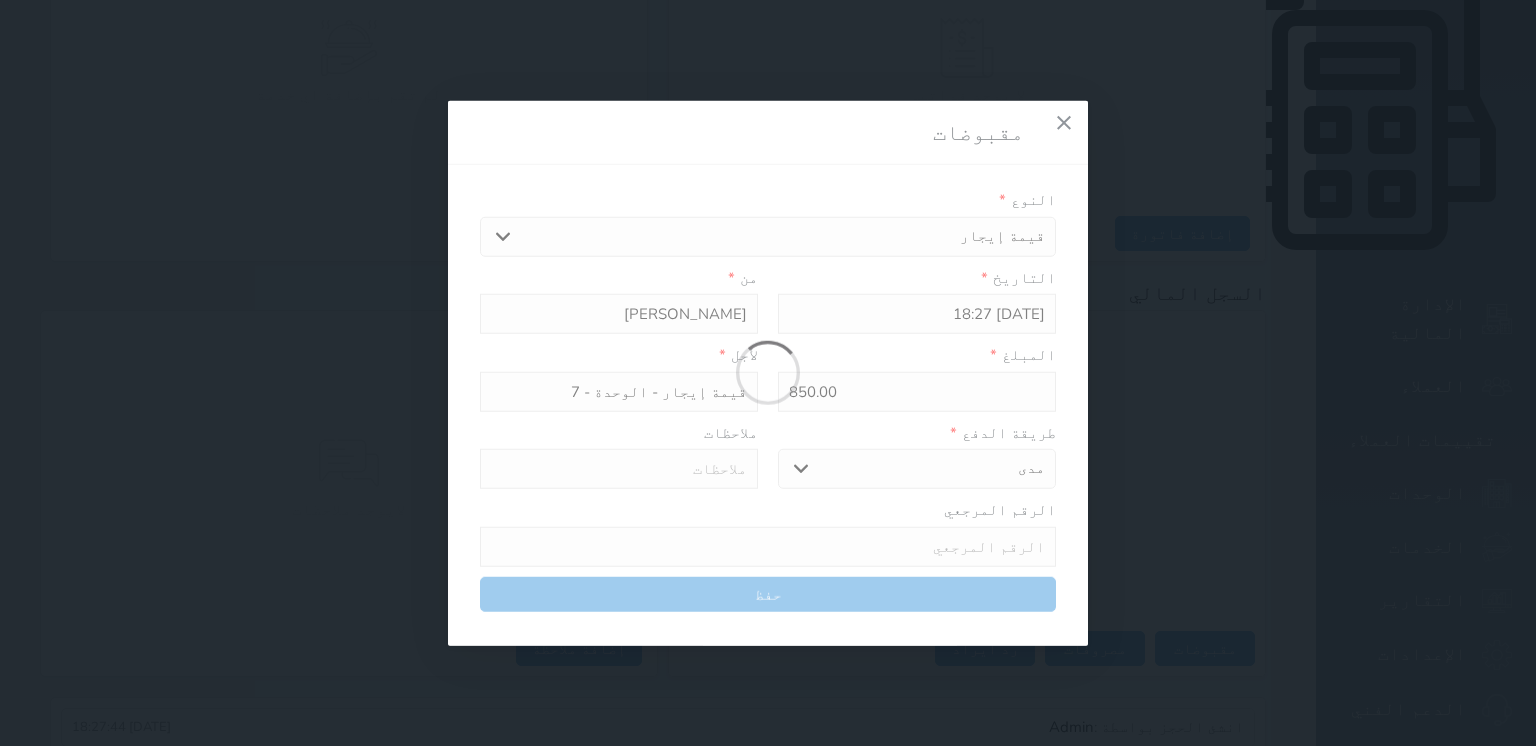 type on "0" 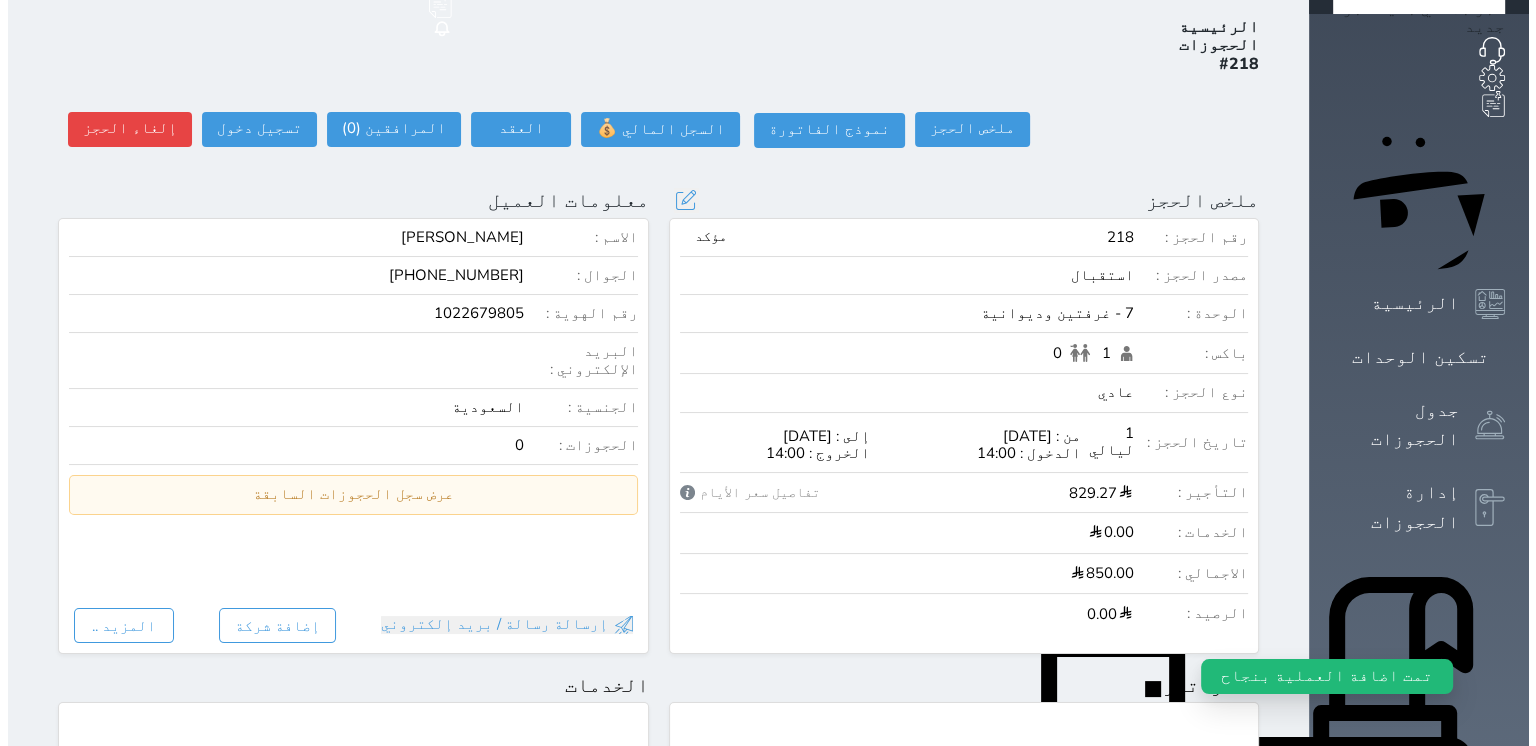 scroll, scrollTop: 0, scrollLeft: 0, axis: both 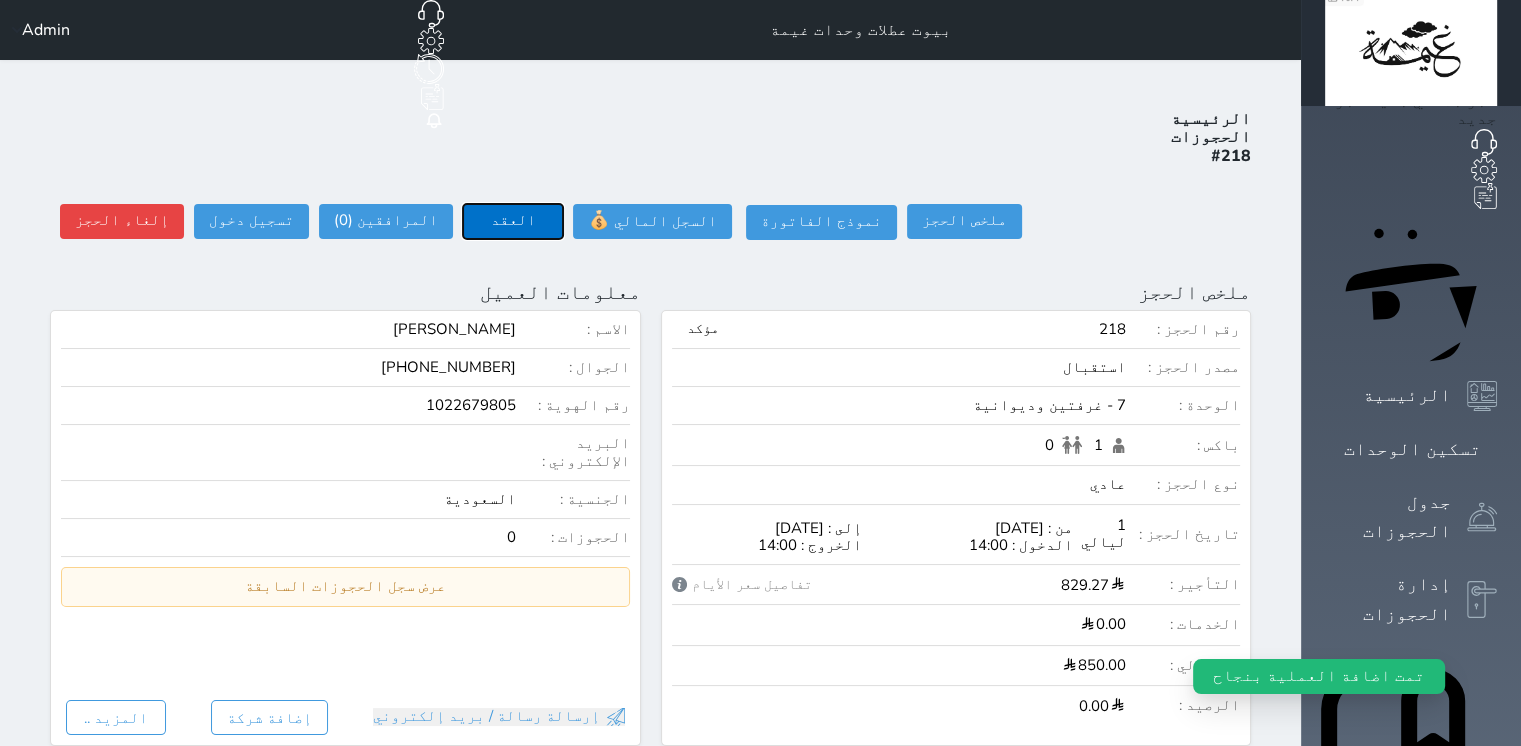click on "العقد" at bounding box center (513, 221) 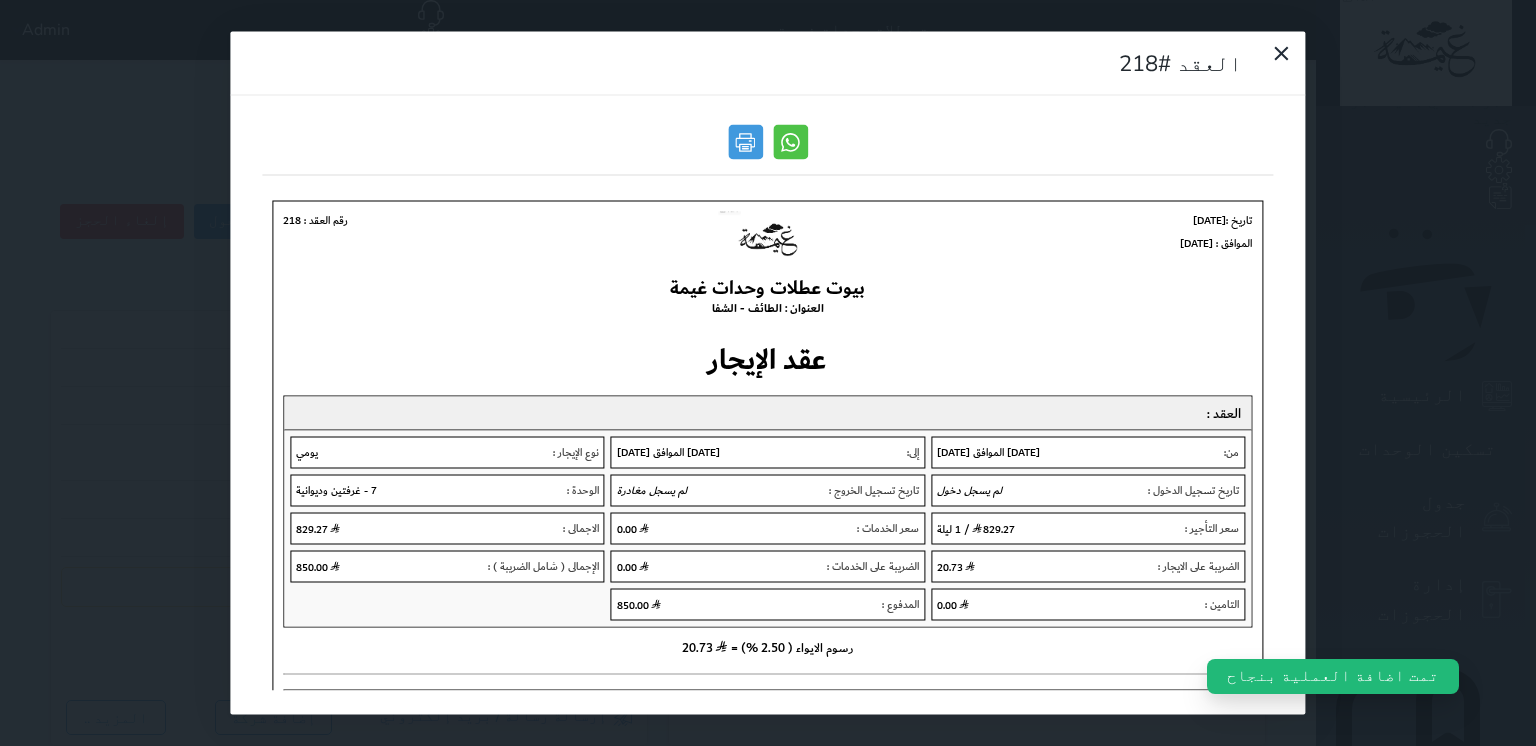 scroll, scrollTop: 0, scrollLeft: 0, axis: both 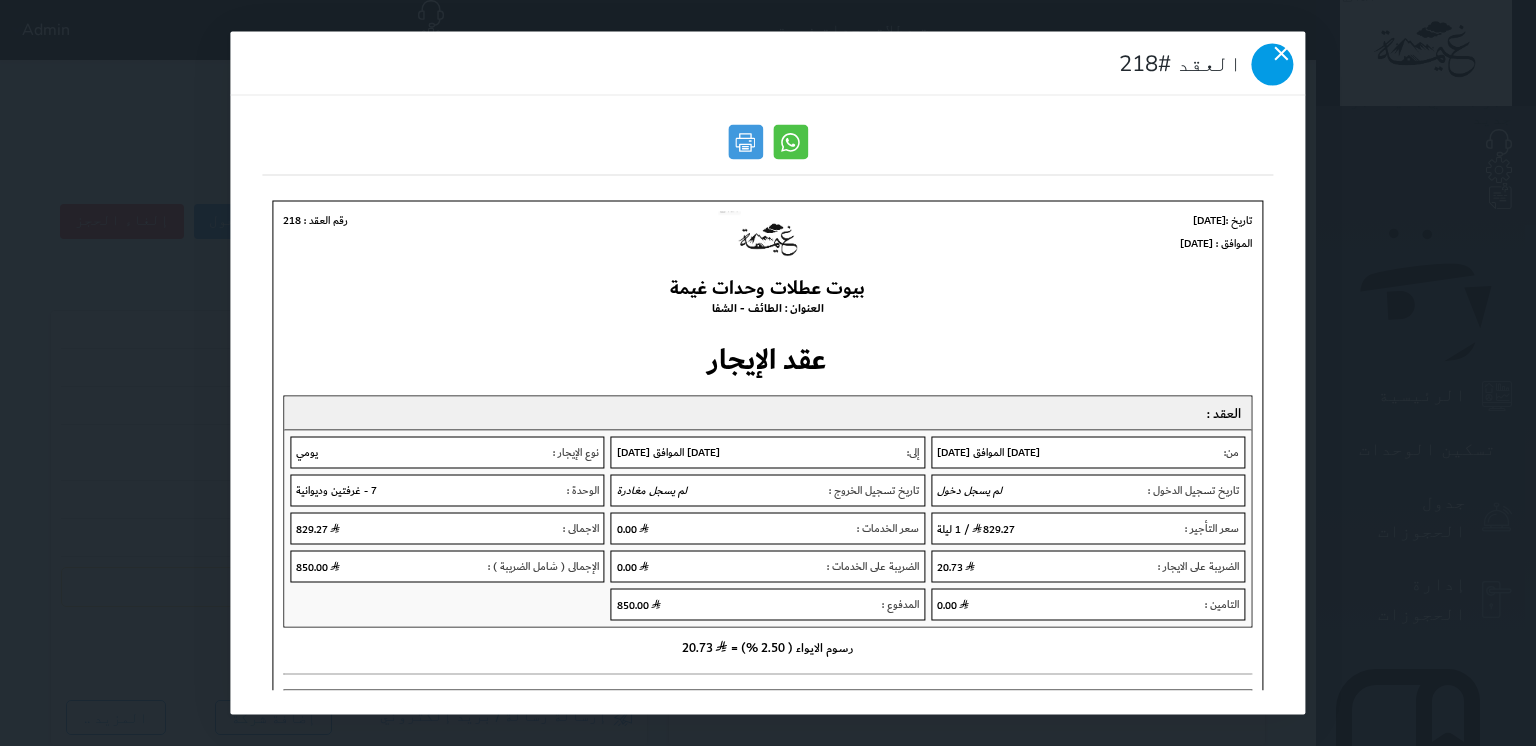 click at bounding box center (1273, 65) 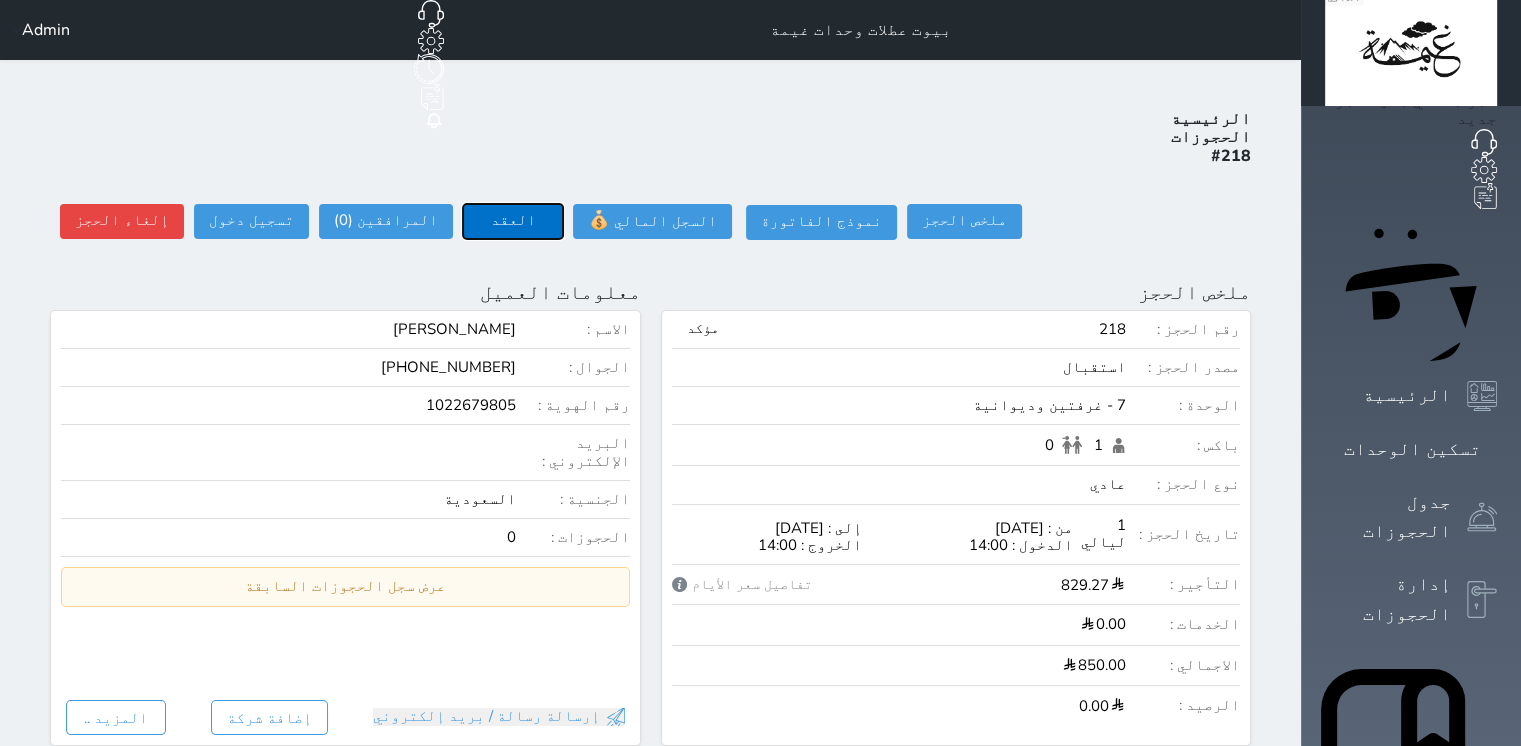 click on "العقد" at bounding box center (513, 221) 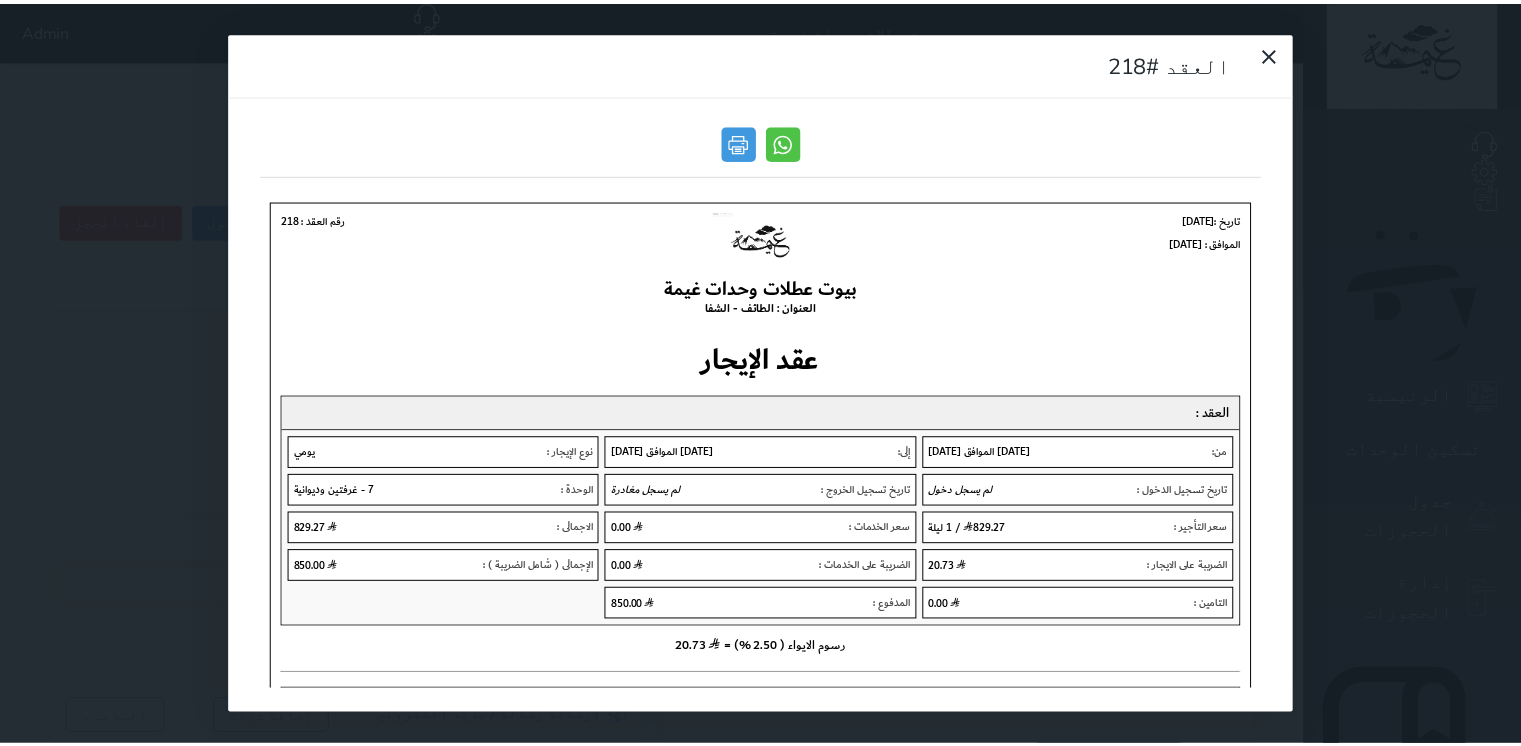 scroll, scrollTop: 0, scrollLeft: 0, axis: both 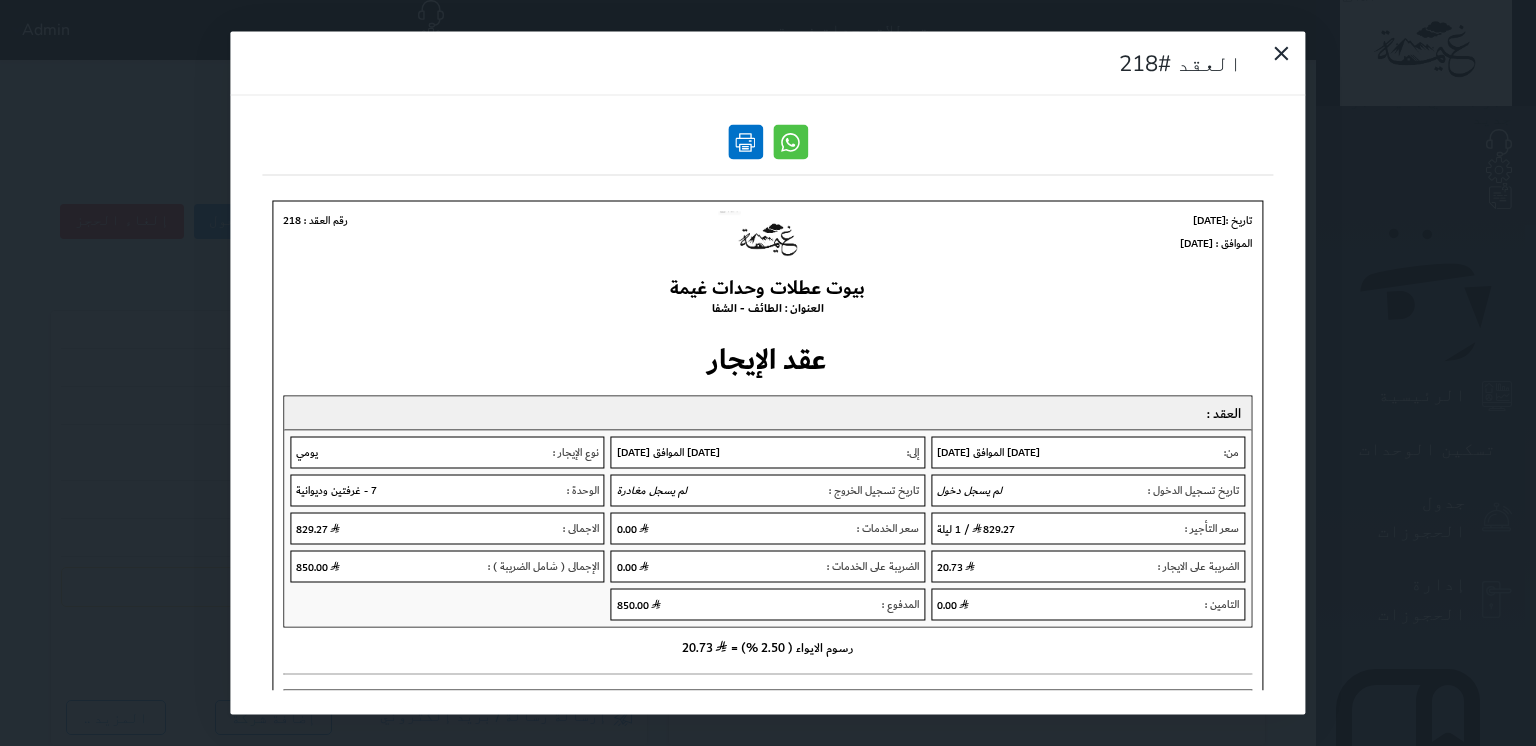click at bounding box center [745, 142] 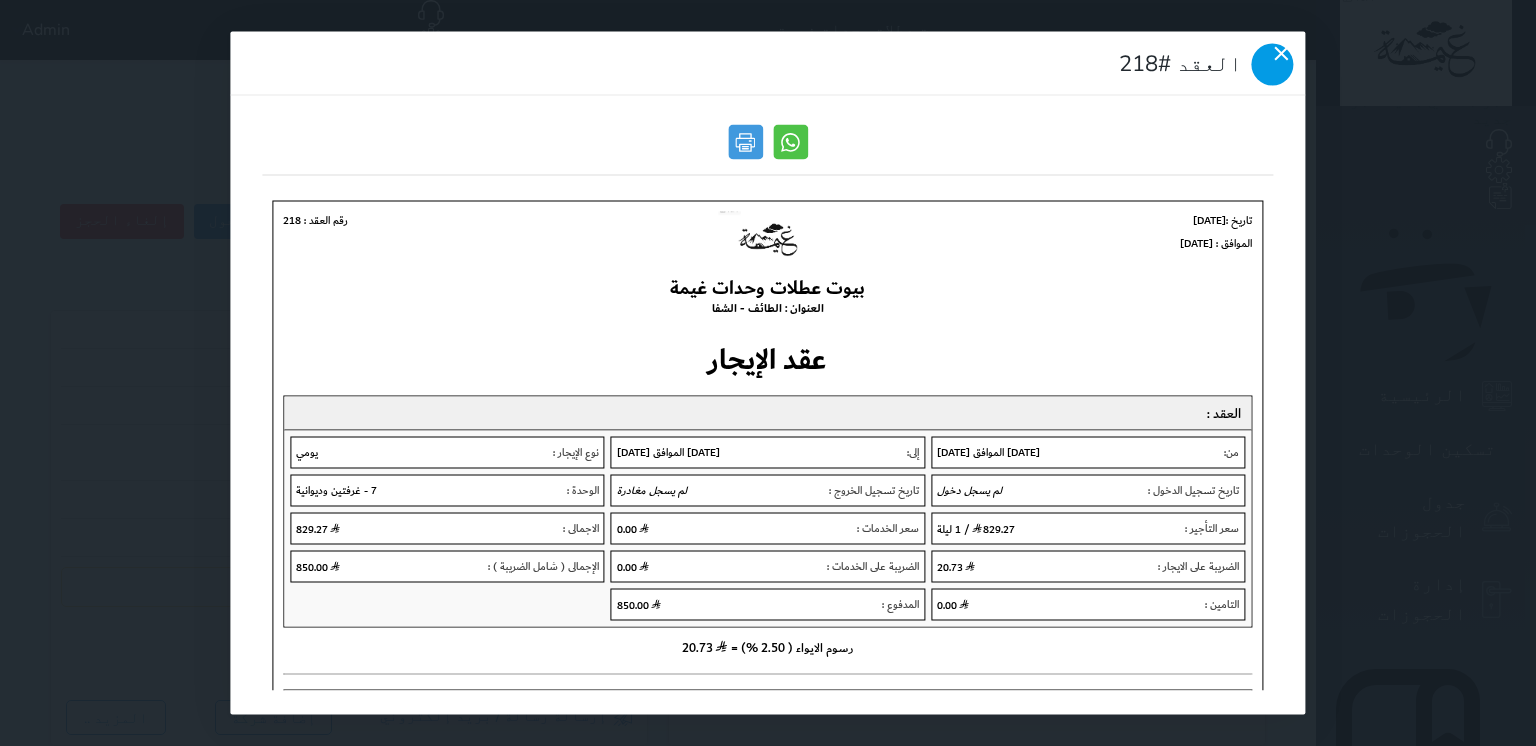 click 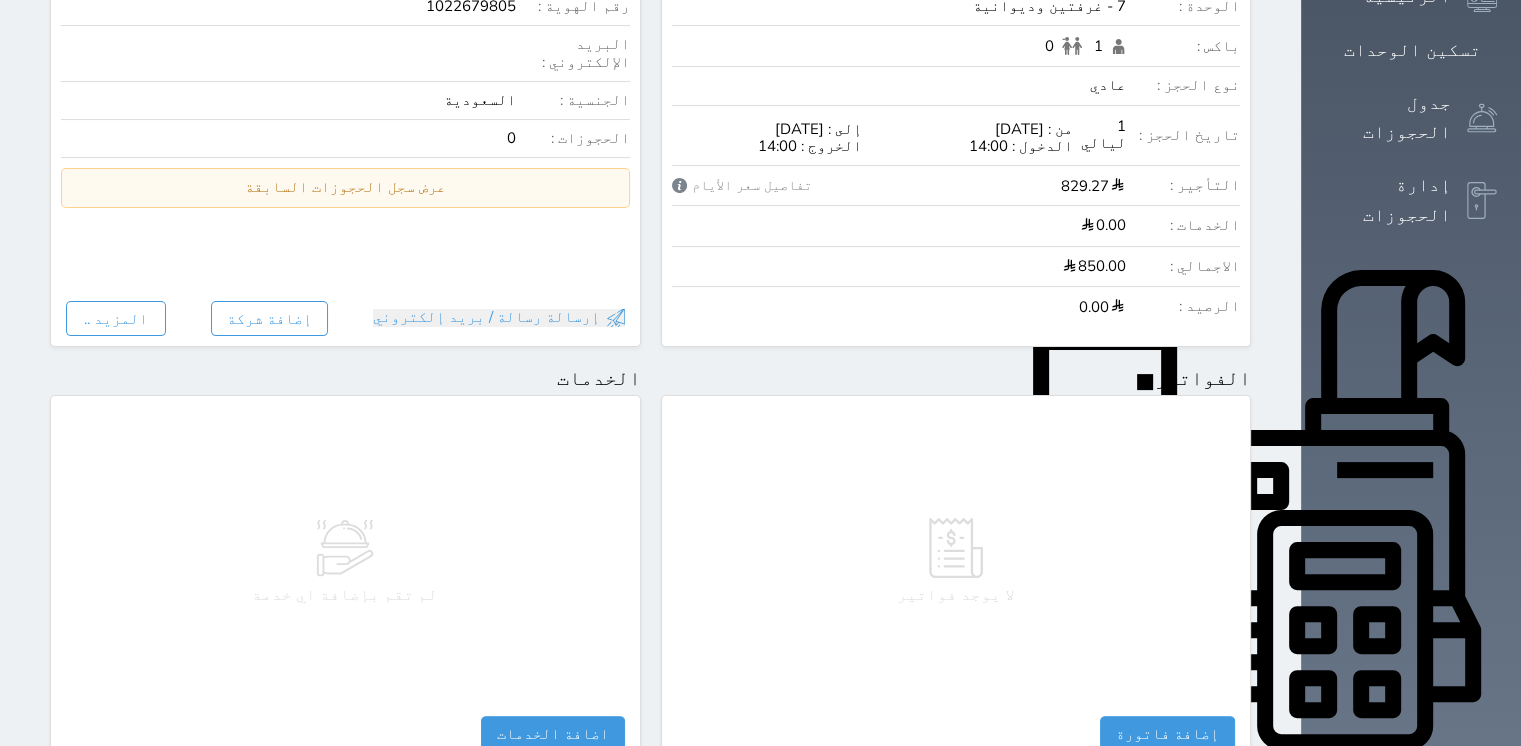 scroll, scrollTop: 0, scrollLeft: 0, axis: both 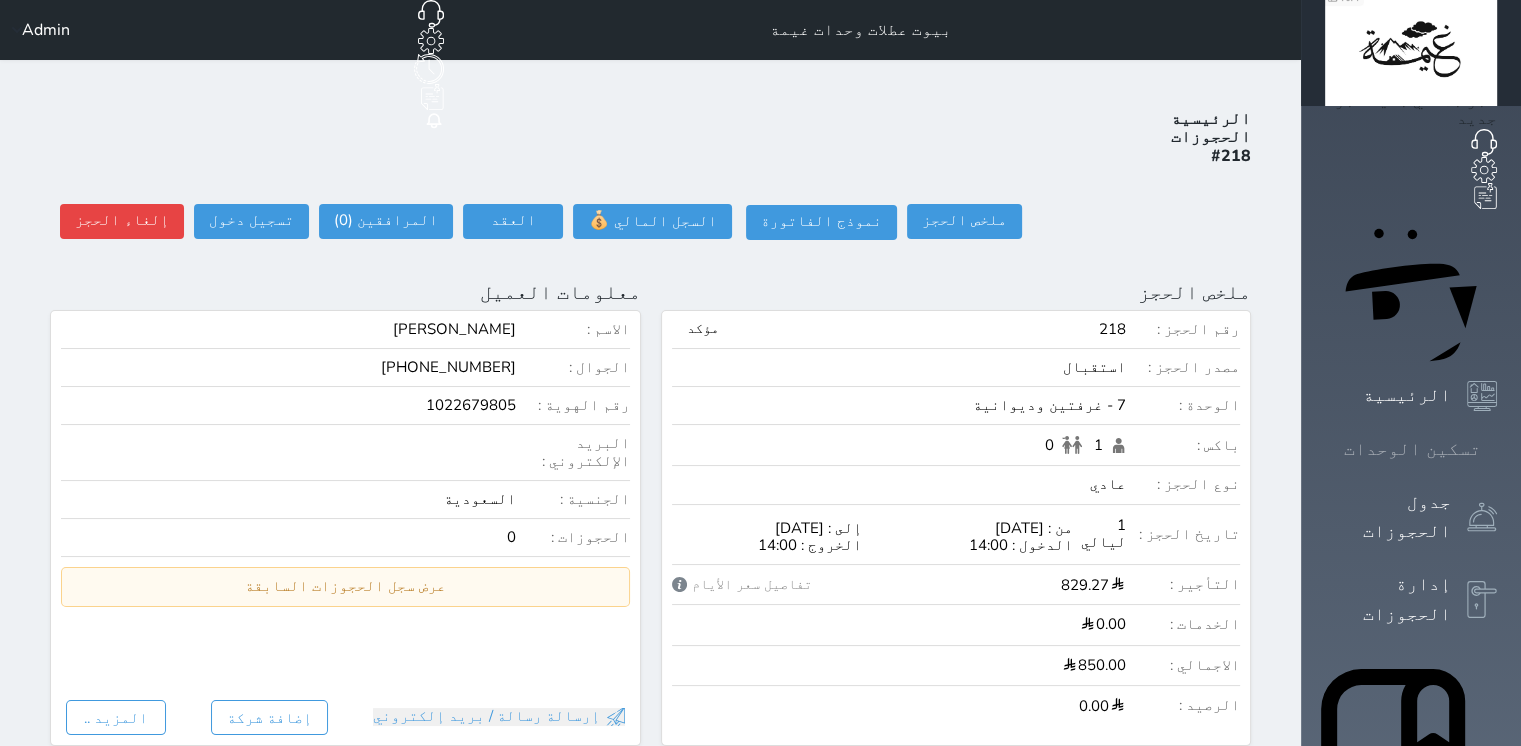 click at bounding box center (1497, 449) 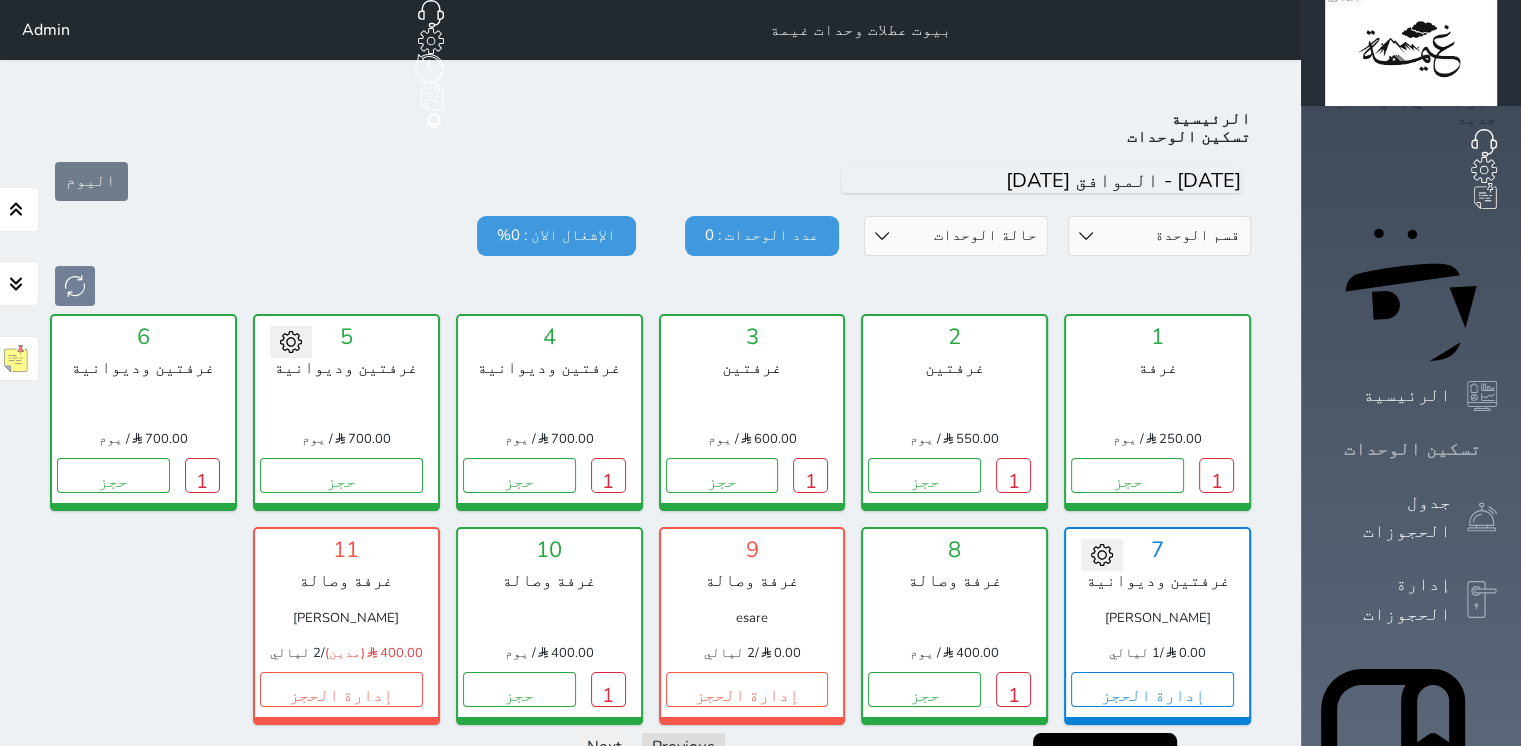 scroll, scrollTop: 78, scrollLeft: 0, axis: vertical 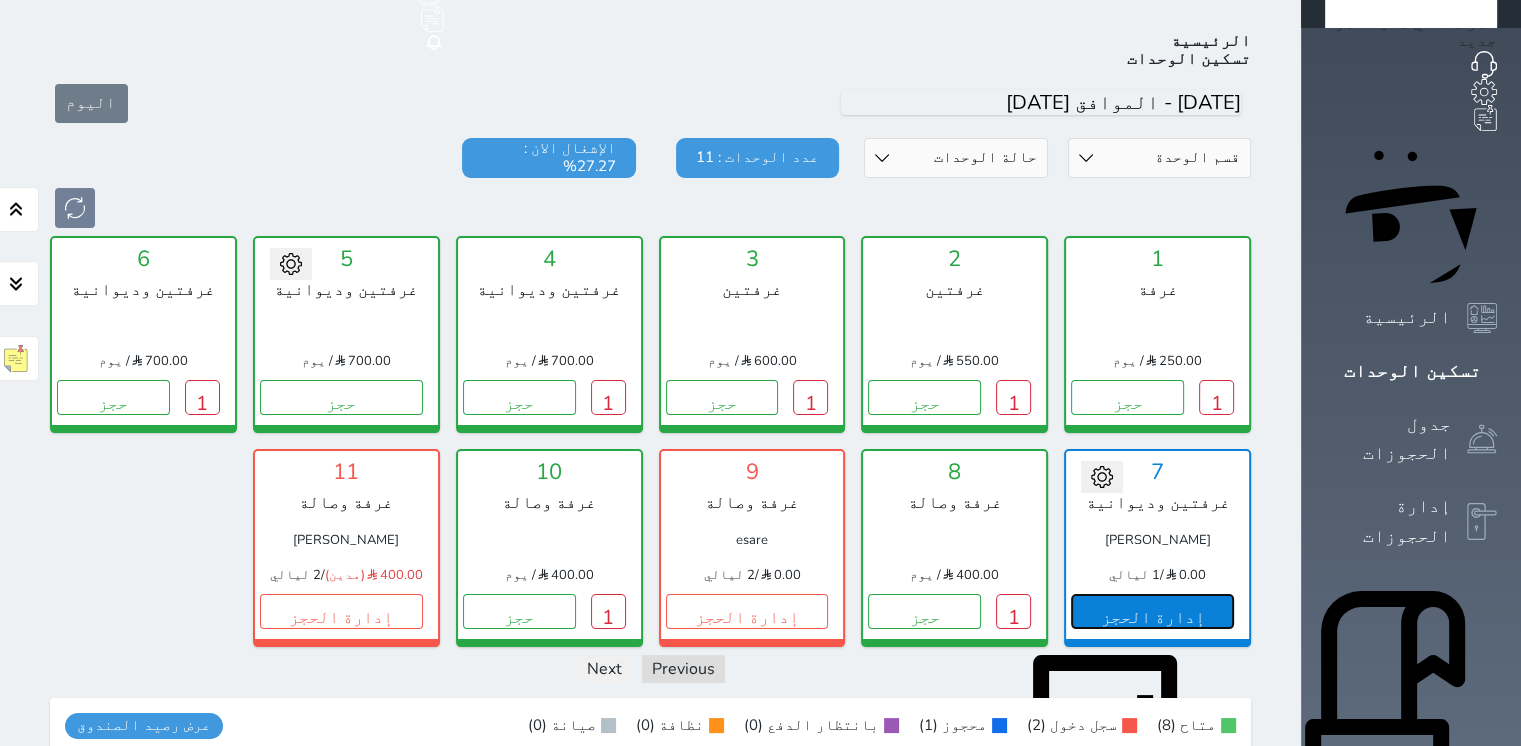 click on "إدارة الحجز" at bounding box center (1152, 611) 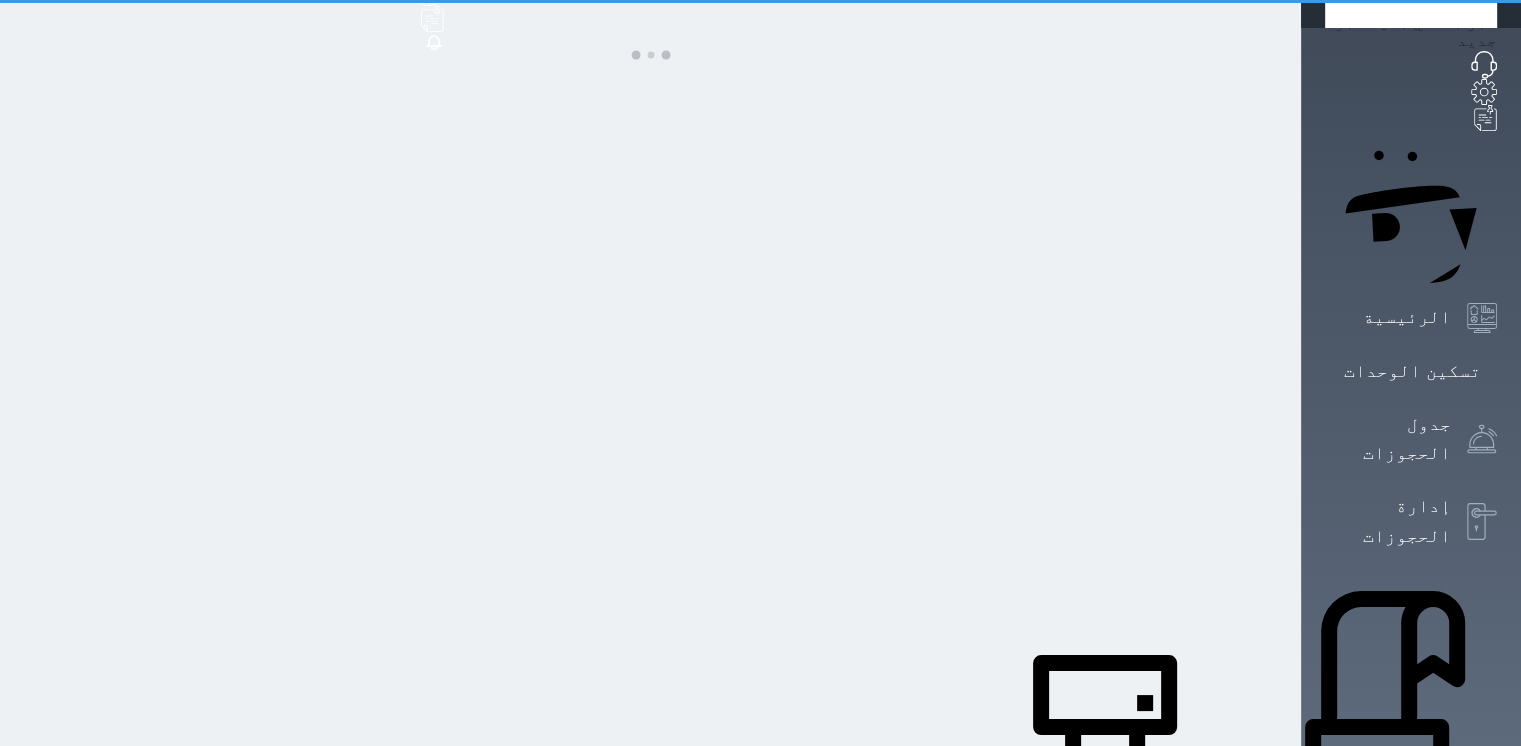scroll, scrollTop: 0, scrollLeft: 0, axis: both 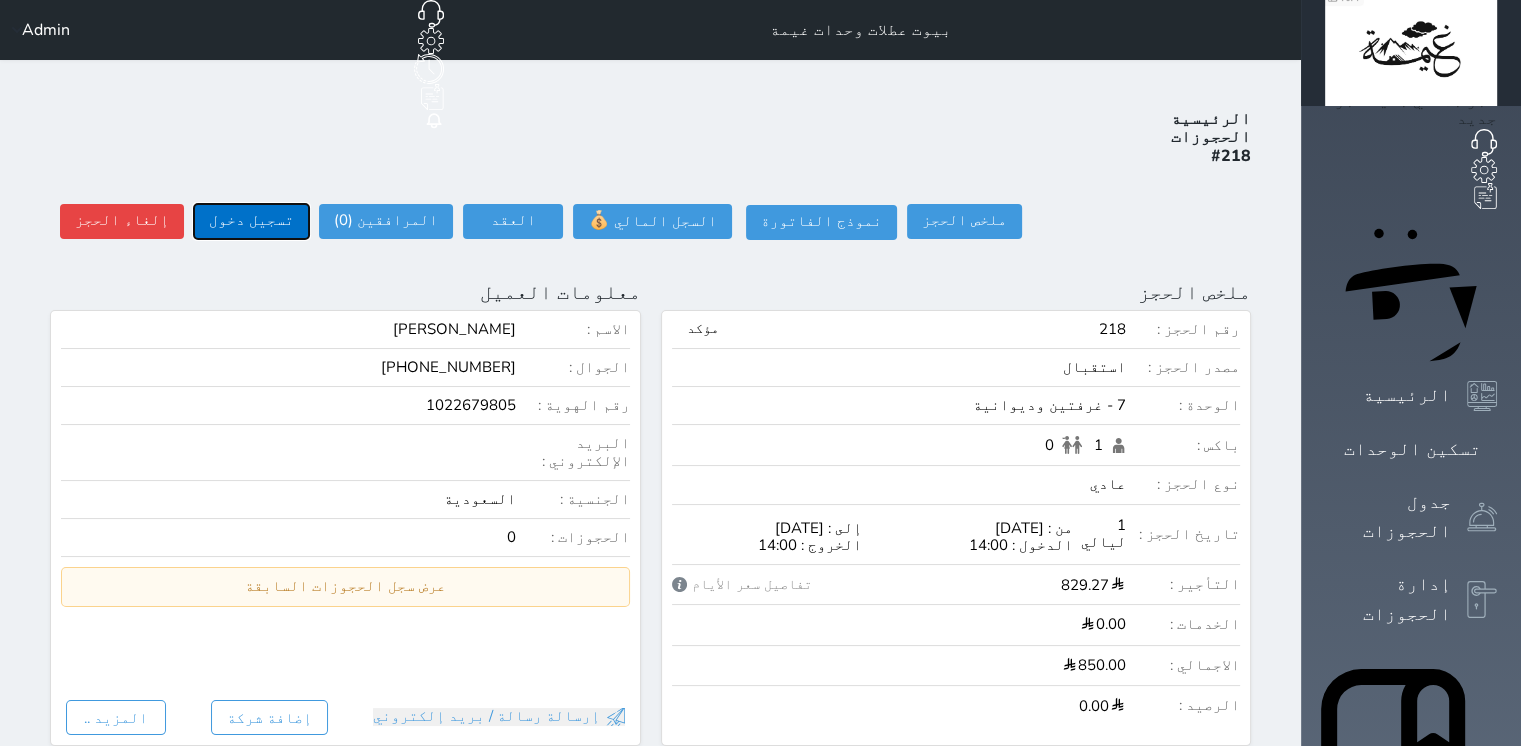 click on "تسجيل دخول" at bounding box center [251, 221] 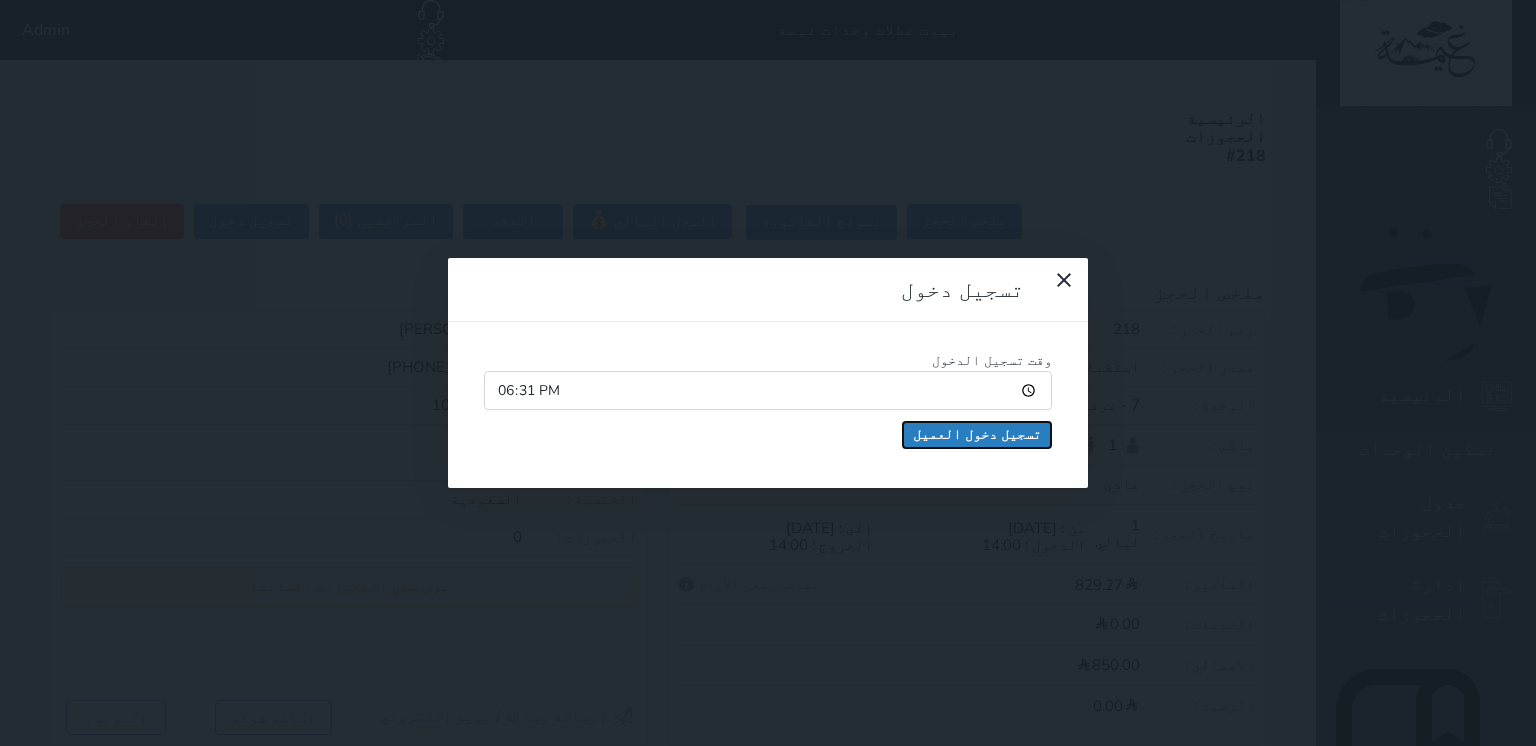 click on "تسجيل دخول العميل" at bounding box center (977, 435) 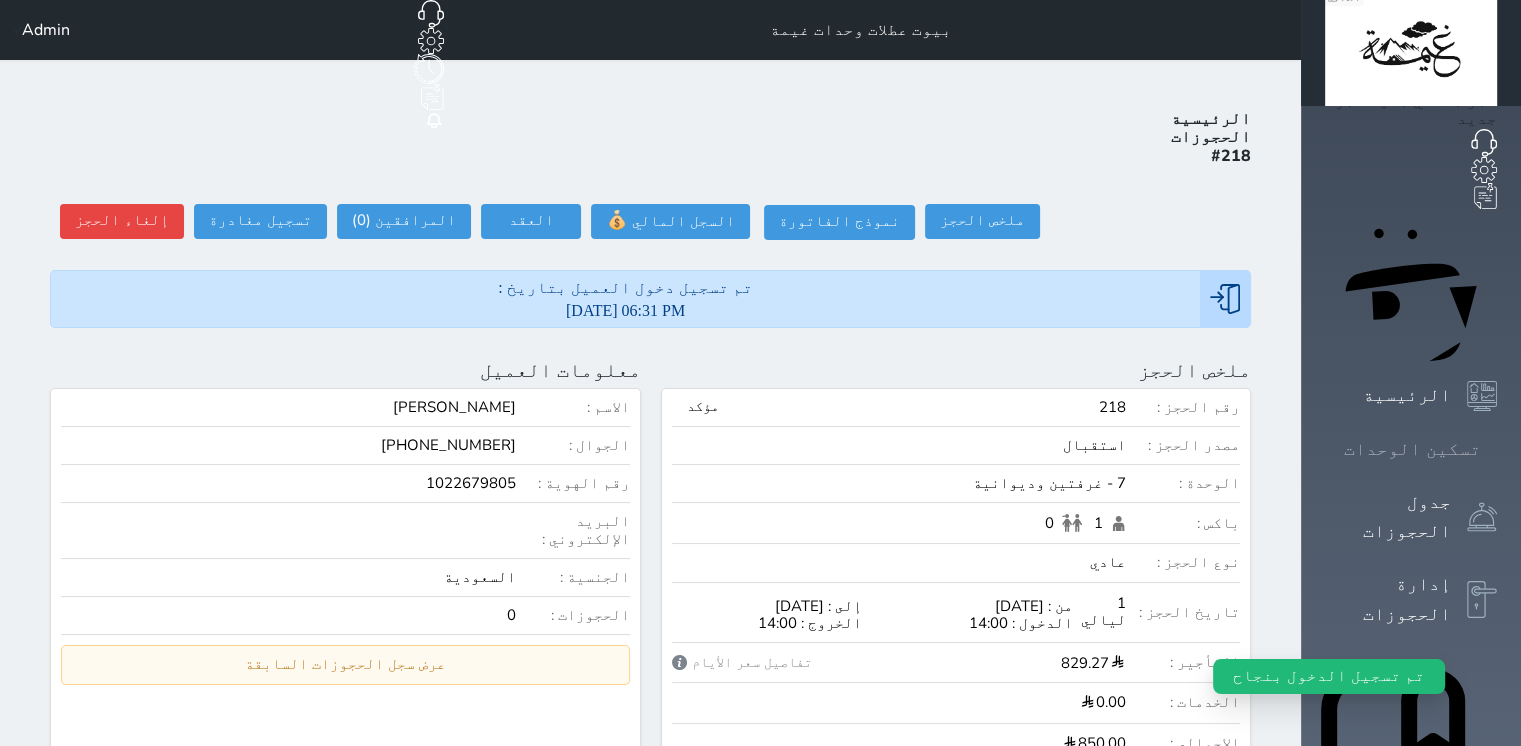 click 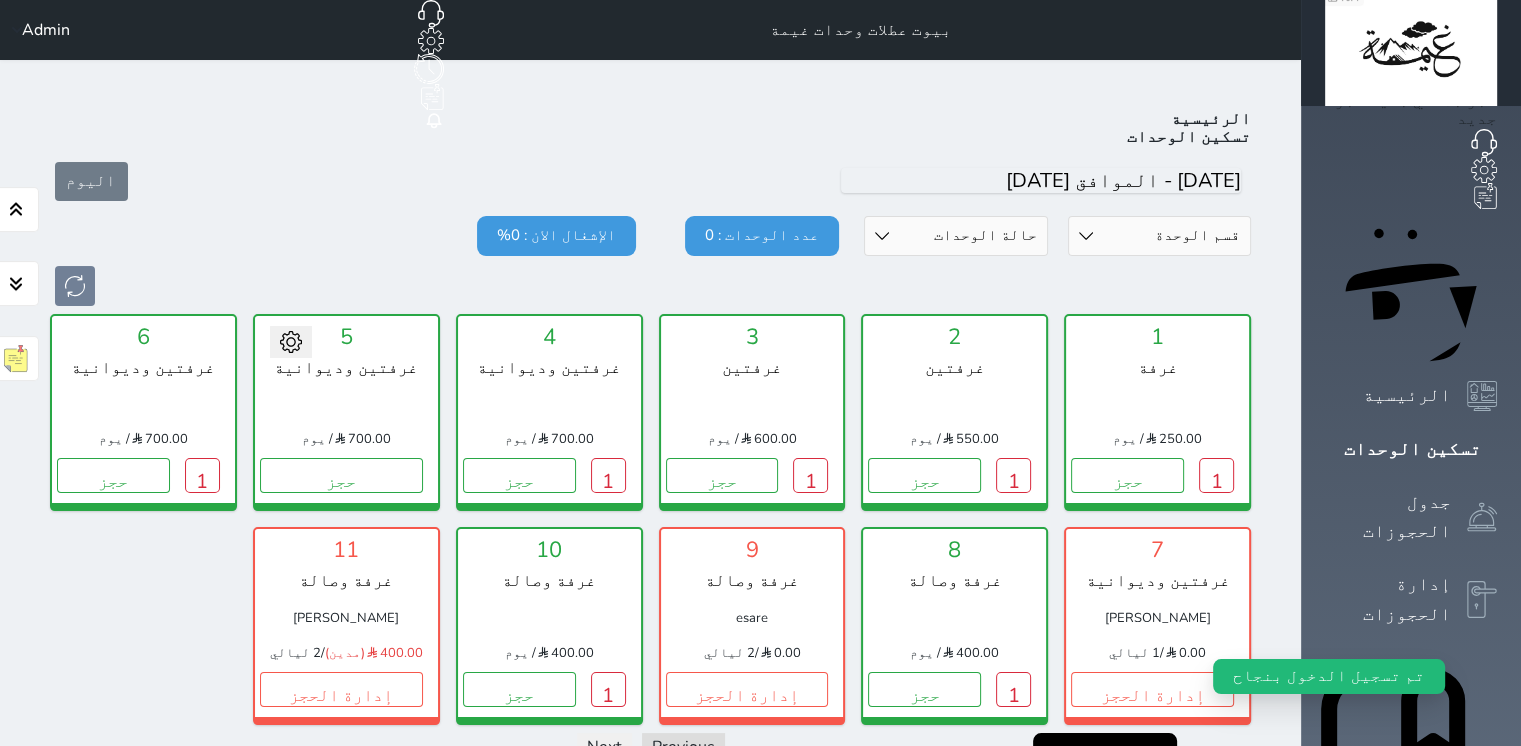 scroll, scrollTop: 78, scrollLeft: 0, axis: vertical 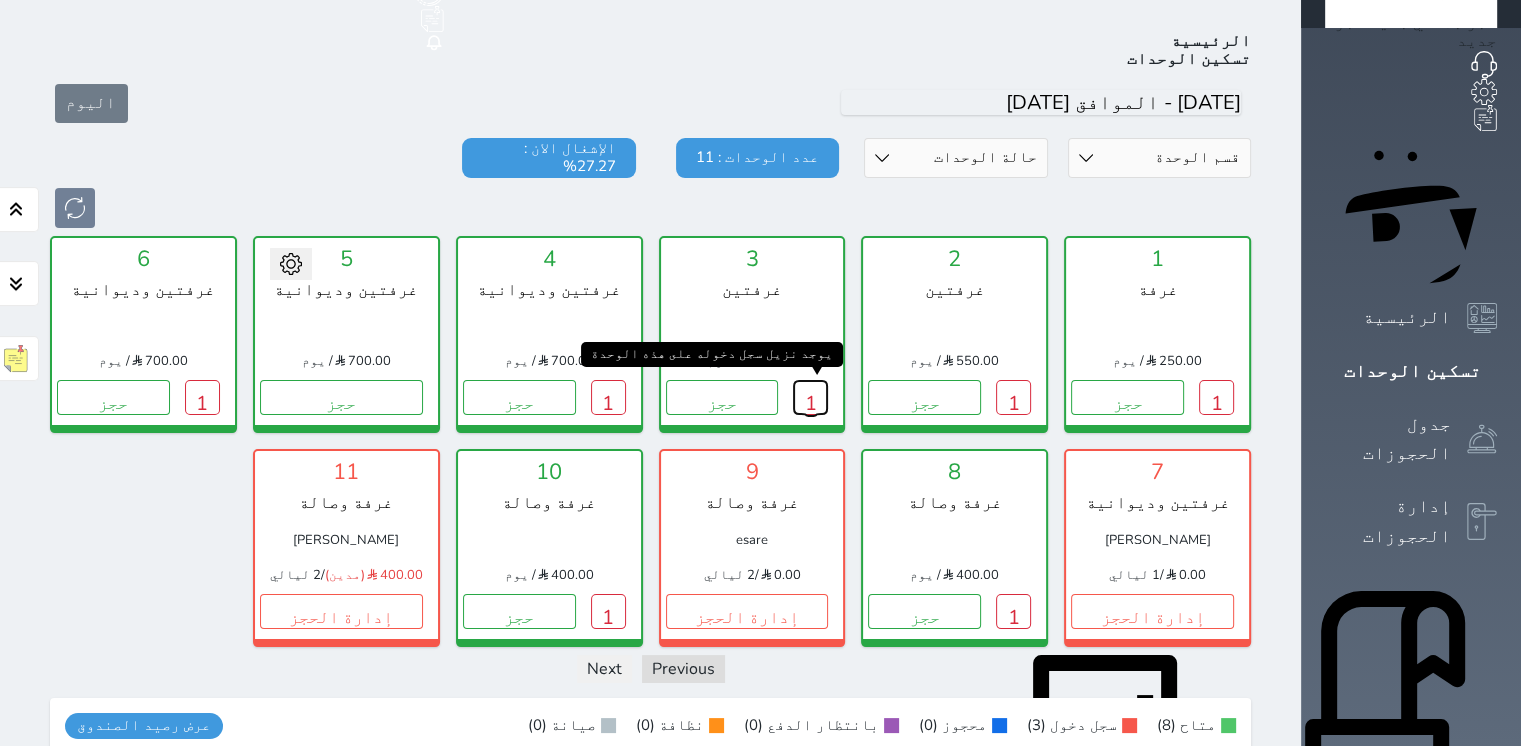 drag, startPoint x: 876, startPoint y: 360, endPoint x: 888, endPoint y: 358, distance: 12.165525 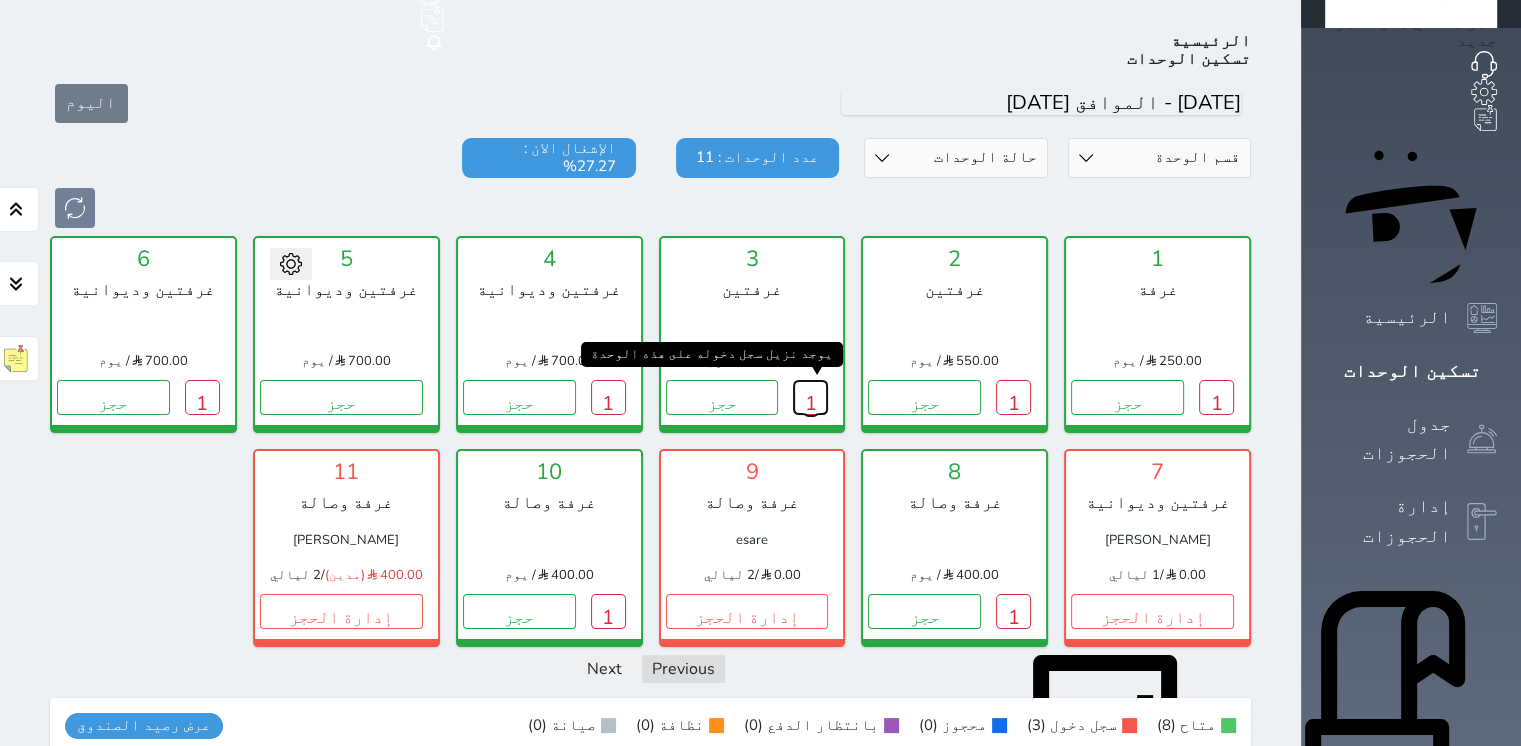 click on "1" at bounding box center (810, 397) 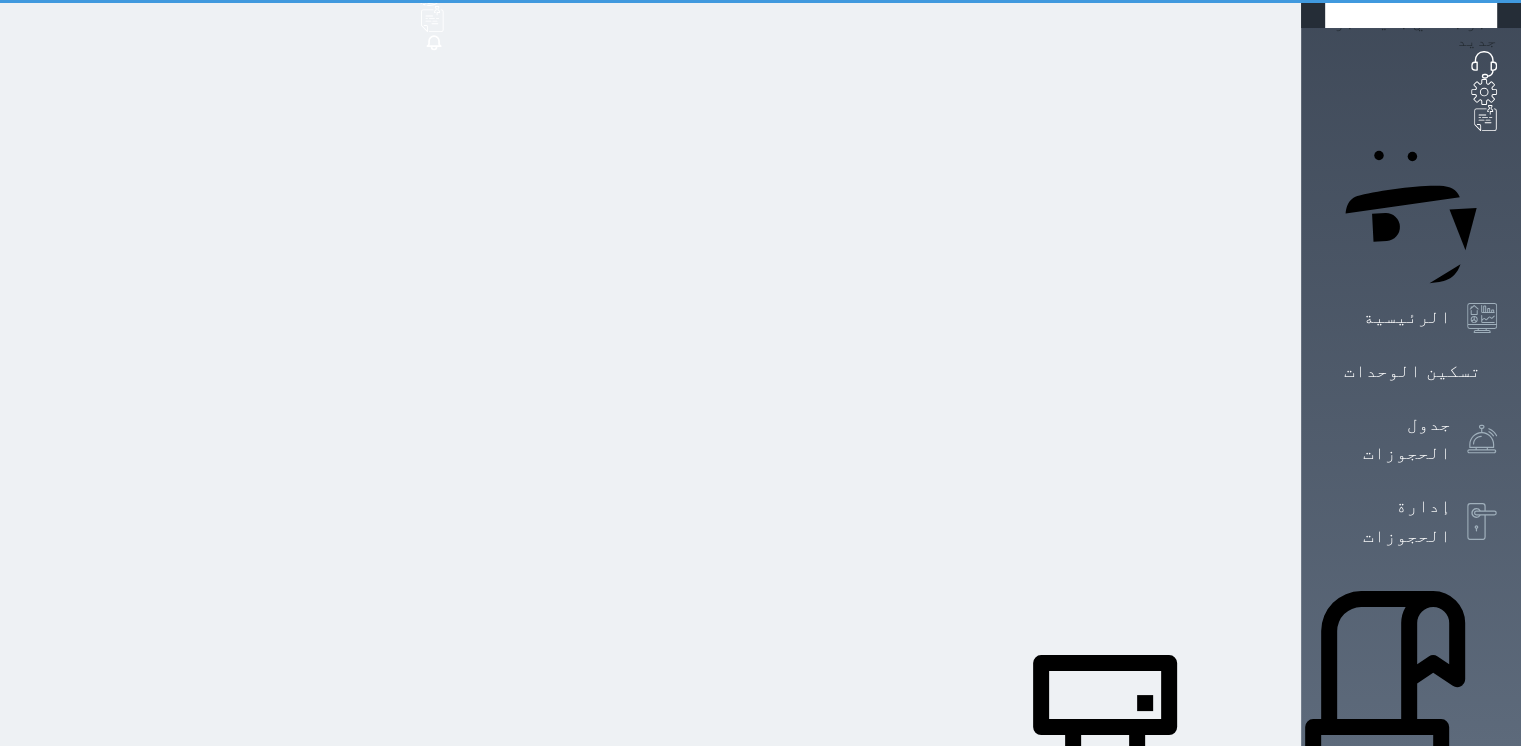 scroll, scrollTop: 0, scrollLeft: 0, axis: both 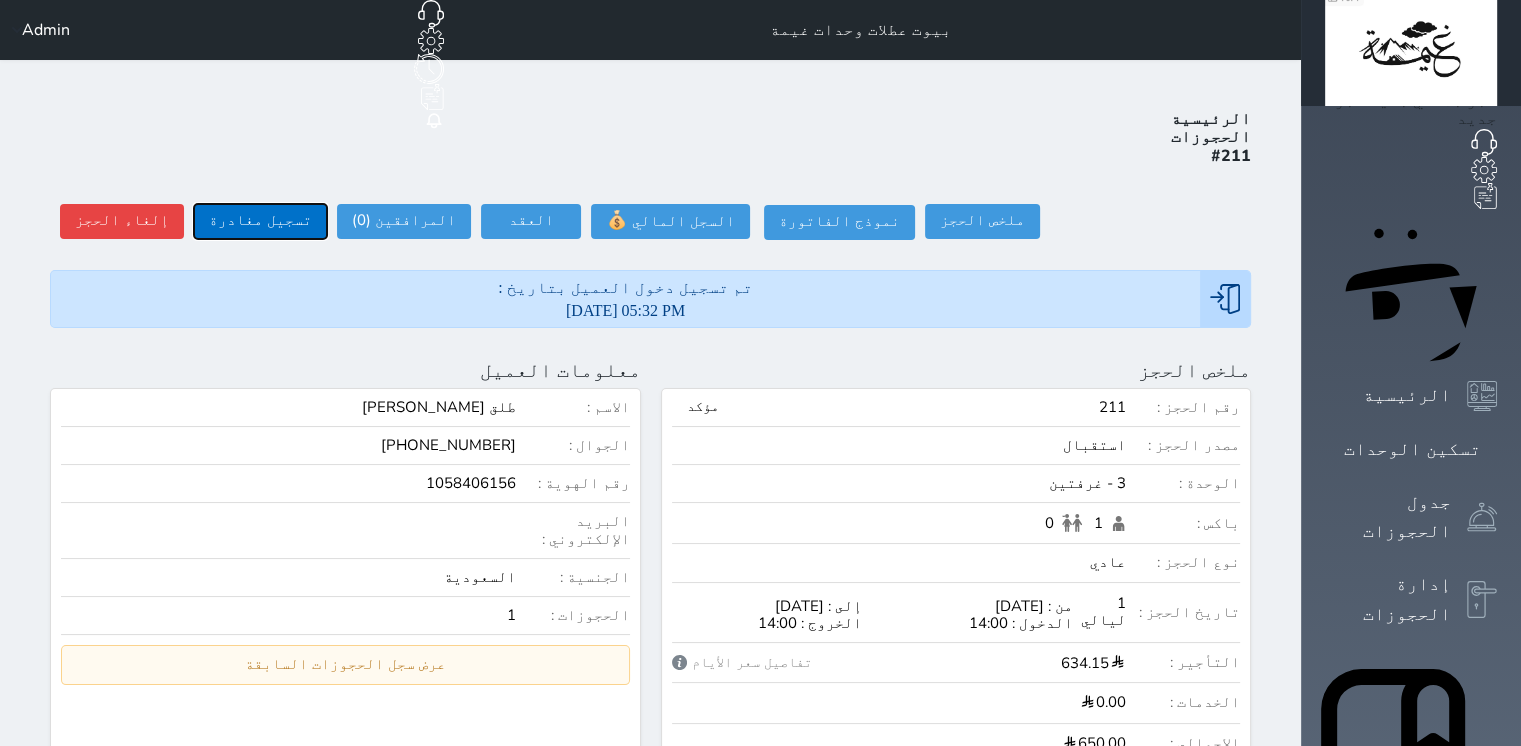 click on "تسجيل مغادرة" at bounding box center (260, 221) 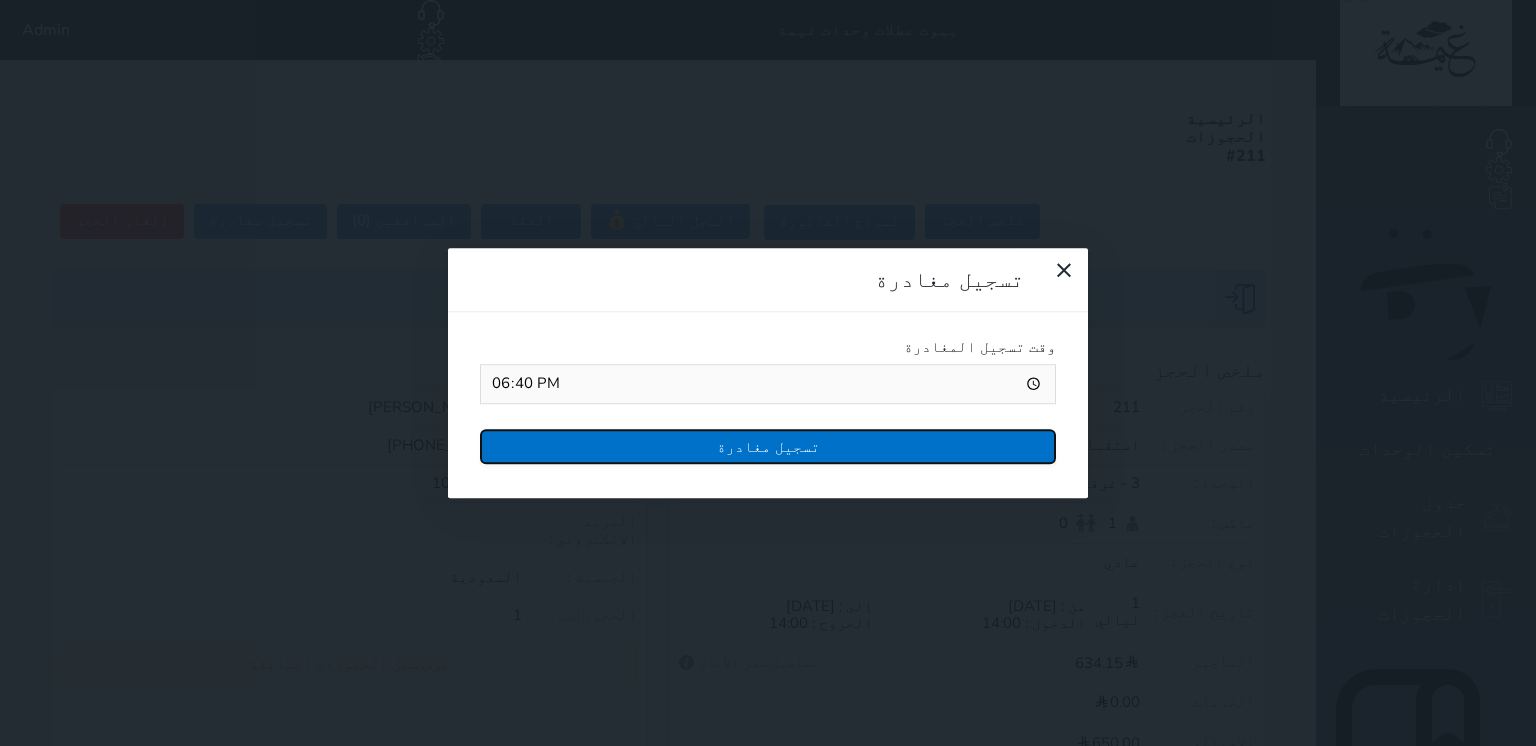 click on "تسجيل مغادرة" at bounding box center [768, 446] 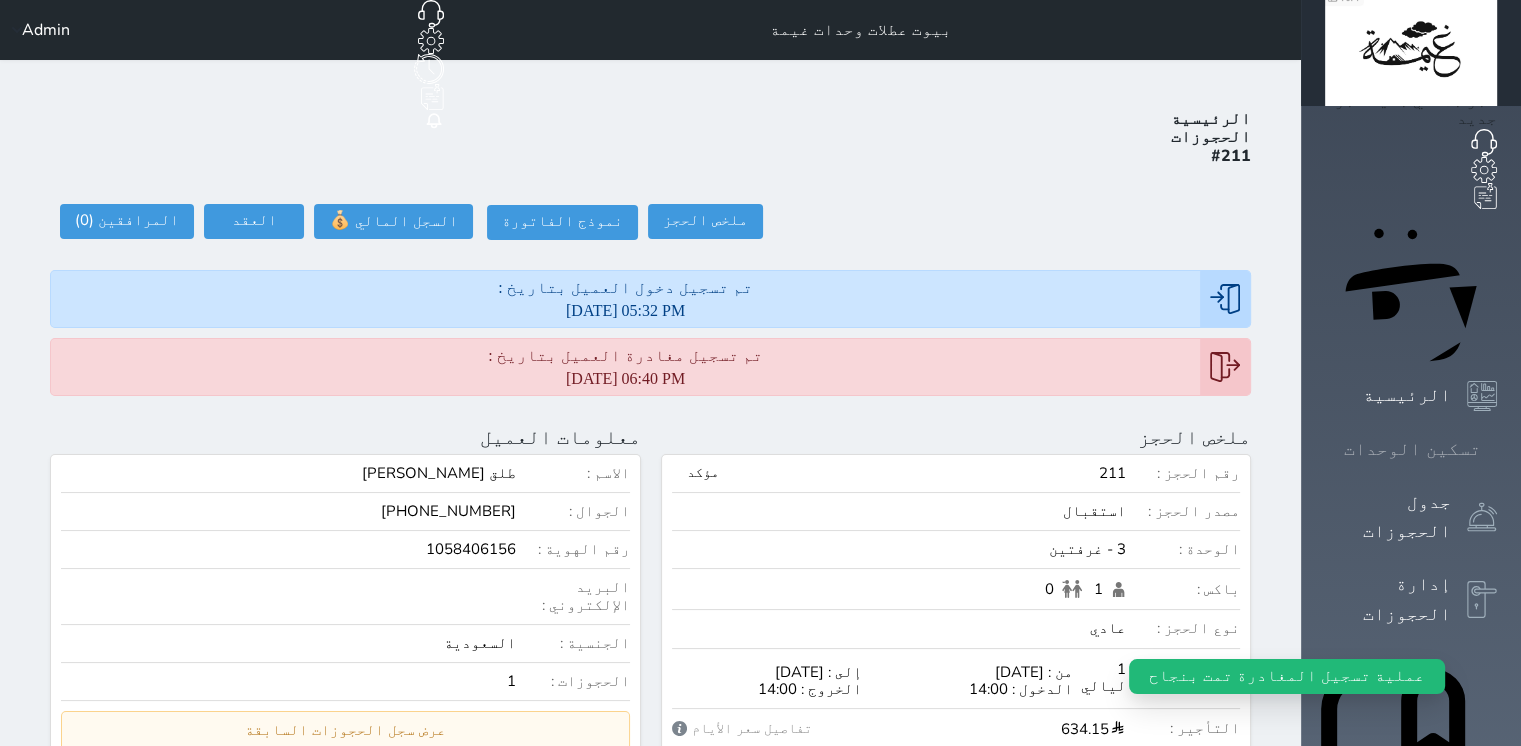 click 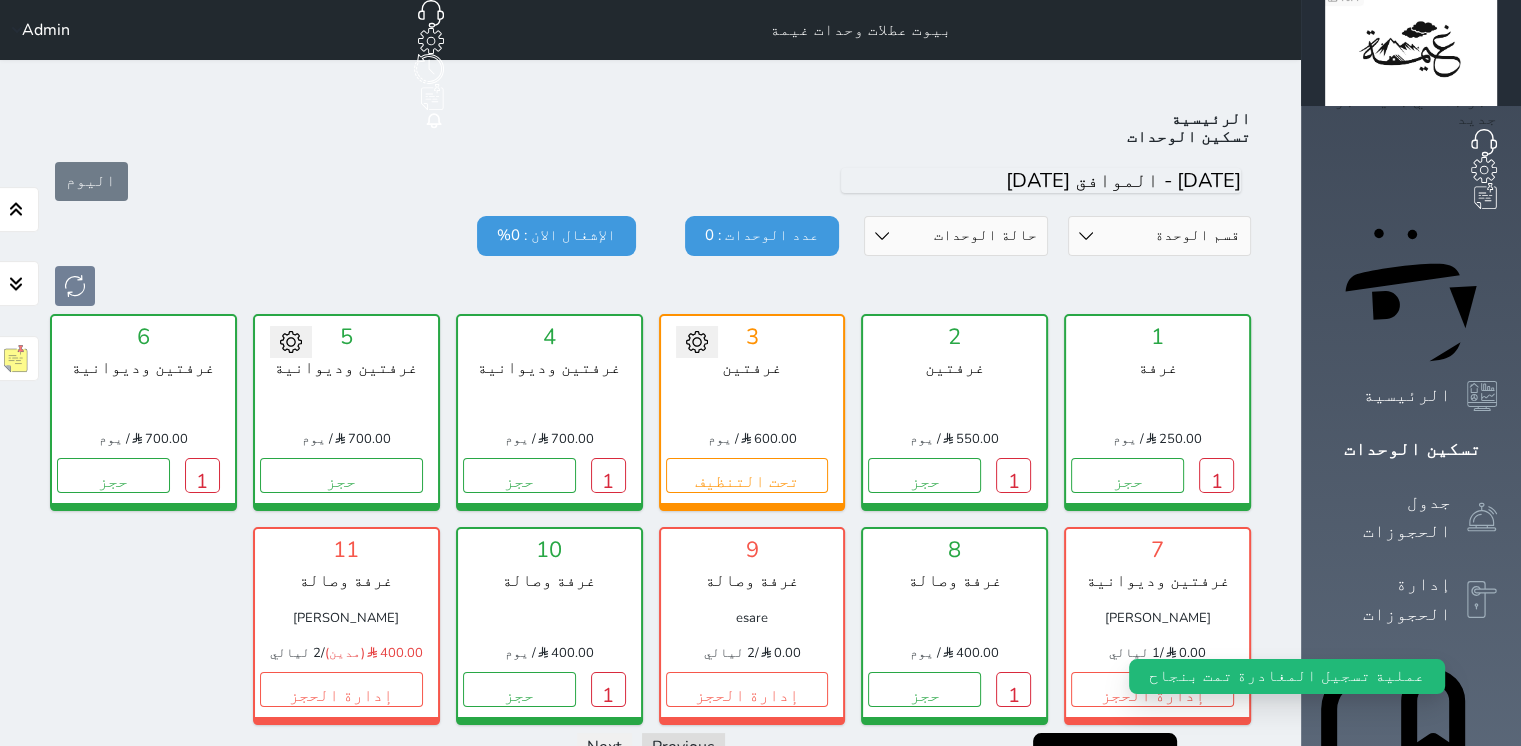 scroll, scrollTop: 78, scrollLeft: 0, axis: vertical 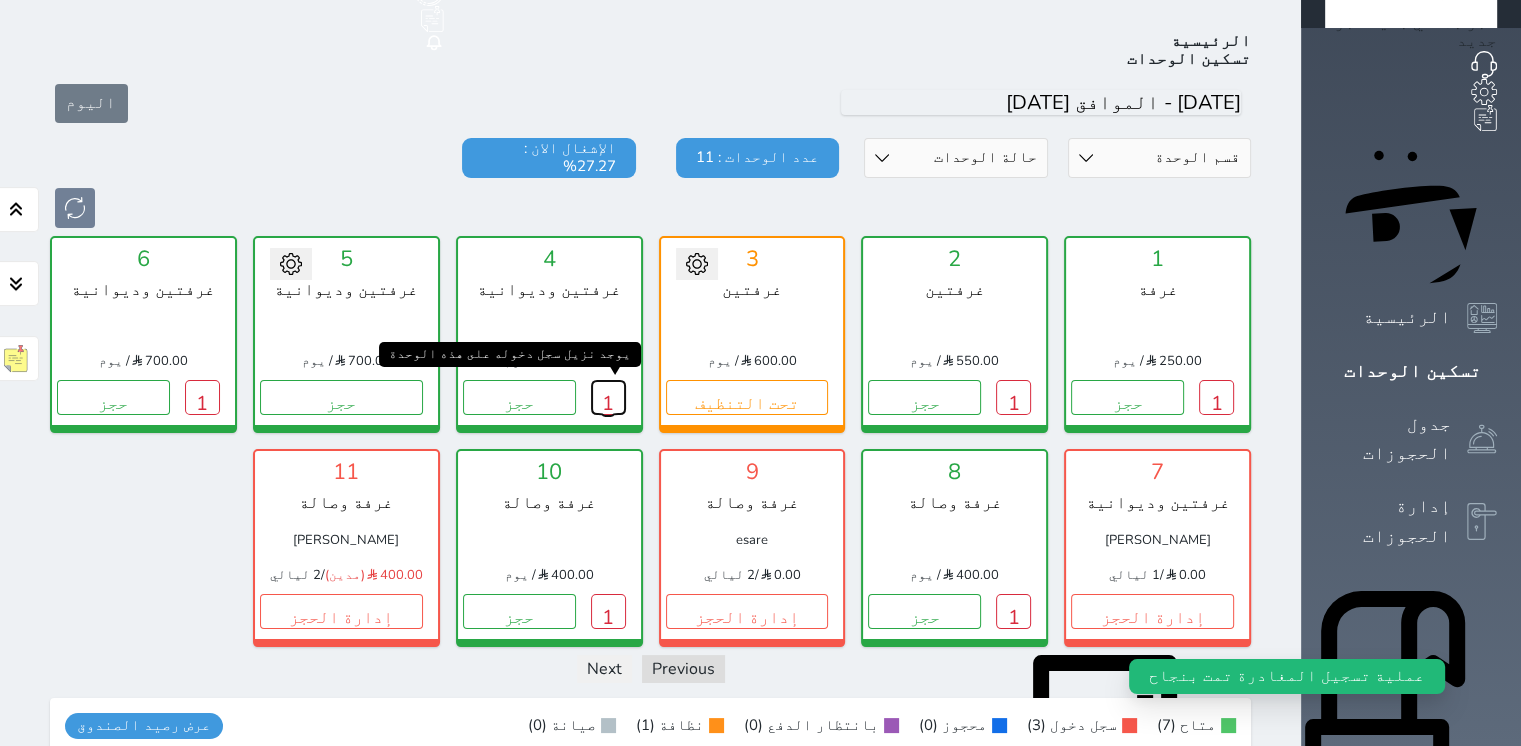 click on "1" at bounding box center [608, 397] 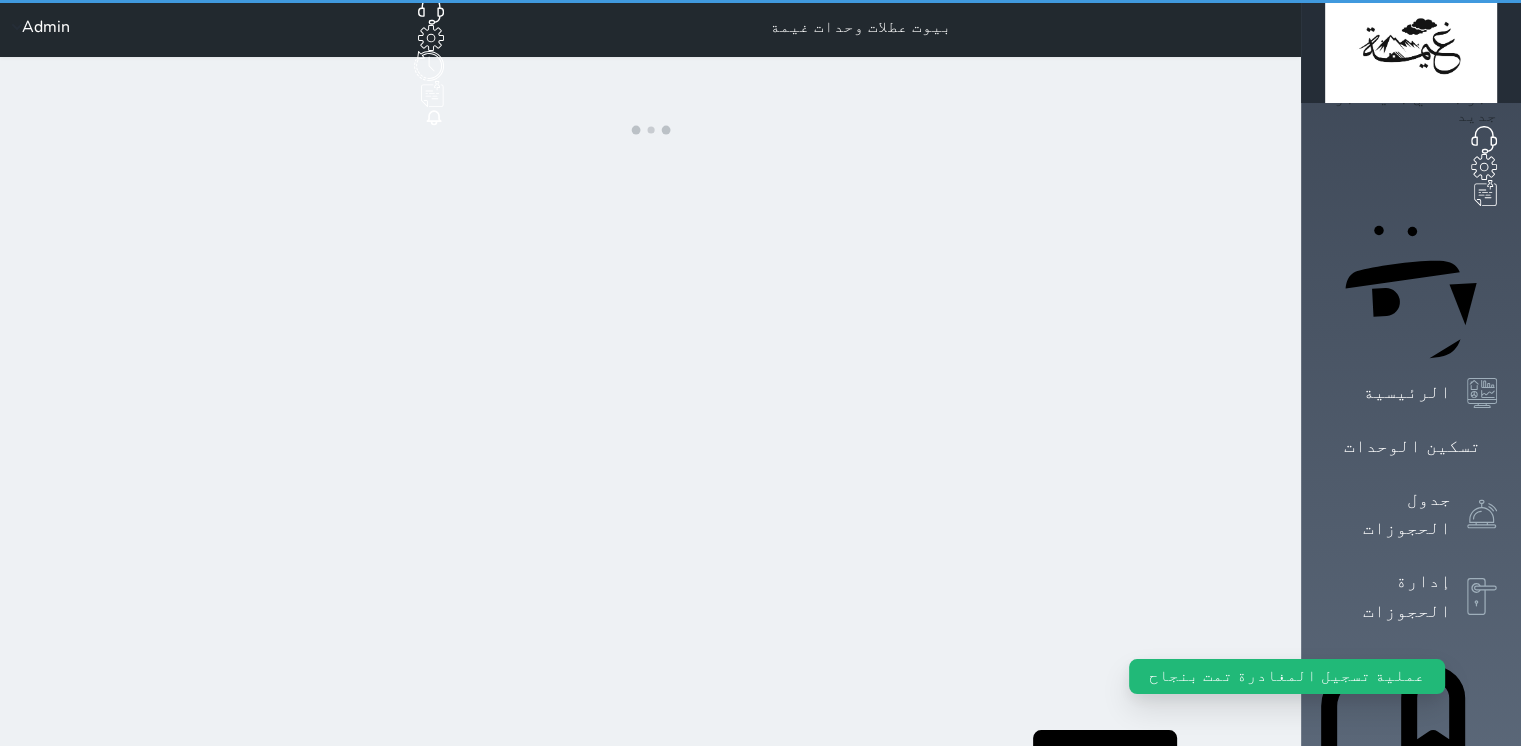 scroll, scrollTop: 0, scrollLeft: 0, axis: both 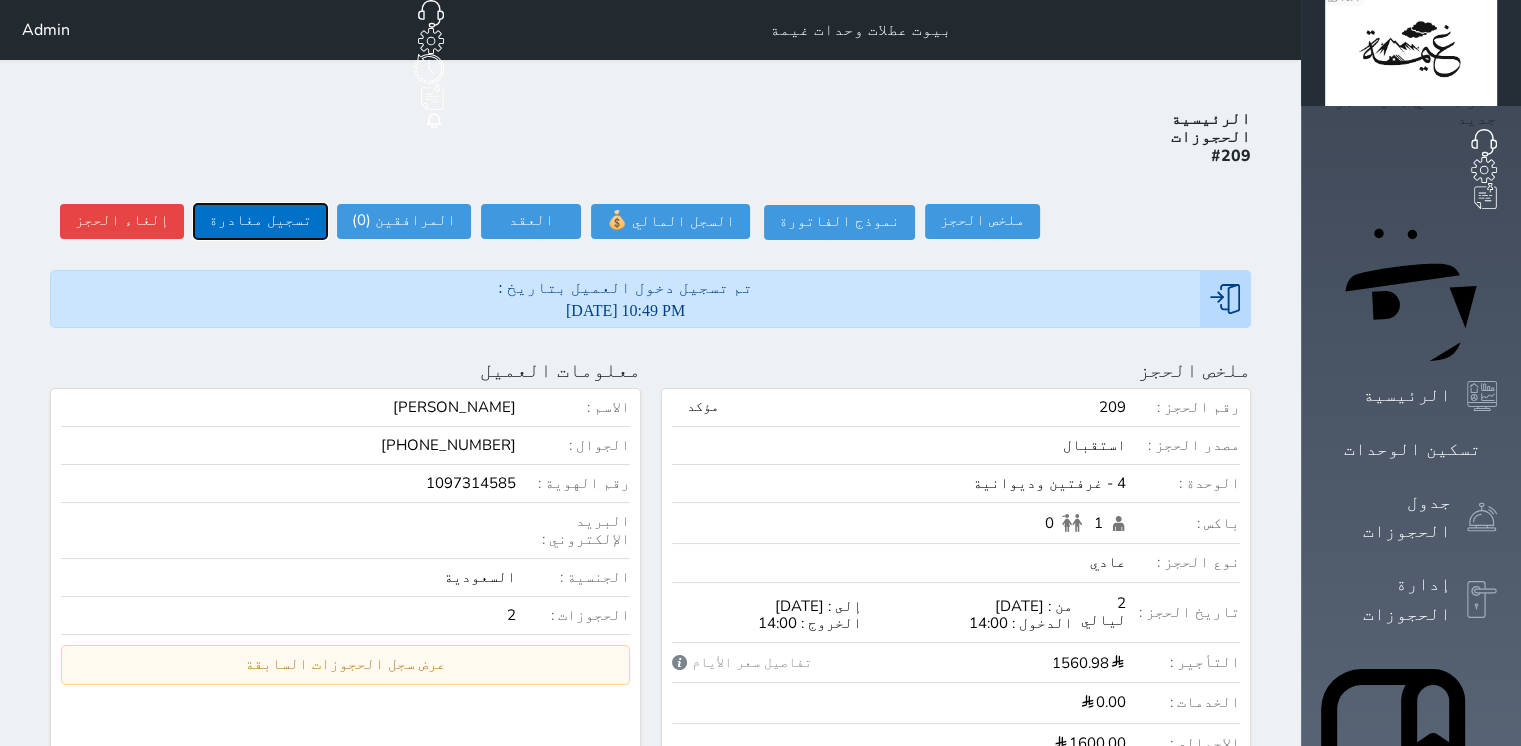 click on "تسجيل مغادرة" at bounding box center [260, 221] 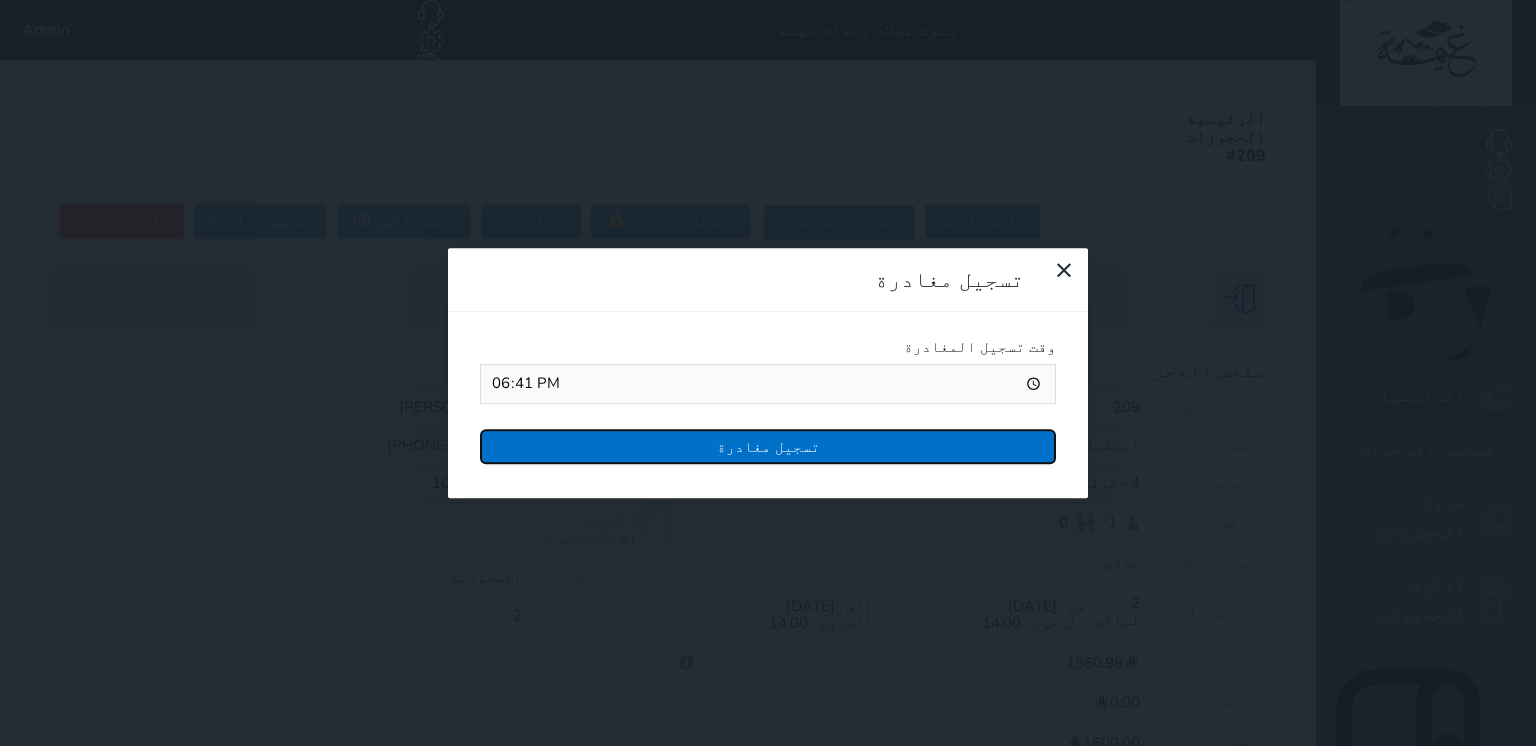 click on "تسجيل مغادرة" at bounding box center (768, 446) 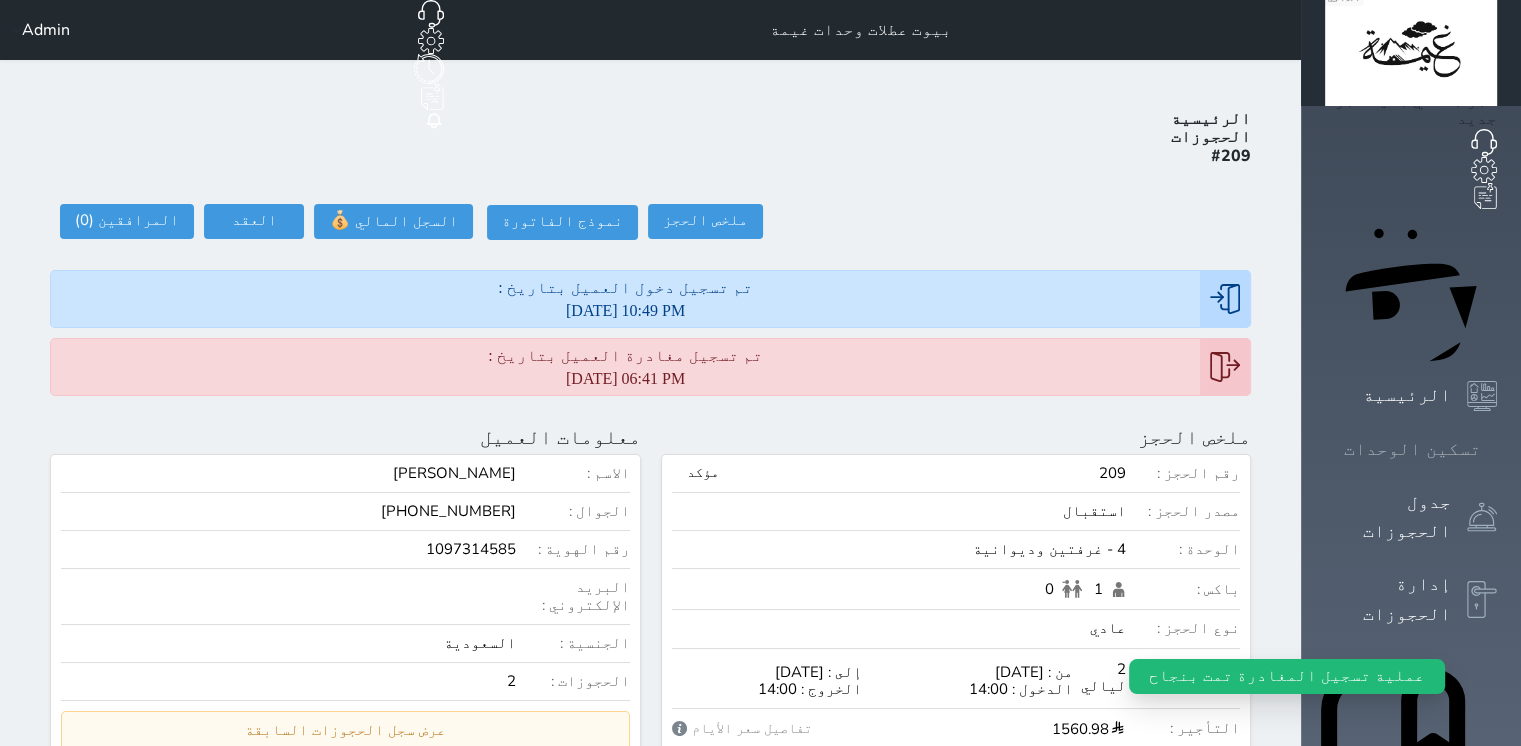 click on "تسكين الوحدات" at bounding box center [1412, 449] 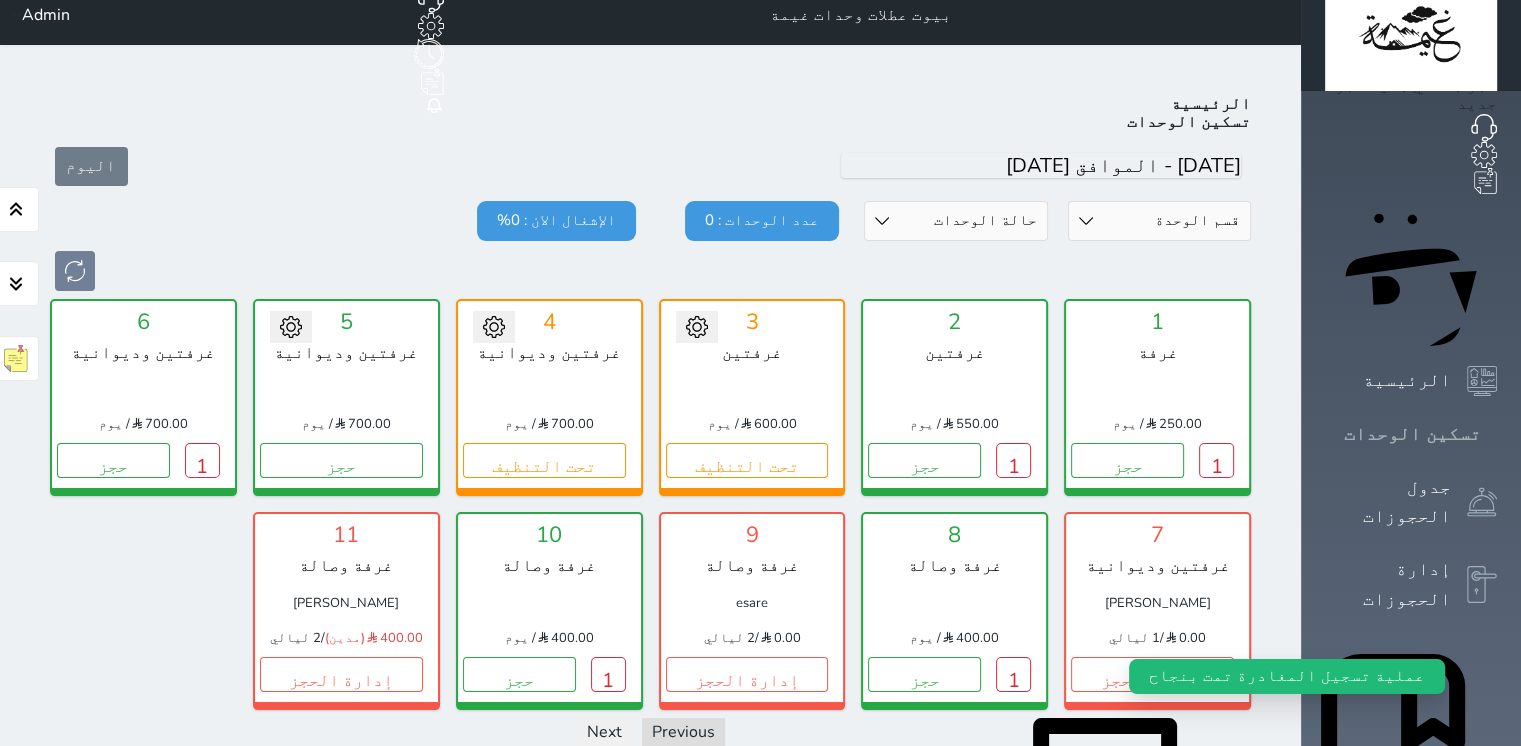 scroll, scrollTop: 78, scrollLeft: 0, axis: vertical 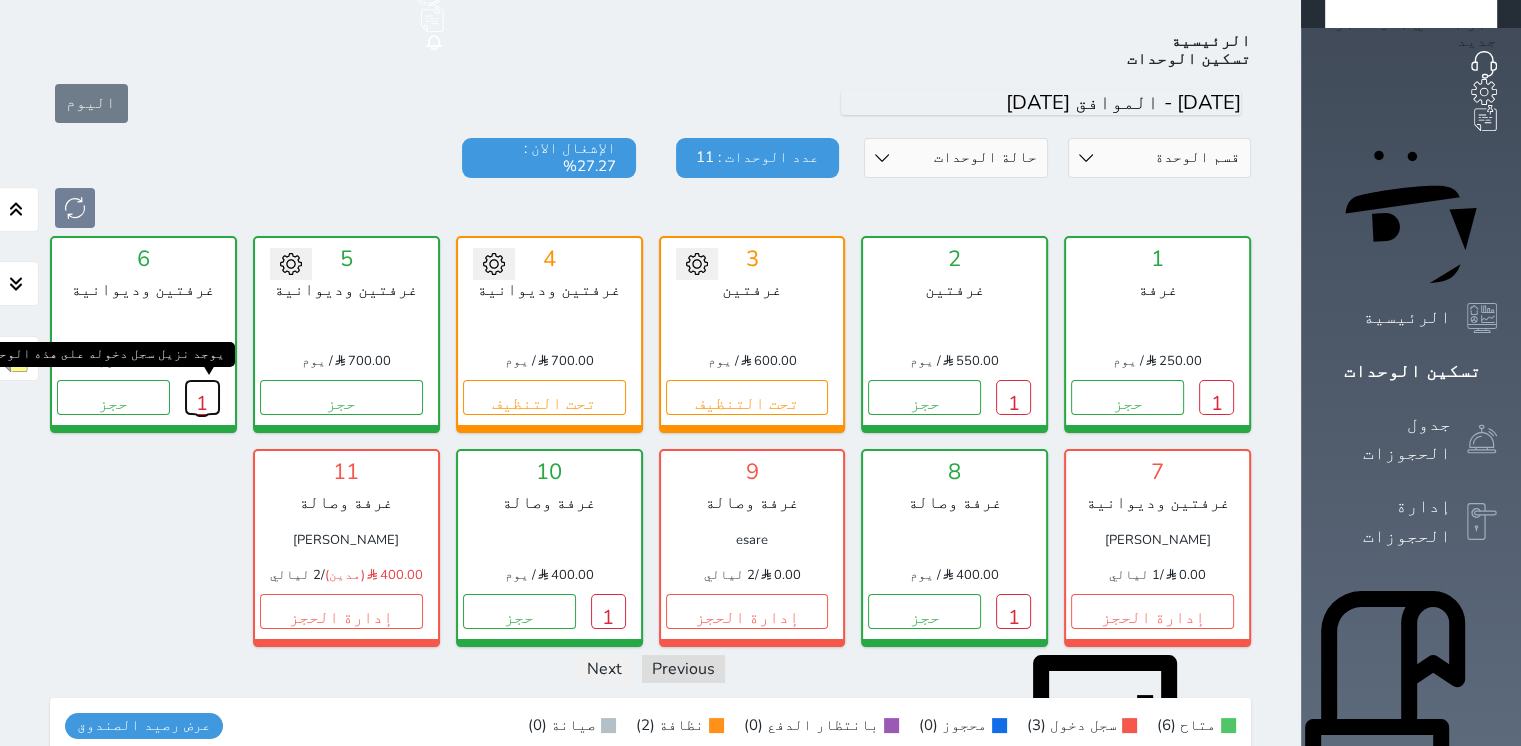 click on "1" at bounding box center (202, 397) 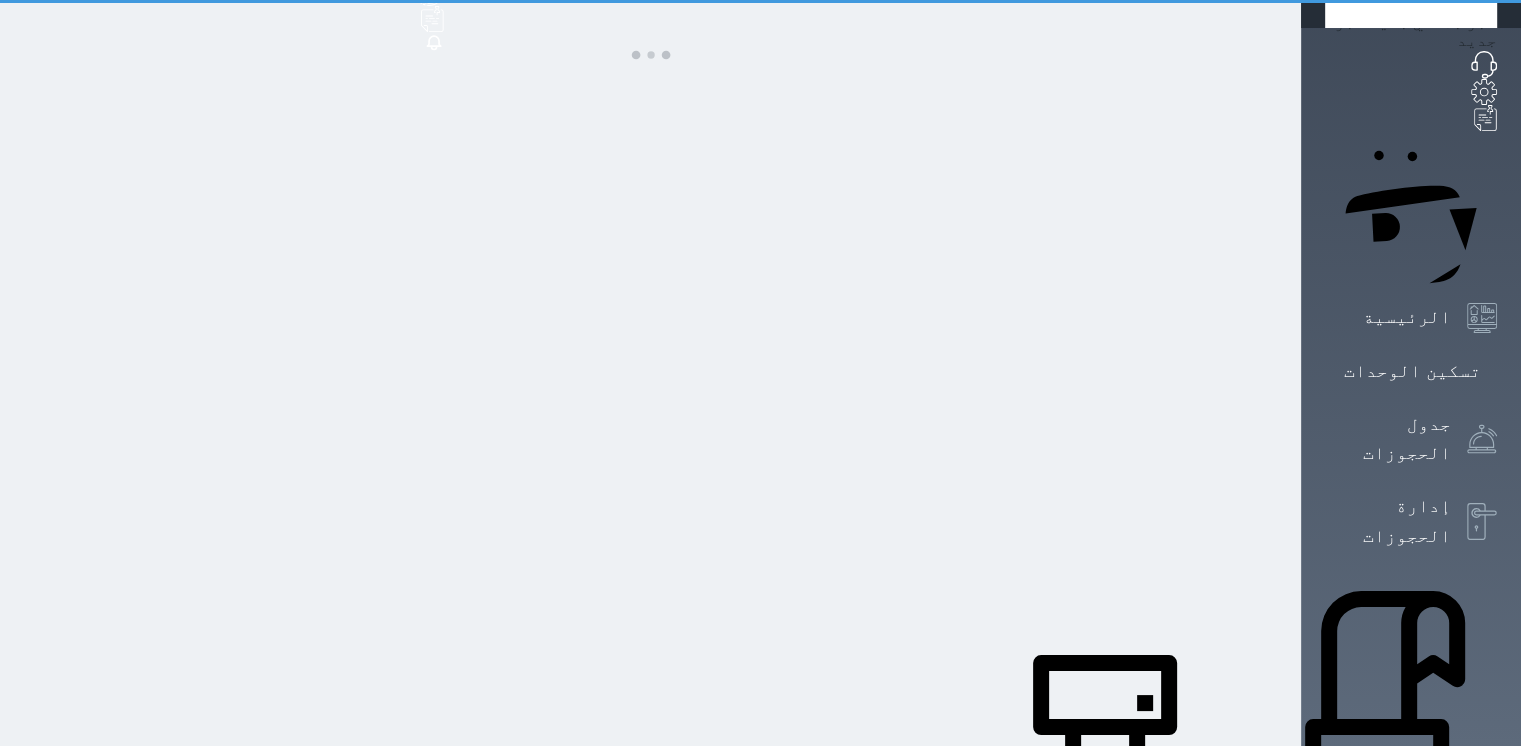 scroll, scrollTop: 0, scrollLeft: 0, axis: both 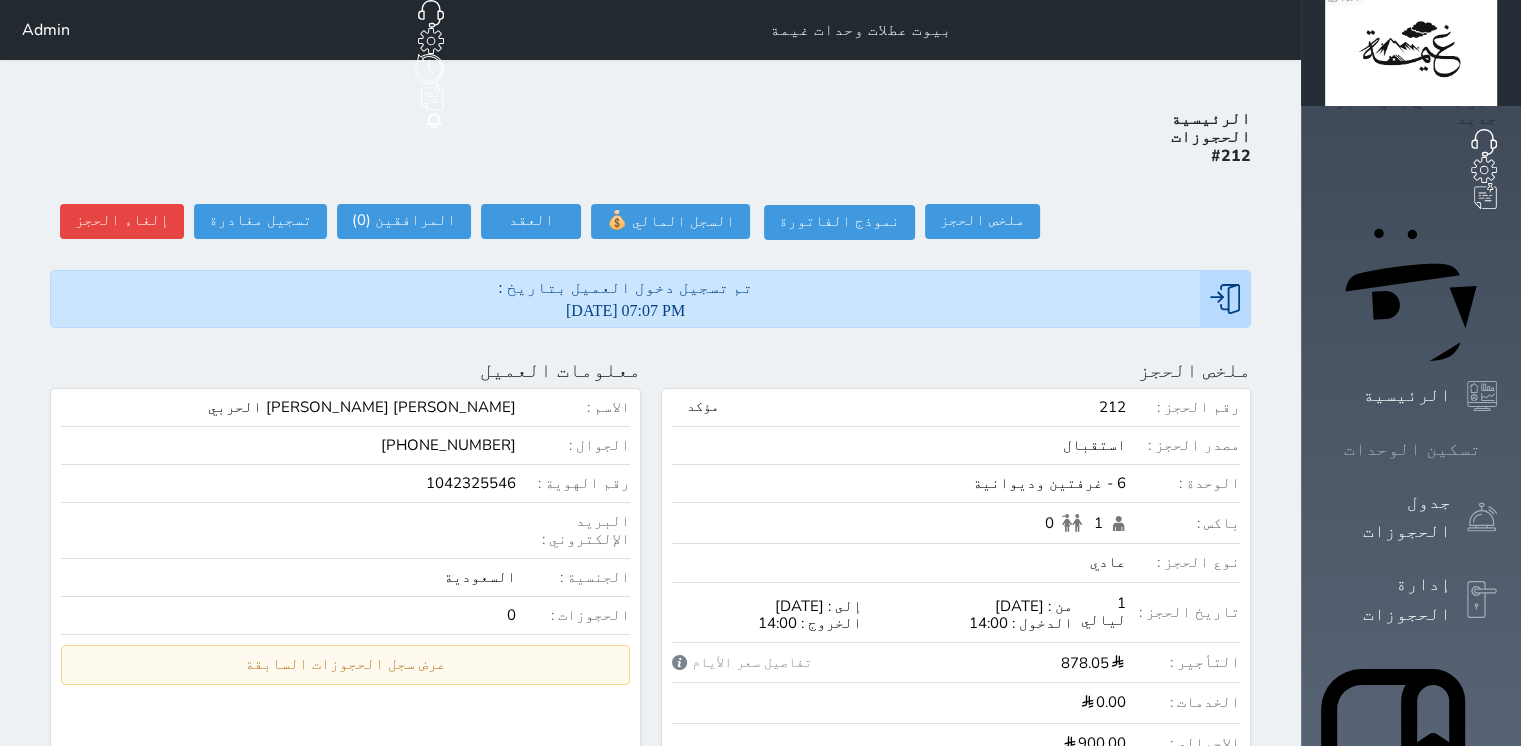 click at bounding box center [1497, 449] 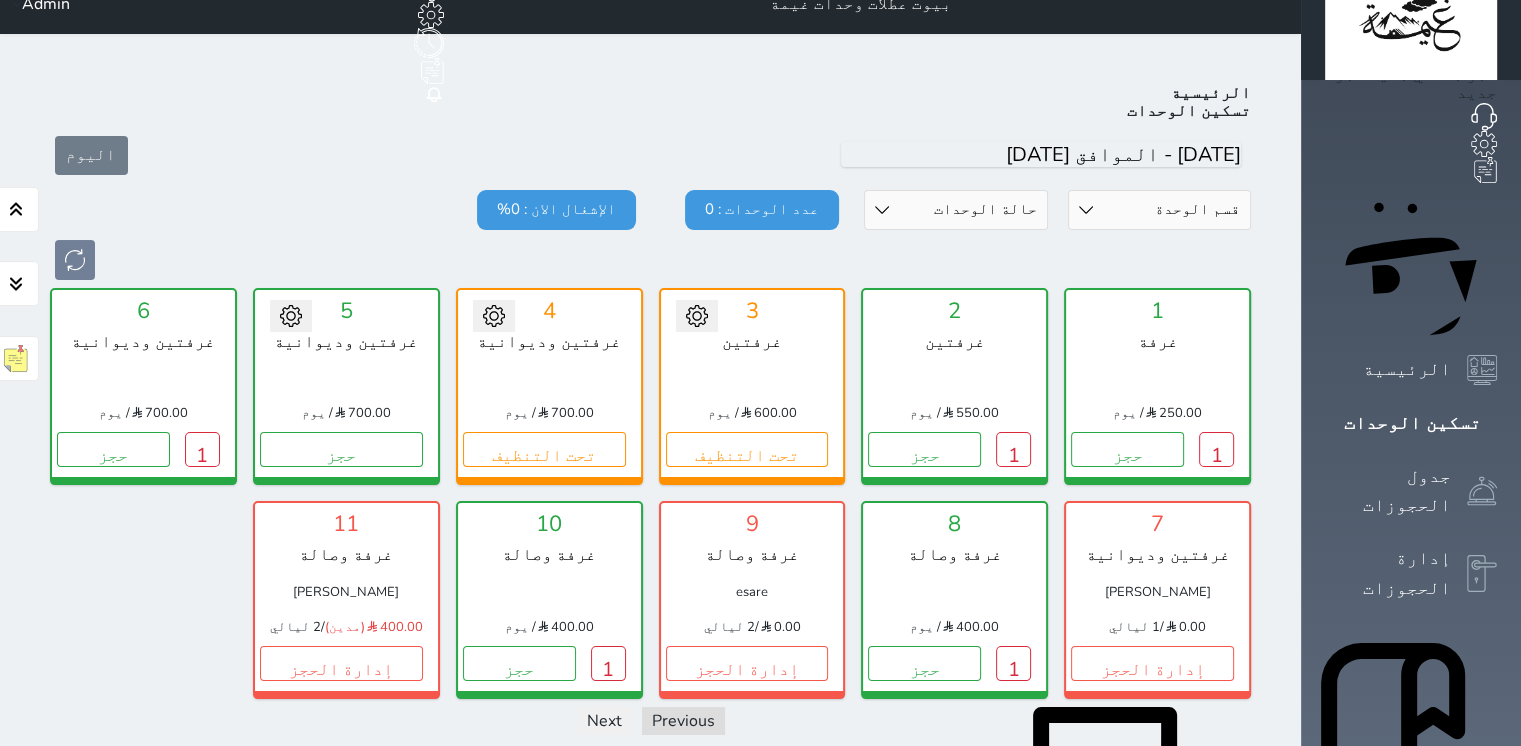 scroll, scrollTop: 78, scrollLeft: 0, axis: vertical 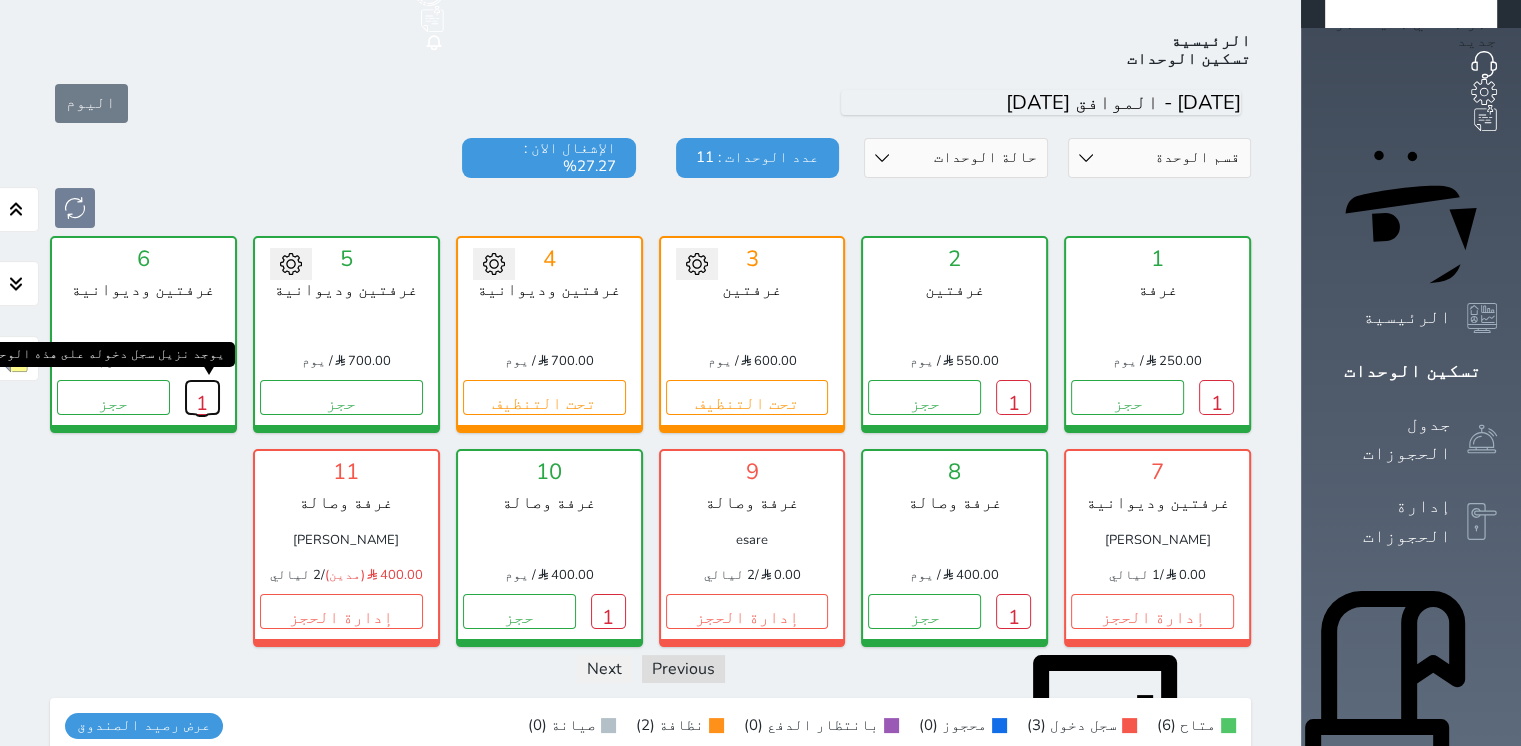 click on "1" at bounding box center [202, 397] 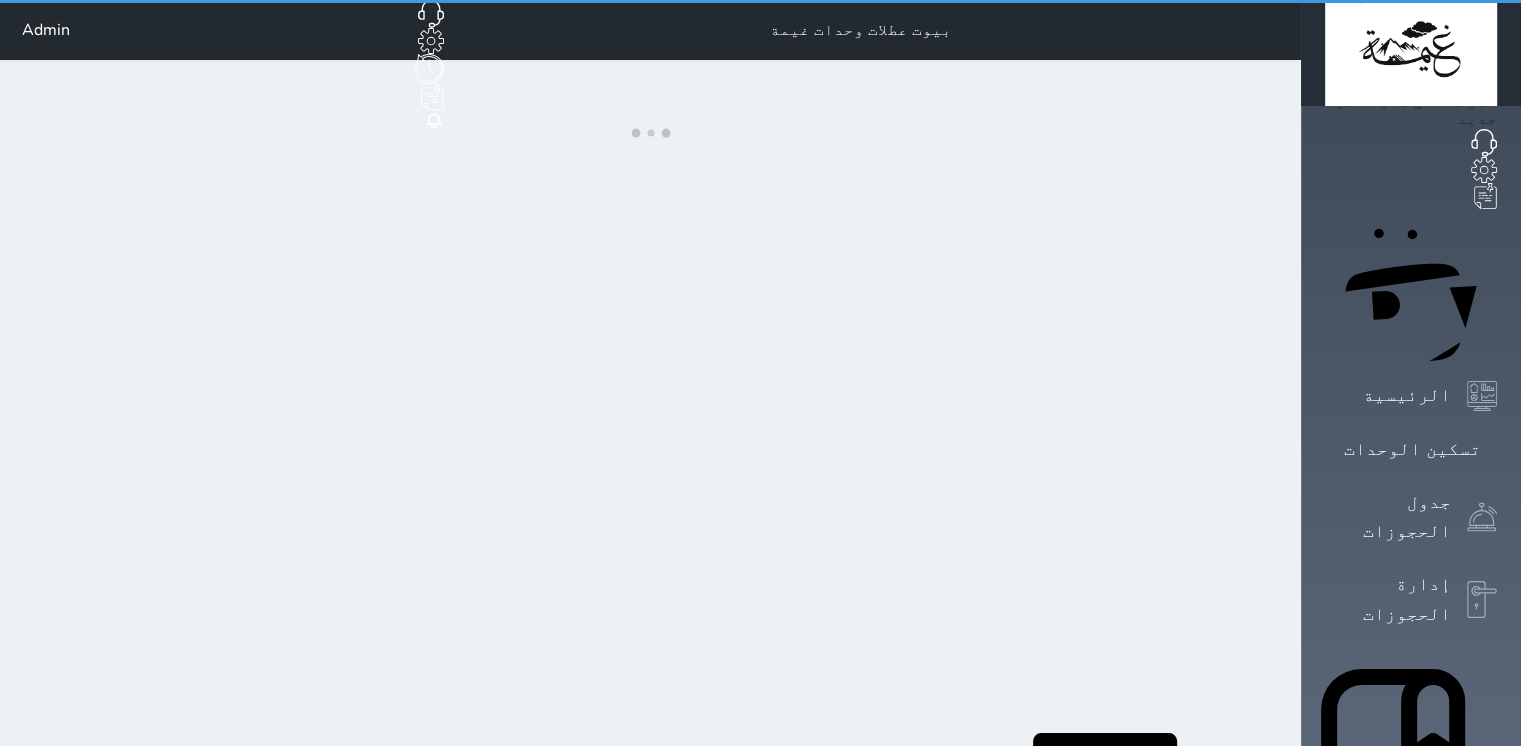 scroll, scrollTop: 0, scrollLeft: 0, axis: both 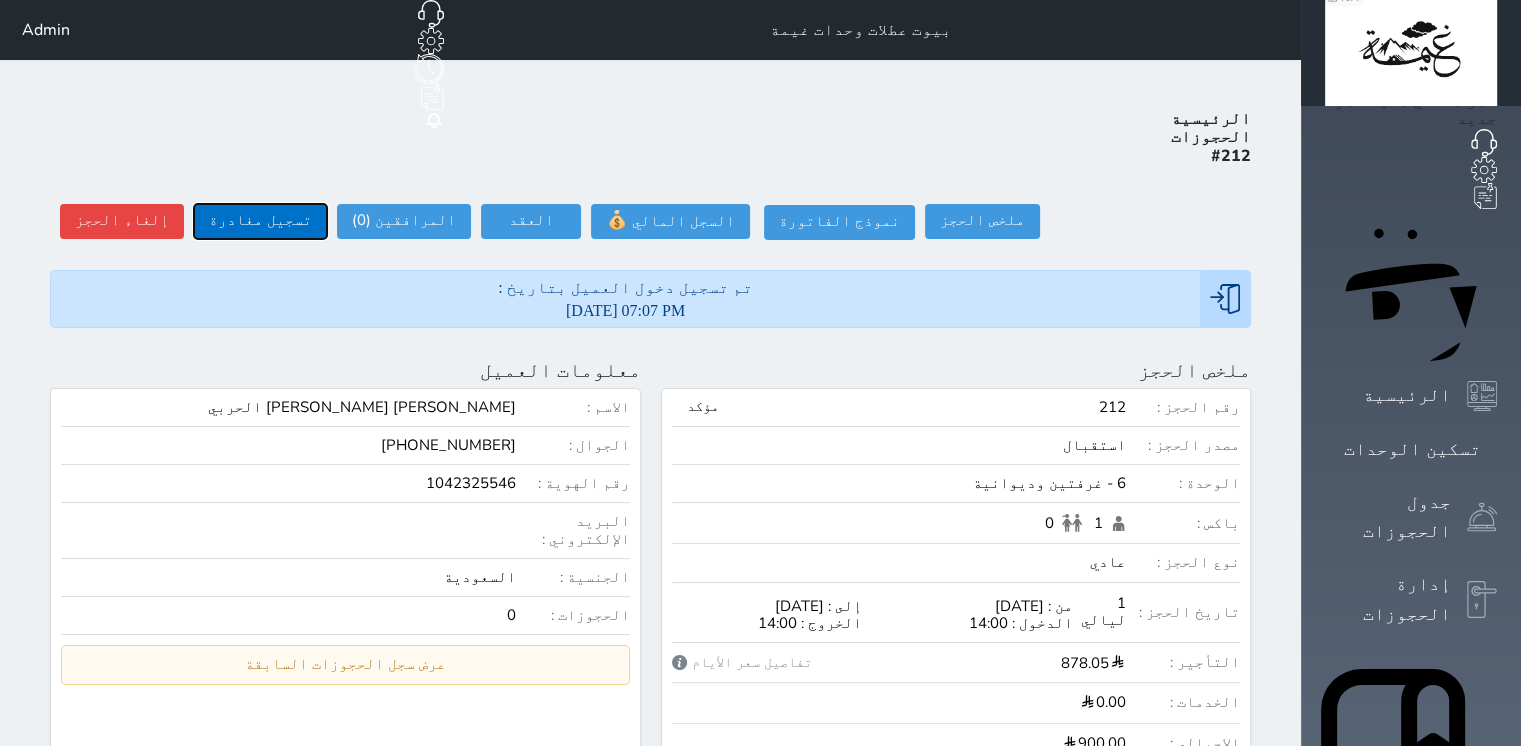 click on "تسجيل مغادرة" at bounding box center [260, 221] 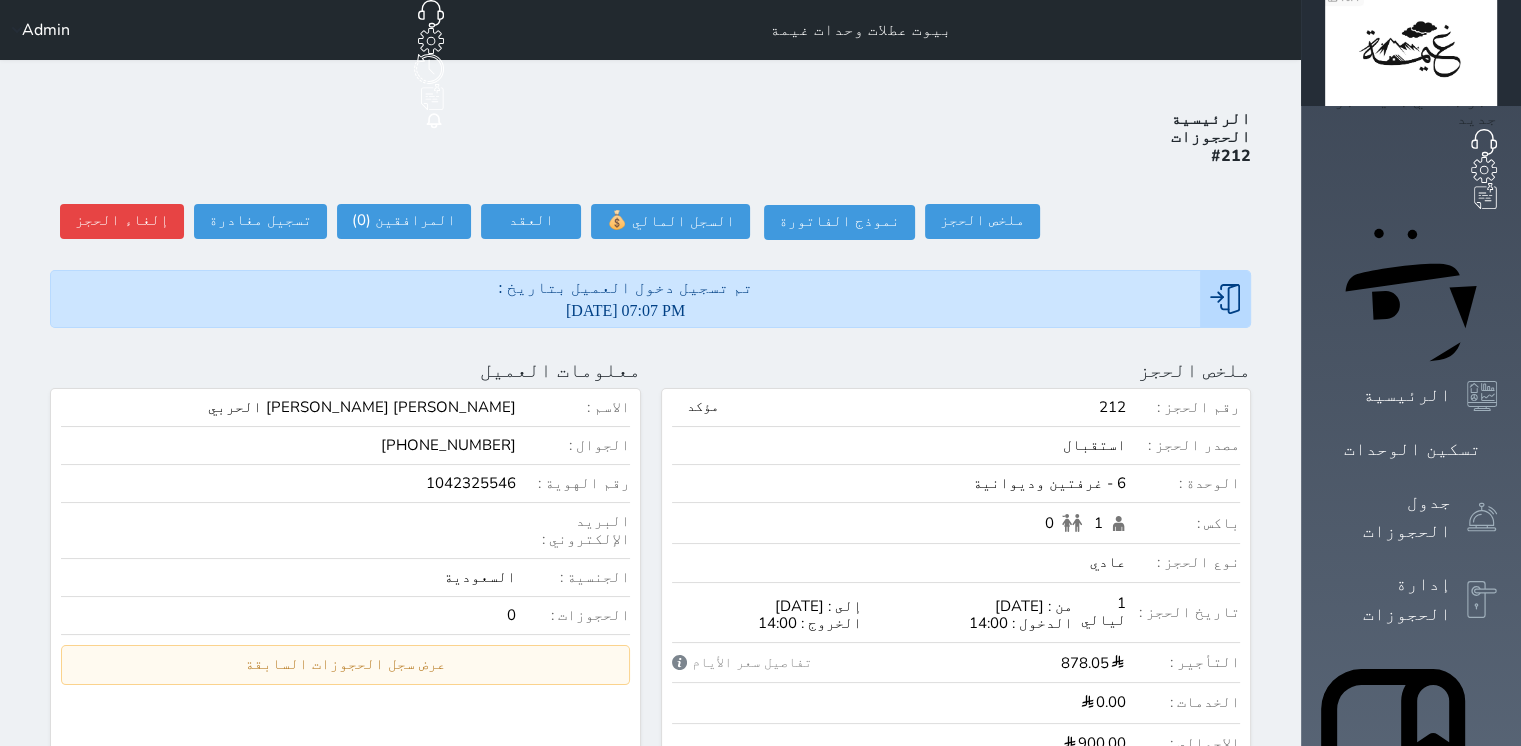 click on "تسجيل مغادرة                       وقت تسجيل المغادرة    18:41
تسجيل مغادرة" at bounding box center (0, 0) 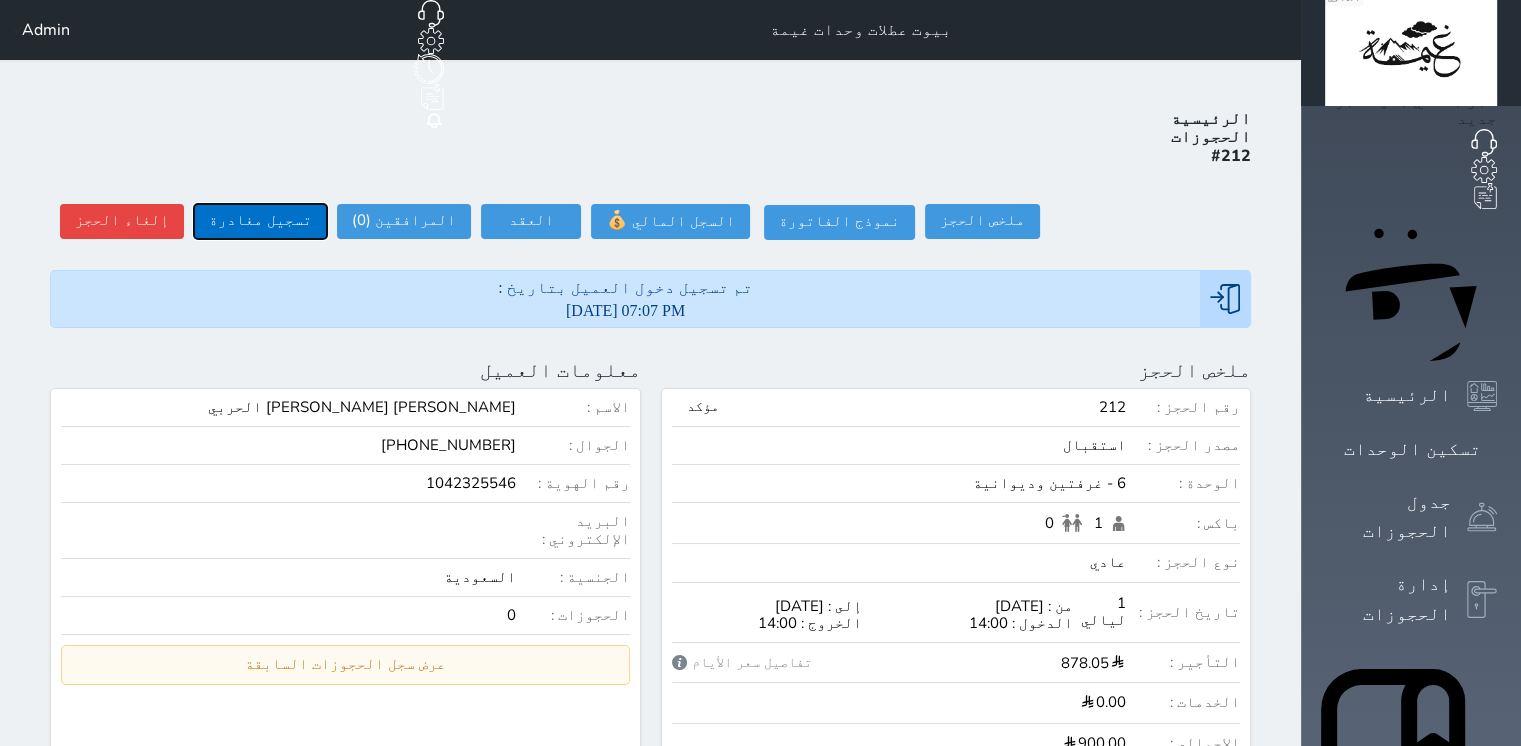 click on "تسجيل مغادرة" at bounding box center (260, 221) 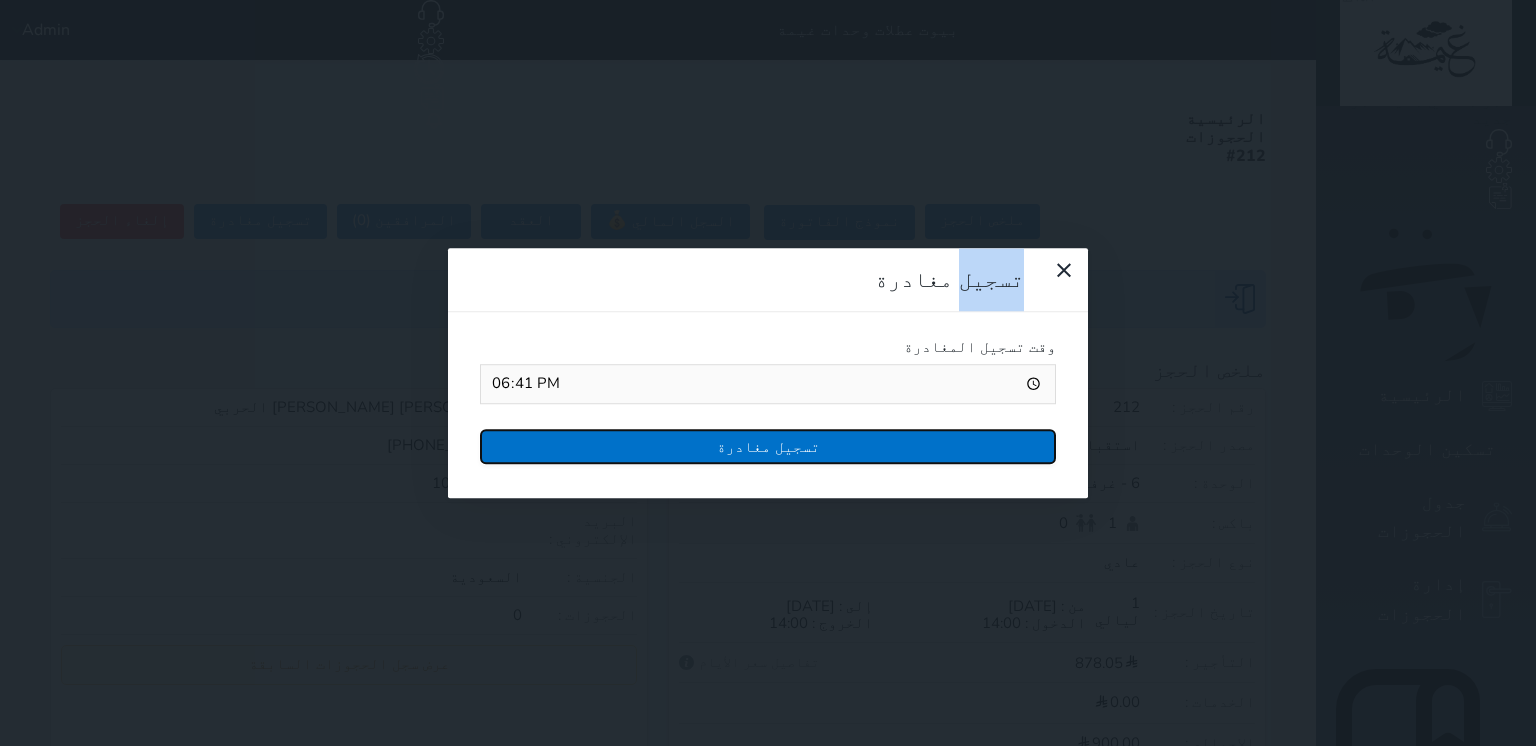 click on "تسجيل مغادرة" at bounding box center [768, 446] 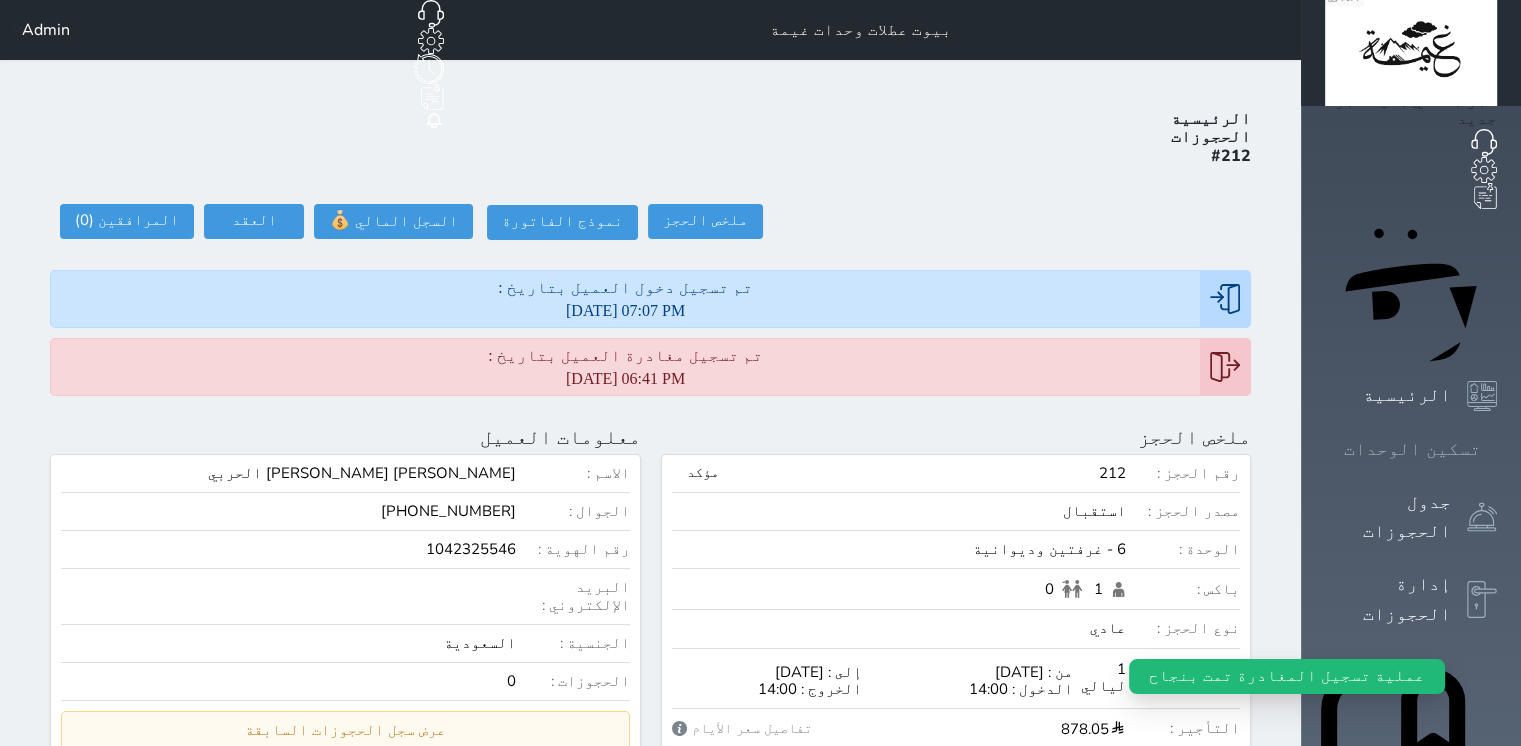 click at bounding box center [1497, 449] 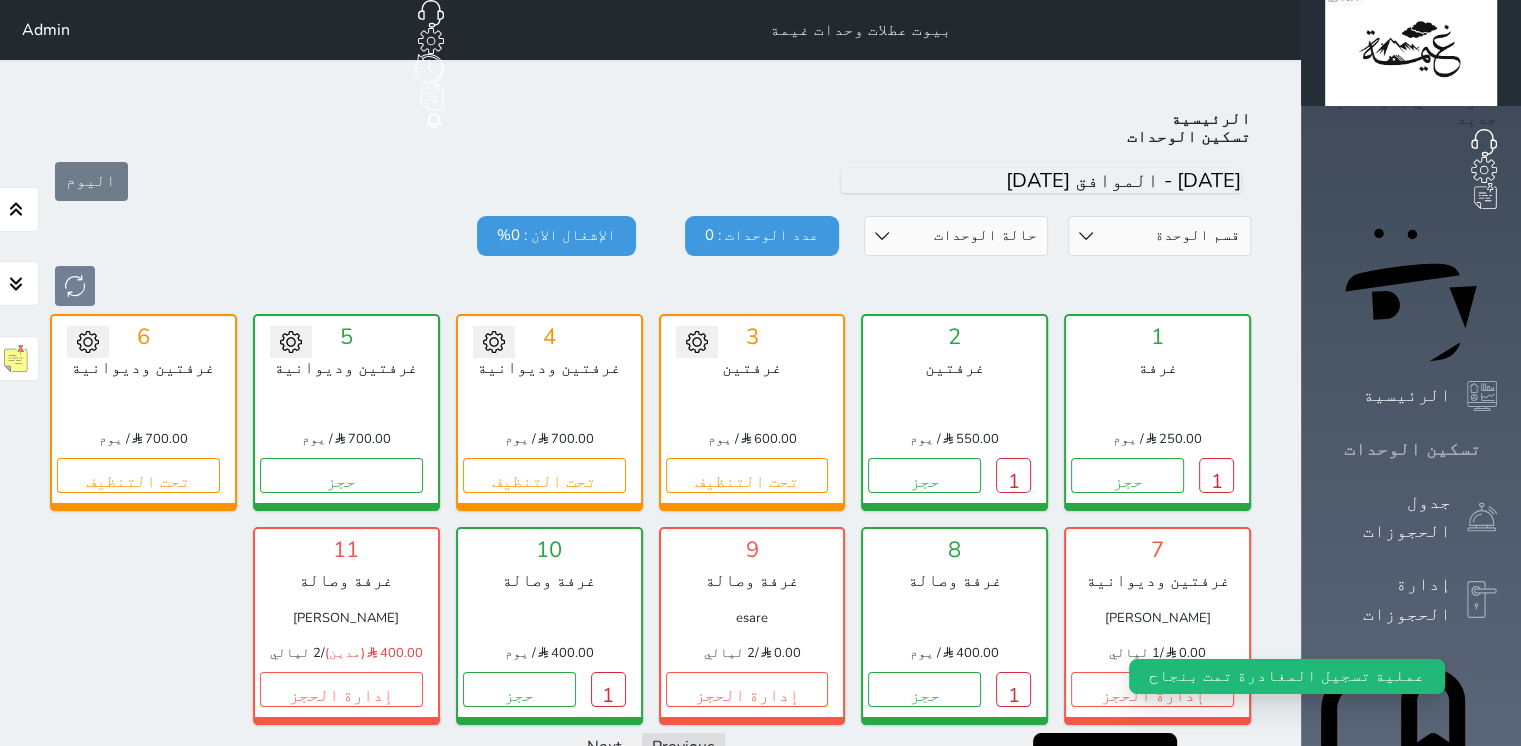scroll, scrollTop: 78, scrollLeft: 0, axis: vertical 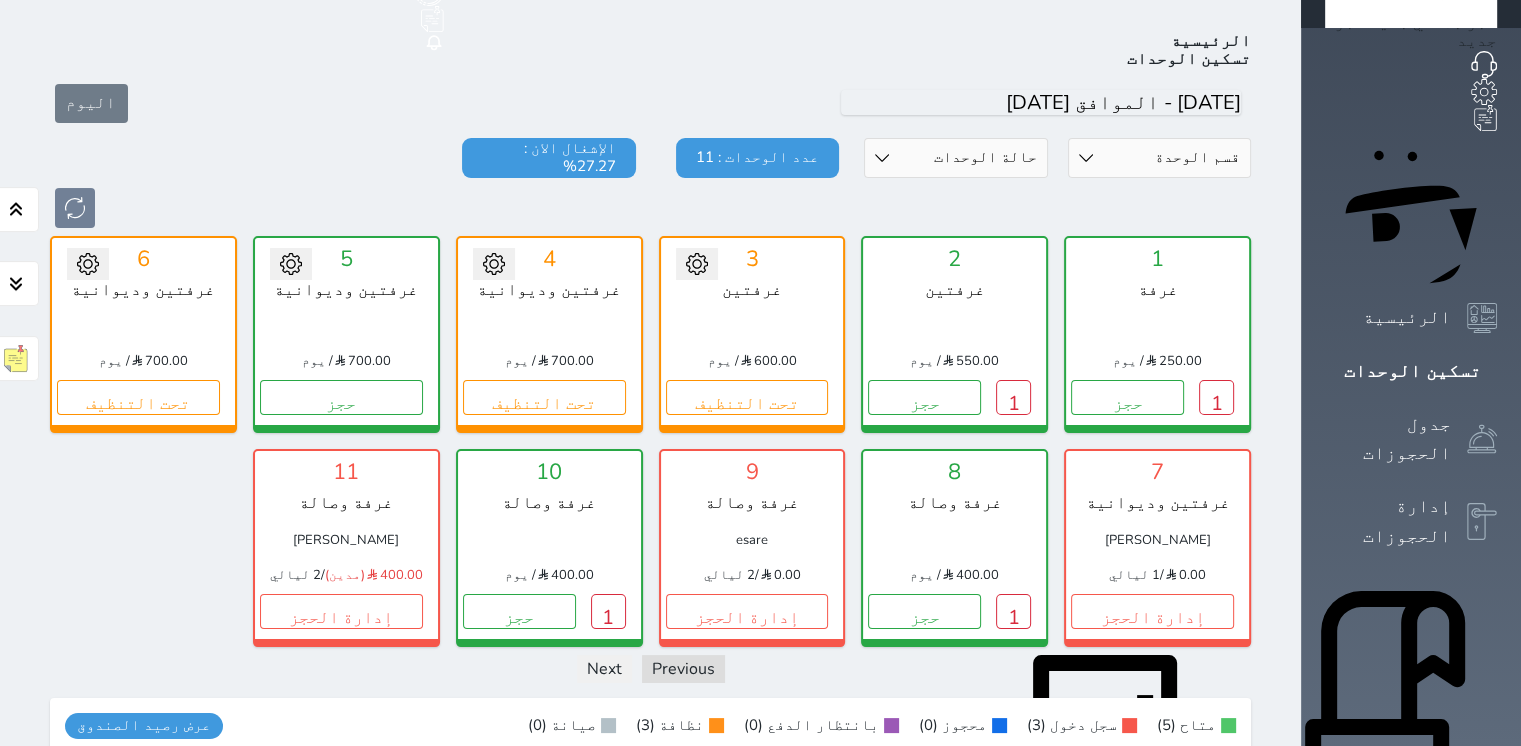 click on "Your browser does not support the audio element.
حجز جماعي جديد   حجز جديد             الرئيسية     تسكين الوحدات     جدول الحجوزات     إدارة الحجوزات     POS     الإدارة المالية     العملاء     تقييمات العملاء     الوحدات     الخدمات     التقارير     الإعدادات     الدعم الفني
بيوت عطلات وحدات غيمة
حجز جماعي جديد   حجز جديد   غير مرتبط مع منصة زاتكا المرحلة الثانية   غير مرتبط مع شموس   مرتبط مع المنصة الوطنية للرصد السياحي             إشعار   الغرفة   النزيل   المصدر
Admin
الرئيسية   تسكين الوحدات       [DATE]   قسم الوحدة   غرفة غرفة وصالة غرفتين غرفتين وديوانية   حالة الوحدات" at bounding box center [760, 295] 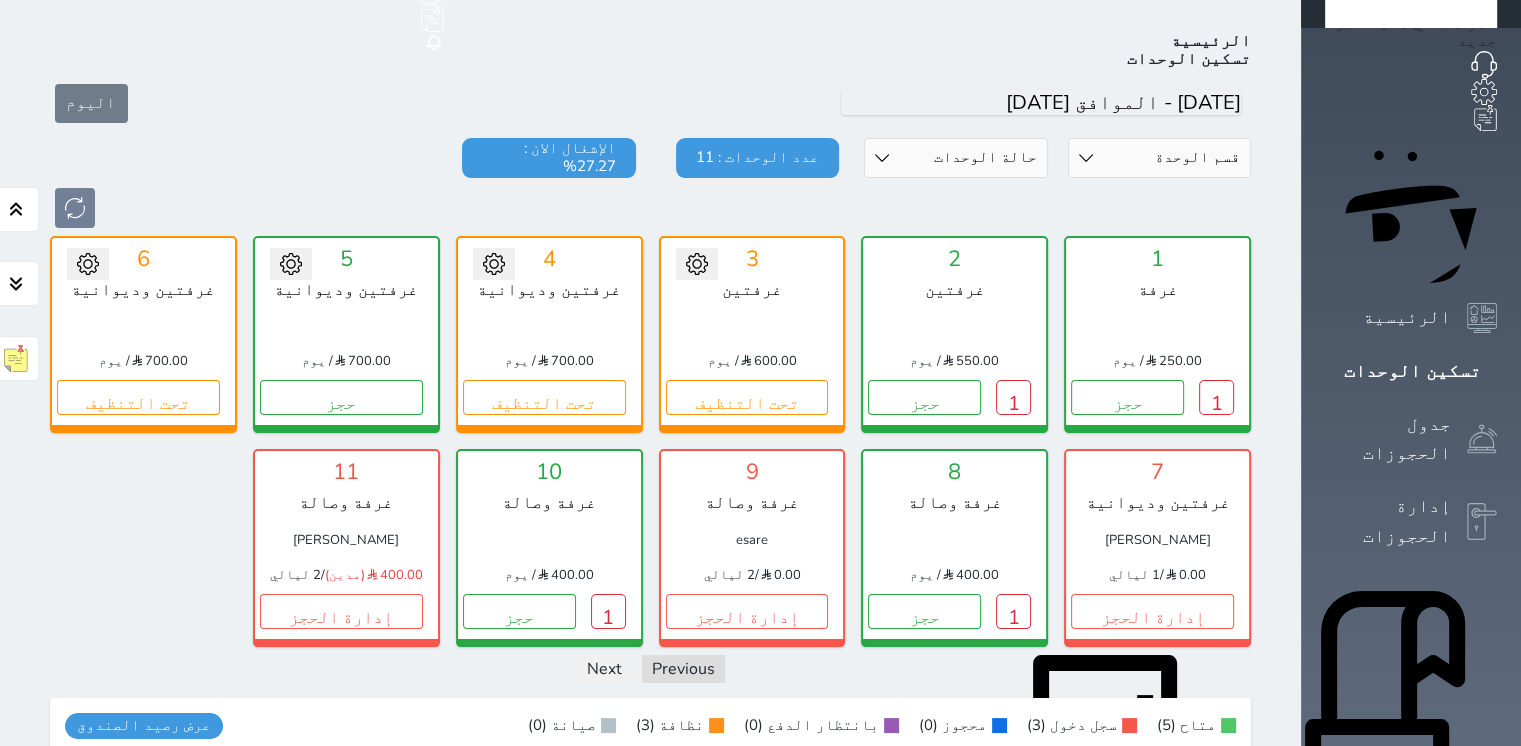 click at bounding box center (650, 208) 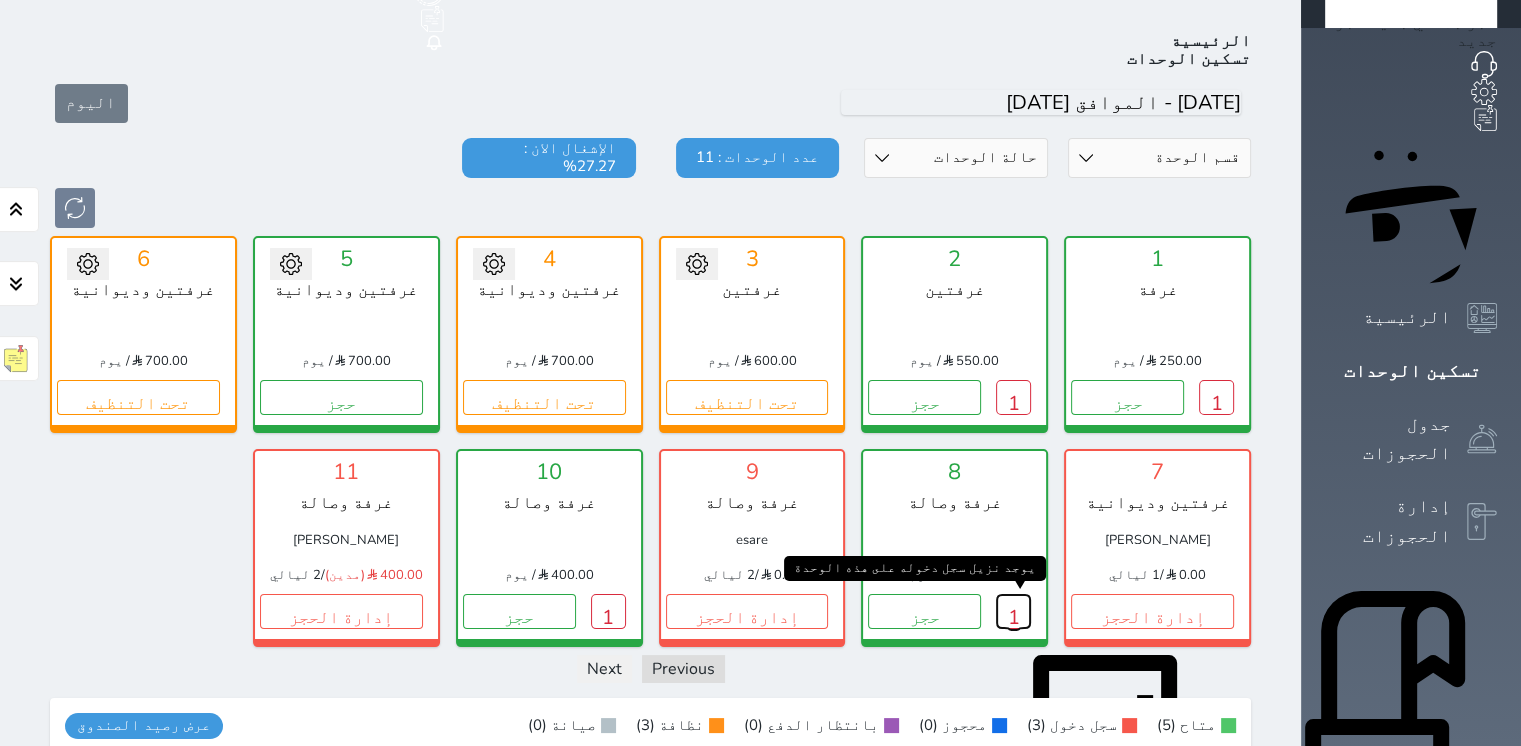 click on "1" at bounding box center [1013, 611] 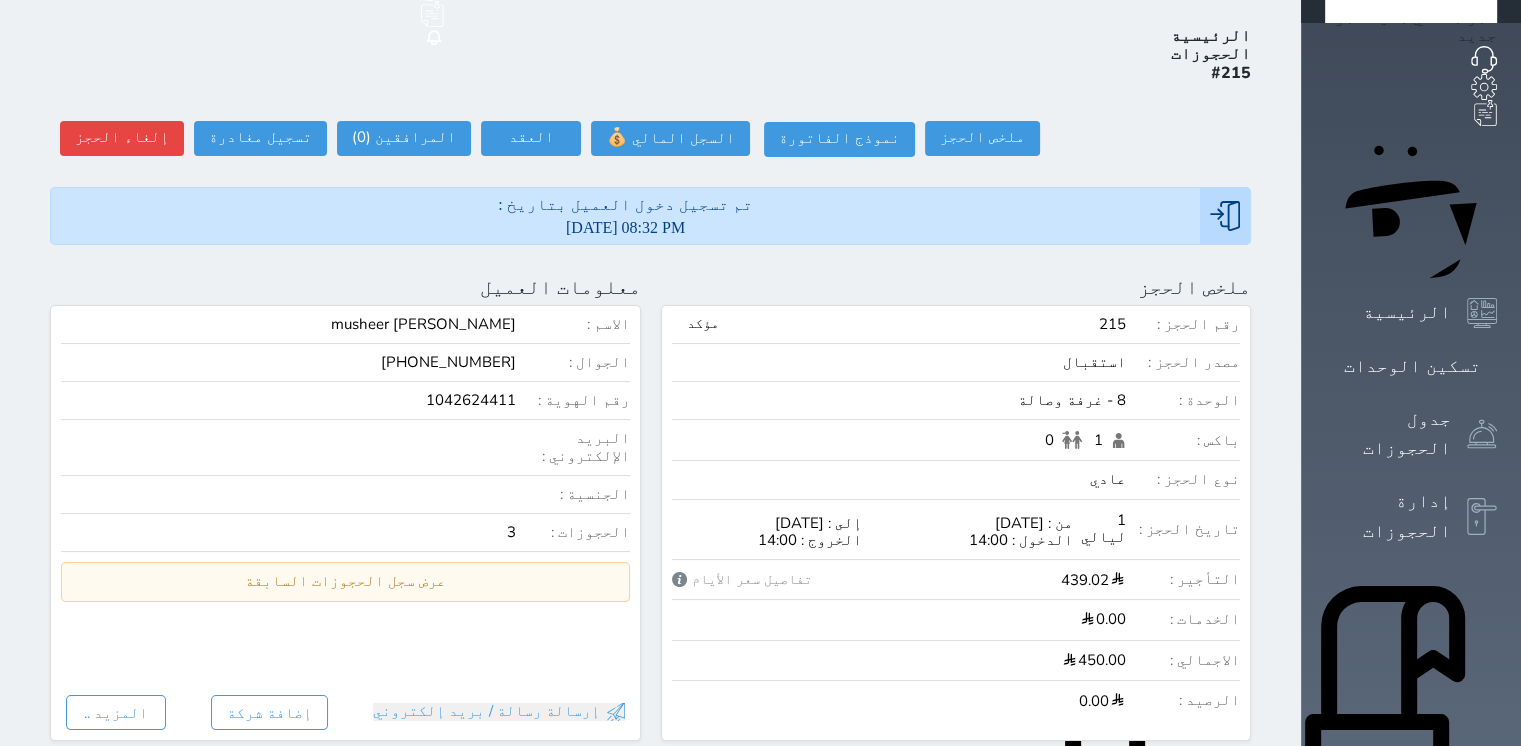 scroll, scrollTop: 0, scrollLeft: 0, axis: both 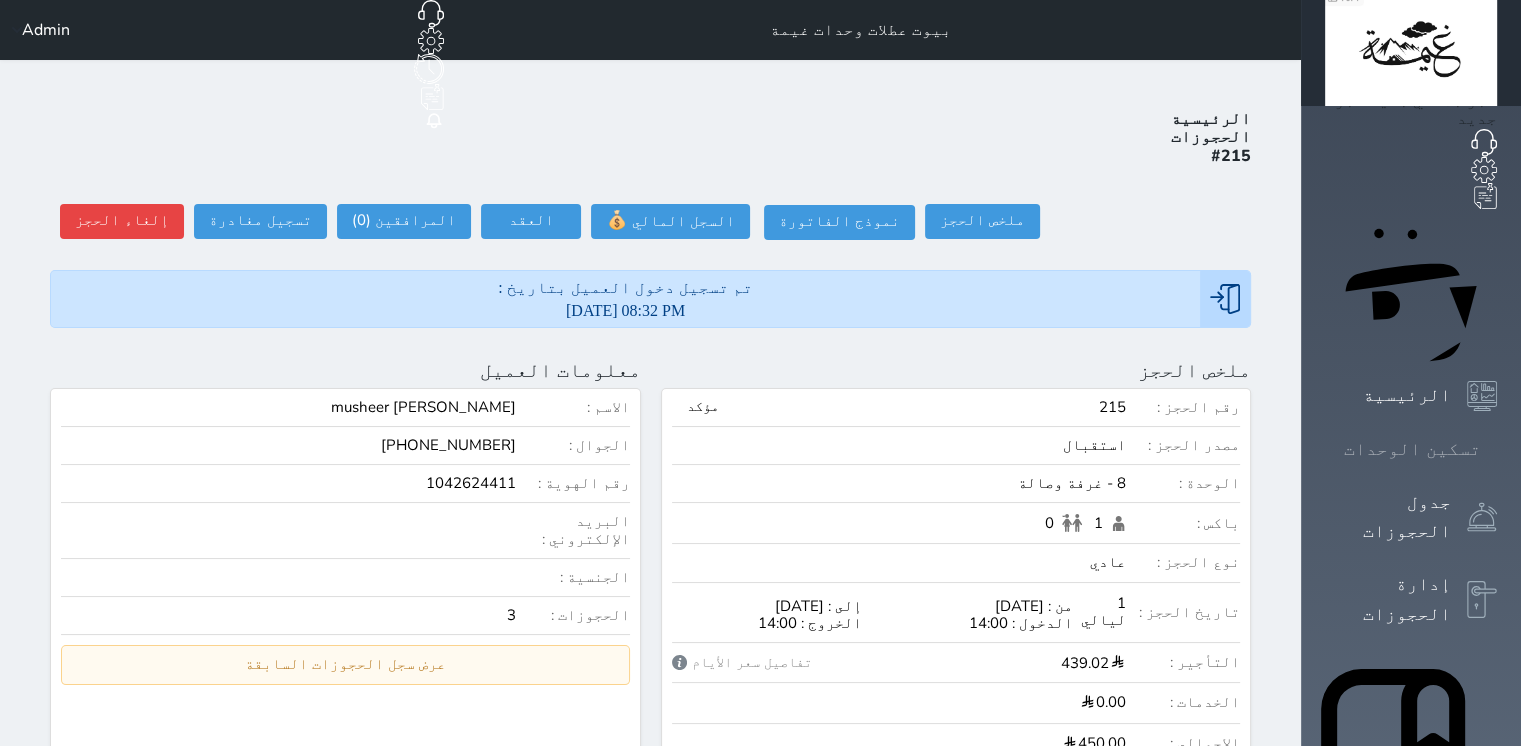 click 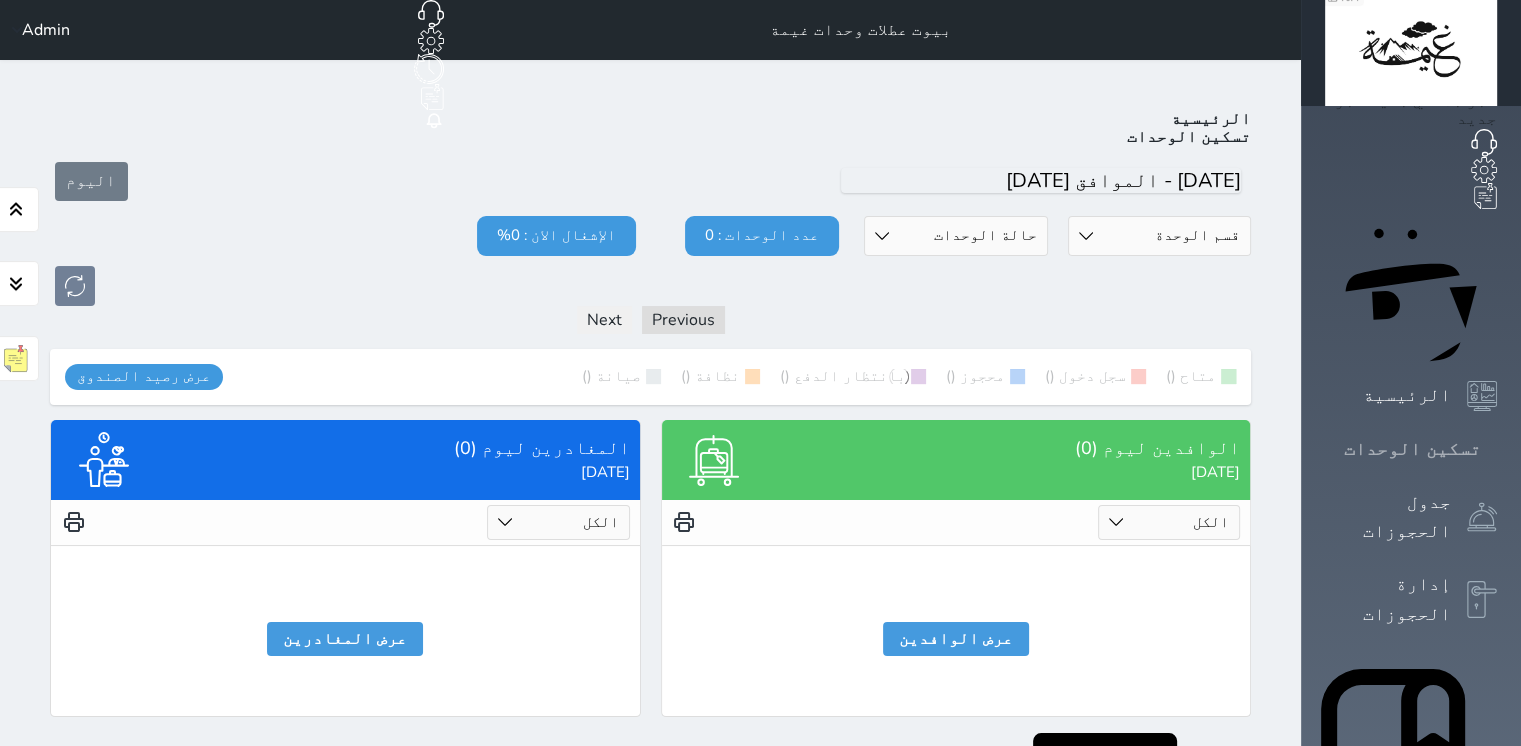 scroll, scrollTop: 78, scrollLeft: 0, axis: vertical 